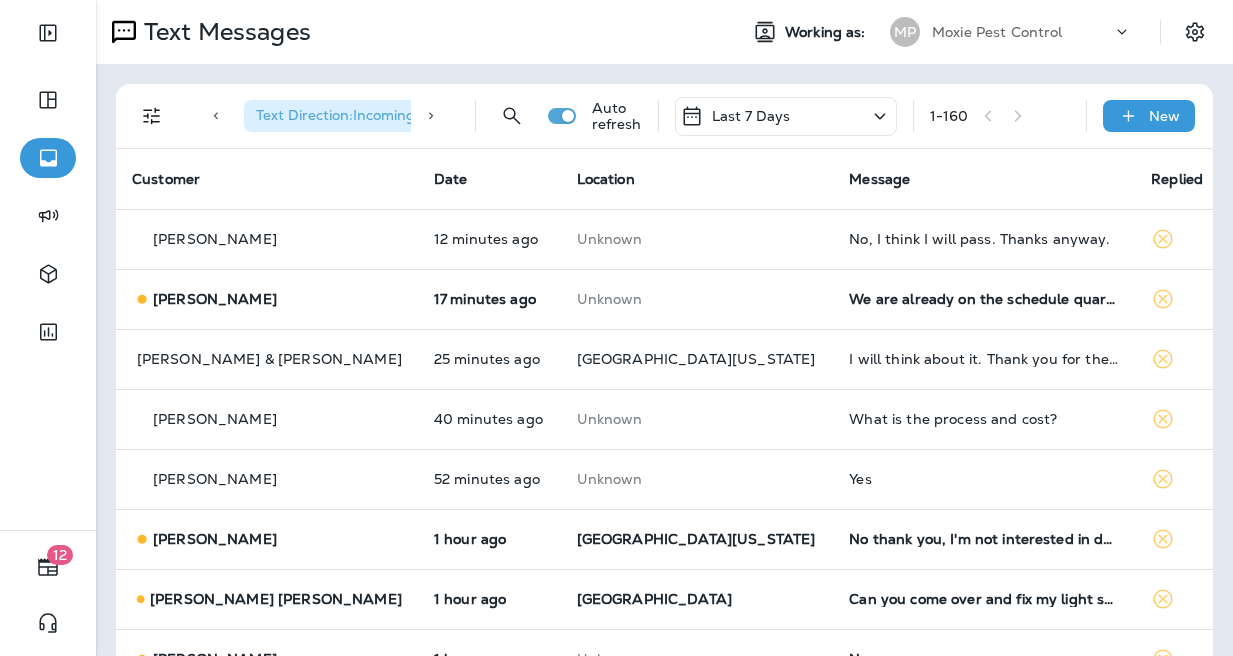 scroll, scrollTop: 0, scrollLeft: 0, axis: both 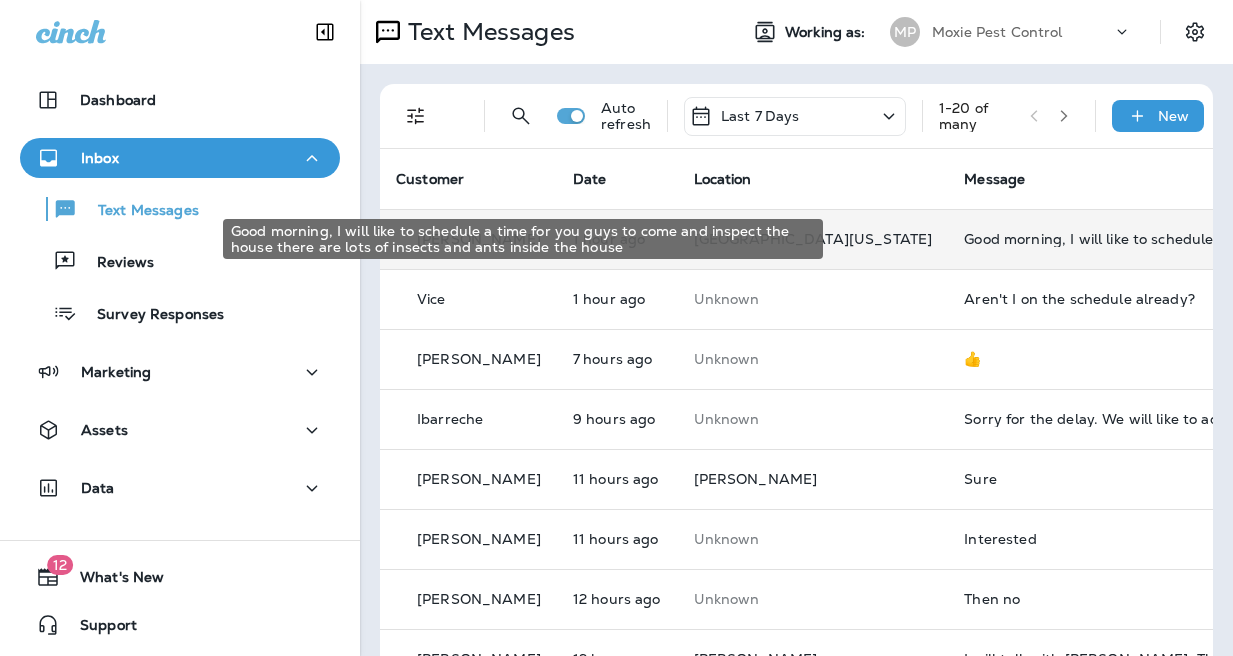 click on "Good morning, I will like to schedule a time for you guys to come and inspect the house there are lots of insects and ants inside the house" at bounding box center [1098, 239] 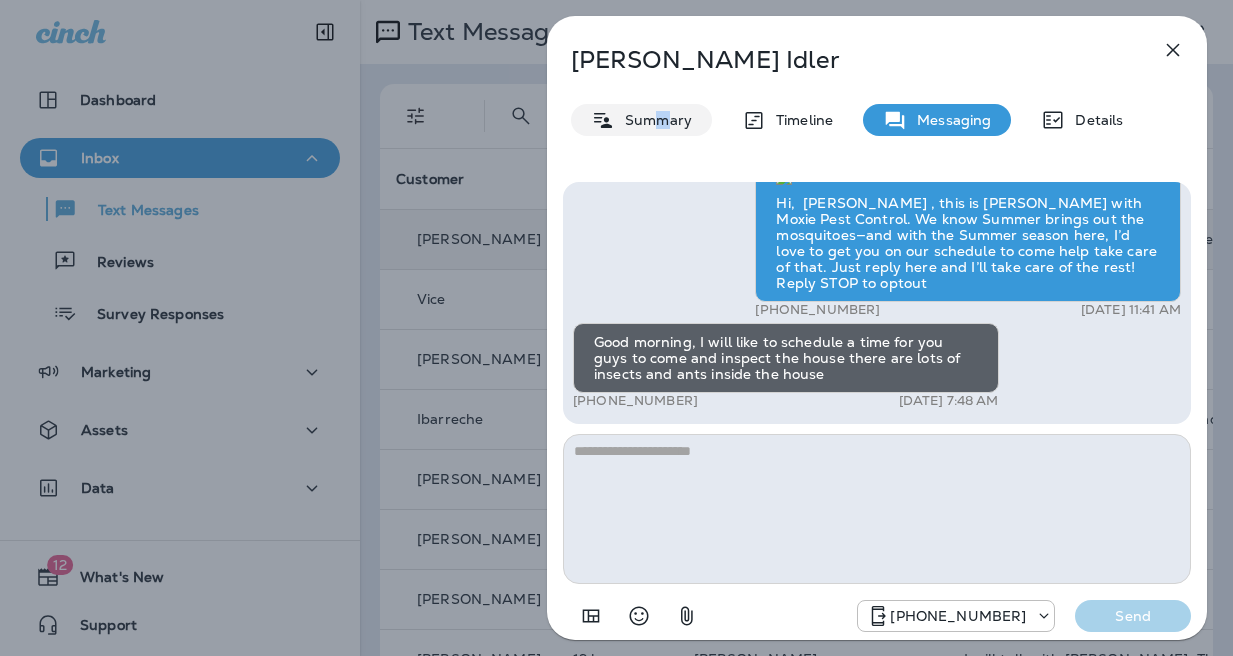 click on "Summary" at bounding box center (653, 120) 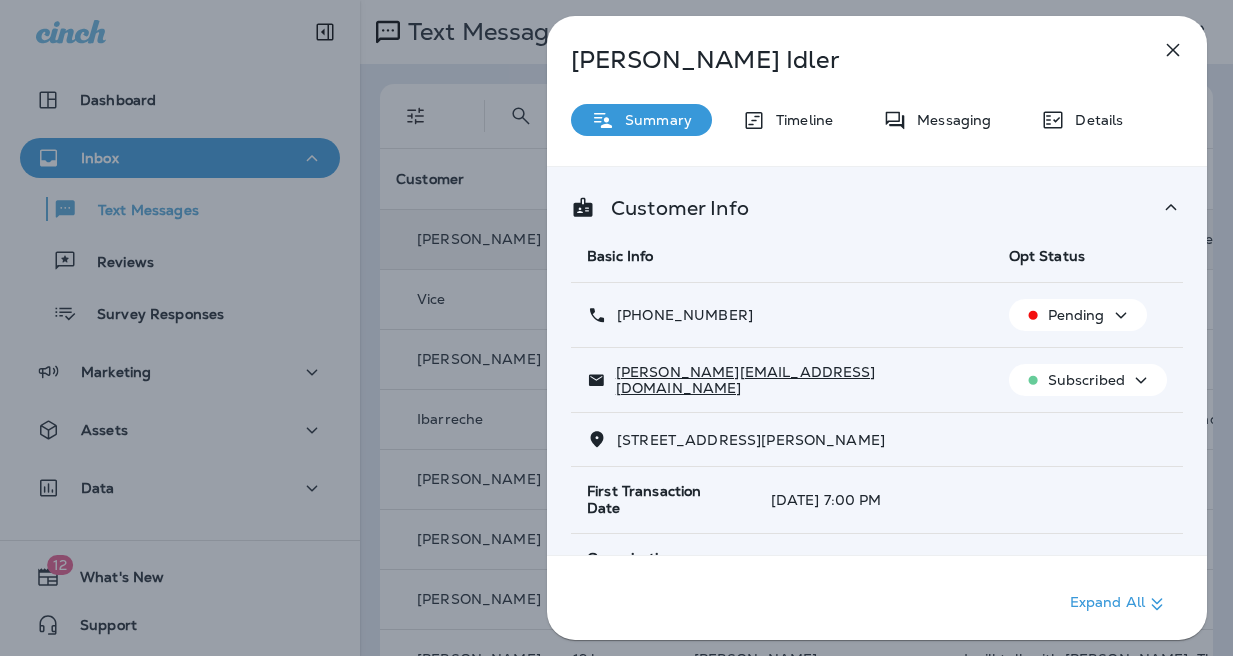 click on "[PHONE_NUMBER]" at bounding box center [680, 315] 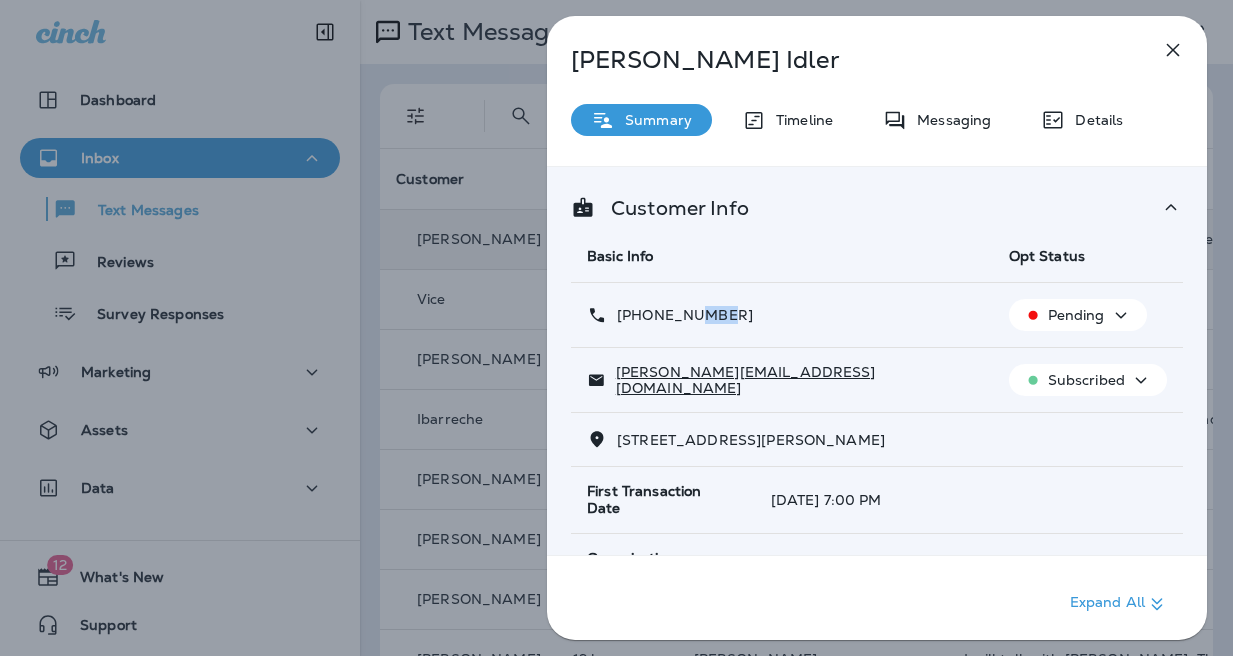 click on "[PHONE_NUMBER]" at bounding box center [680, 315] 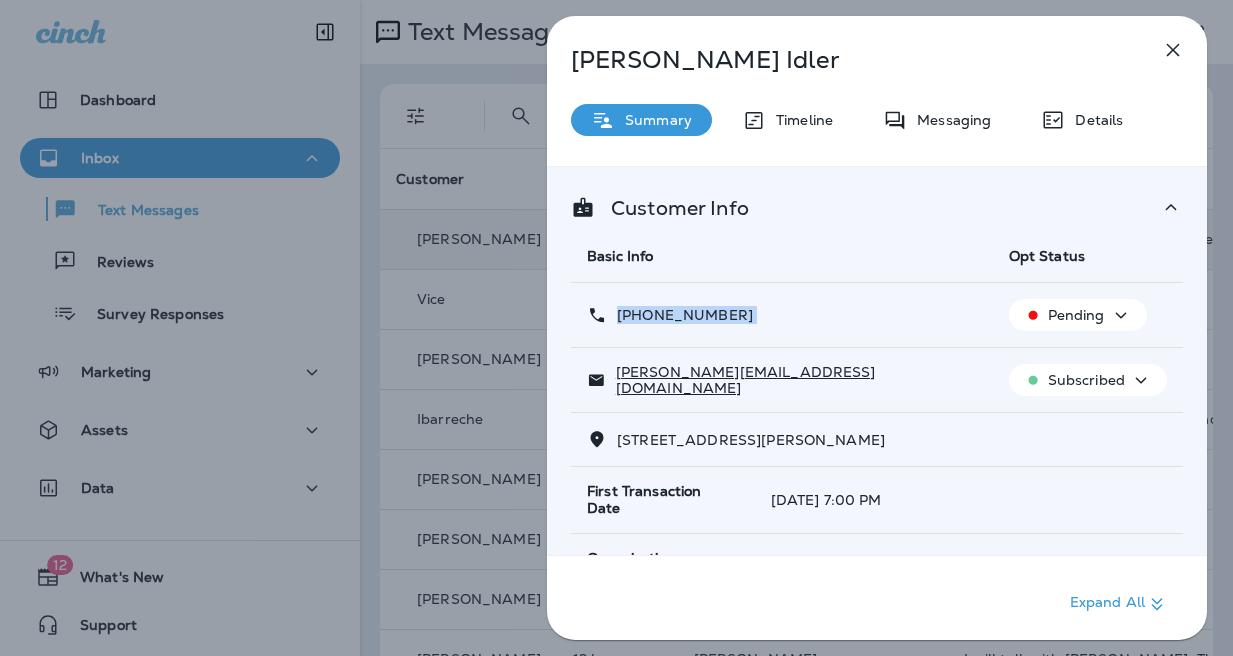 click on "[PHONE_NUMBER]" at bounding box center (680, 315) 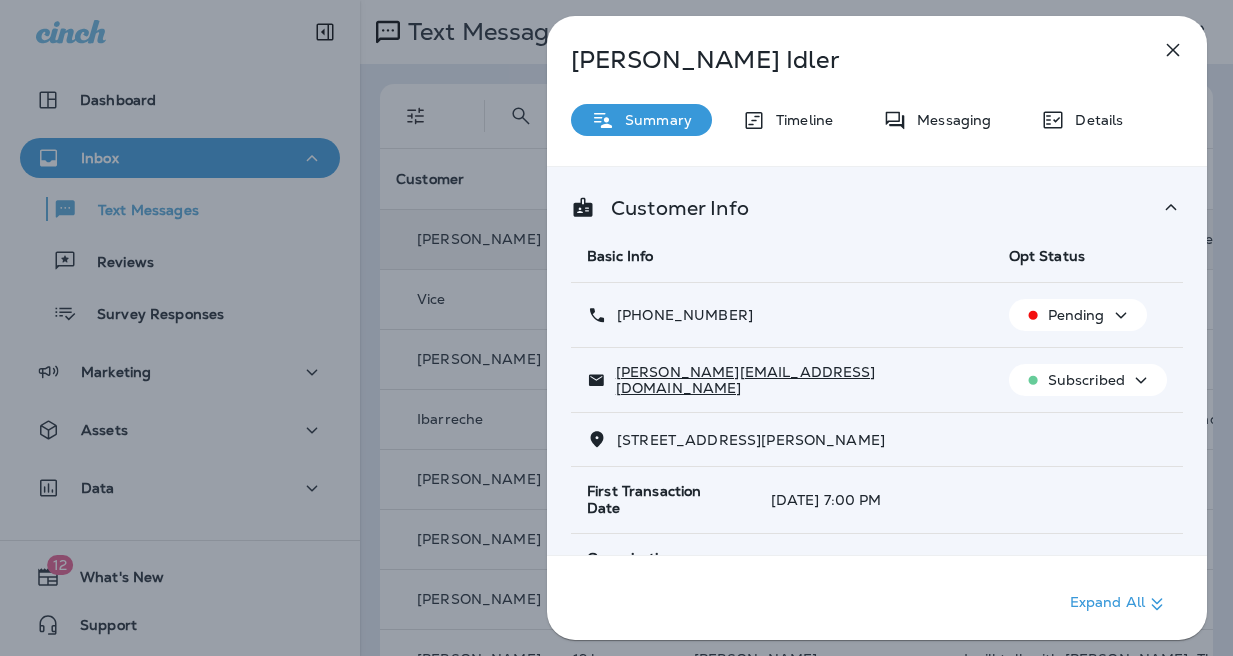 click on "[PERSON_NAME] Summary   Timeline   Messaging   Details   Customer Info Basic Info   Opt Status    [PHONE_NUMBER] Pending [PERSON_NAME][EMAIL_ADDRESS][DOMAIN_NAME] Subscribed [STREET_ADDRESS][PERSON_NAME] First Transaction Date [DATE] 7:00 PM Organization --   Customer Type Active - Residential Date Created [DATE] 6:27 PM Last Updated [DATE] 7:31 PM ... 12 more items View all Customer Matching Static Segments Subscriptions Expand All" at bounding box center (616, 328) 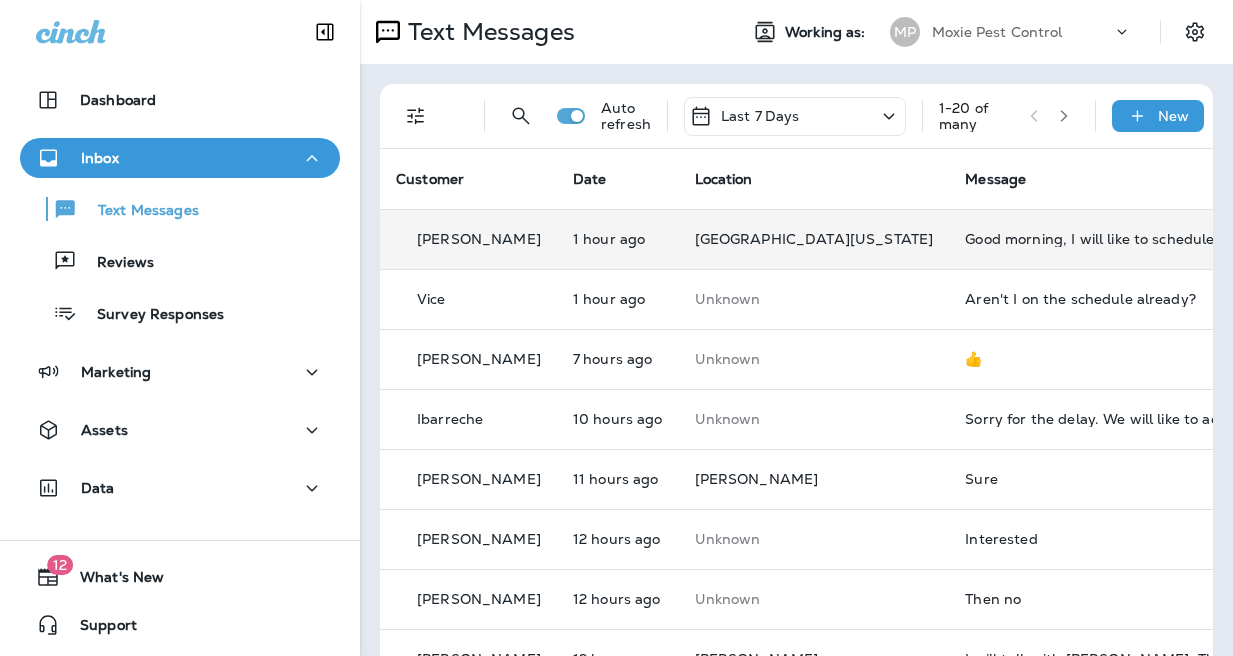 click on "Good morning, I will like to schedule a time for you guys to come and inspect the house there are lots of insects and ants inside the house" at bounding box center (1099, 239) 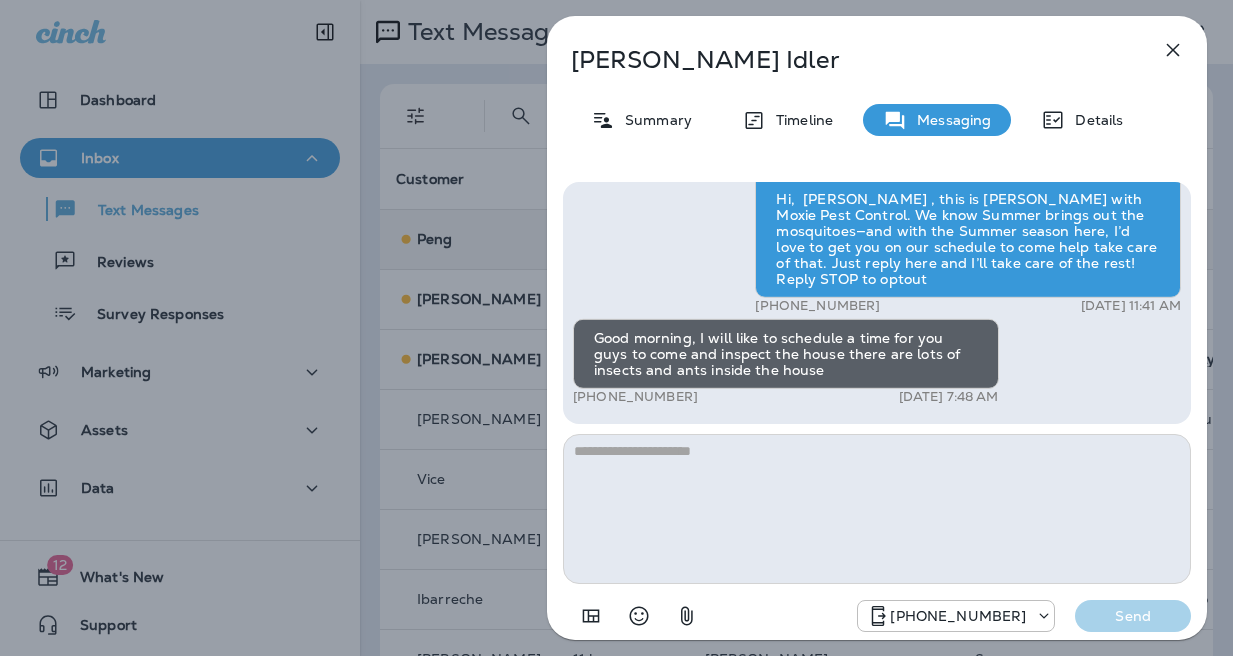 click on "[PERSON_NAME] Summary   Timeline   Messaging   Details   Hi,  [PERSON_NAME] , this is [PERSON_NAME] with Moxie Pest Control. We know Summer brings out the mosquitoes—and with the Summer season here, I’d love to get you on our schedule to come help take care of that. Just reply here and I’ll take care of the rest!
Reply STOP to optout +18174823792 [DATE] 11:41 AM Good morning, I will like to schedule a time for you guys to come and inspect the house there are lots of insects and ants inside the house  +1 (703) 589-6279 [DATE] 7:48 AM [PHONE_NUMBER] Send" at bounding box center (616, 328) 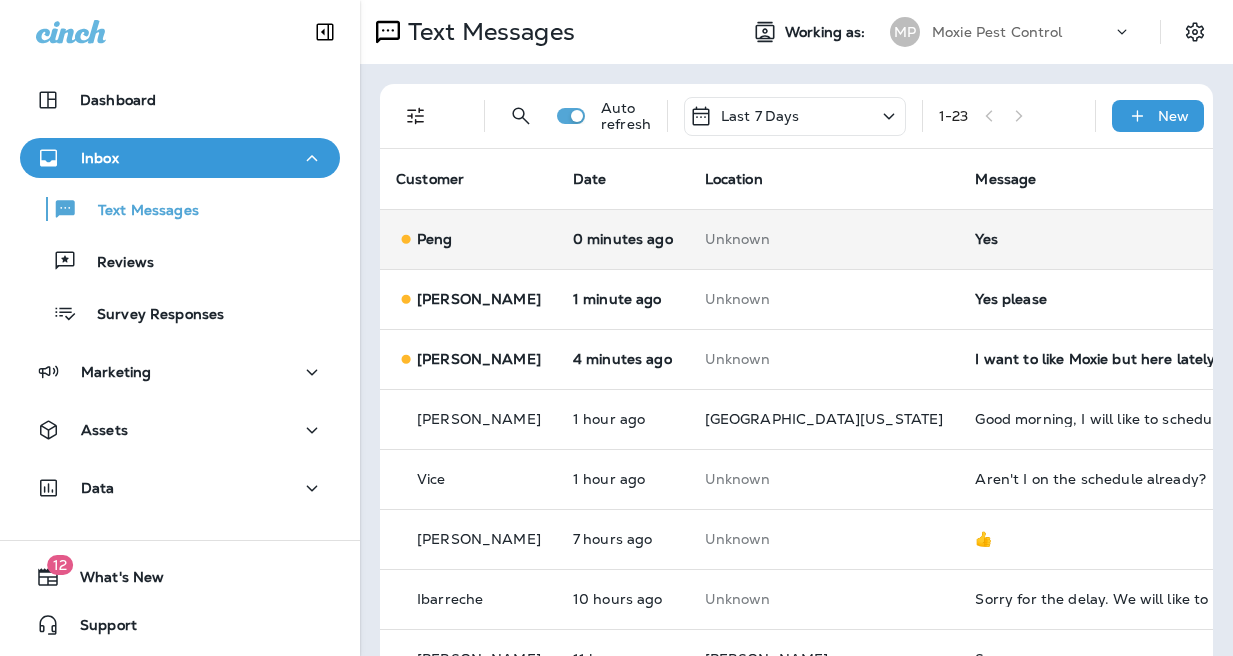 click on "Yes" at bounding box center [1109, 239] 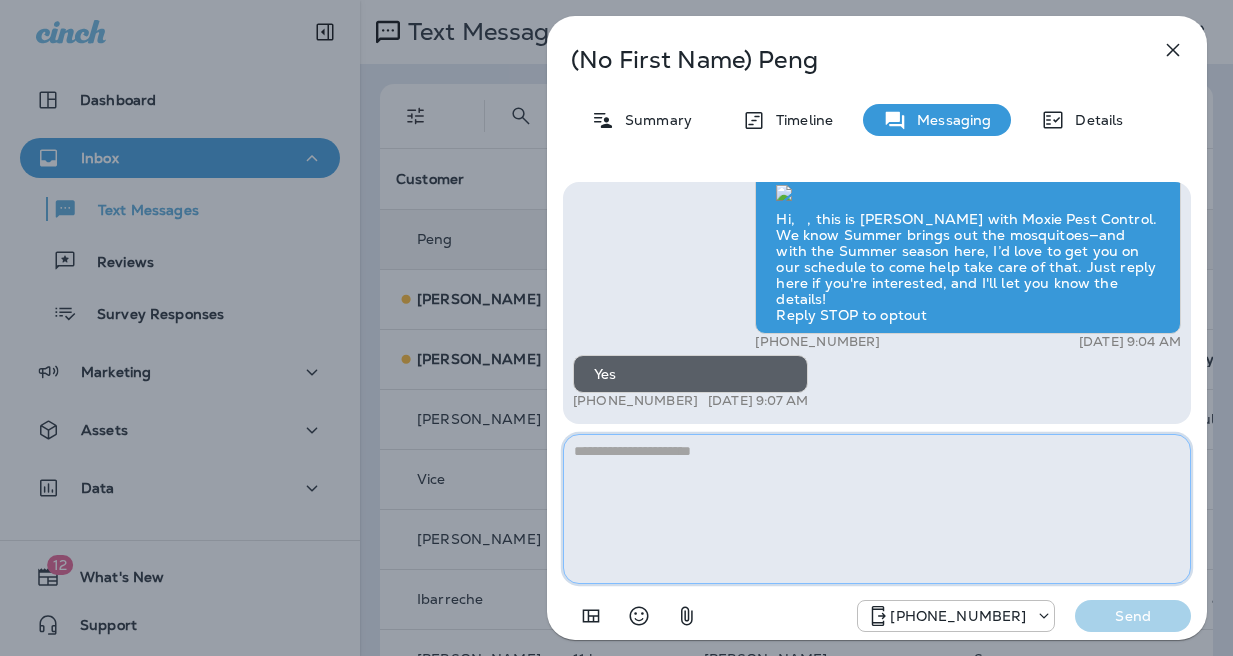 paste on "**********" 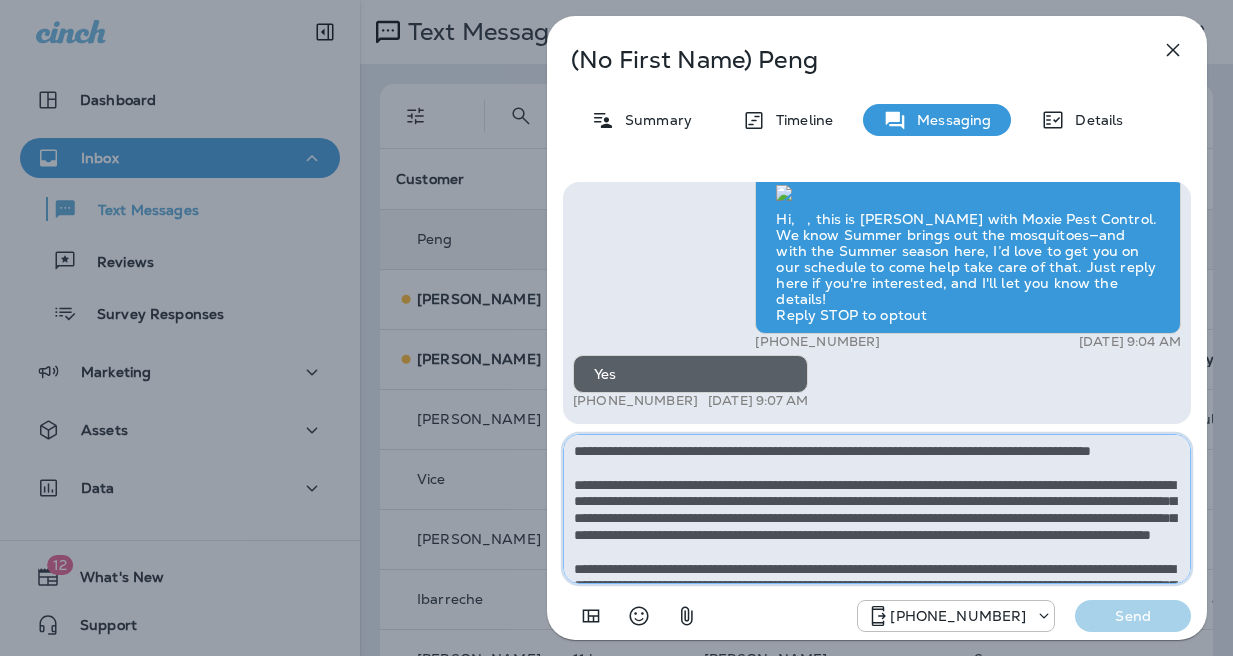 scroll, scrollTop: 112, scrollLeft: 0, axis: vertical 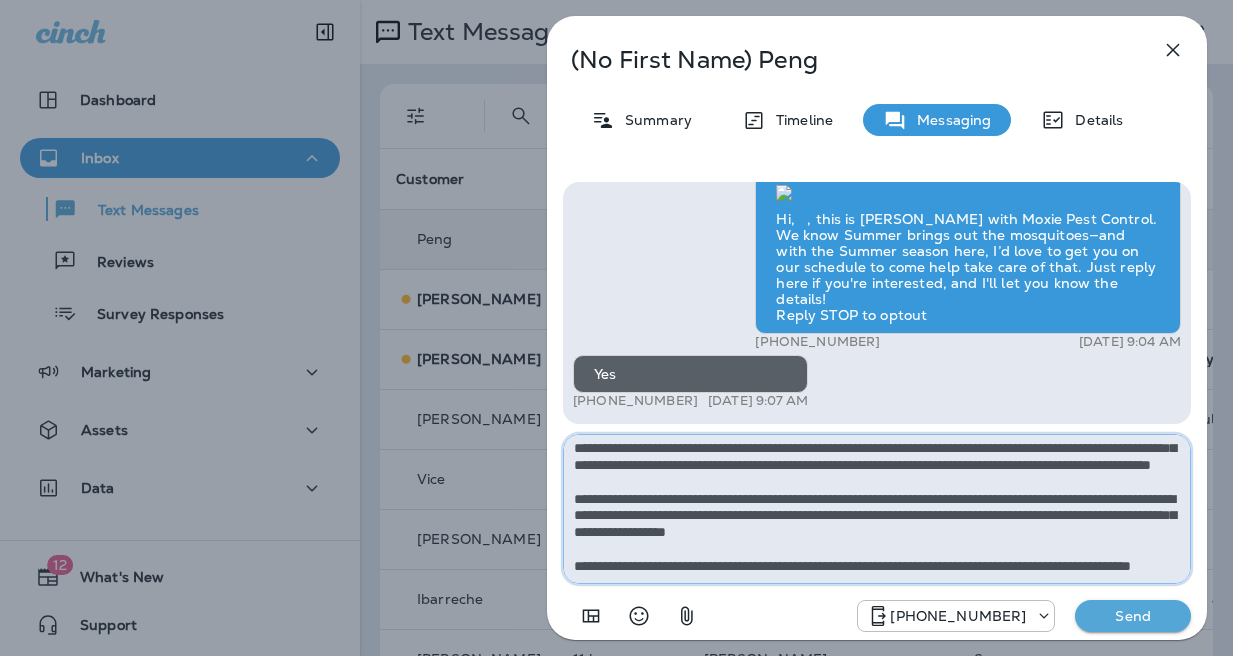 type on "**********" 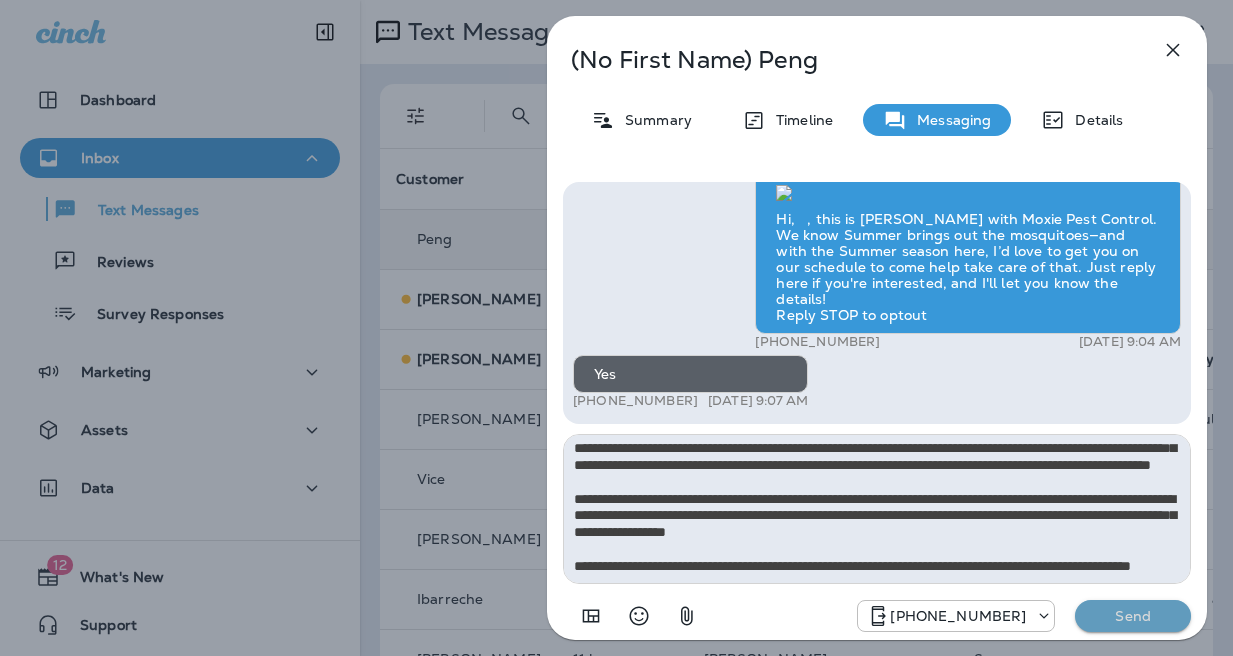 click on "Send" at bounding box center (1133, 616) 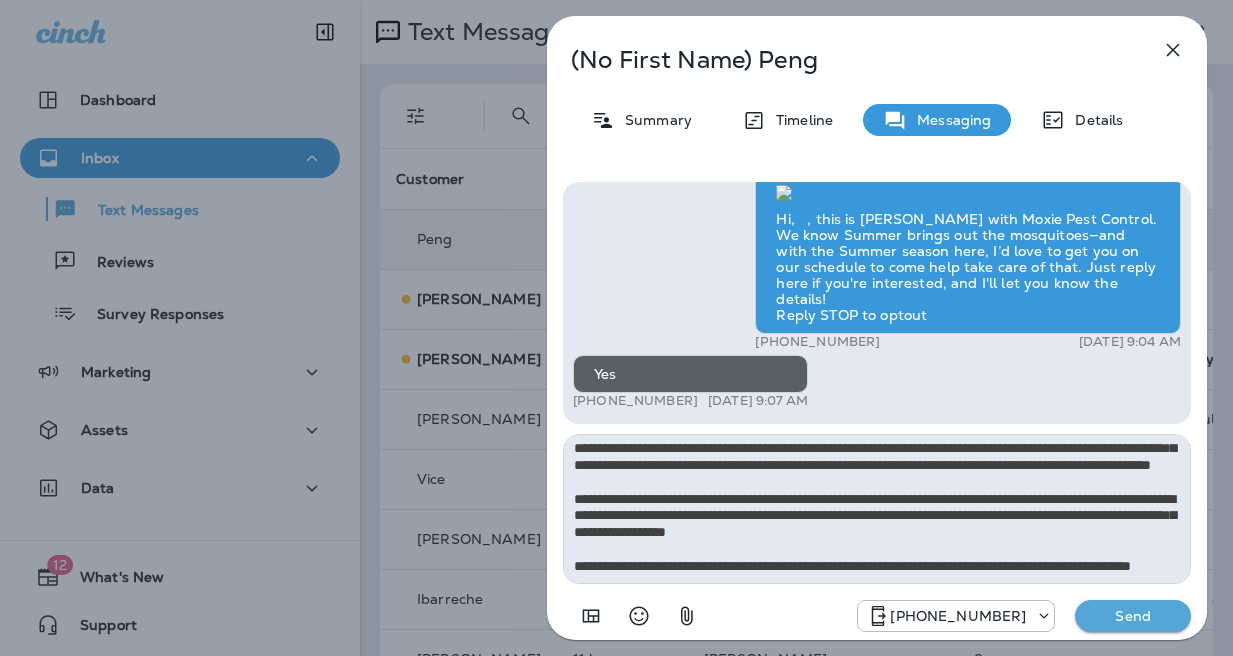 type 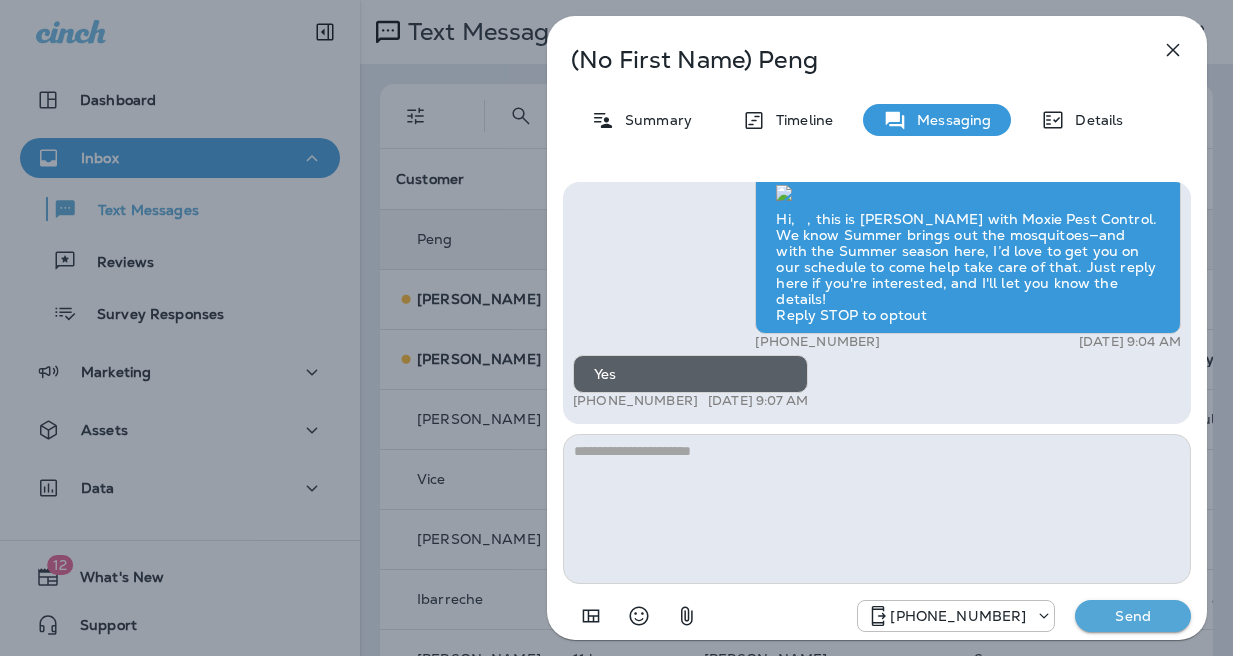 scroll, scrollTop: 0, scrollLeft: 0, axis: both 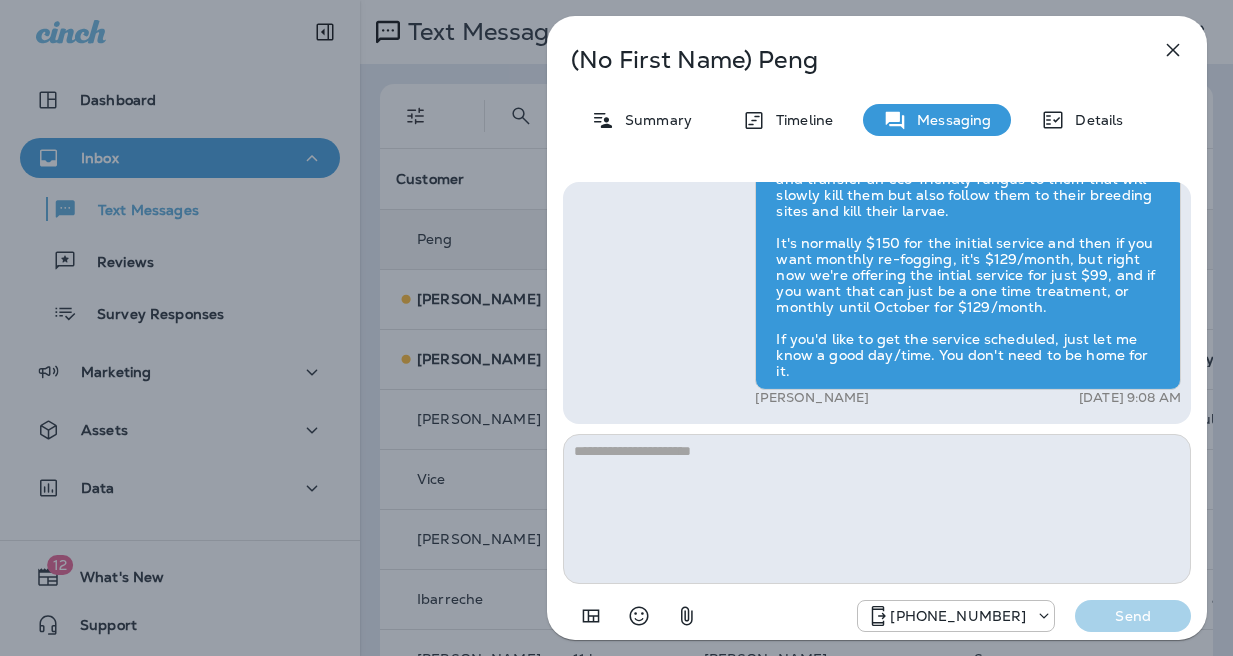 click on "(No First Name)   Peng Summary   Timeline   Messaging   Details   Hi,   , this is [PERSON_NAME] with Moxie Pest Control. We know Summer brings out the mosquitoes—and with the Summer season here, I’d love to get you on our schedule to come help take care of that. Just reply here if you're interested, and I'll let you know the details!
Reply STOP to optout +18174823792 [DATE] 9:04 AM Yes +1 (206) 618-4834 [DATE] 9:07 AM   [PERSON_NAME] [DATE] 9:08 AM [PHONE_NUMBER] Send" at bounding box center (616, 328) 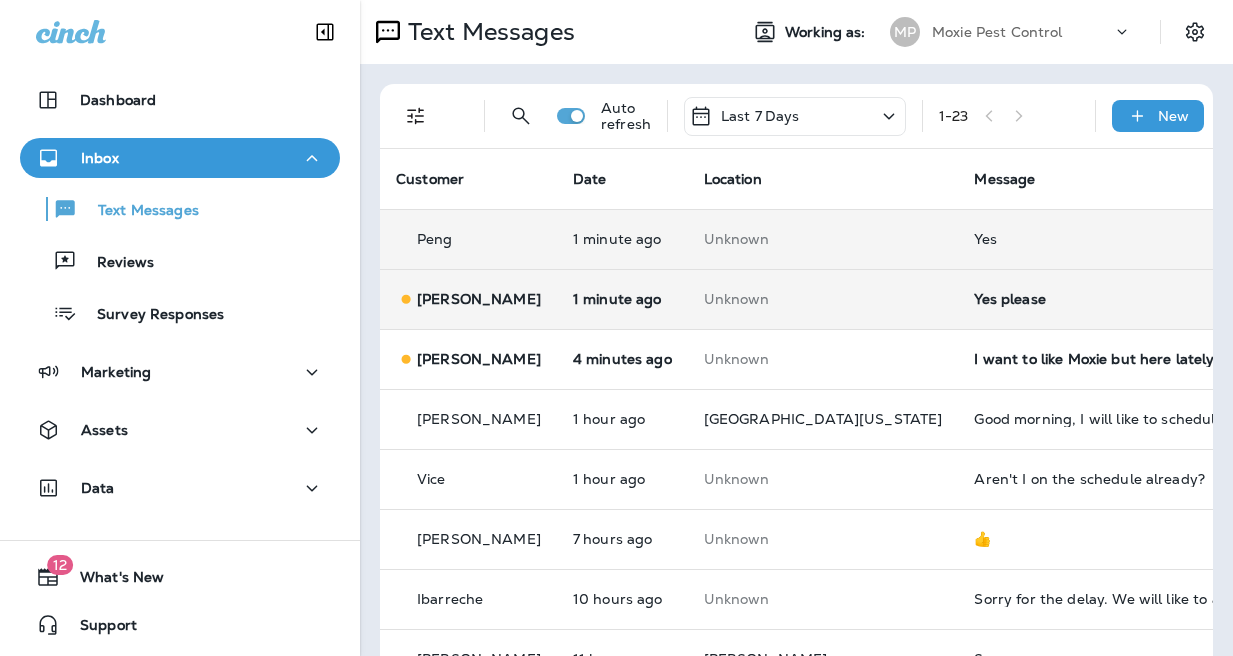 click on "Yes please" at bounding box center (1108, 299) 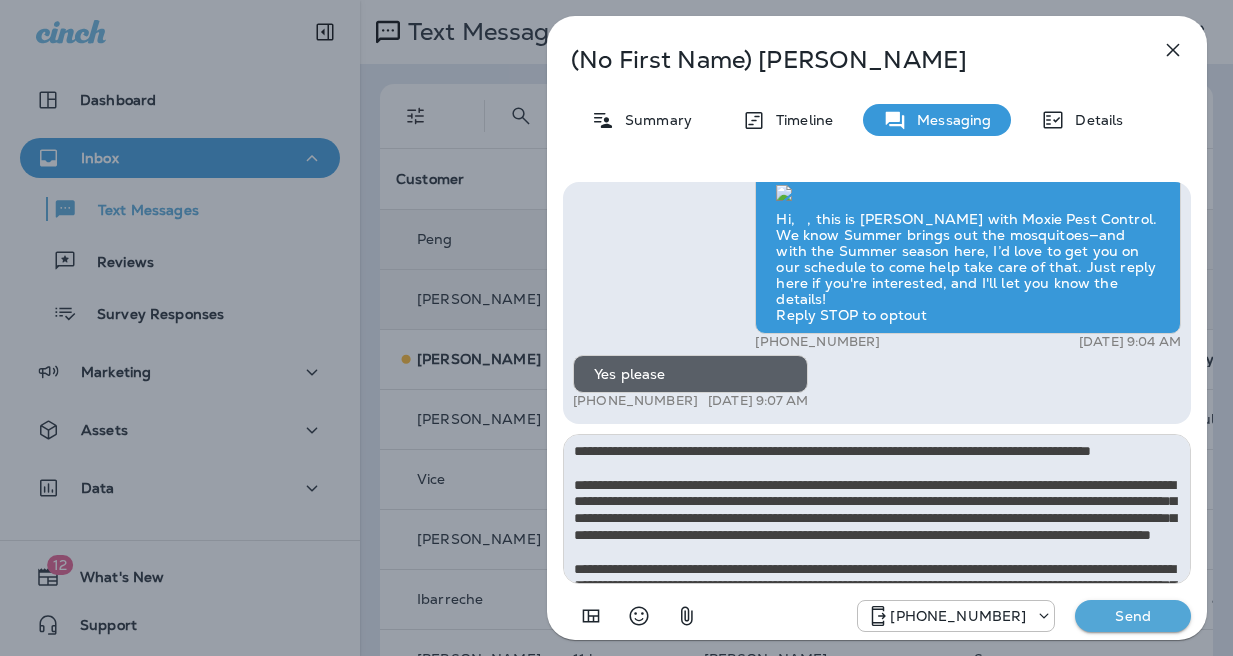 scroll, scrollTop: 112, scrollLeft: 0, axis: vertical 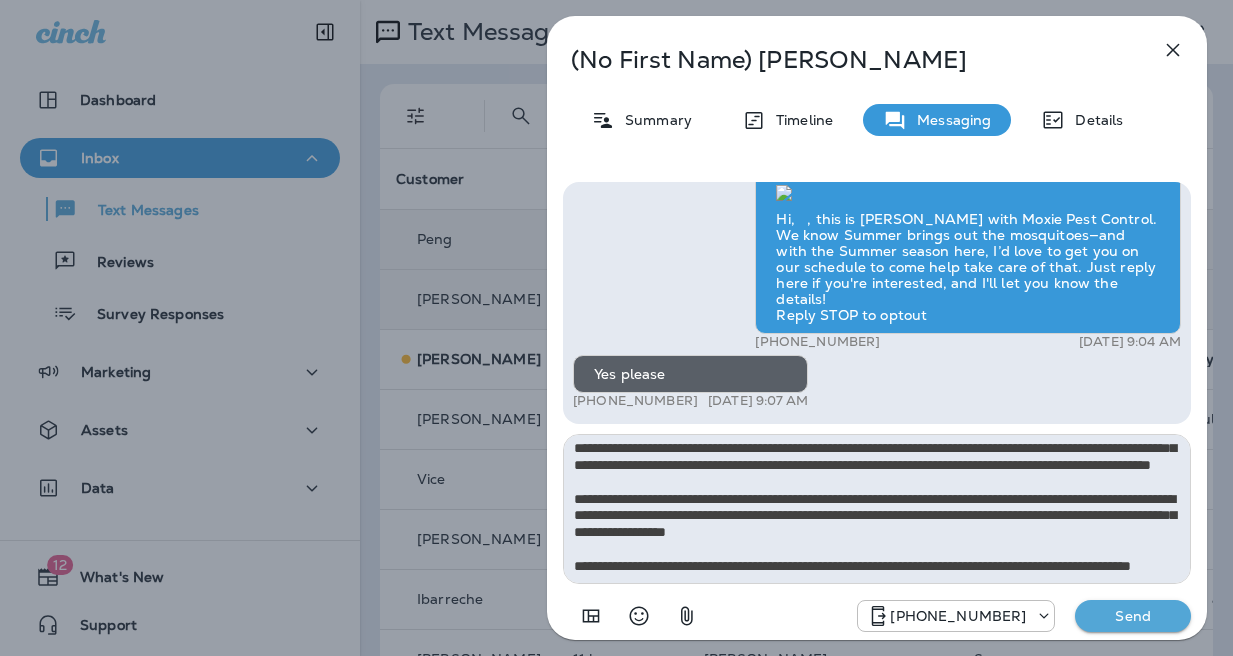 type on "**********" 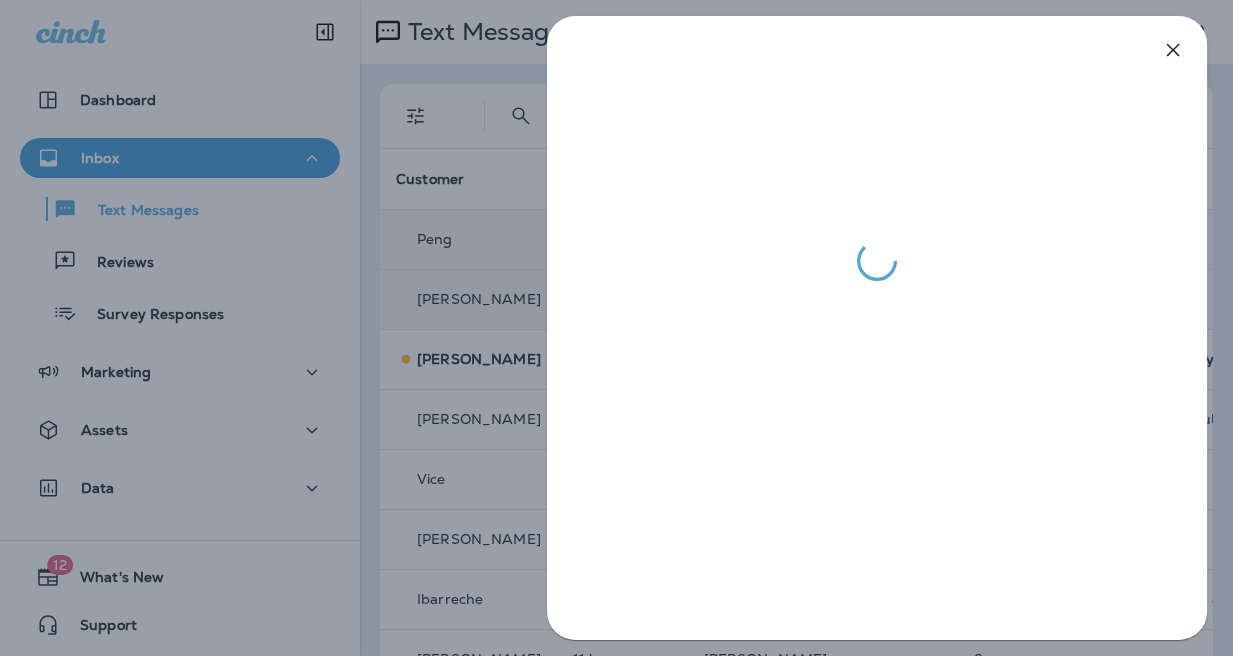click at bounding box center (616, 328) 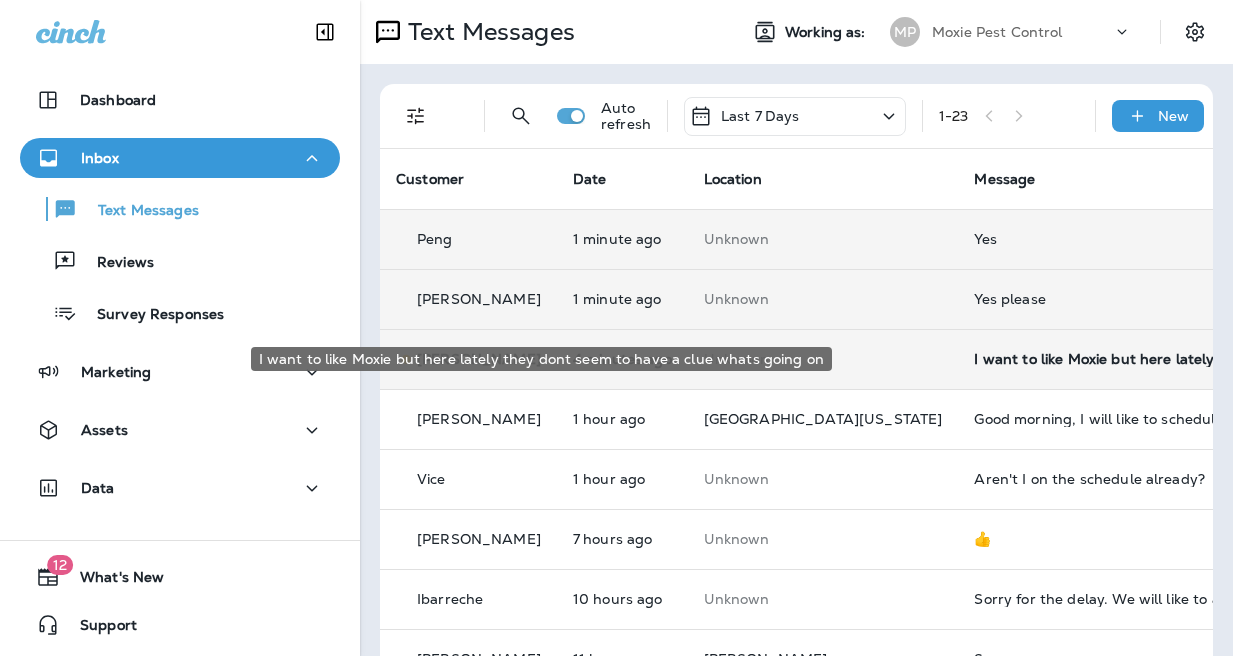 click on "I want to like Moxie but here lately they dont seem to have a clue whats going on" at bounding box center [1108, 359] 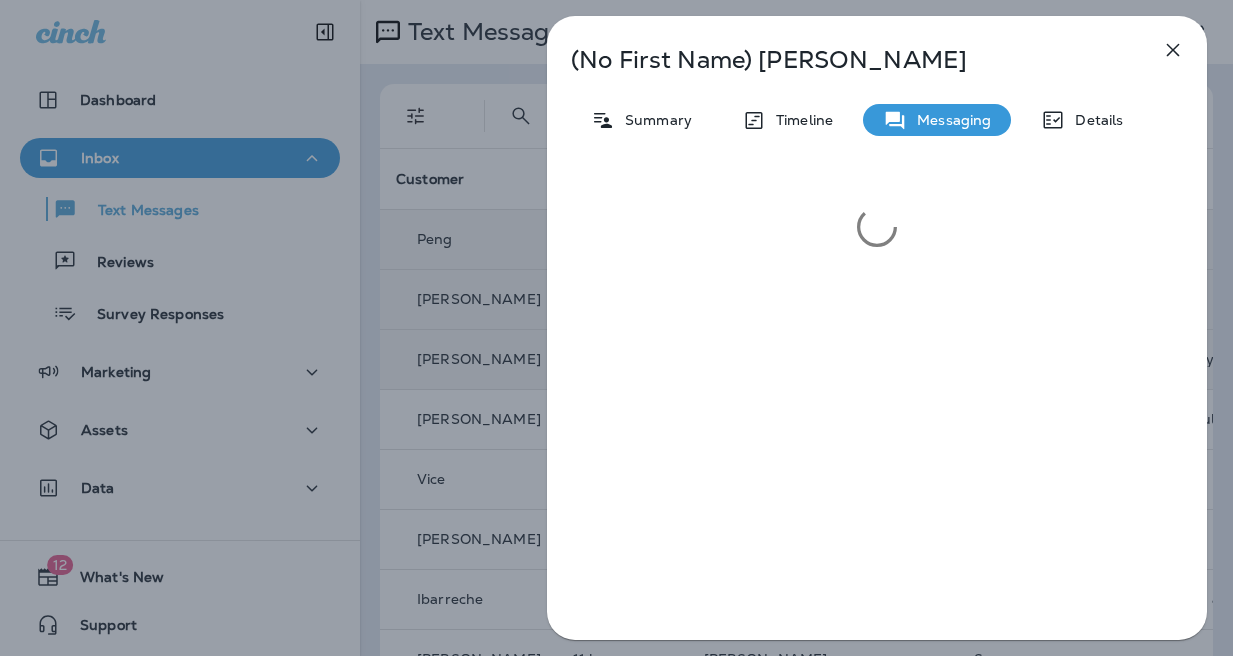 click on "(No First Name)   [PERSON_NAME] Summary   Timeline   Messaging   Details" at bounding box center [616, 328] 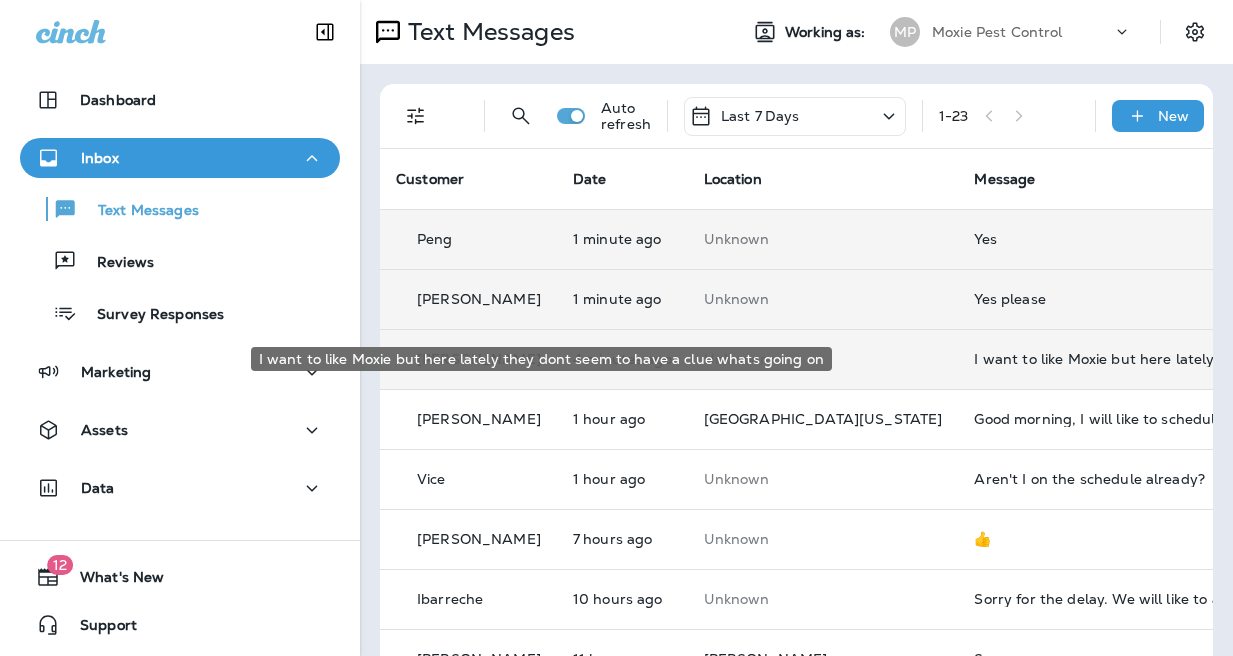 click on "I want to like Moxie but here lately they dont seem to have a clue whats going on" at bounding box center (1108, 359) 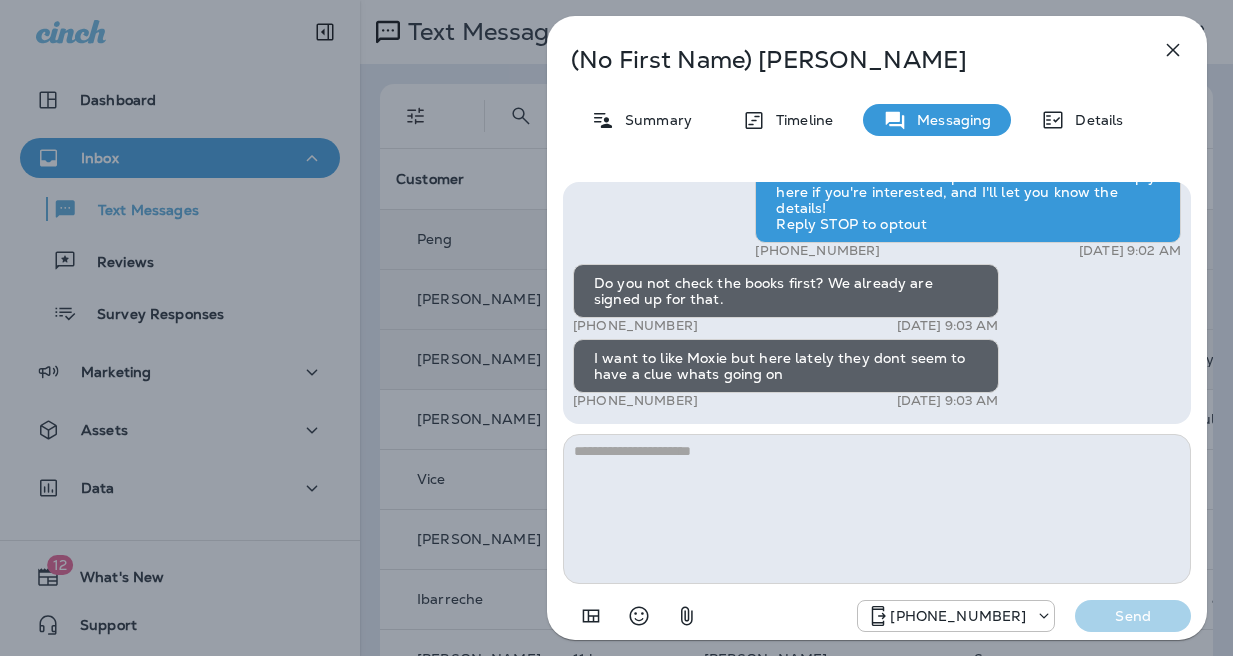 click on "(No First Name)   [PERSON_NAME] Summary   Timeline   Messaging   Details   Hi,   , this is [PERSON_NAME] with Moxie Pest Control. We know Summer brings out the mosquitoes—and with the Summer season here, I’d love to get you on our schedule to come help take care of that. Just reply here if you're interested, and I'll let you know the details!
Reply STOP to optout +18174823792 [DATE] 9:02 AM Do you not check the books first? We already are signed up for that. +1 (918) 689-0339 [DATE] 9:03 AM I want to like Moxie but here lately they dont seem to have a clue whats going on +1 (918) 689-0339 [DATE] 9:03 AM [PHONE_NUMBER] Send" at bounding box center [616, 328] 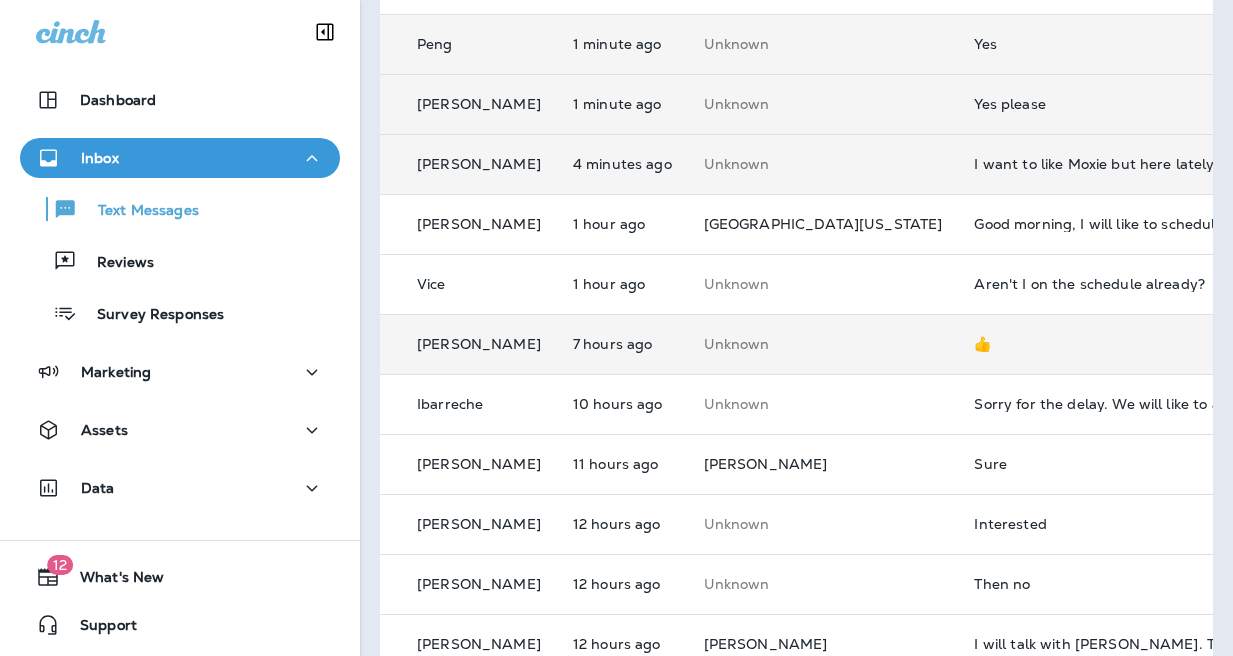 scroll, scrollTop: 205, scrollLeft: 0, axis: vertical 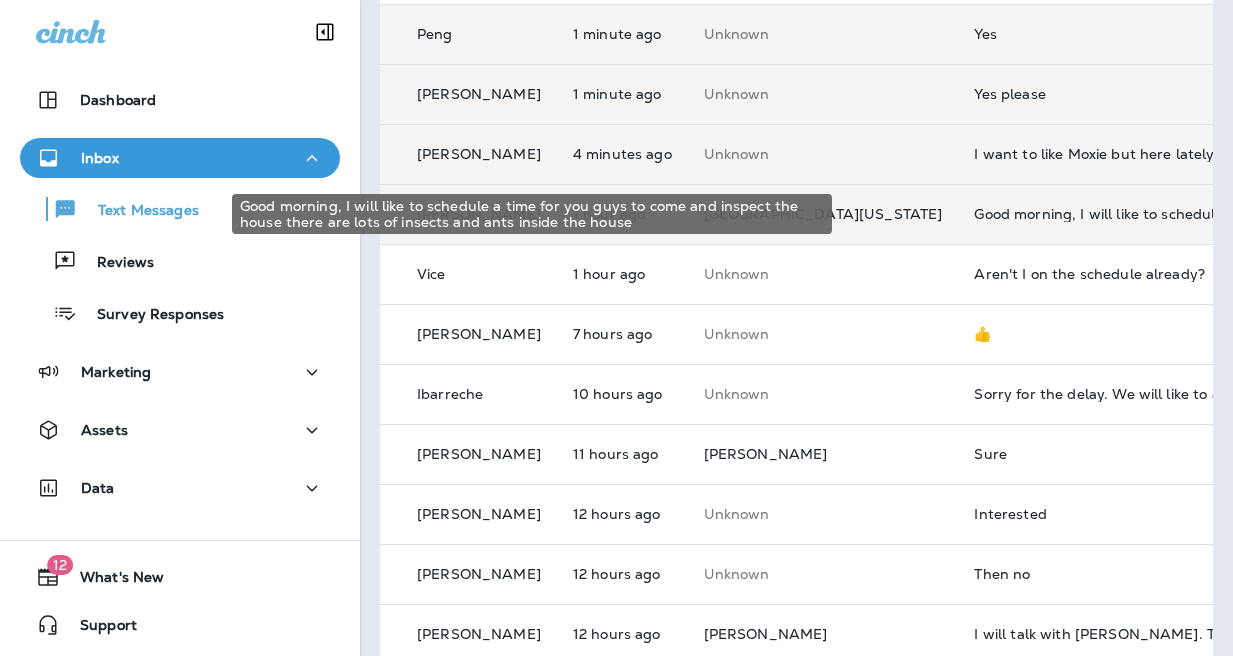 click on "Good morning, I will like to schedule a time for you guys to come and inspect the house there are lots of insects and ants inside the house" at bounding box center [1108, 214] 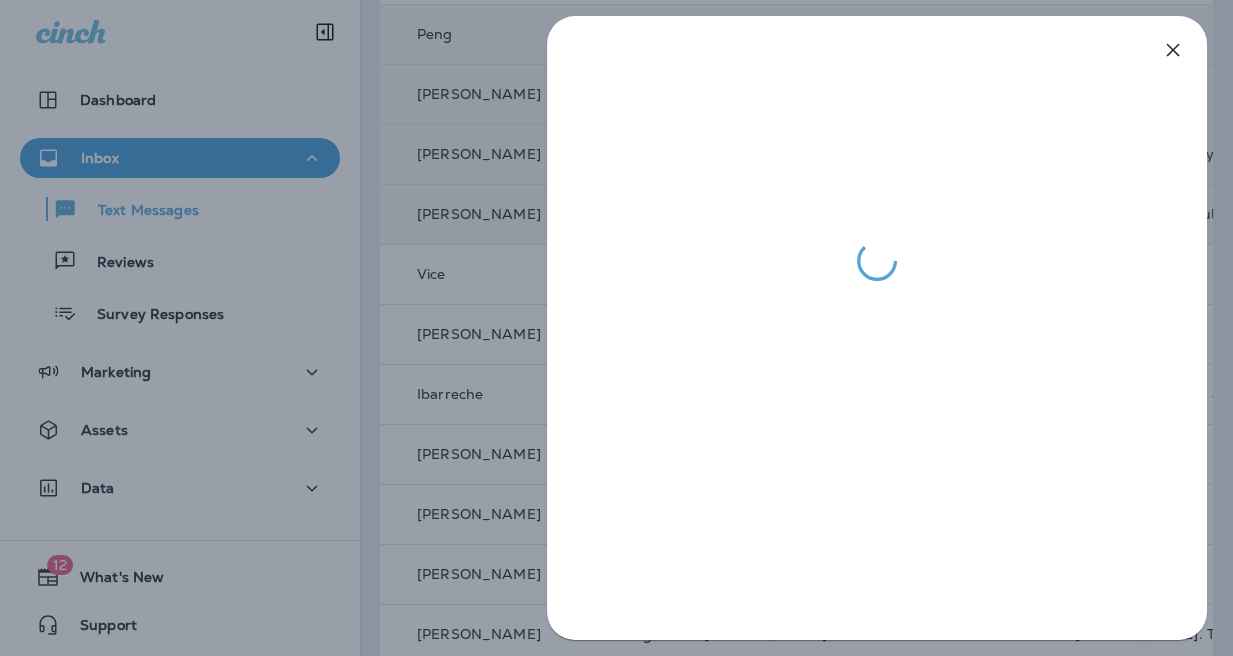 drag, startPoint x: 367, startPoint y: 394, endPoint x: 403, endPoint y: 393, distance: 36.013885 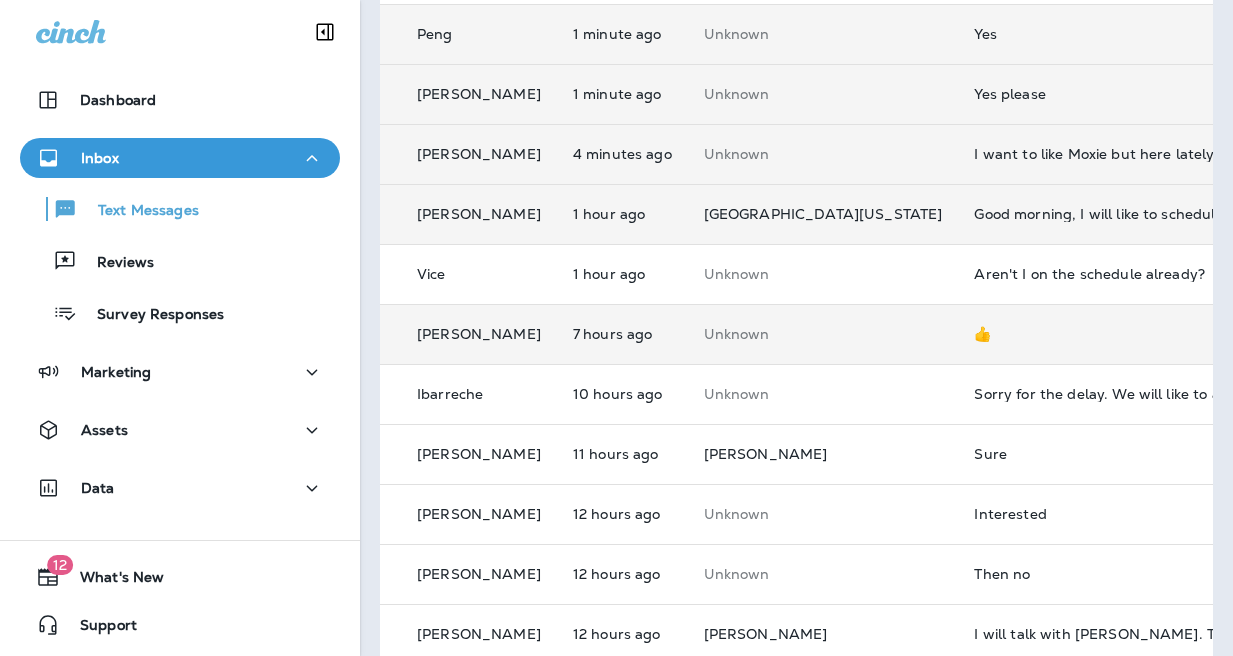 click on "👍" at bounding box center [1108, 334] 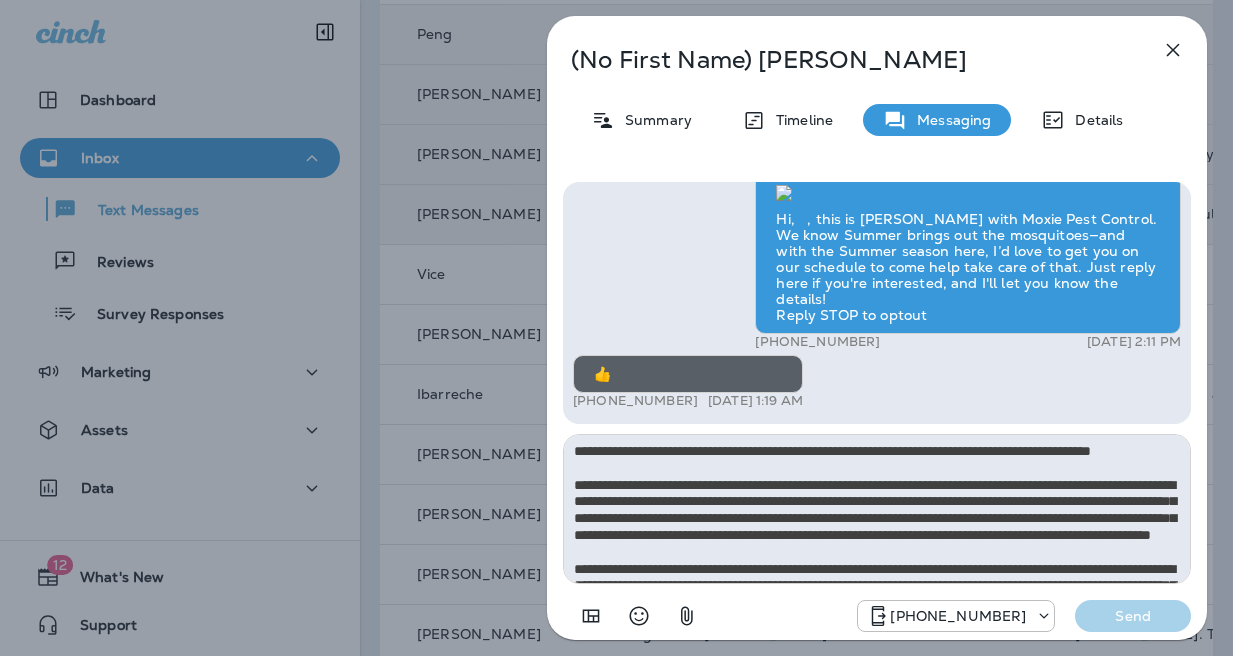 scroll, scrollTop: 112, scrollLeft: 0, axis: vertical 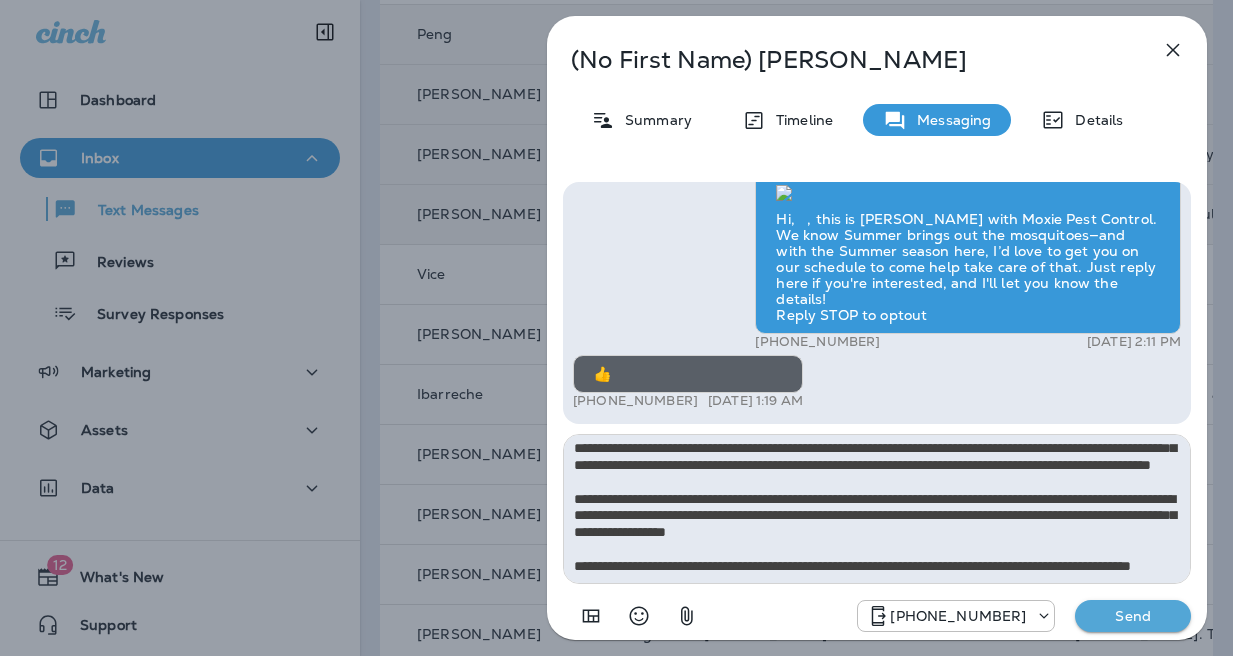 type on "**********" 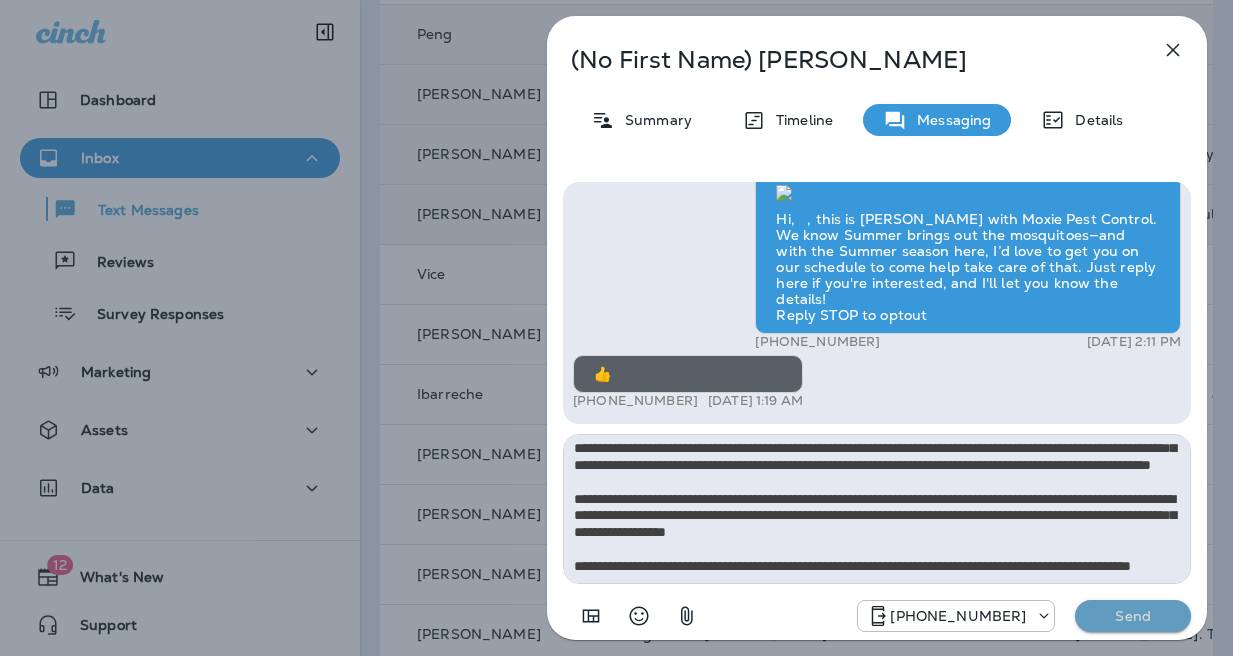 click on "Send" at bounding box center [1133, 616] 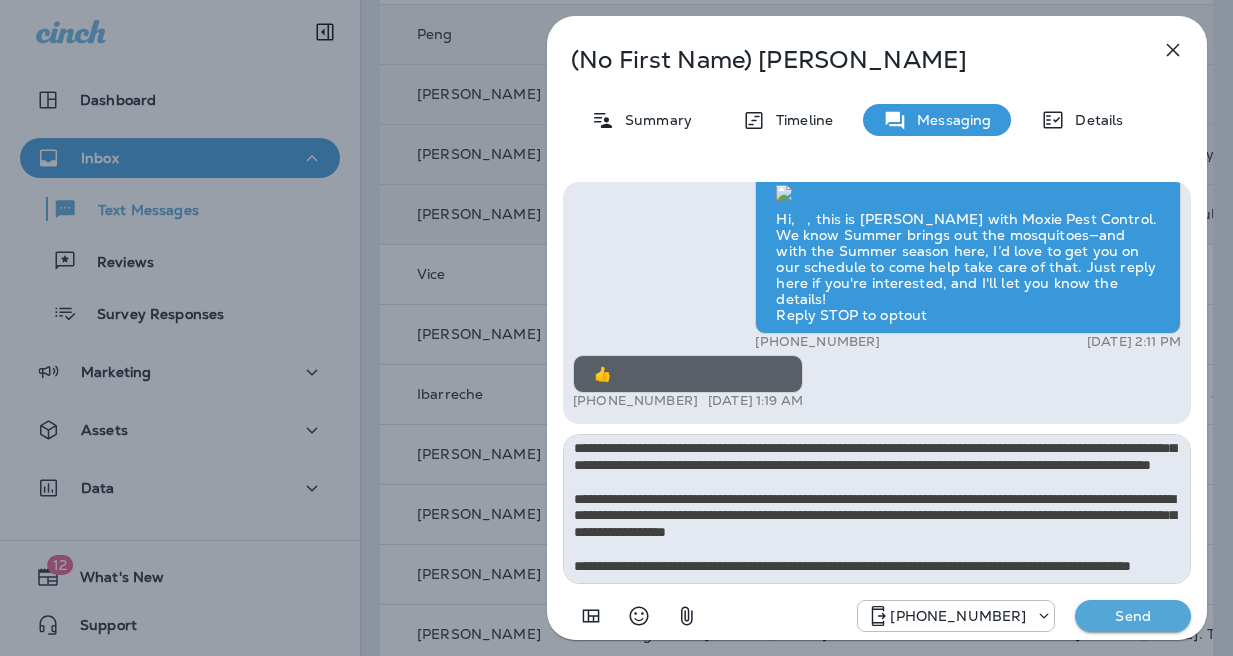 type 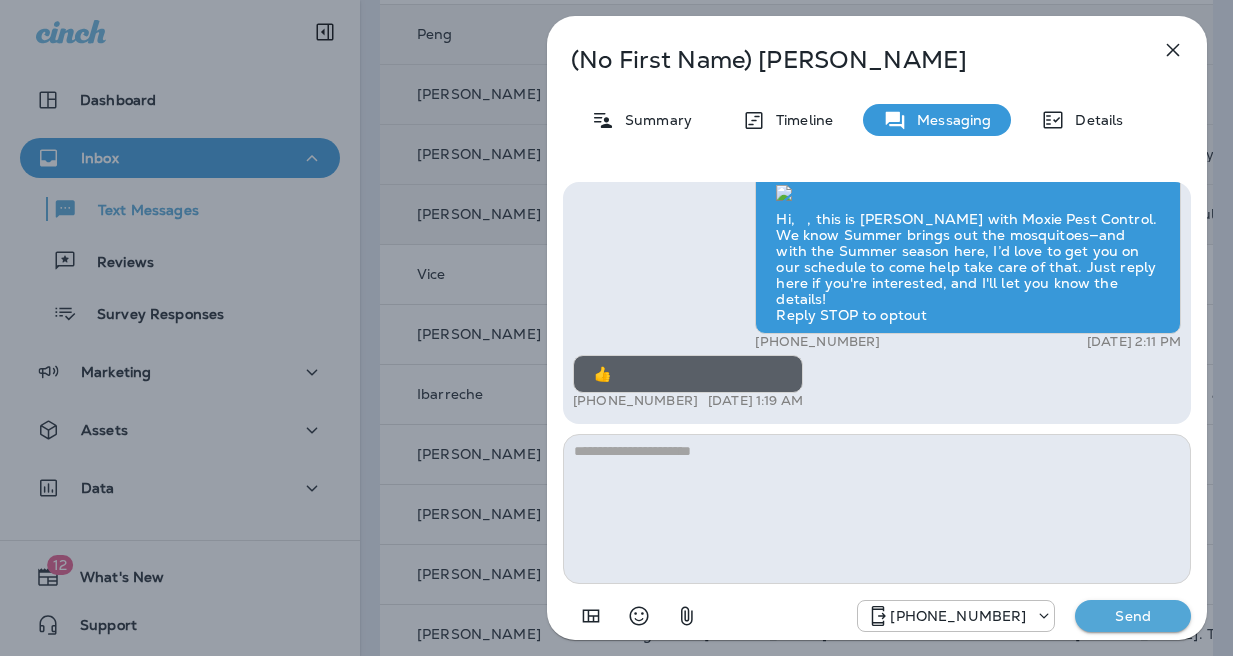 scroll, scrollTop: 0, scrollLeft: 0, axis: both 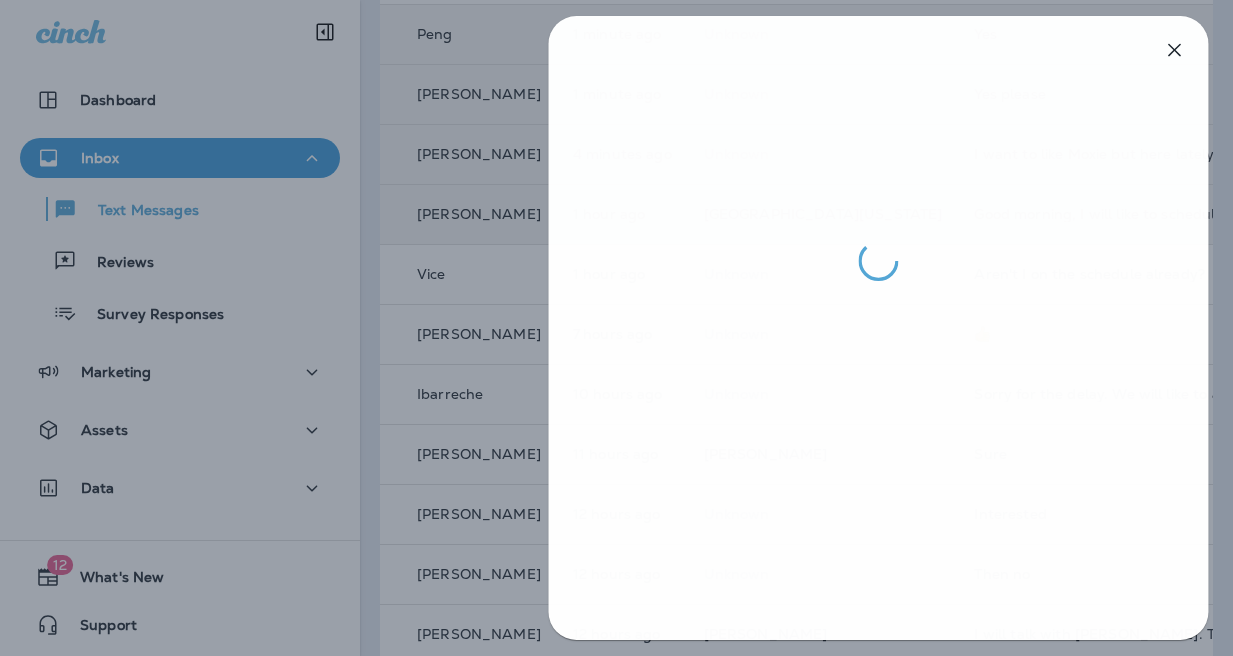 click at bounding box center [617, 328] 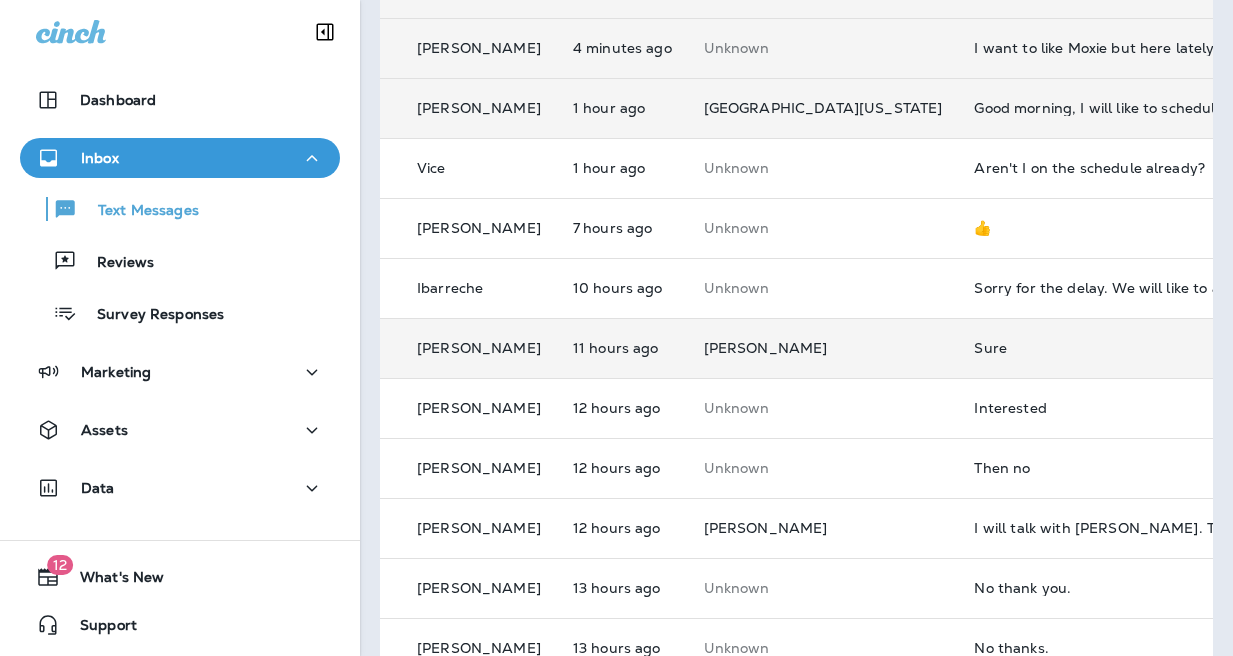 scroll, scrollTop: 320, scrollLeft: 0, axis: vertical 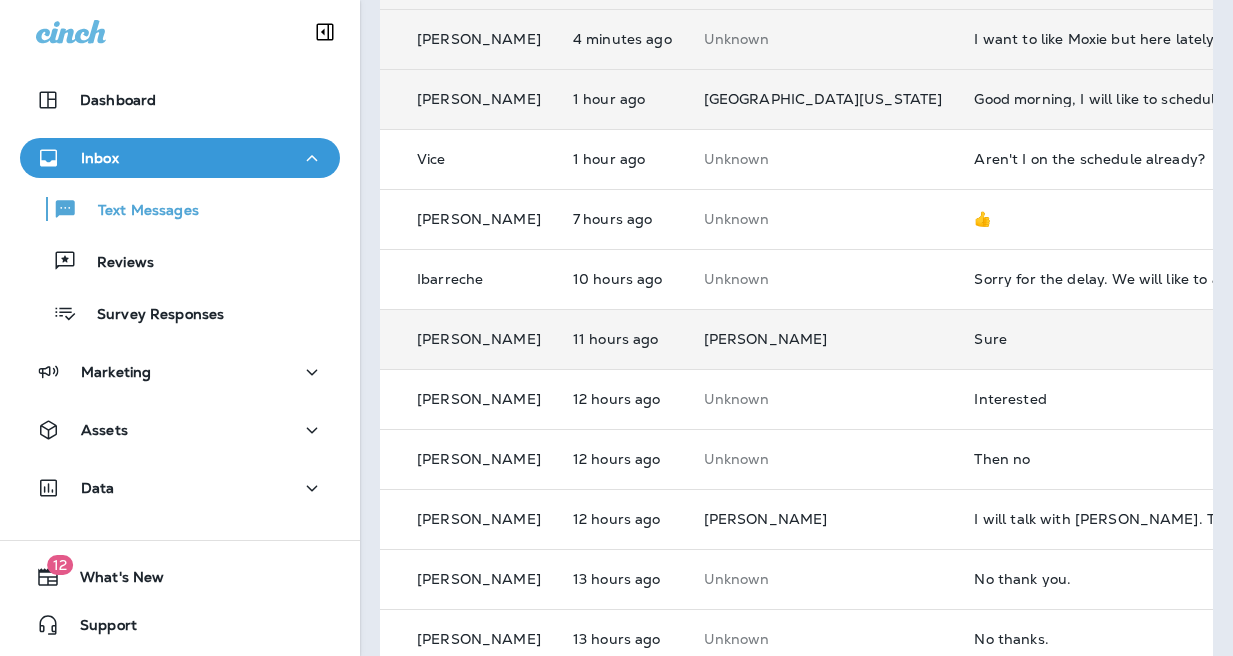 click on "Sure" at bounding box center (1108, 339) 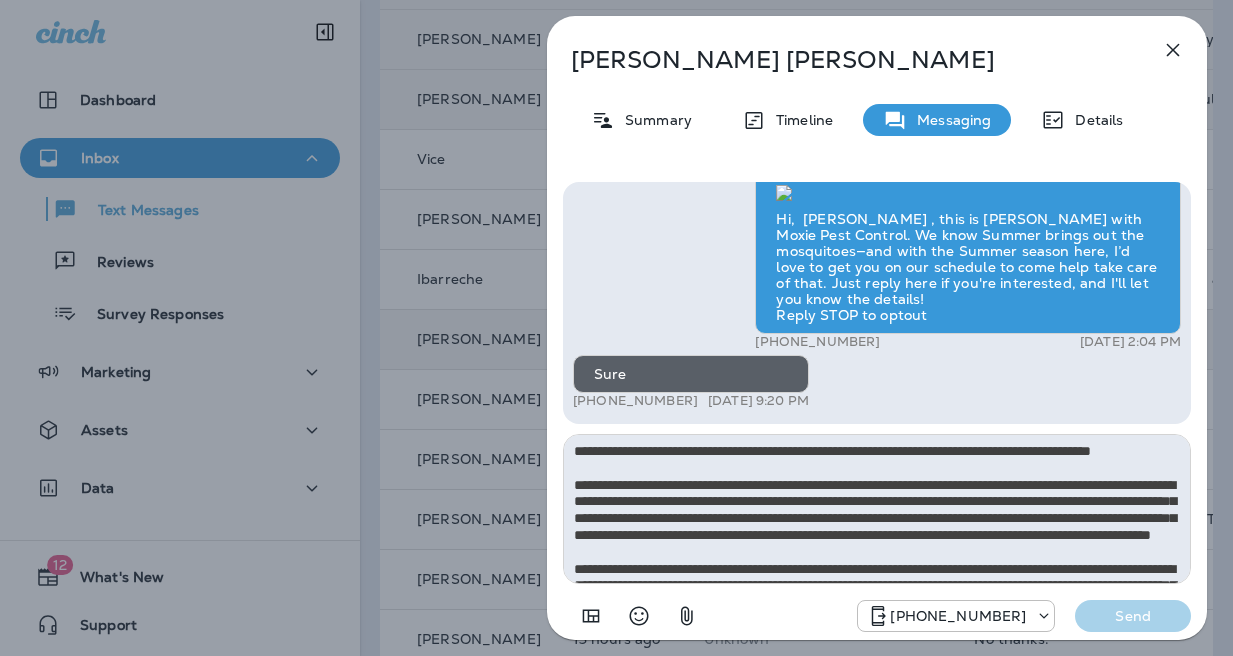scroll, scrollTop: 112, scrollLeft: 0, axis: vertical 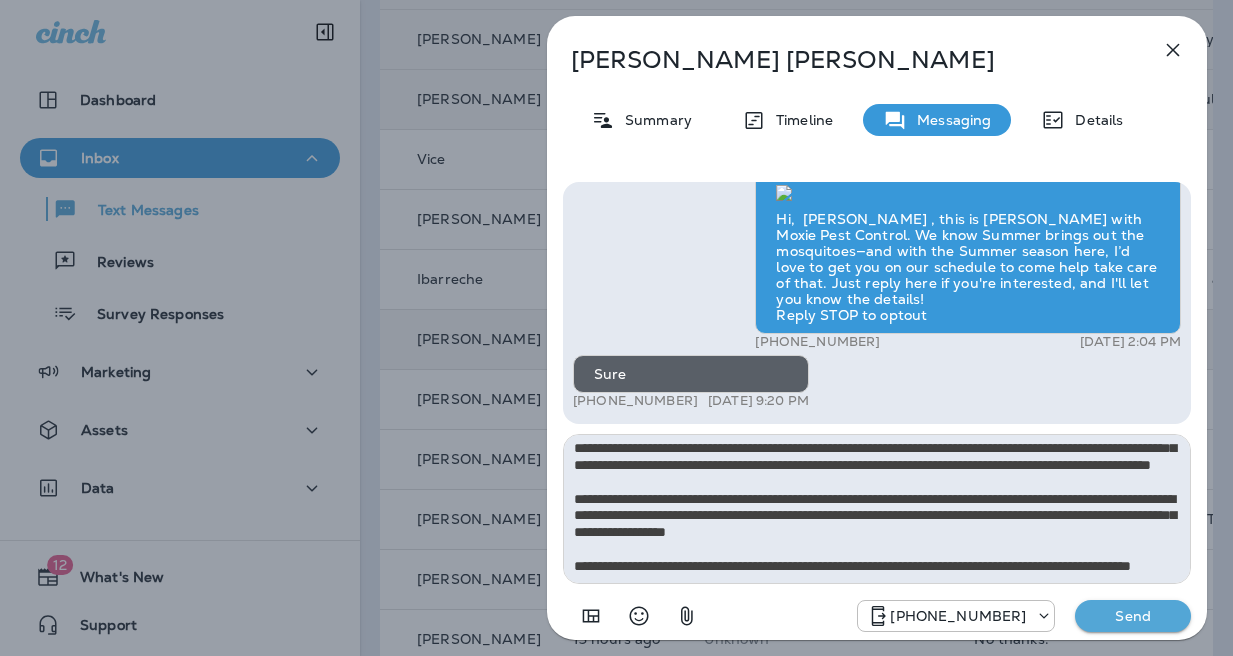 type on "**********" 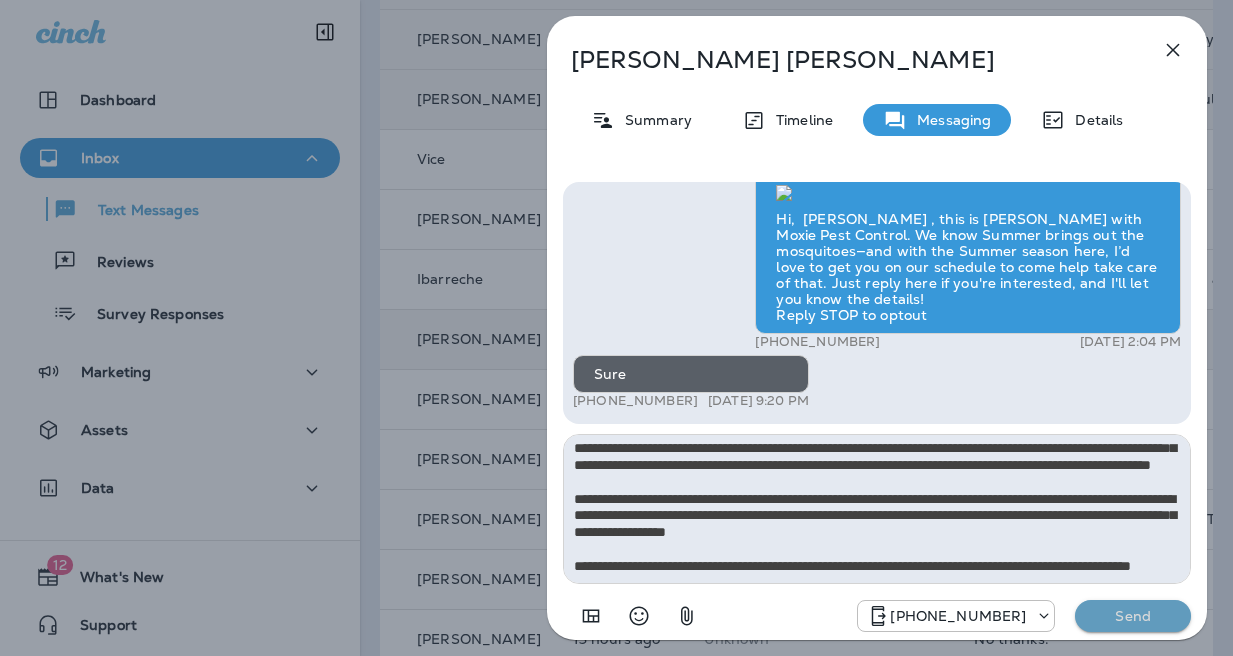 click on "Send" at bounding box center [1133, 616] 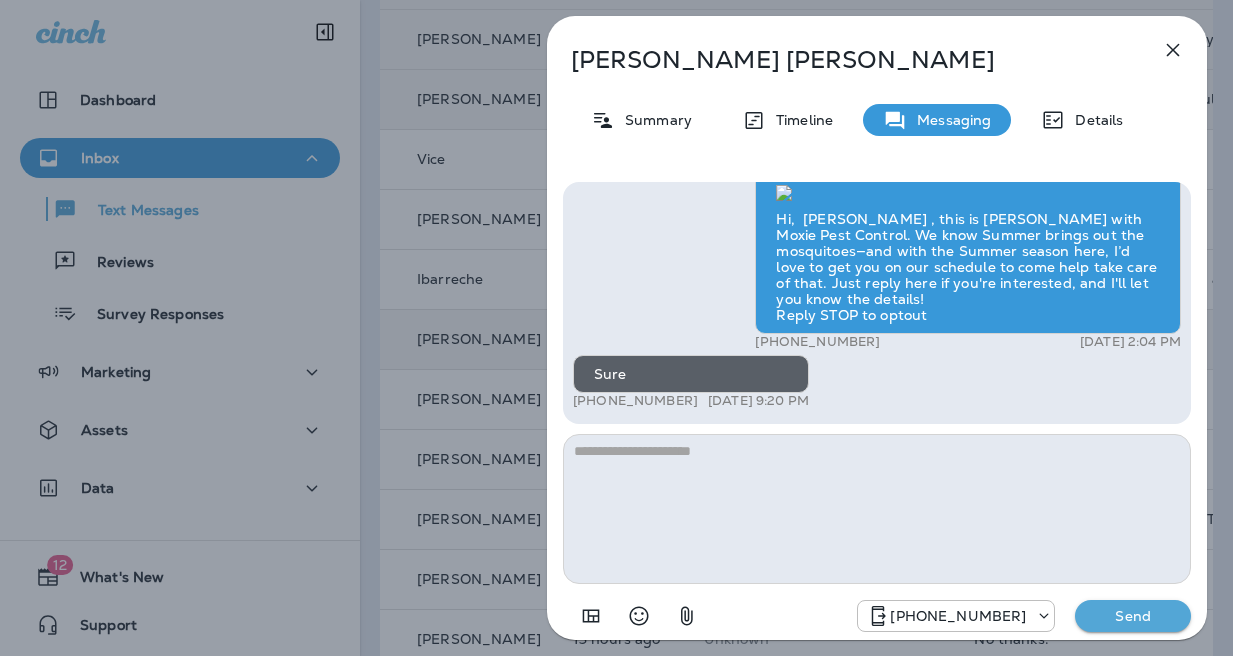 scroll, scrollTop: 0, scrollLeft: 0, axis: both 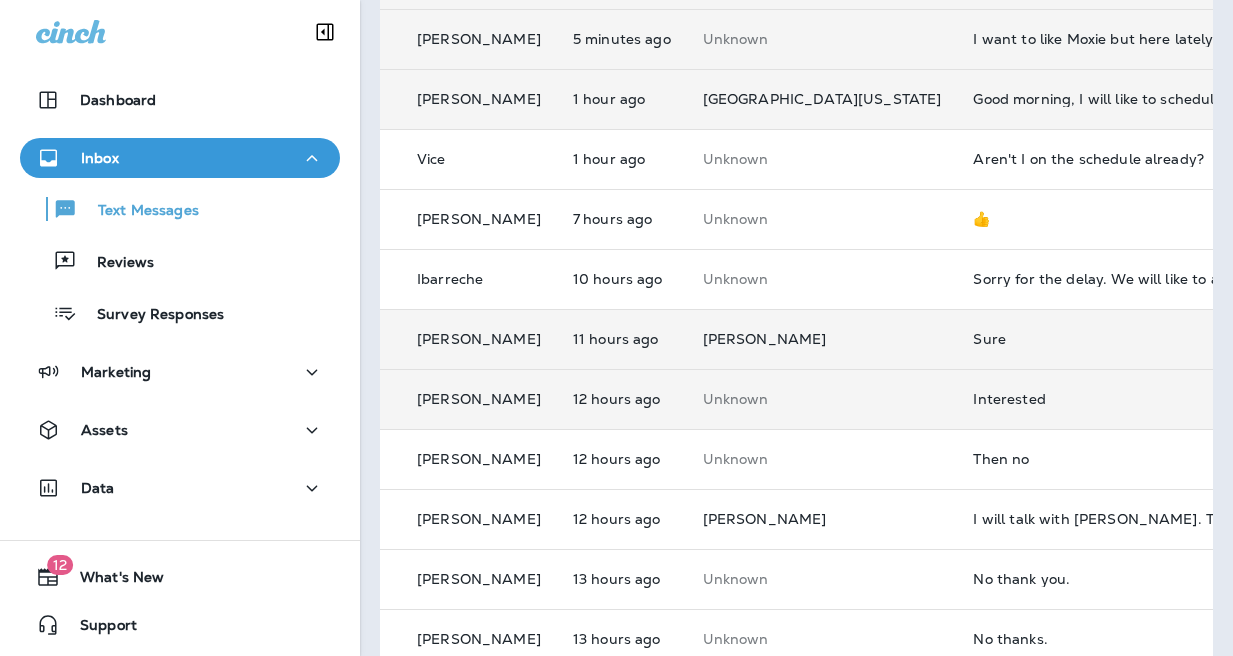 click on "Interested" at bounding box center [1107, 399] 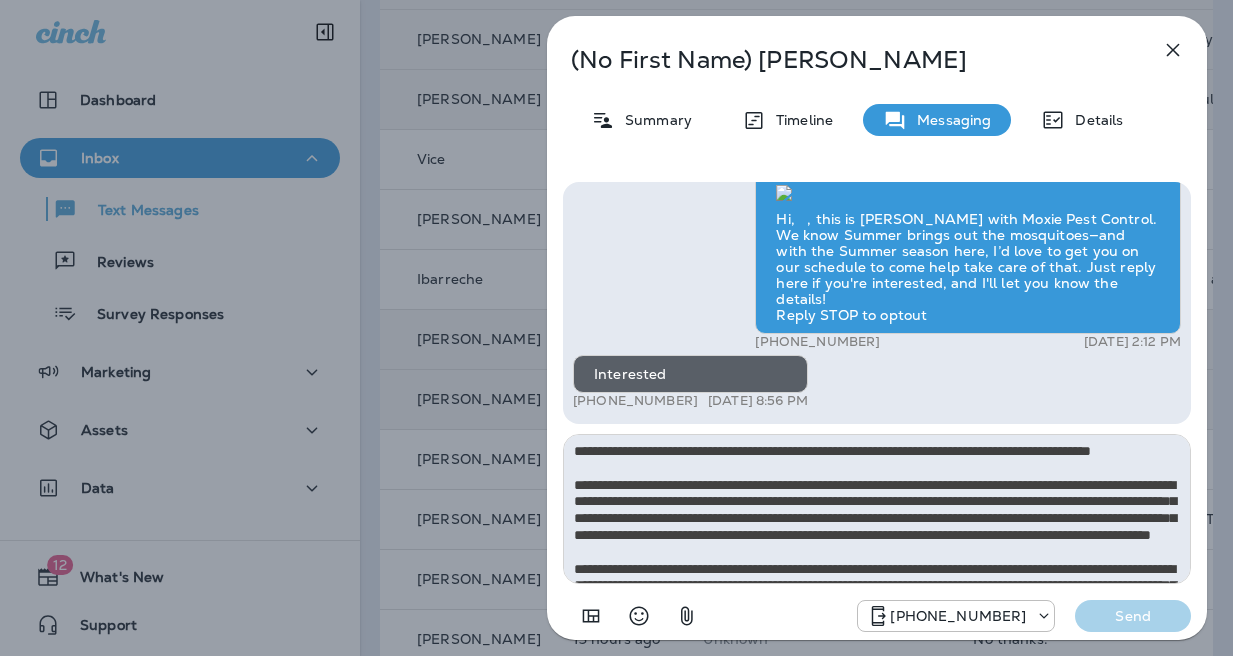 scroll, scrollTop: 112, scrollLeft: 0, axis: vertical 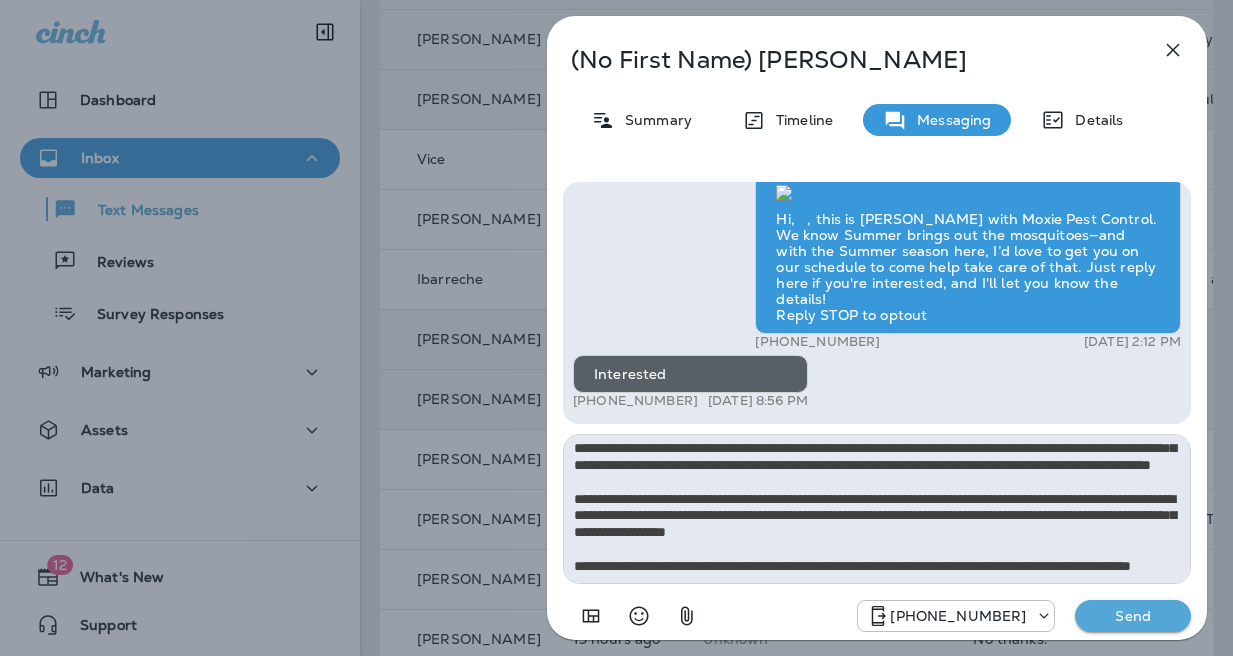 type on "**********" 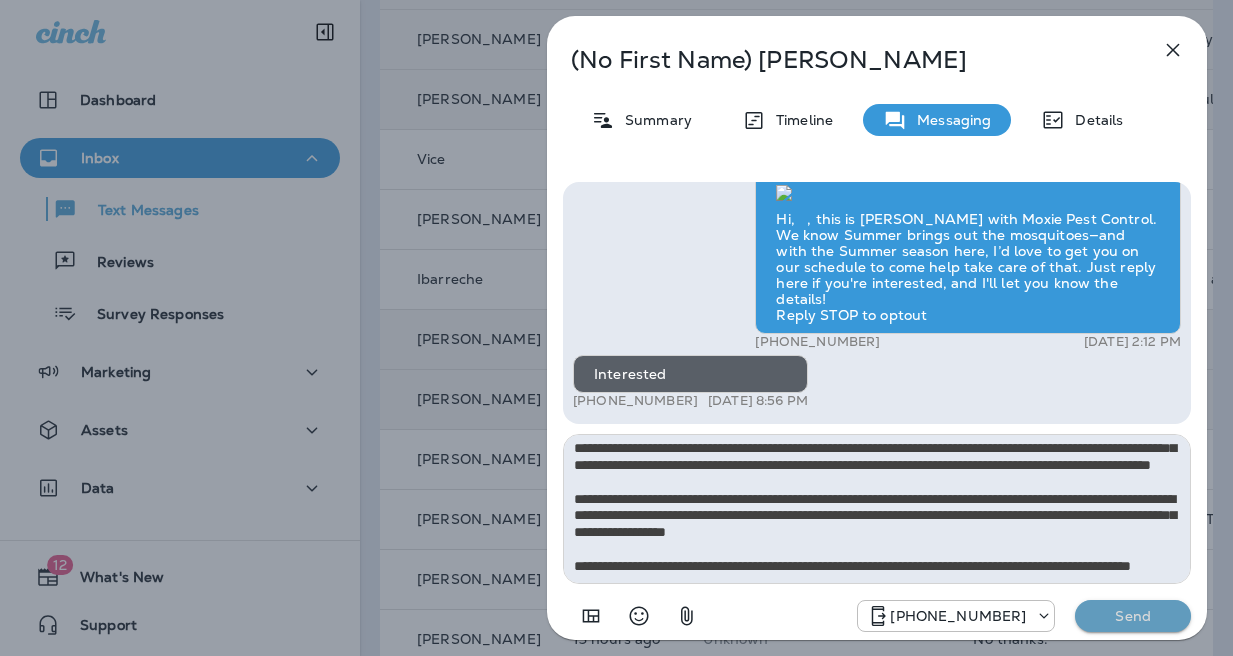 click on "Send" at bounding box center (1133, 616) 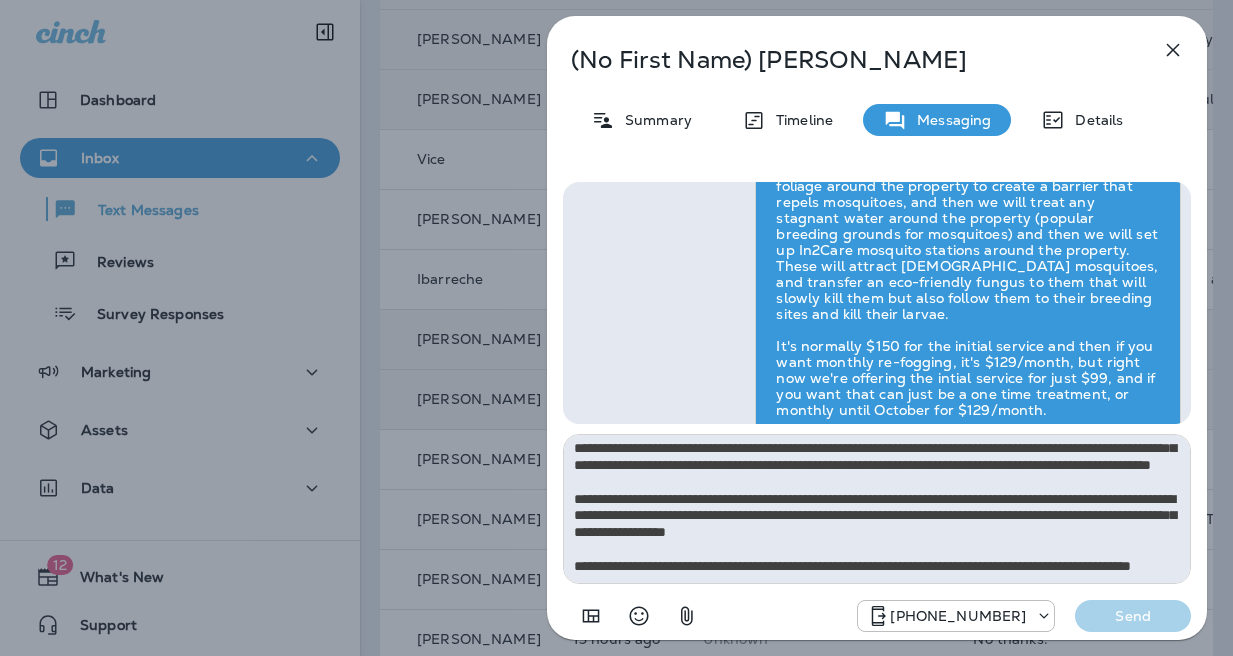 type 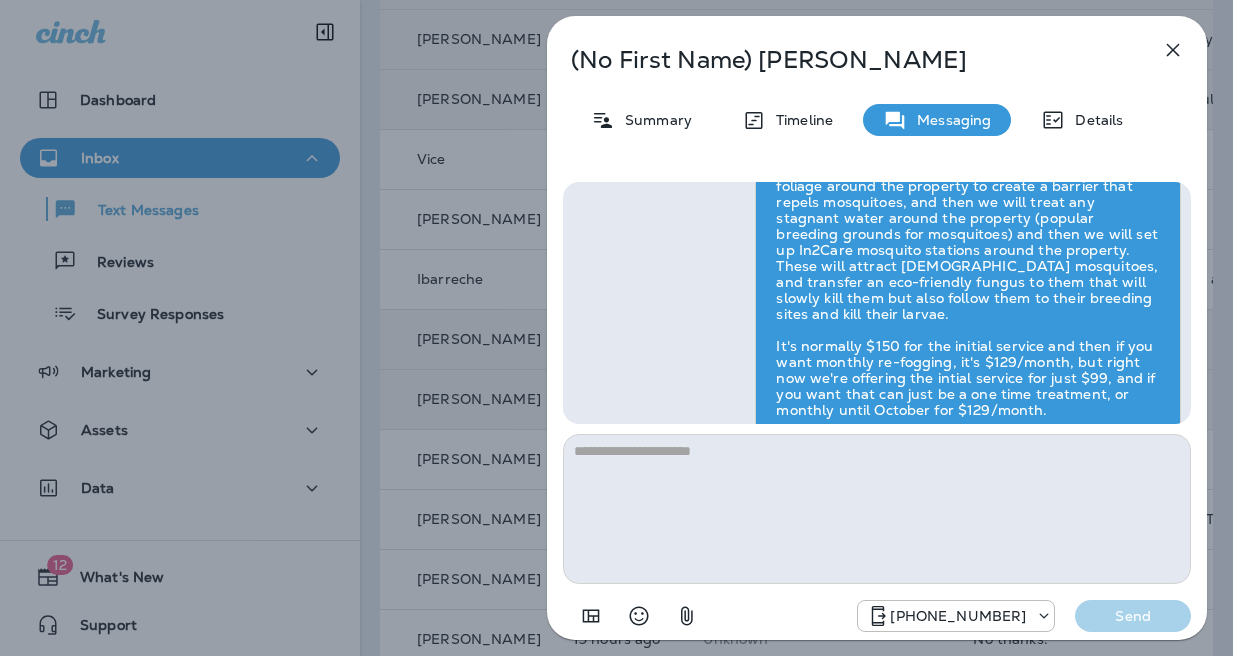 scroll, scrollTop: 0, scrollLeft: 0, axis: both 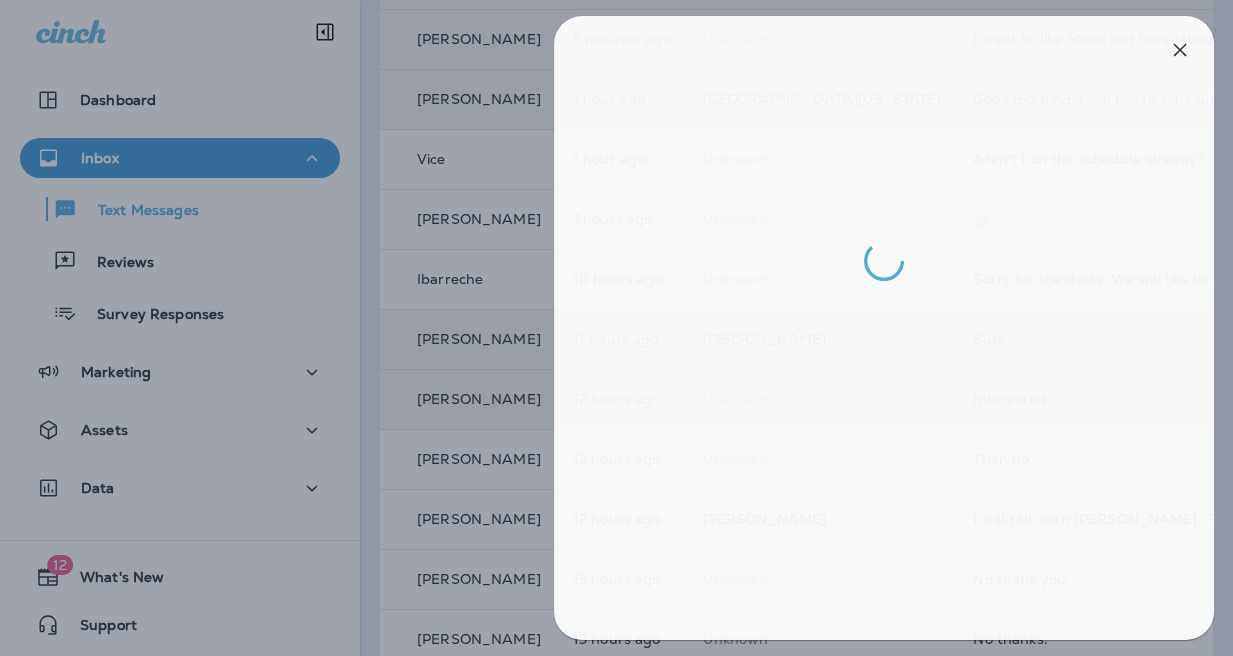 click at bounding box center [623, 328] 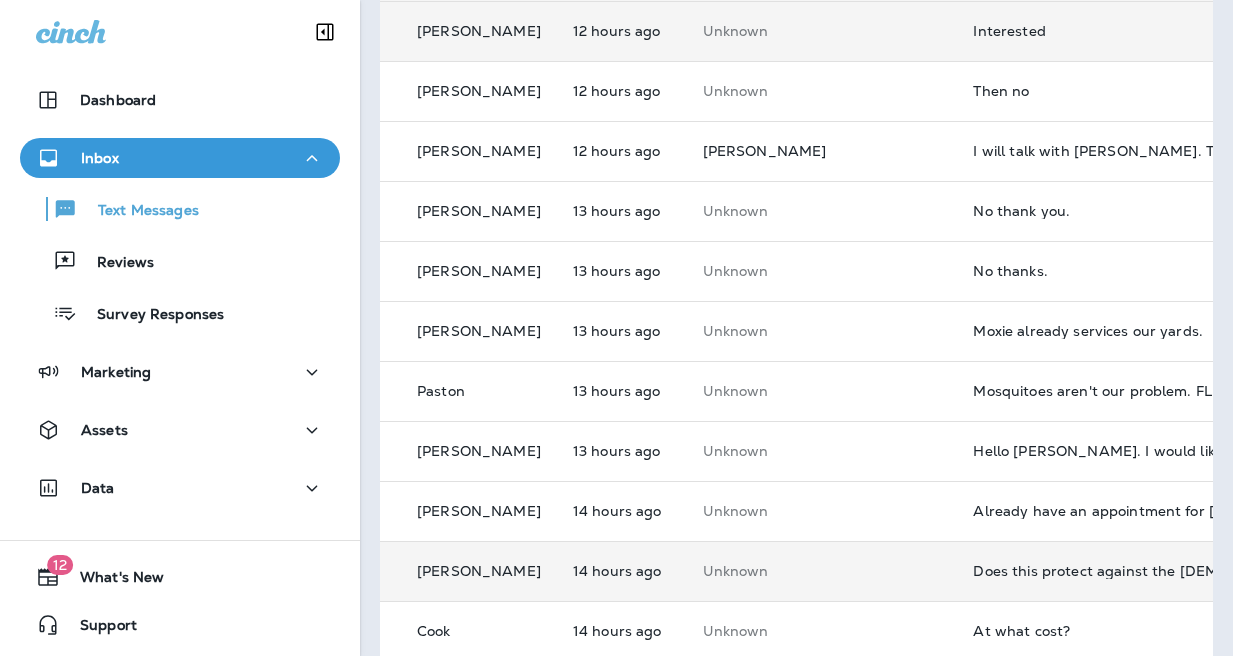 scroll, scrollTop: 864, scrollLeft: 0, axis: vertical 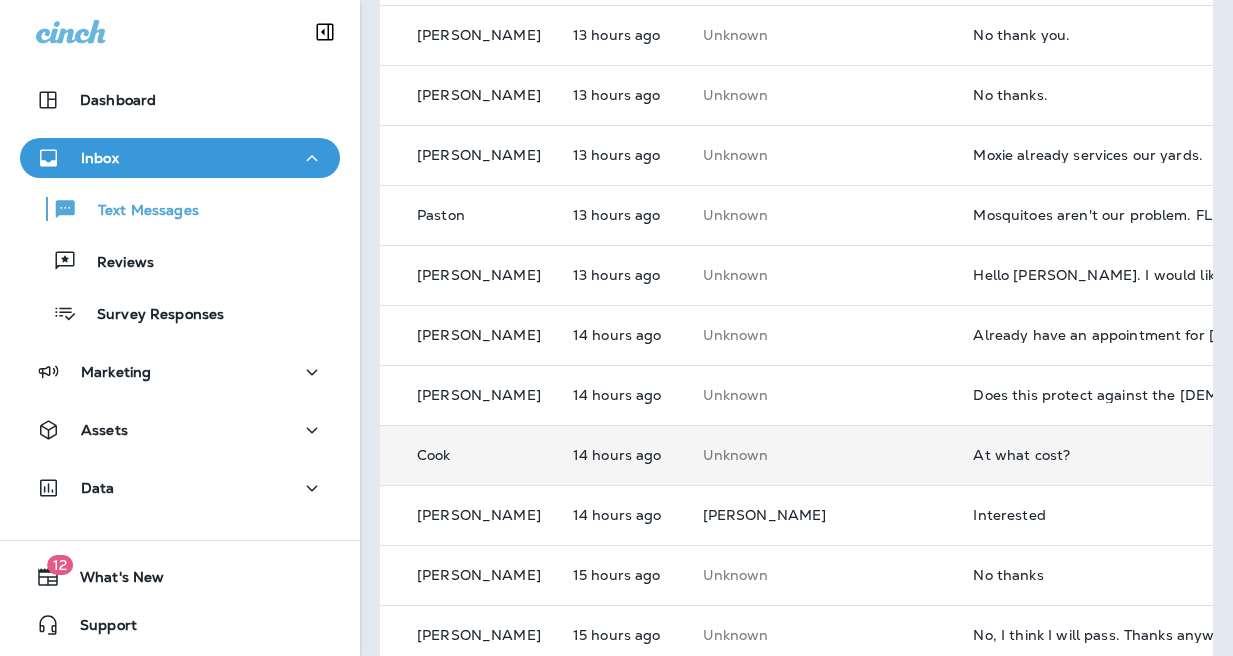 click on "At what cost?" at bounding box center [1107, 455] 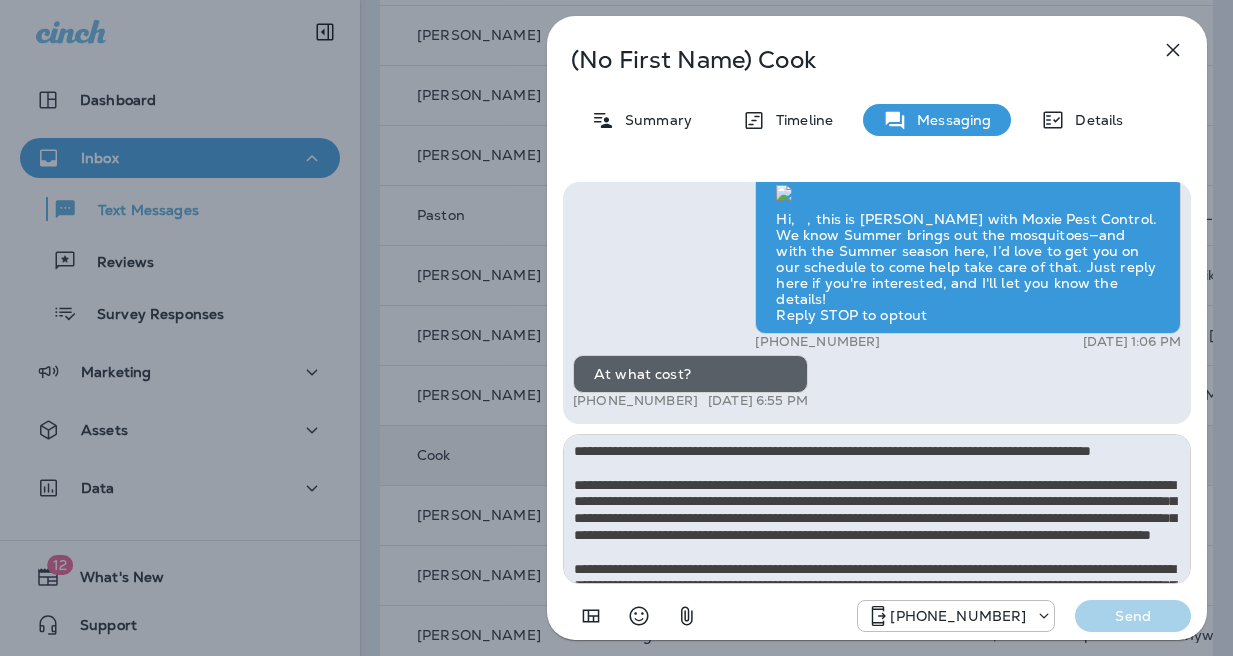 scroll, scrollTop: 112, scrollLeft: 0, axis: vertical 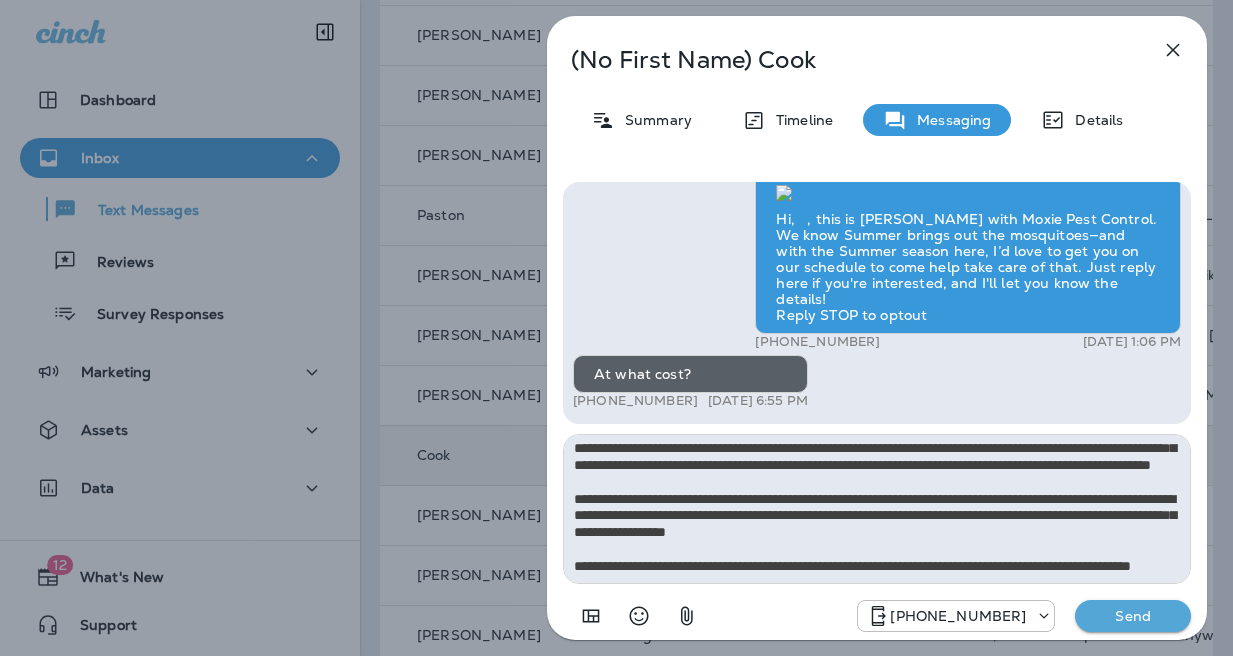 type on "**********" 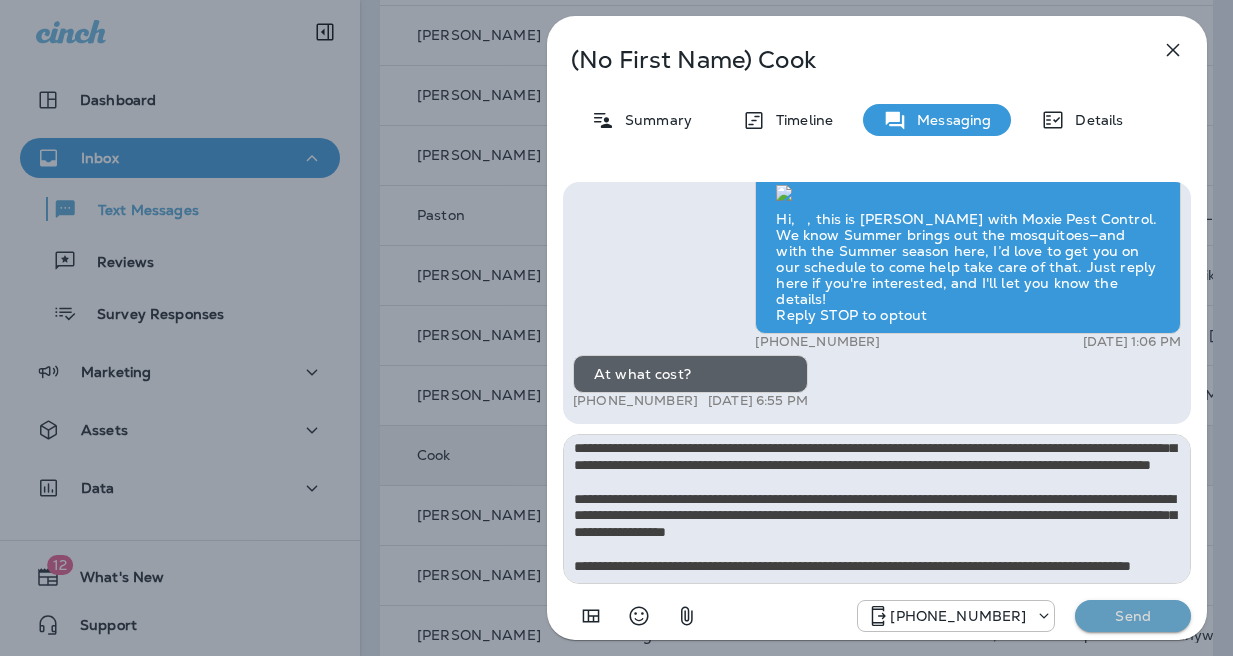 click on "Send" at bounding box center [1133, 616] 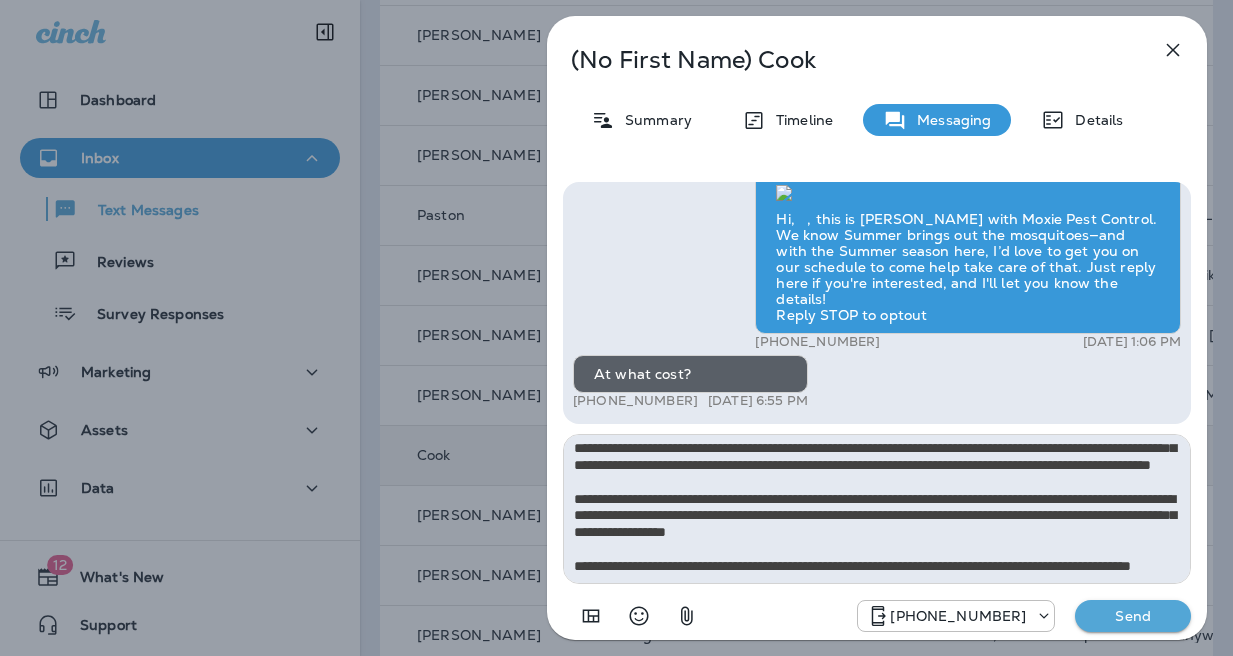 type 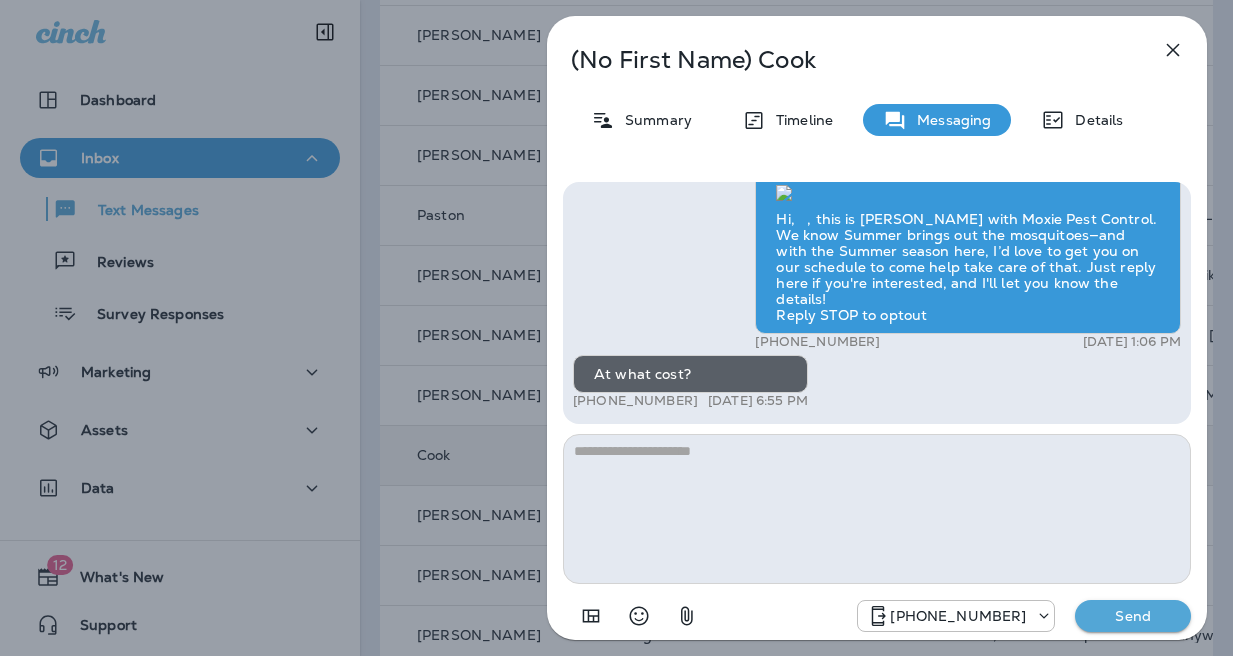 scroll, scrollTop: 0, scrollLeft: 0, axis: both 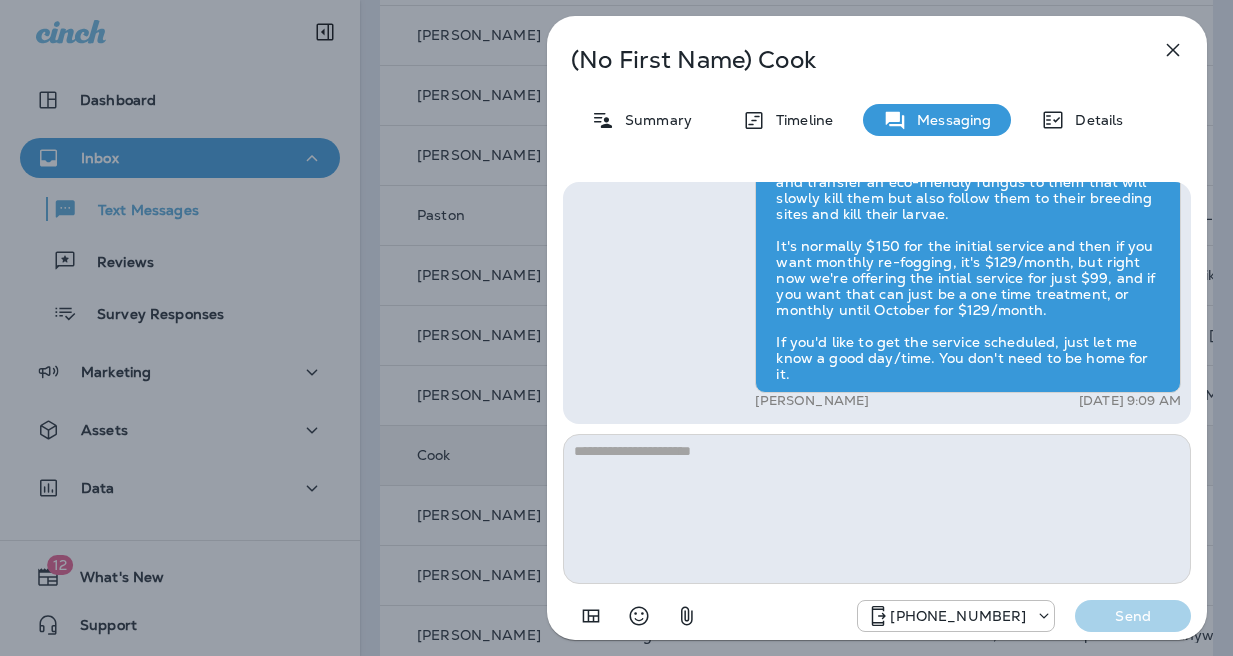 click on "(No First Name)   Cook Summary   Timeline   Messaging   Details   Hi,   , this is [PERSON_NAME] with Moxie Pest Control. We know Summer brings out the mosquitoes—and with the Summer season here, I’d love to get you on our schedule to come help take care of that. Just reply here if you're interested, and I'll let you know the details!
Reply STOP to optout +18174823792 [DATE] 1:06 PM At what cost? +1 (918) 638-3958 [DATE] 6:55 PM   [PERSON_NAME] [DATE] 9:09 AM [PHONE_NUMBER] Send" at bounding box center (616, 328) 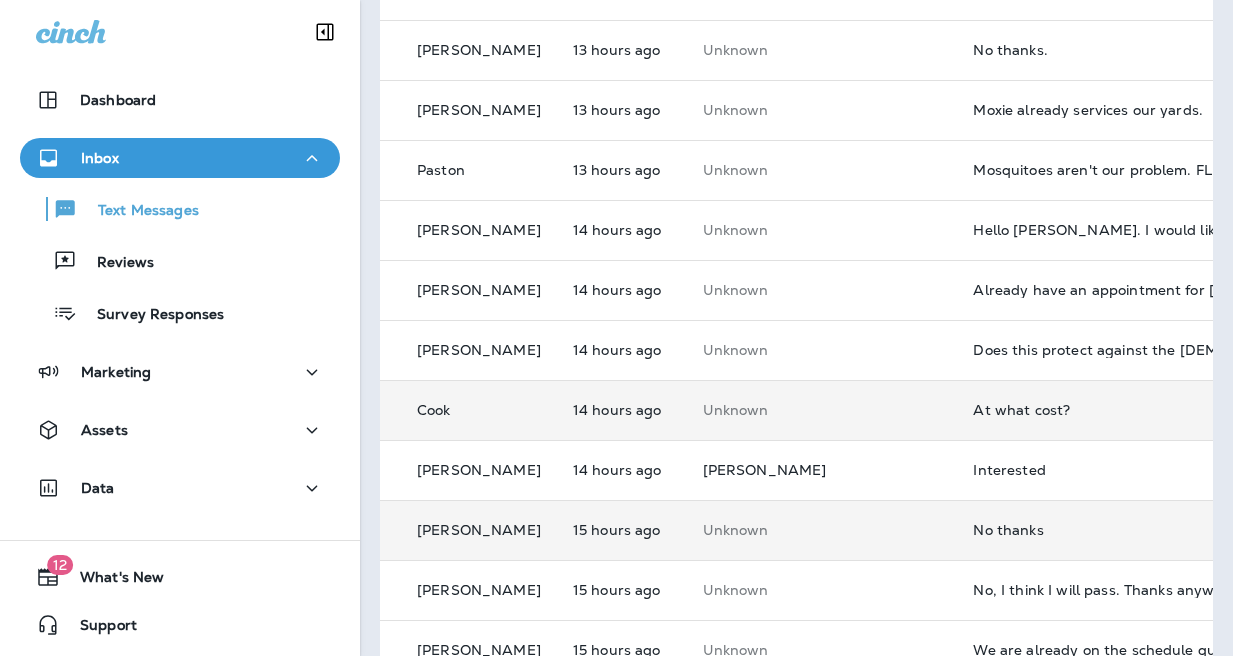 scroll, scrollTop: 969, scrollLeft: 0, axis: vertical 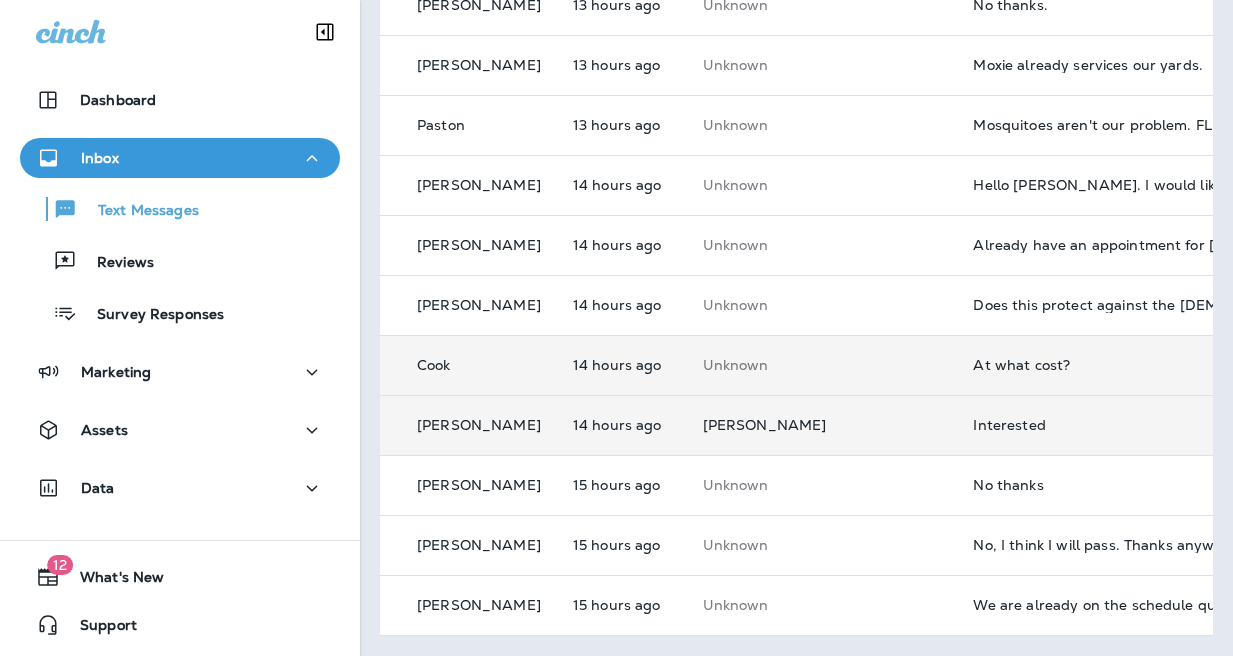 click on "Interested" at bounding box center (1107, 425) 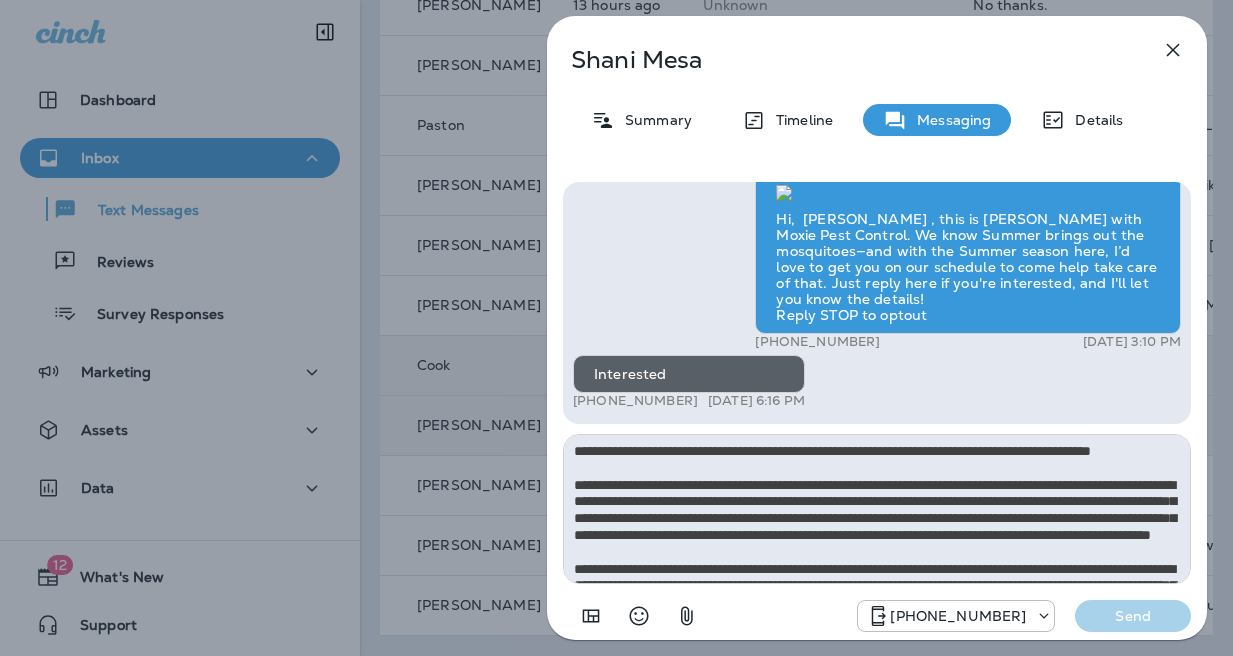 scroll, scrollTop: 112, scrollLeft: 0, axis: vertical 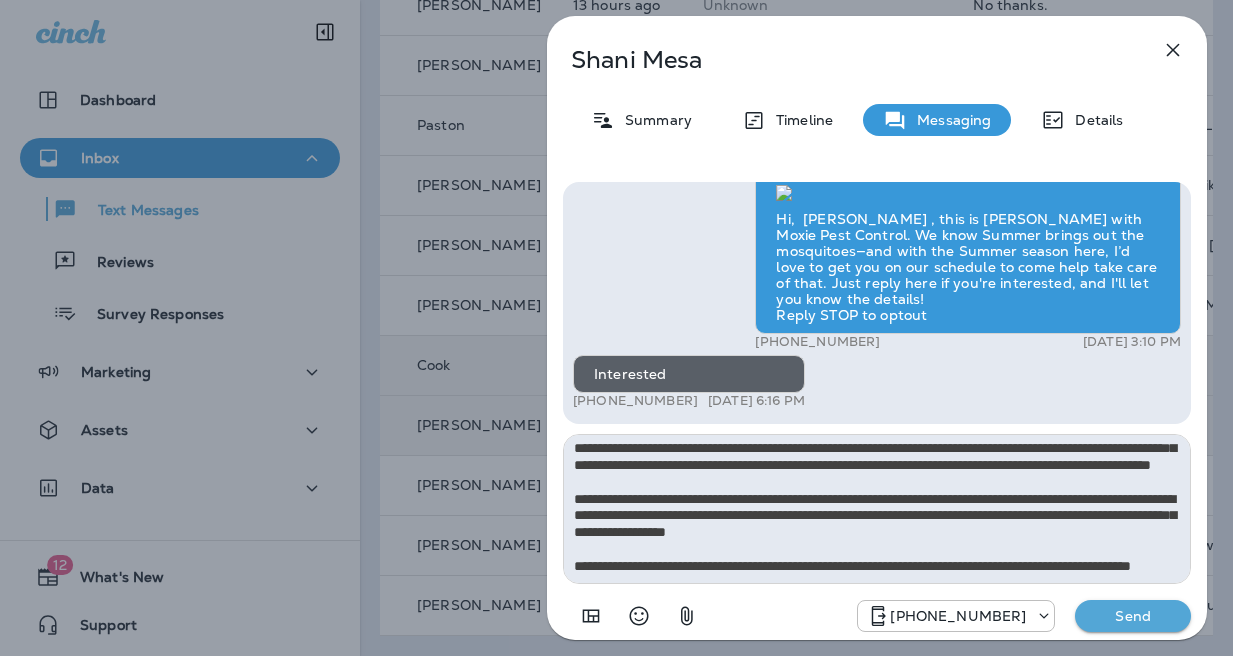 type on "**********" 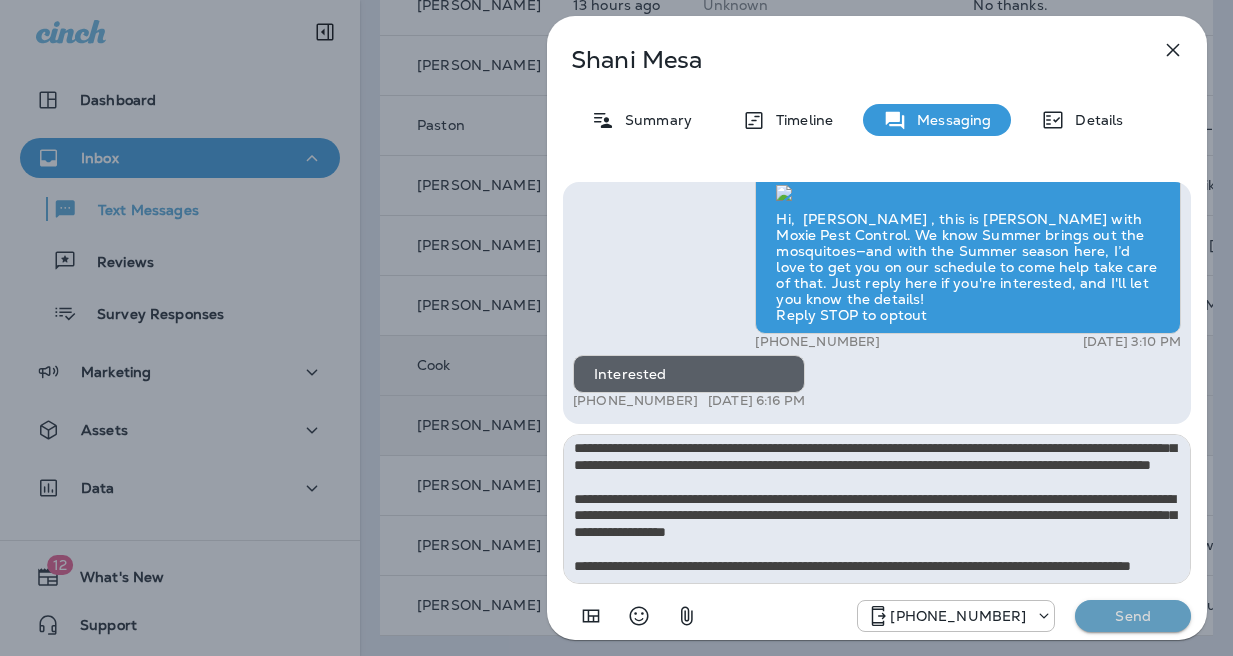 click on "Send" at bounding box center [1133, 616] 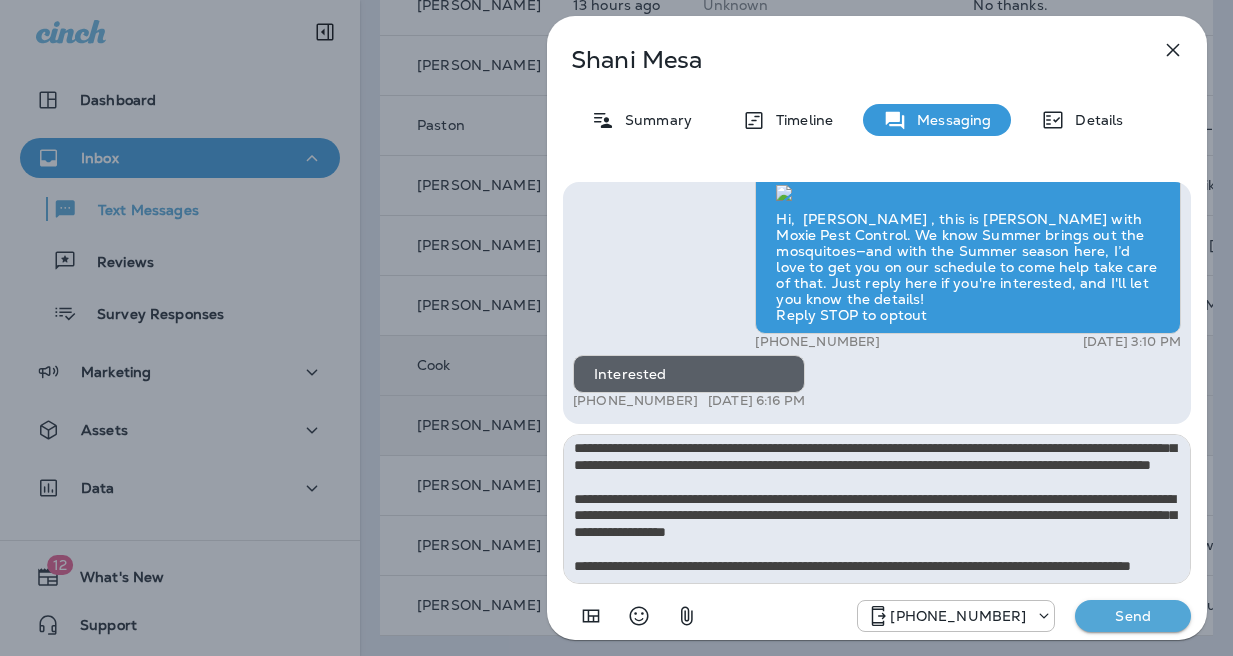 type 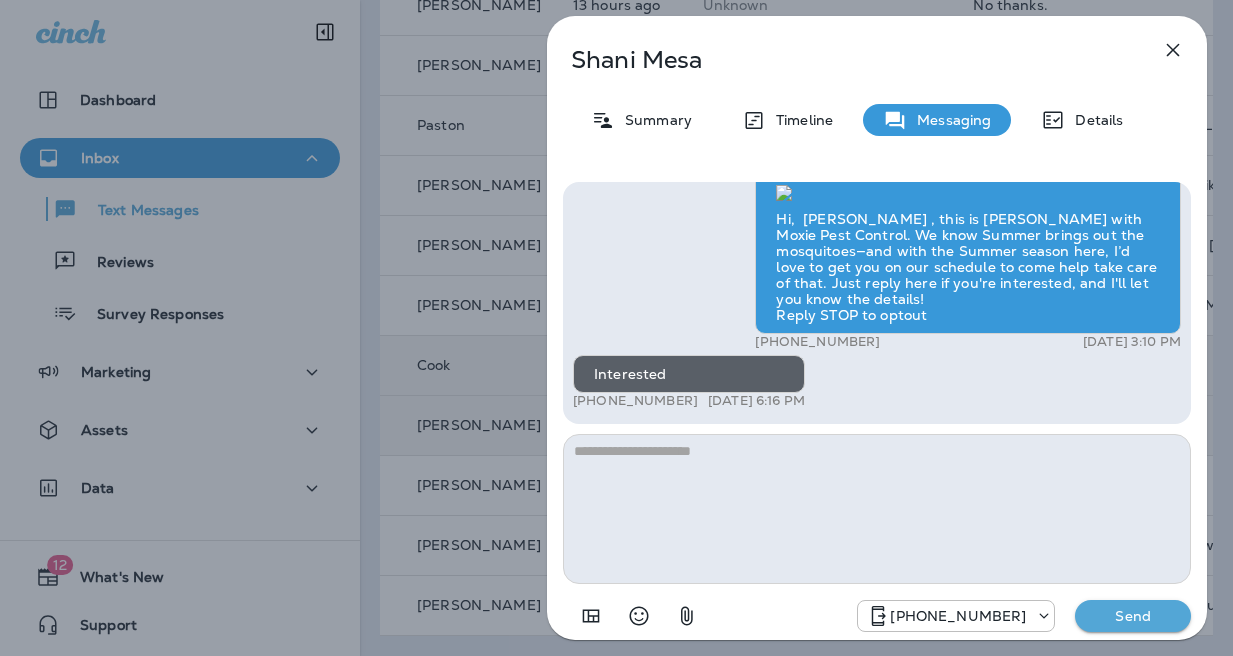 scroll, scrollTop: 0, scrollLeft: 0, axis: both 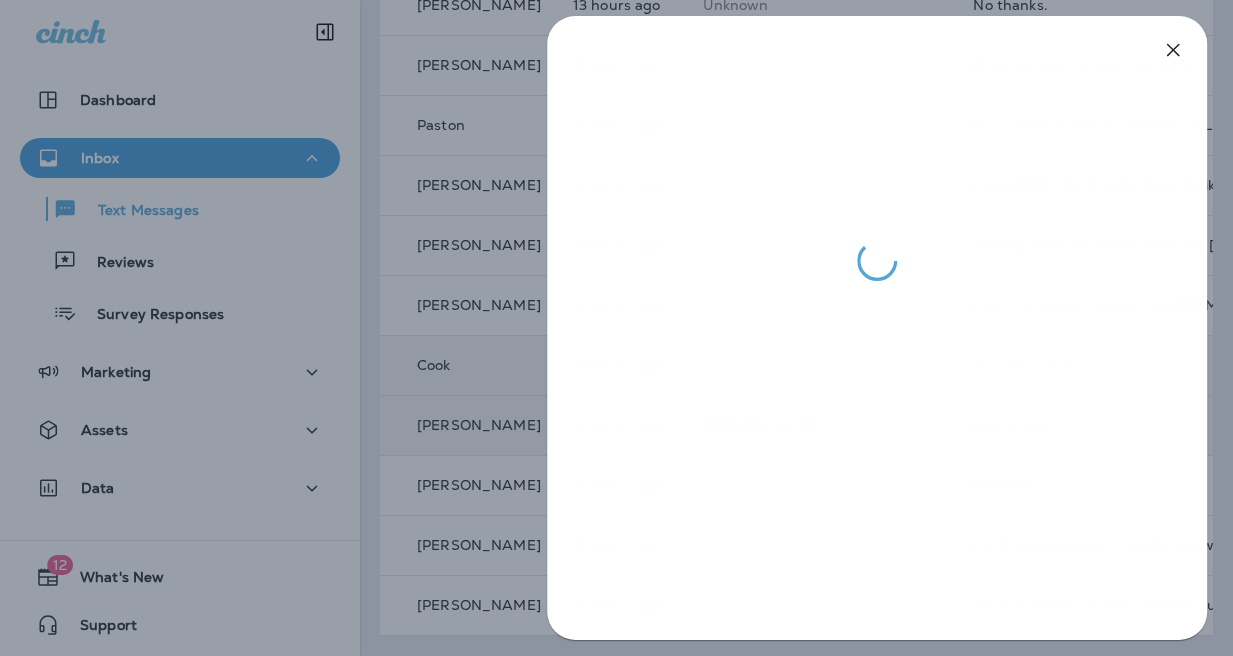 click at bounding box center (616, 328) 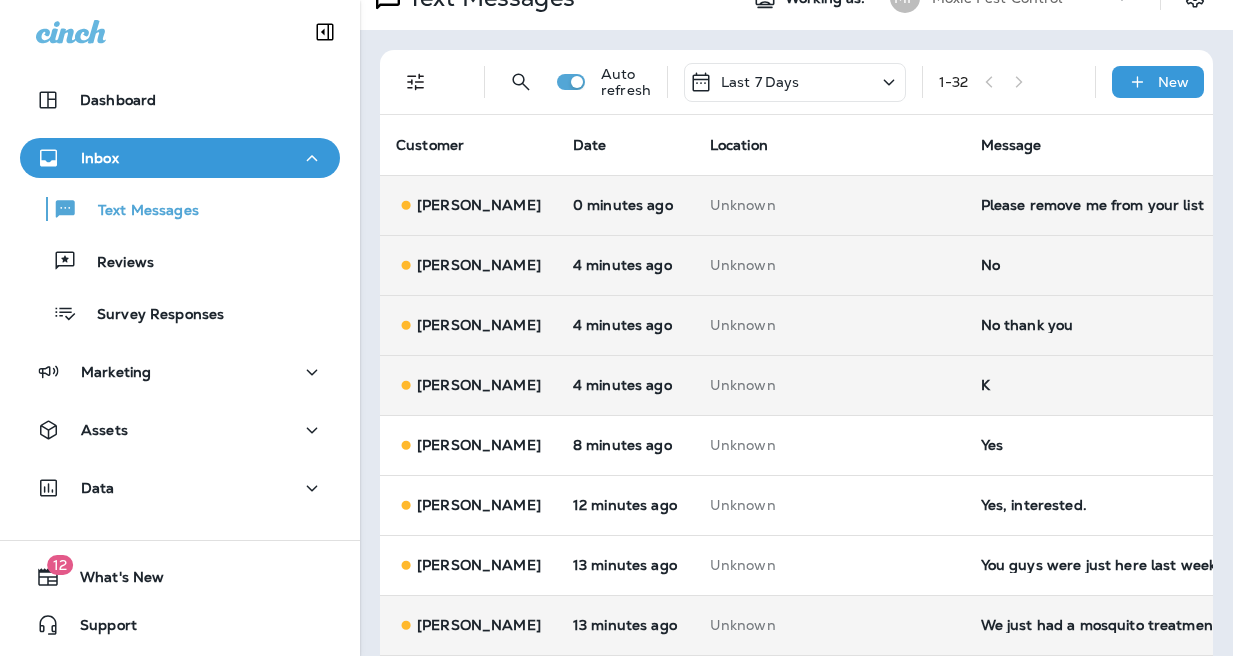 scroll, scrollTop: 128, scrollLeft: 0, axis: vertical 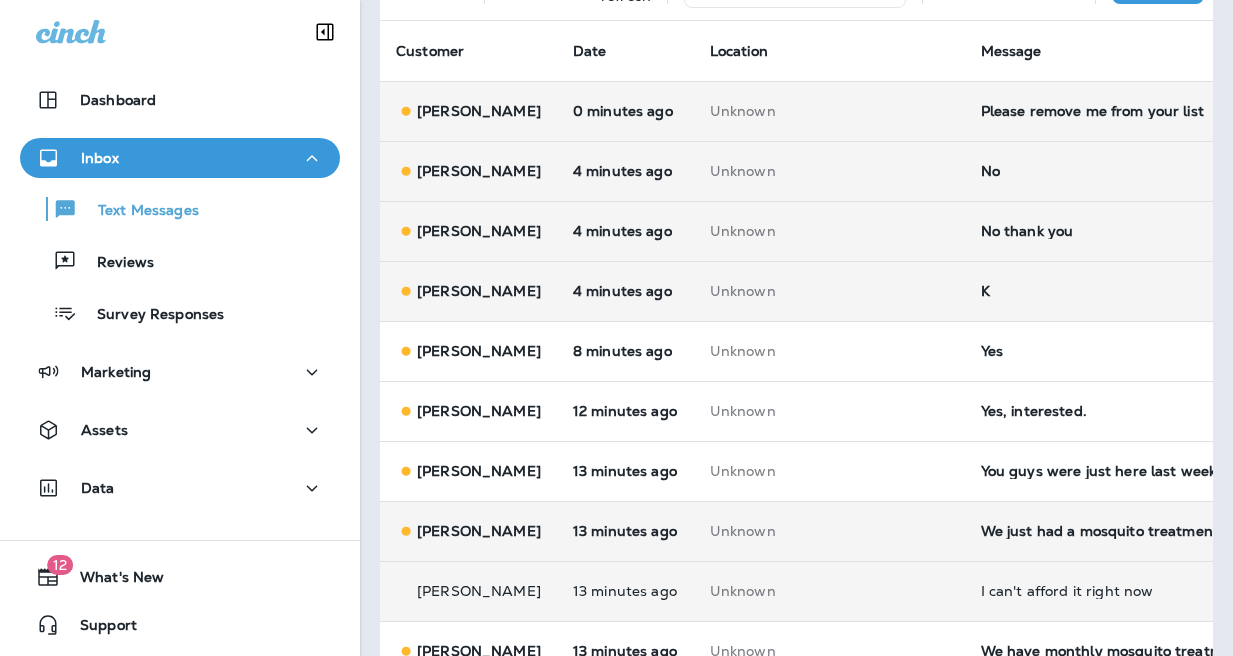 click on "K" at bounding box center (1115, 291) 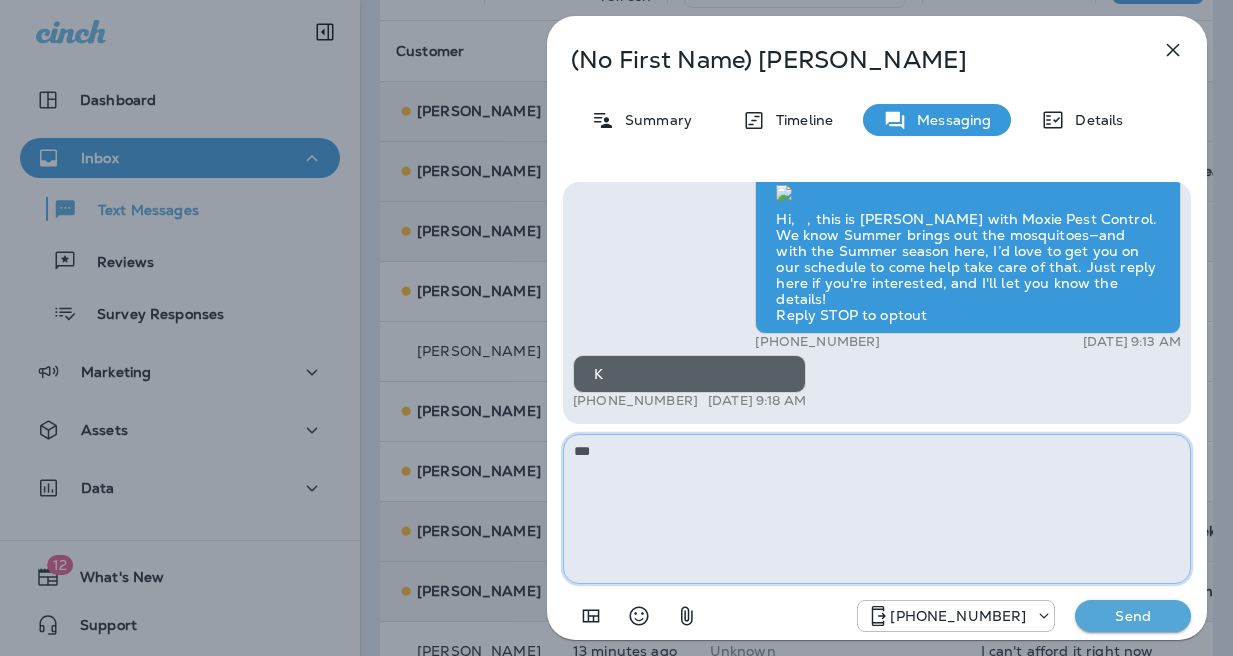 drag, startPoint x: 573, startPoint y: 444, endPoint x: 476, endPoint y: 461, distance: 98.478424 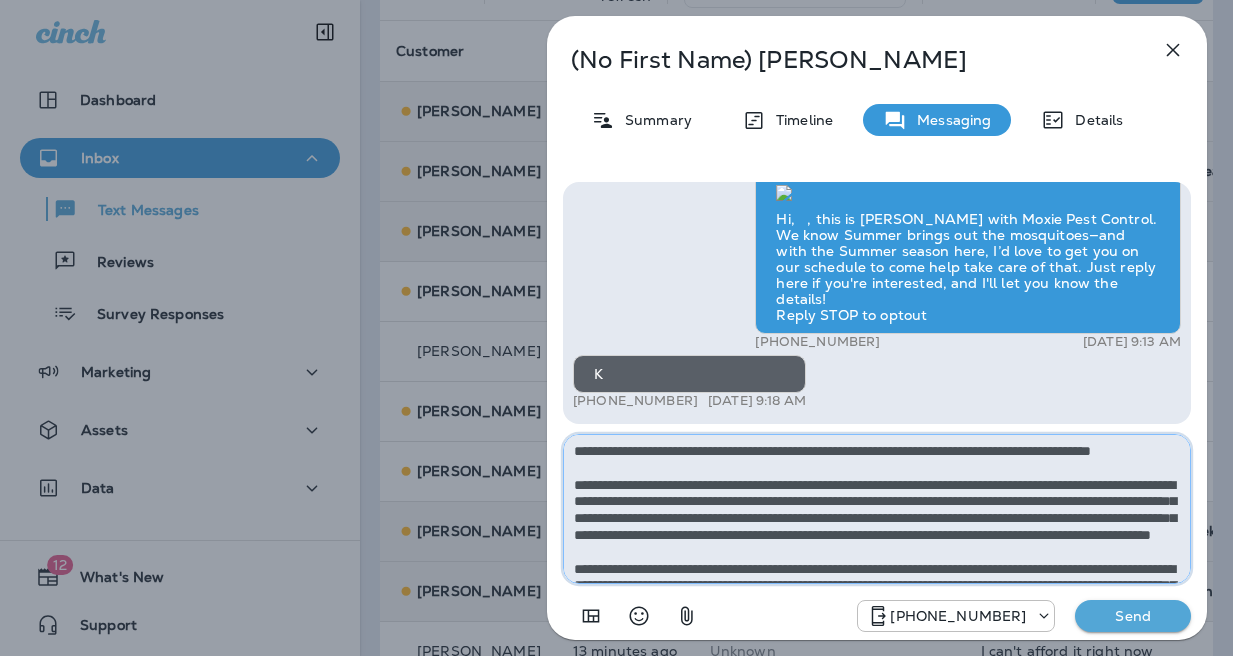 scroll, scrollTop: 112, scrollLeft: 0, axis: vertical 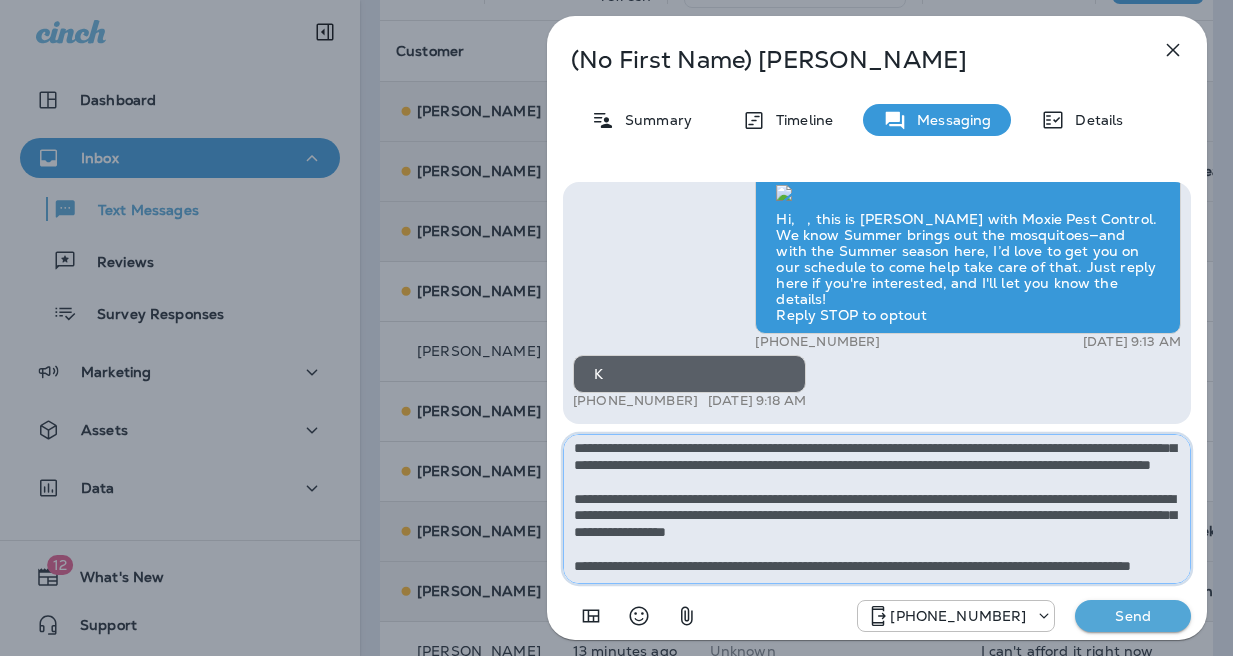 type on "**********" 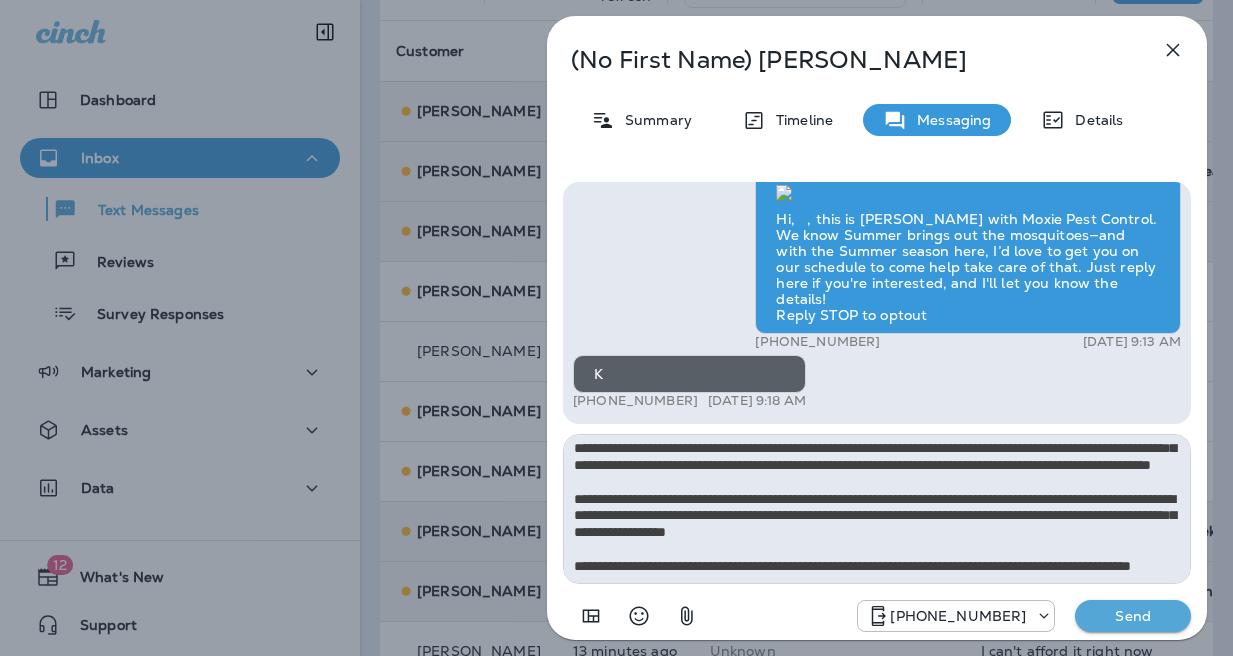 click on "Send" at bounding box center [1133, 616] 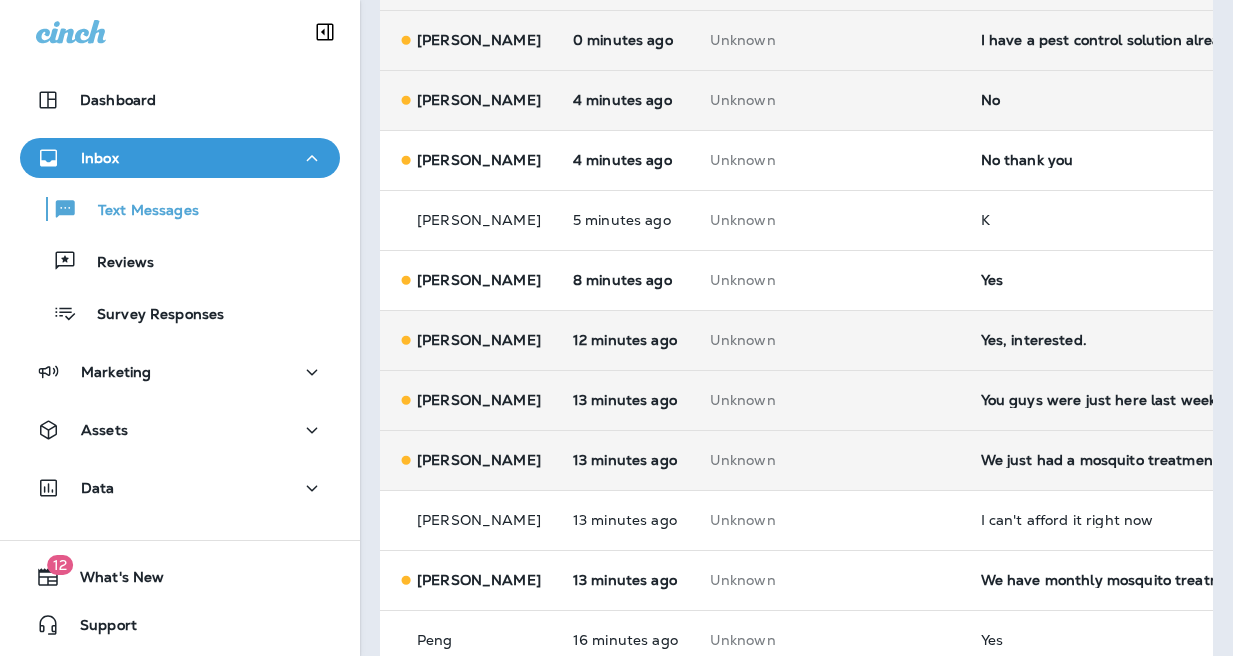 scroll, scrollTop: 263, scrollLeft: 0, axis: vertical 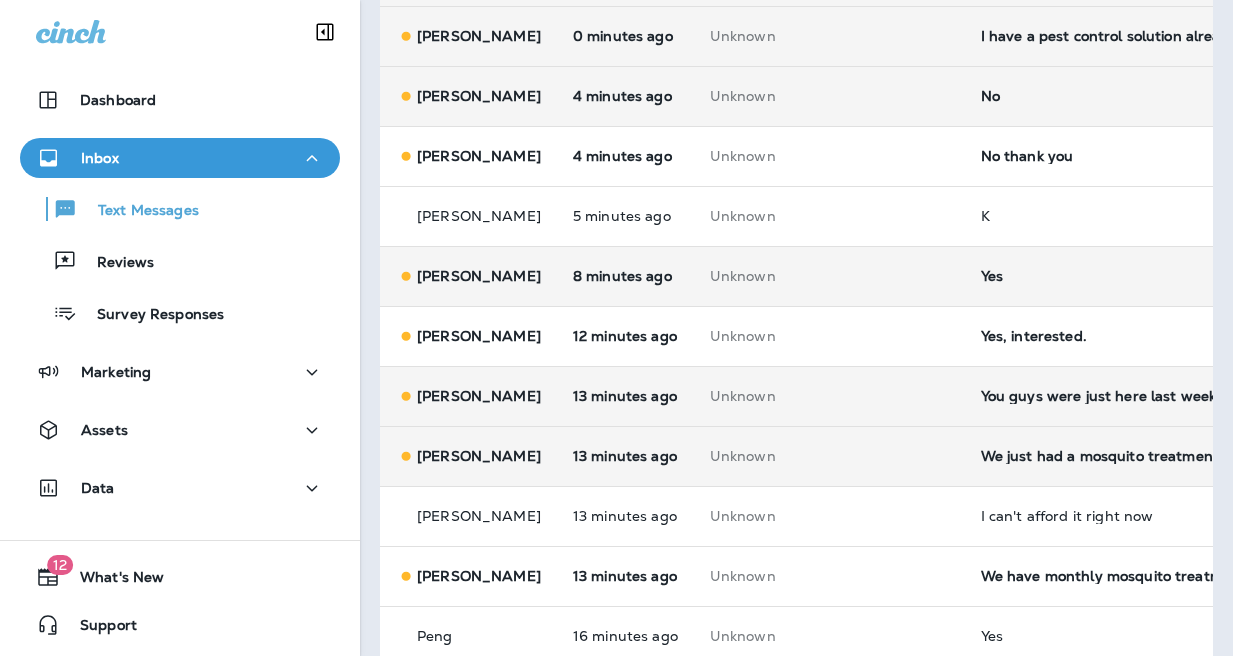 click on "Yes" at bounding box center (1115, 276) 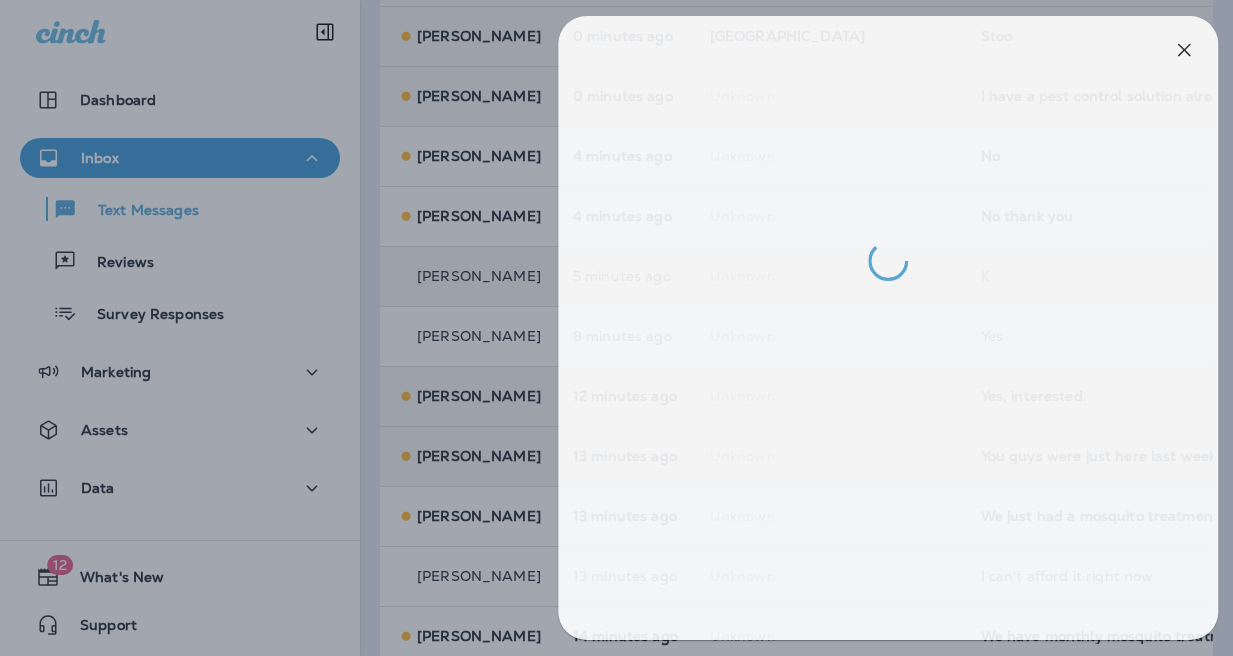 drag, startPoint x: 423, startPoint y: 379, endPoint x: 481, endPoint y: 377, distance: 58.034473 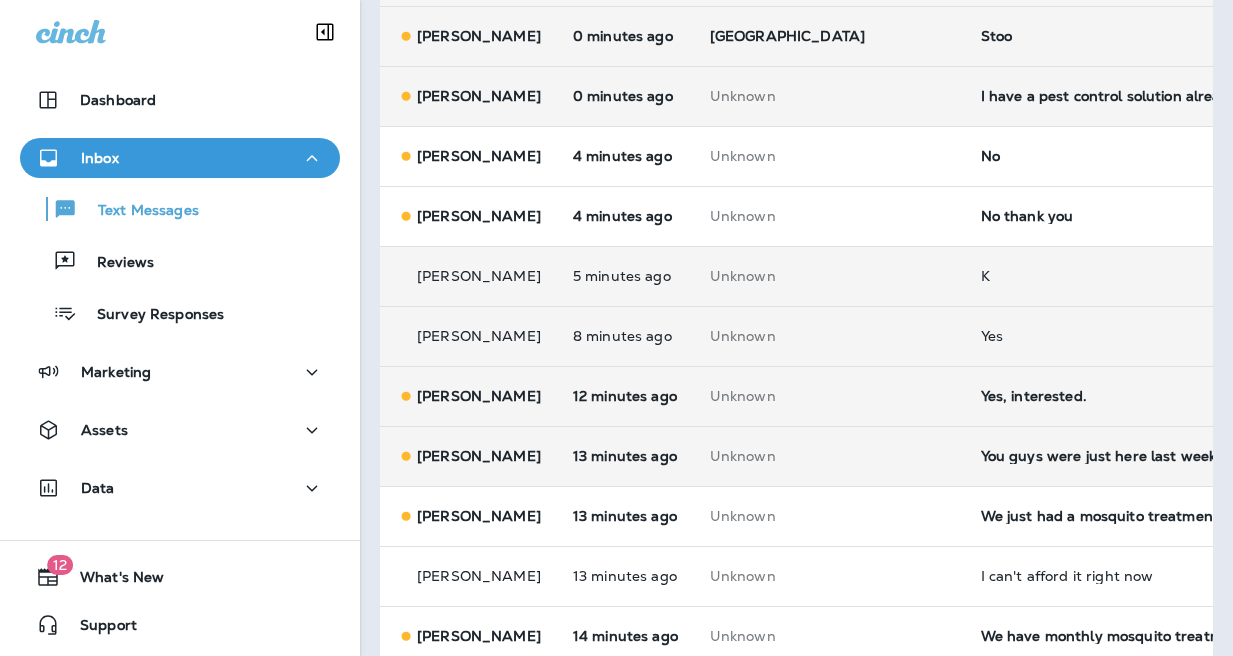click on "Yes" at bounding box center (1115, 336) 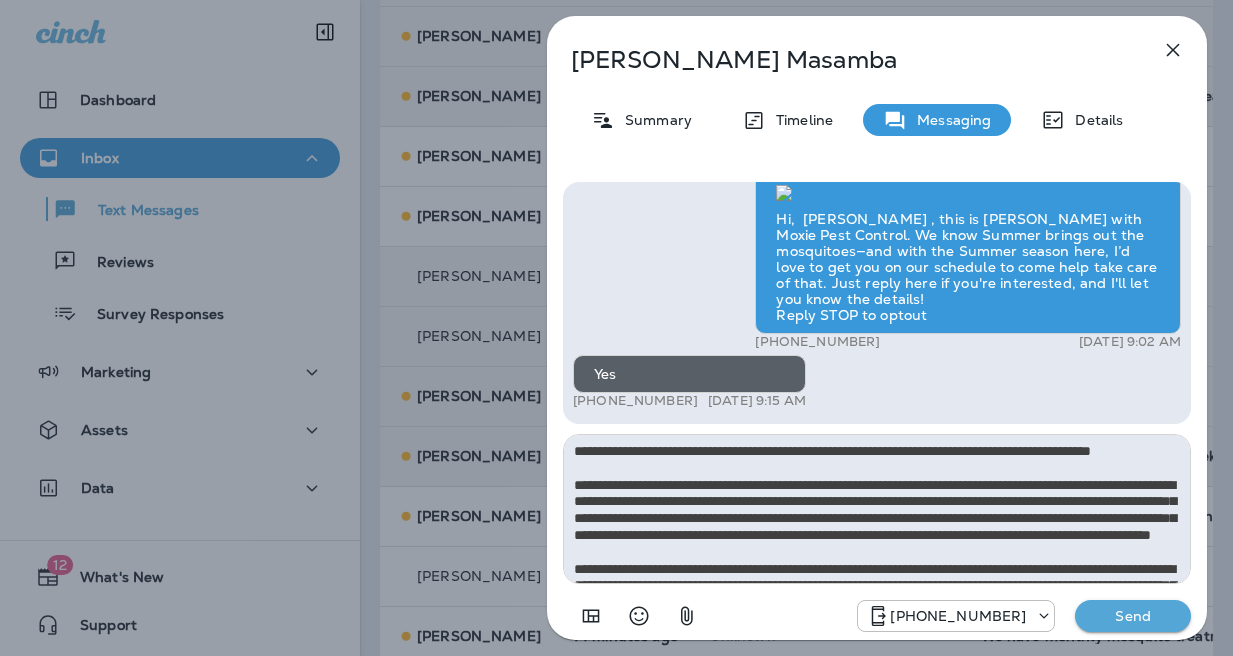 scroll, scrollTop: 112, scrollLeft: 0, axis: vertical 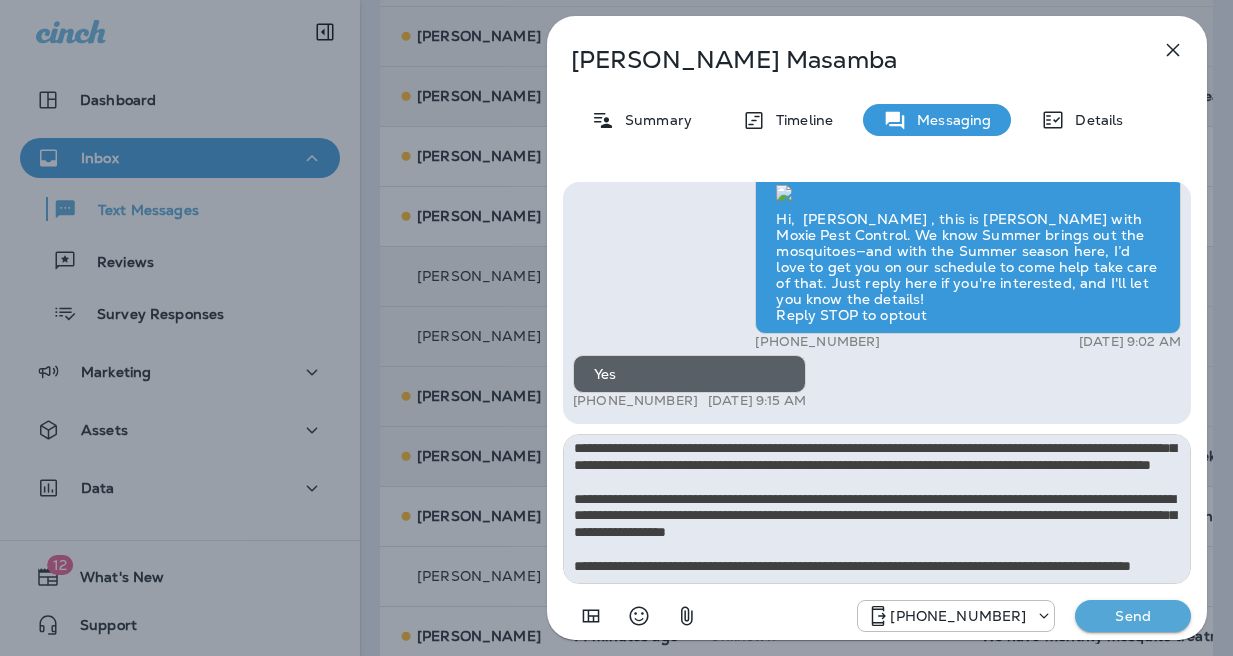 type on "**********" 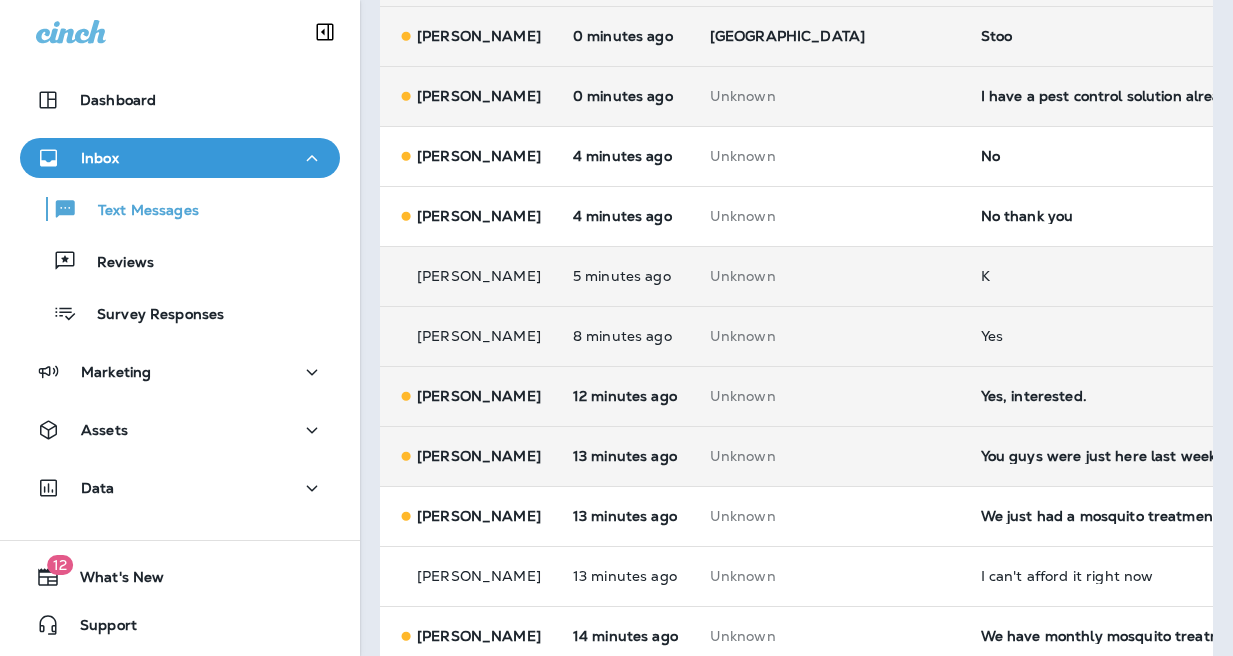 click on "Yes, interested." at bounding box center (1115, 396) 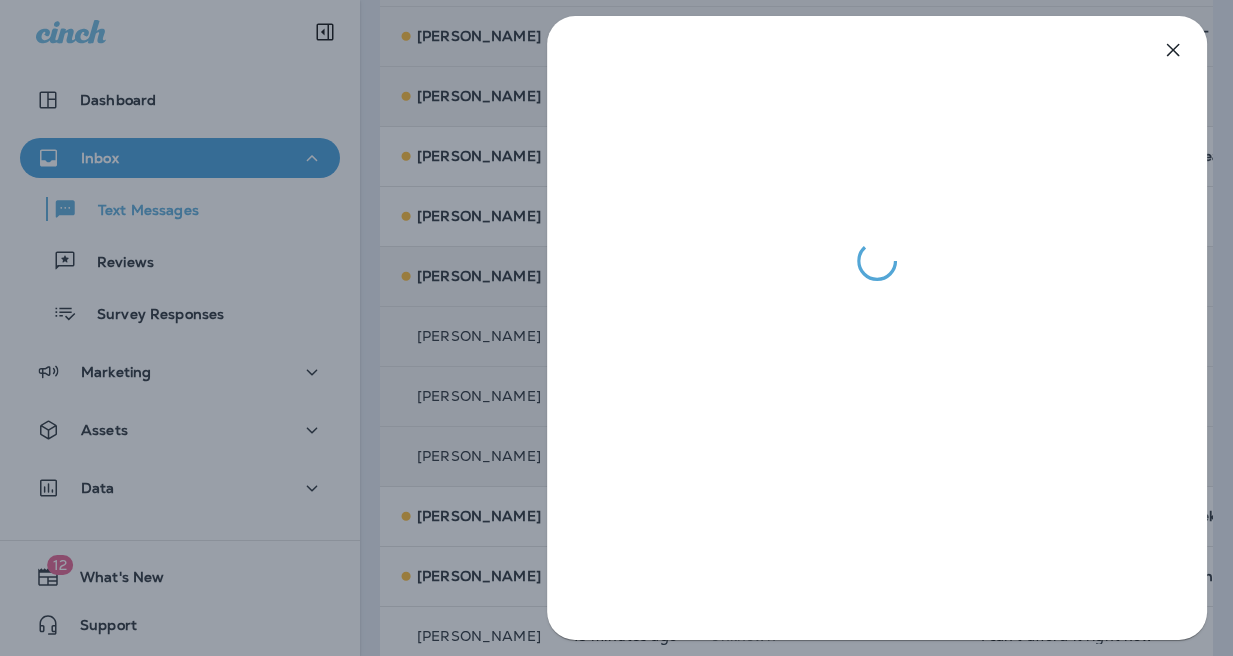 click at bounding box center (616, 328) 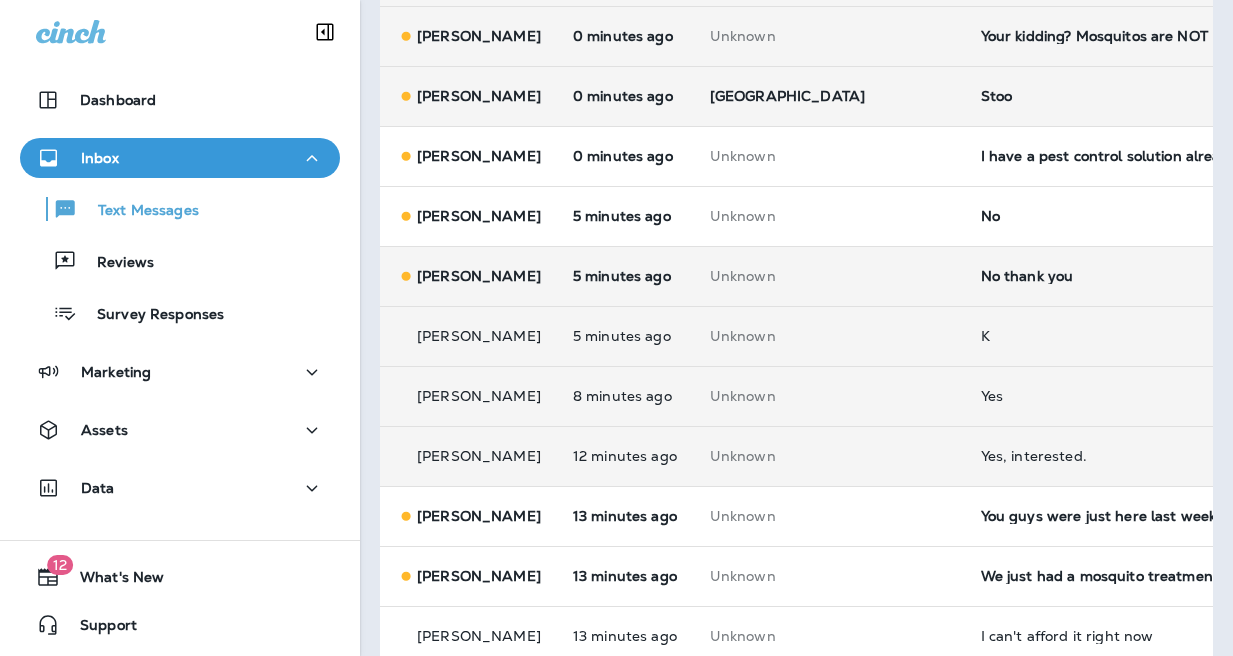 click on "Yes, interested." at bounding box center [1115, 456] 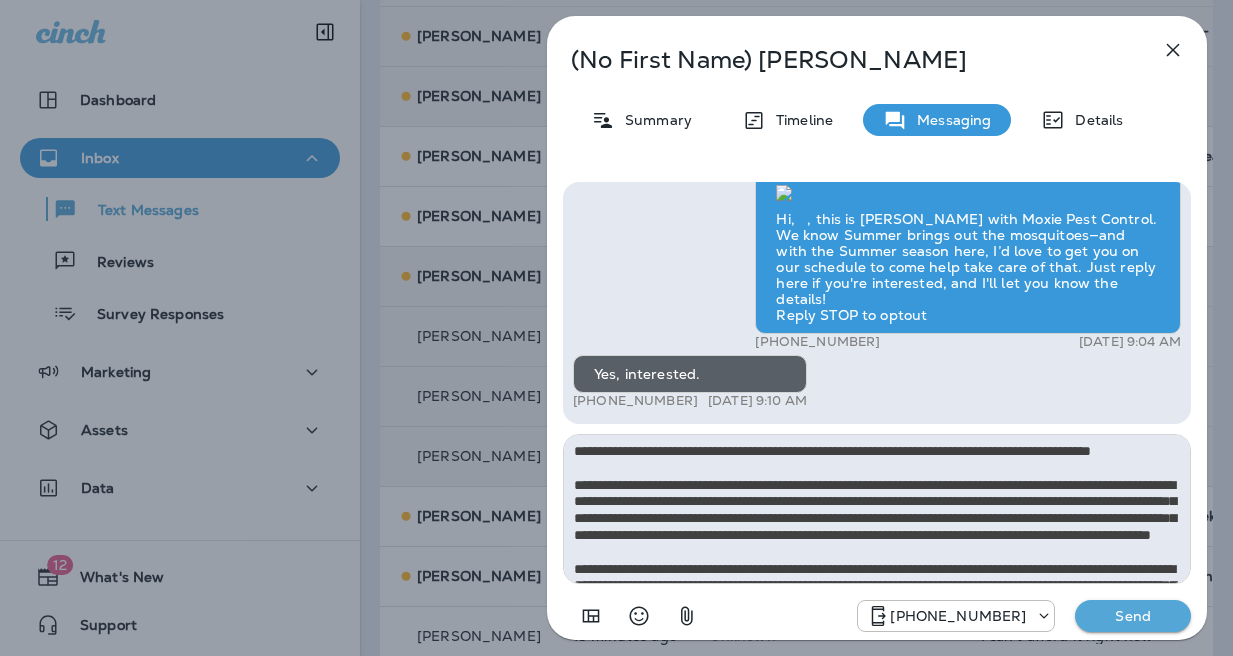 scroll, scrollTop: 112, scrollLeft: 0, axis: vertical 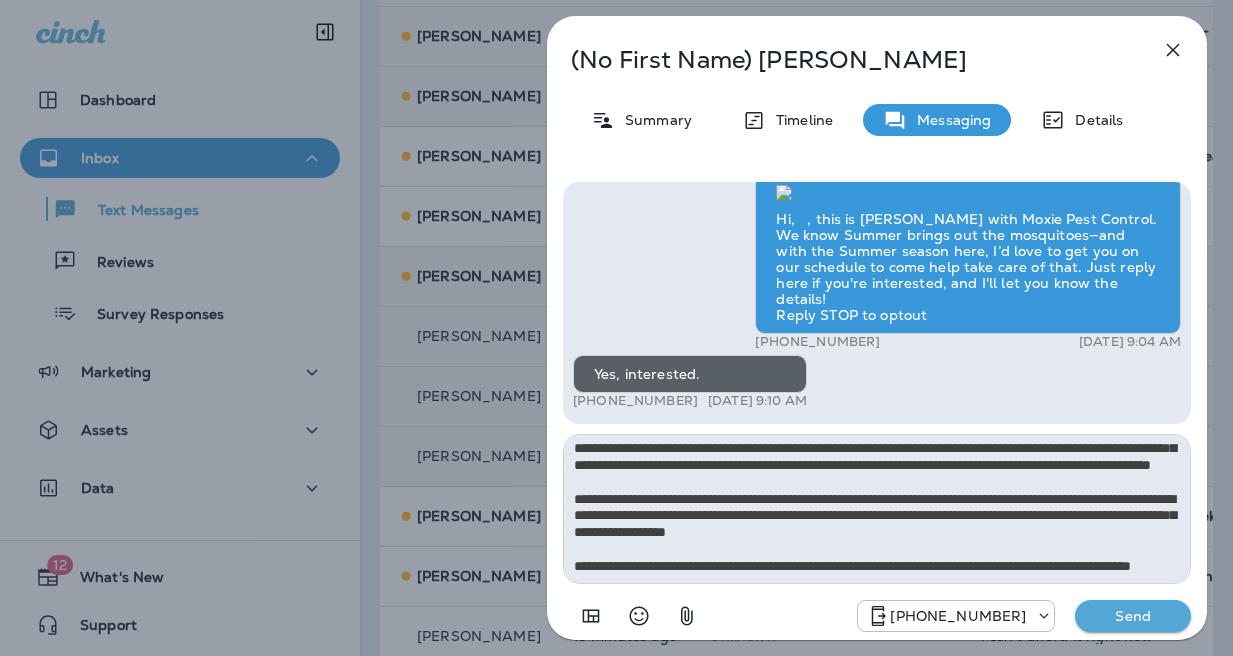 type on "**********" 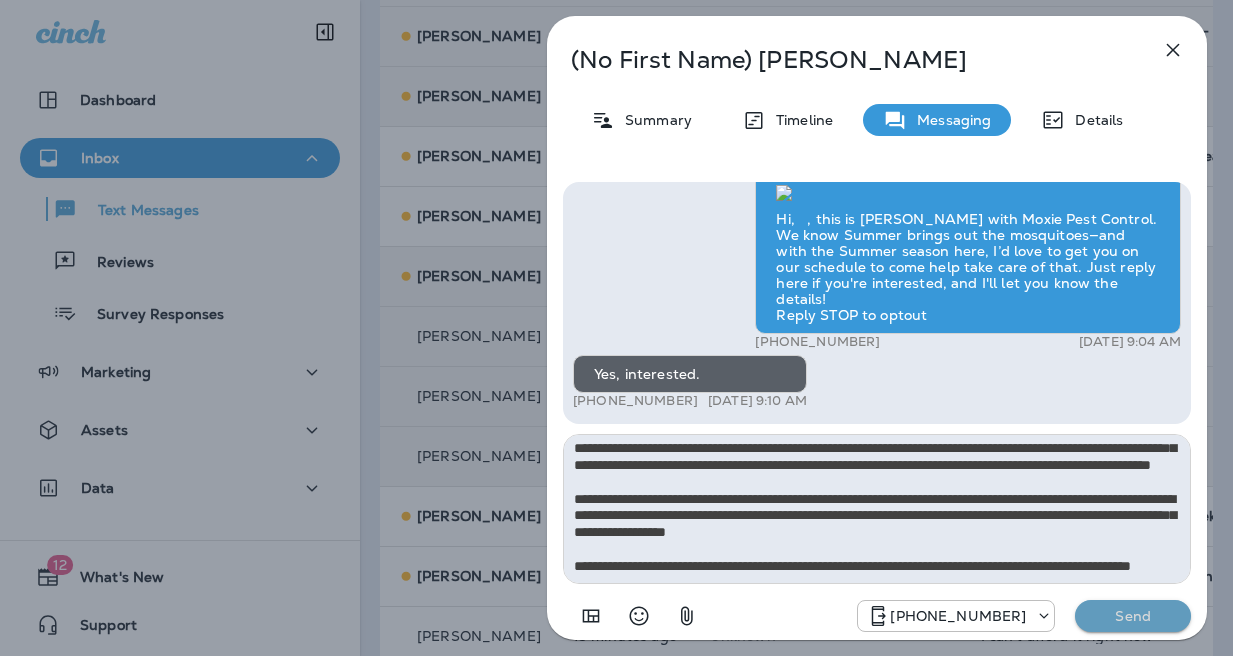 click on "Send" at bounding box center (1133, 616) 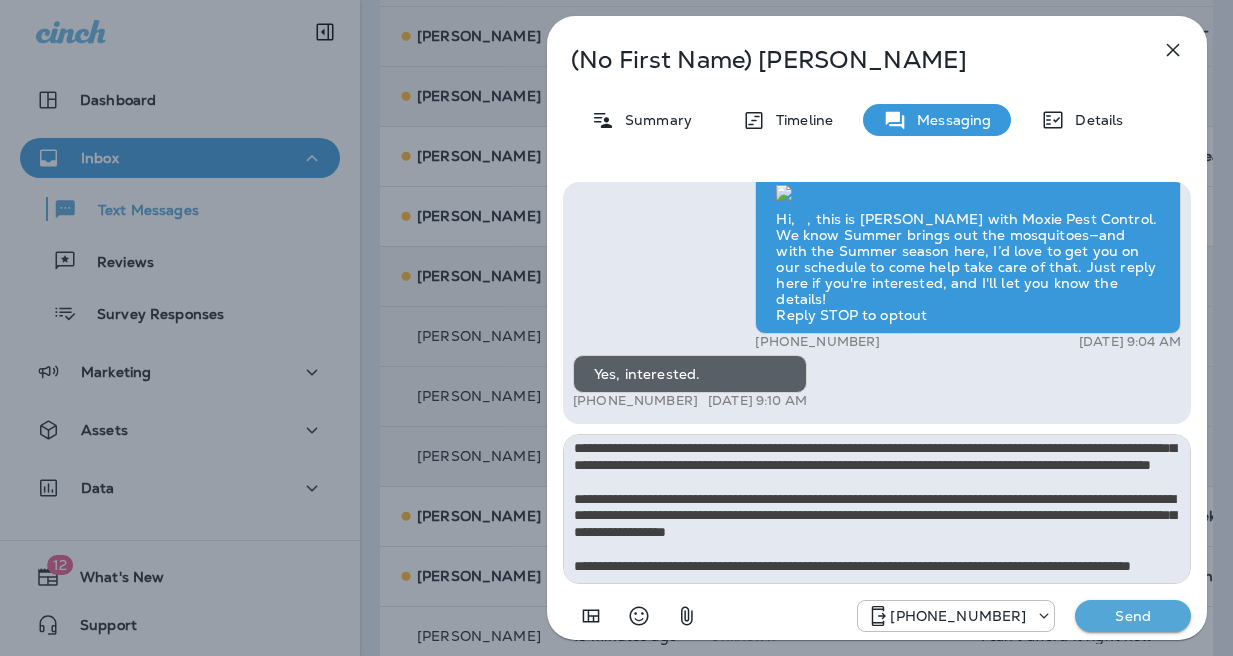 type 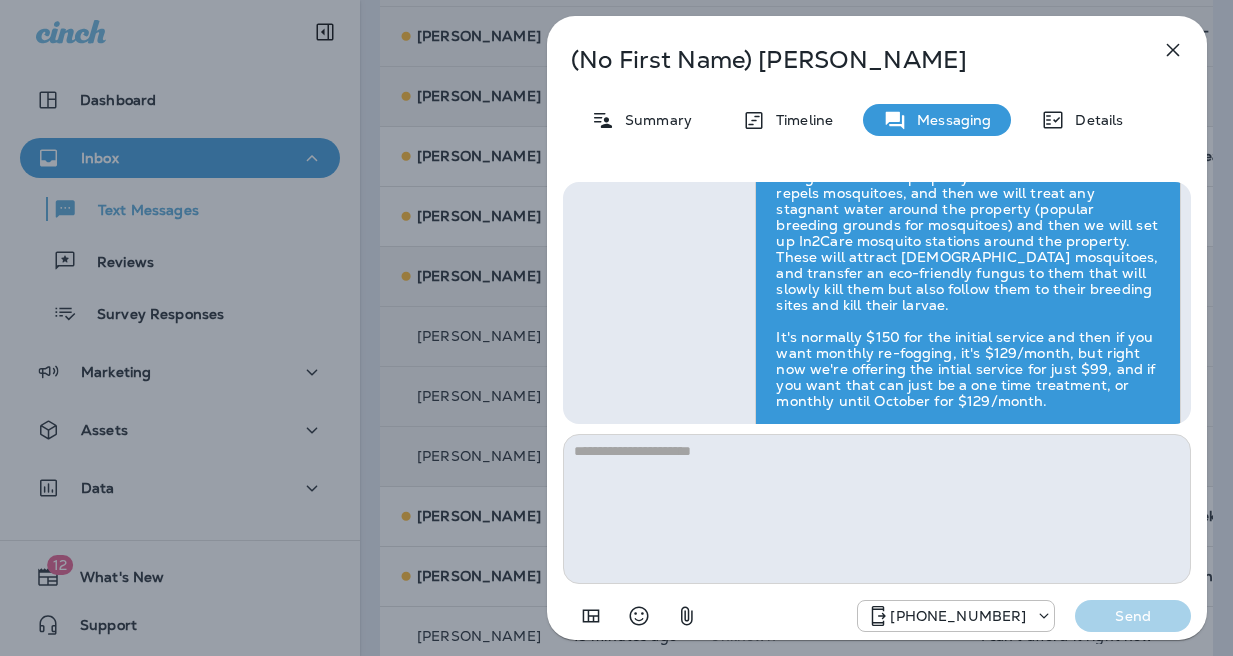 scroll, scrollTop: 0, scrollLeft: 0, axis: both 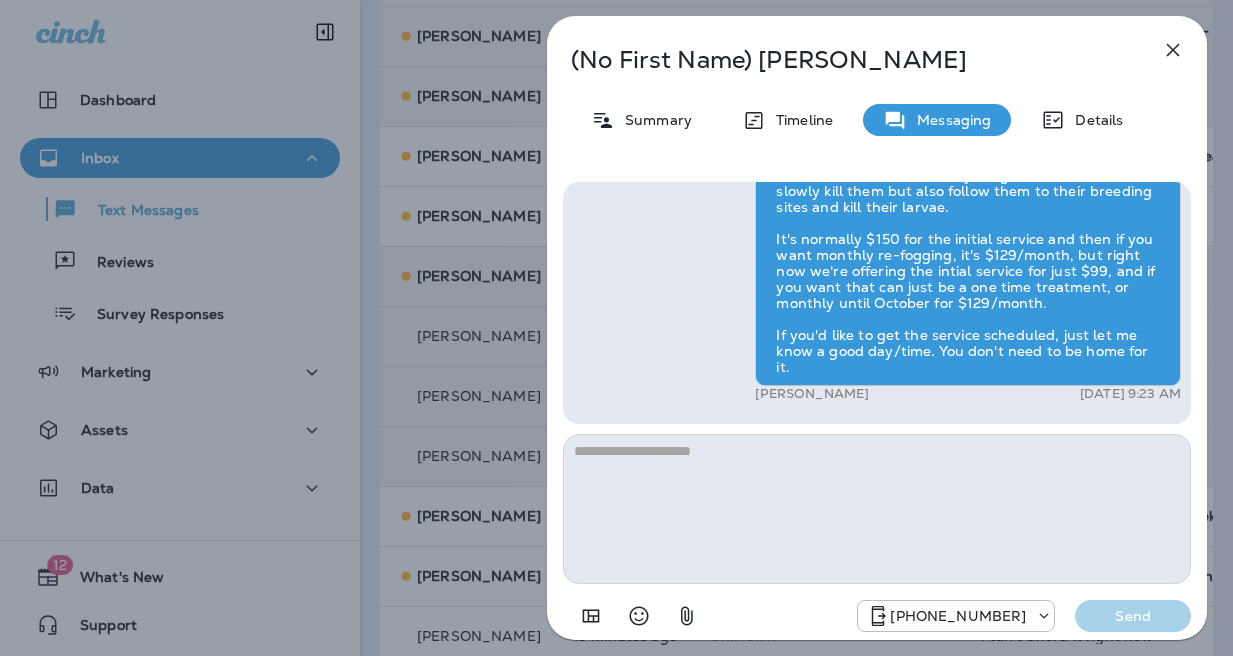 drag, startPoint x: 445, startPoint y: 366, endPoint x: 469, endPoint y: 363, distance: 24.186773 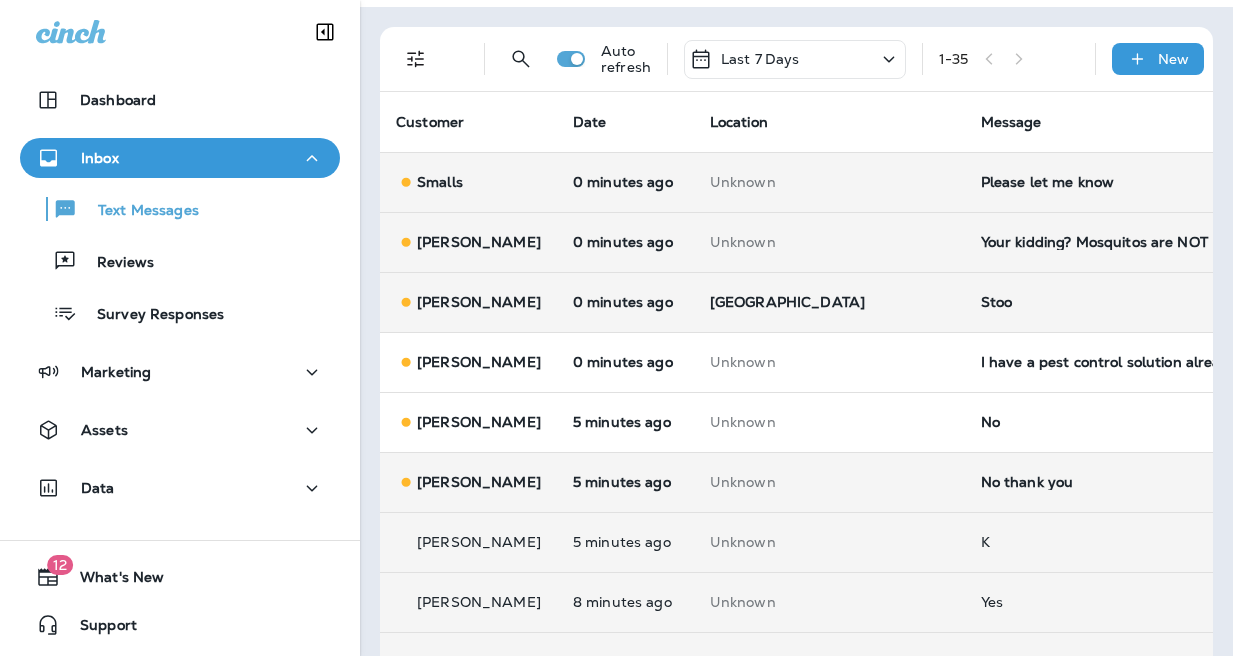 scroll, scrollTop: 0, scrollLeft: 0, axis: both 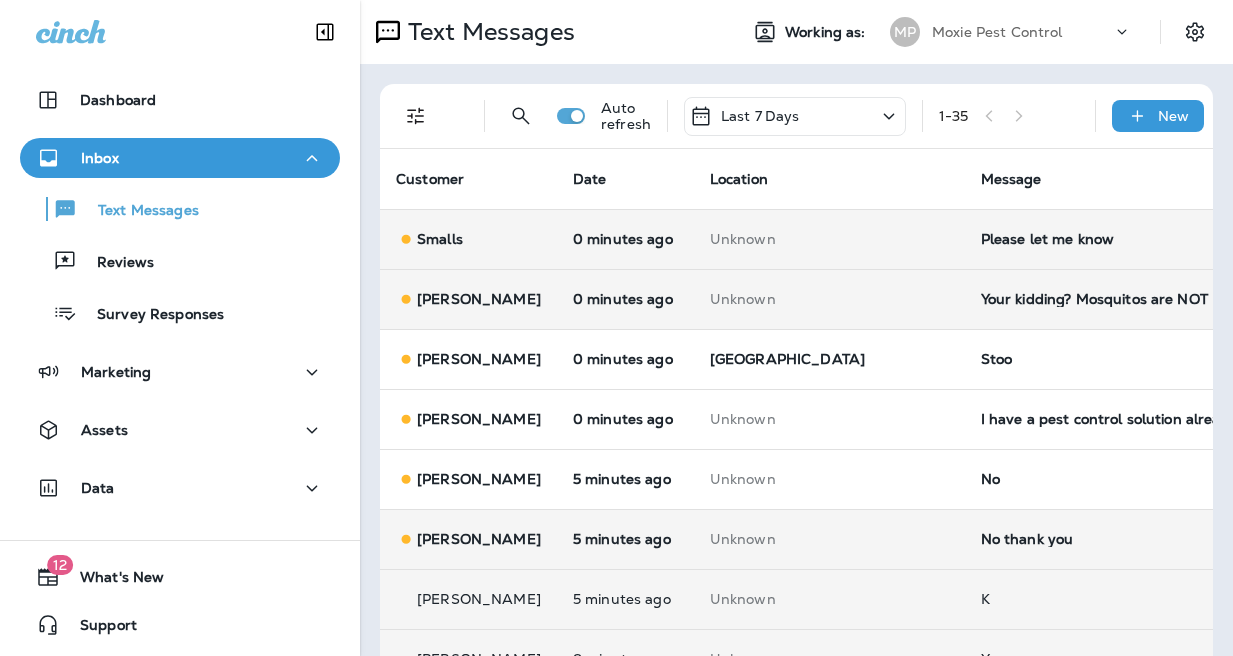 click on "Your kidding?
Mosquitos are NOT PART OF THE REGULAR SPRAYING???" at bounding box center (1115, 299) 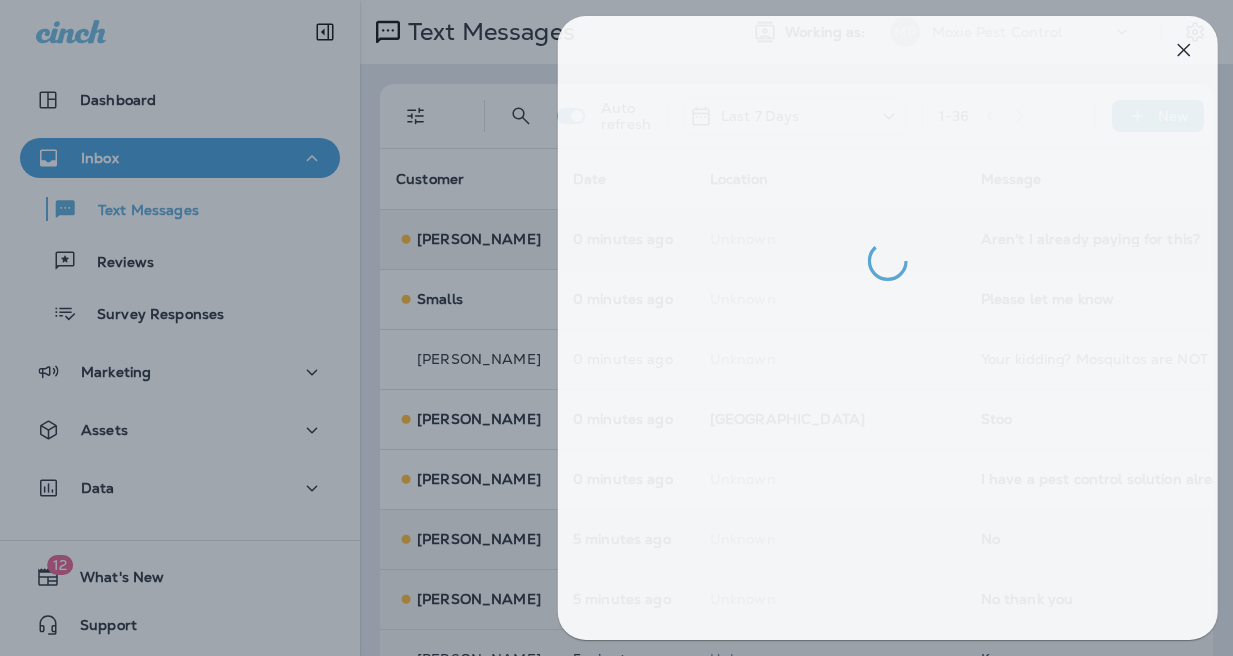 click at bounding box center [627, 328] 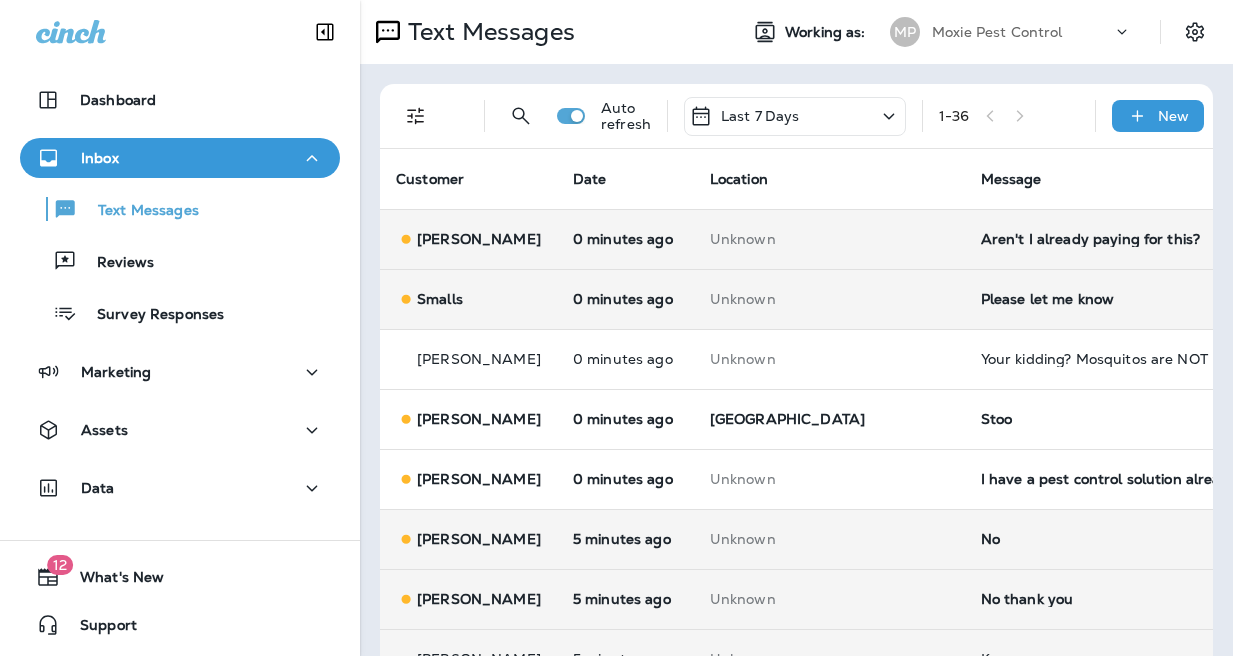 click on "Please let me know" at bounding box center (1115, 299) 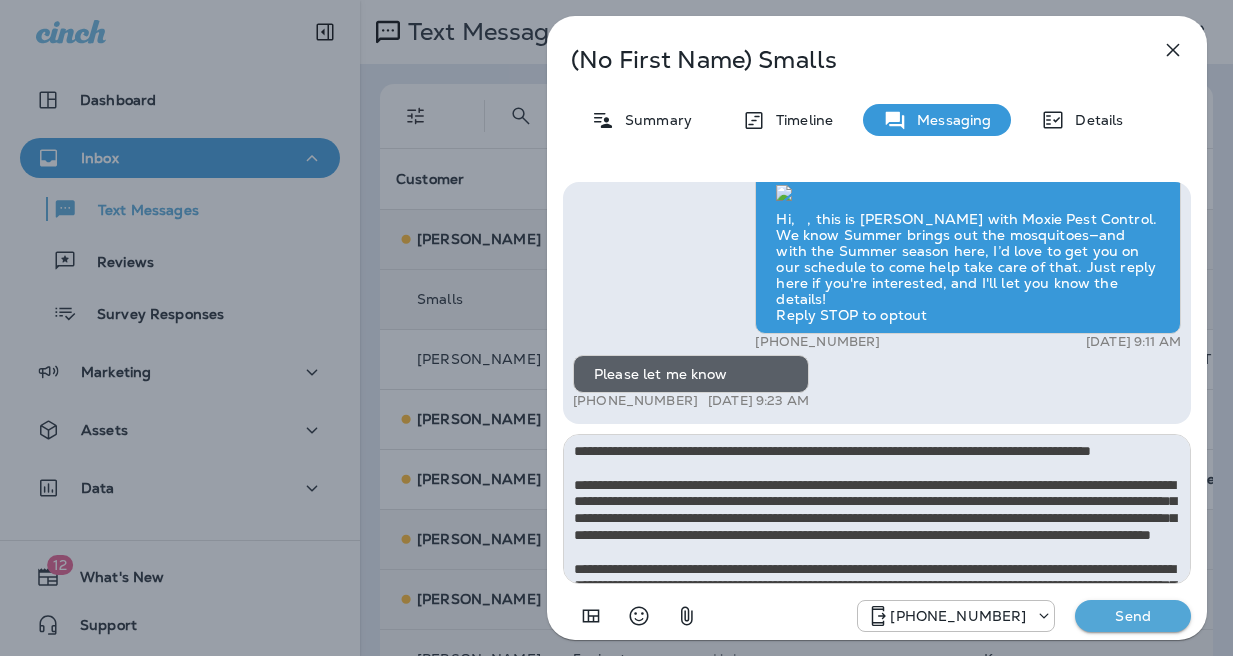 scroll, scrollTop: 112, scrollLeft: 0, axis: vertical 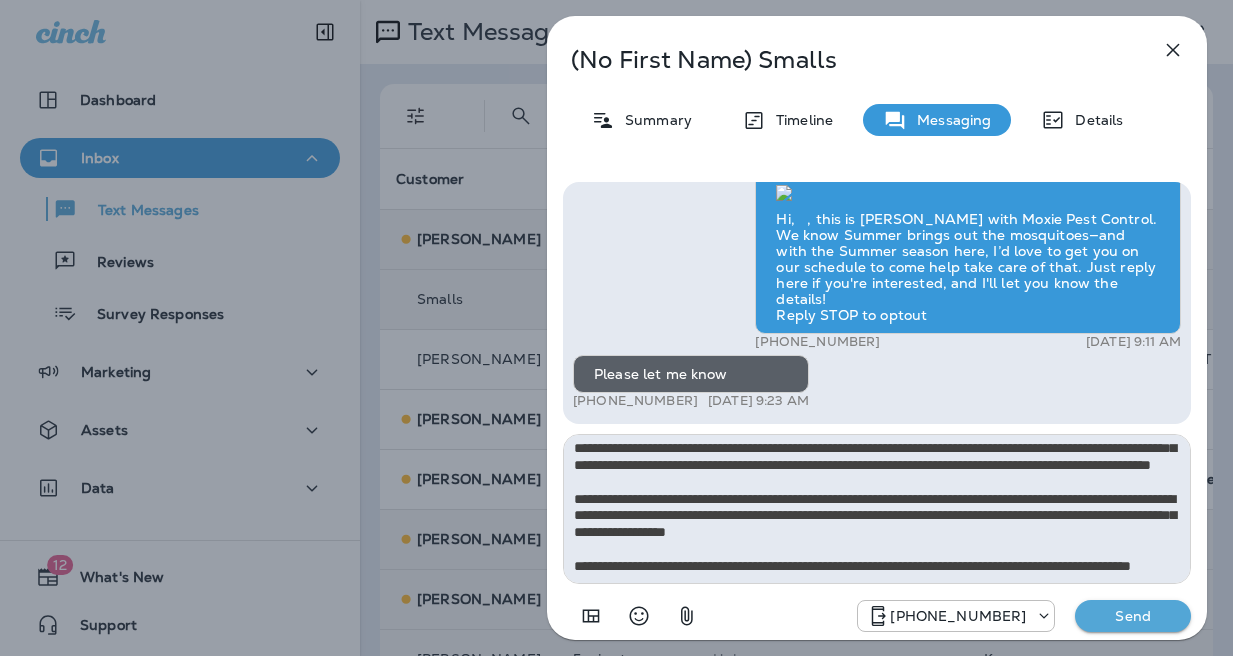 type on "**********" 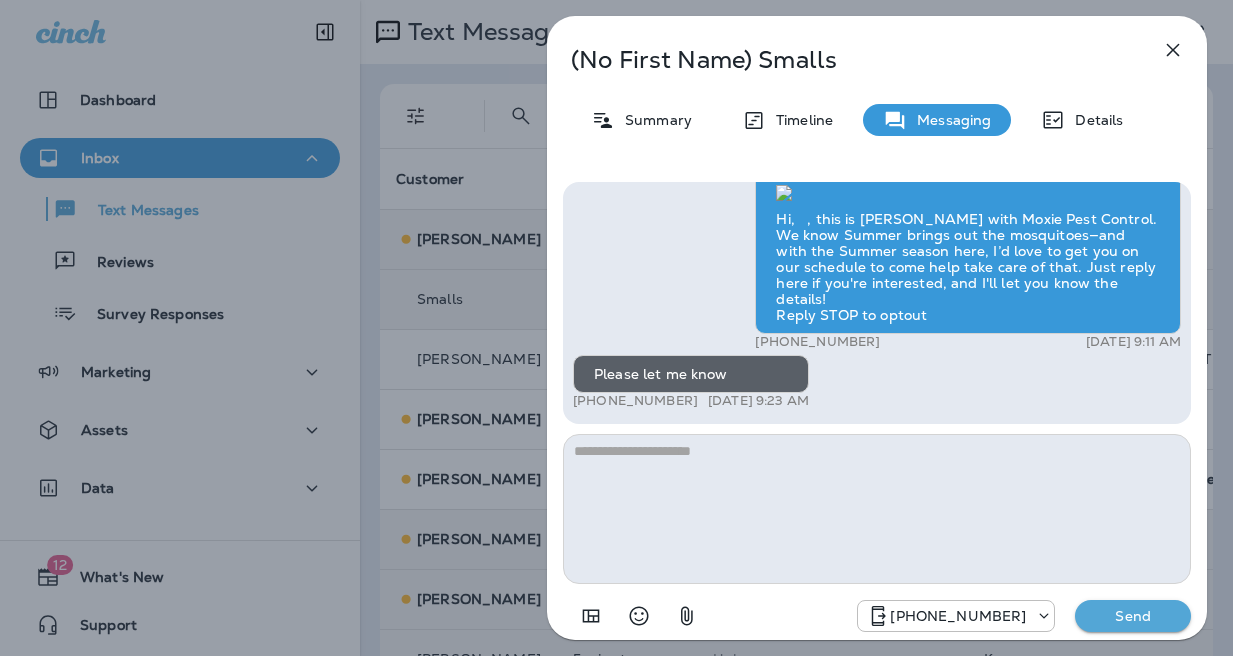 scroll, scrollTop: 0, scrollLeft: 0, axis: both 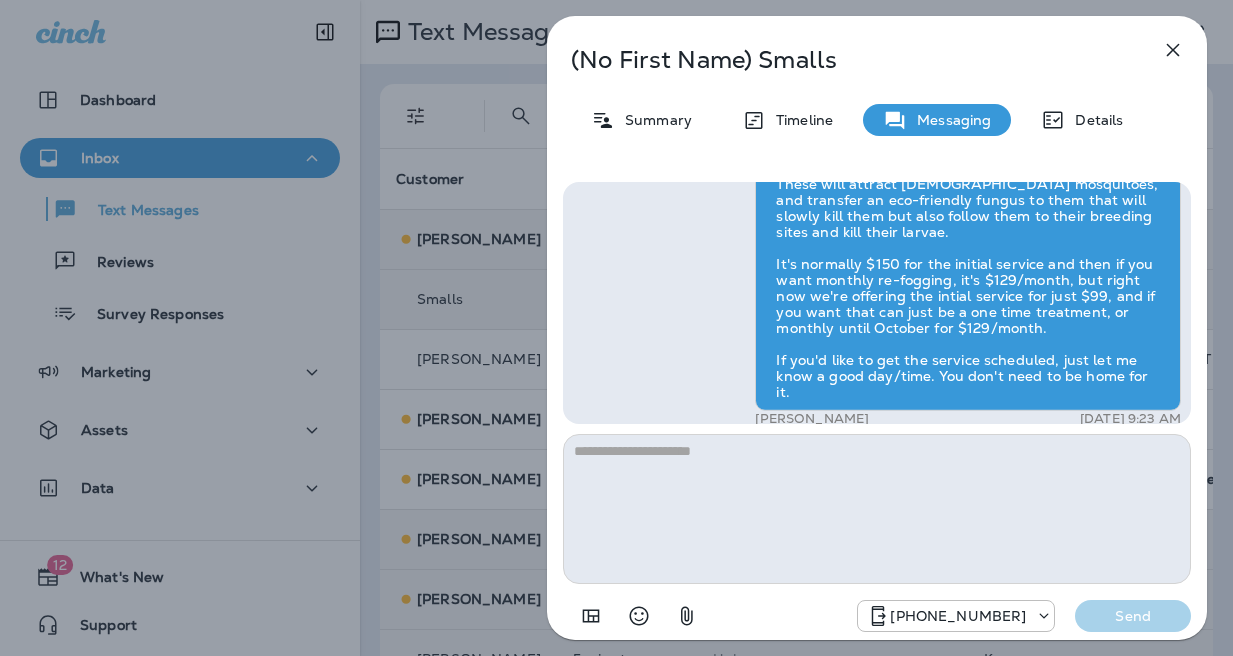 click on "(No First Name)   [PERSON_NAME] Summary   Timeline   Messaging   Details   Hi,   , this is [PERSON_NAME] with Moxie Pest Control. We know Summer brings out the mosquitoes—and with the Summer season here, I’d love to get you on our schedule to come help take care of that. Just reply here if you're interested, and I'll let you know the details!
Reply STOP to optout +18174823792 [DATE] 9:11 AM Please let me know  +1 (562) 307-2939 [DATE] 9:23 AM   [PERSON_NAME] [DATE] 9:23 AM [PHONE_NUMBER] Send" at bounding box center (616, 328) 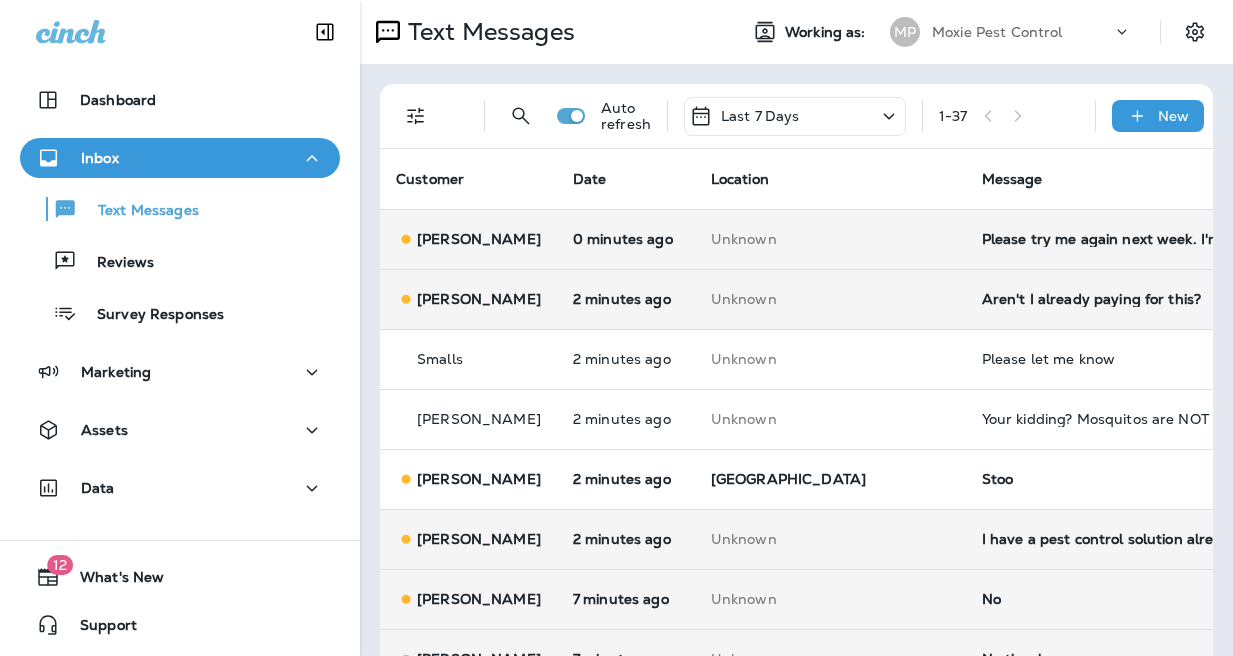 click on "Aren't I already paying for this?" at bounding box center [1116, 299] 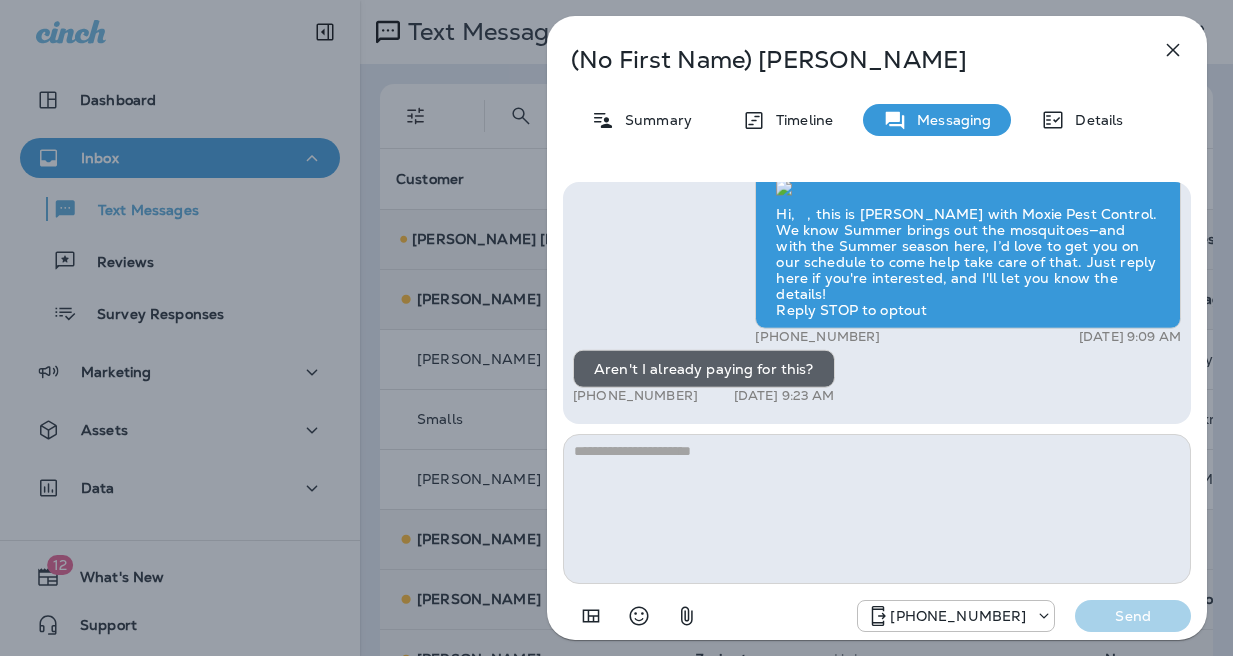 click on "(No First Name)   [PERSON_NAME] Summary   Timeline   Messaging   Details   Hi,   , this is [PERSON_NAME] with Moxie Pest Control. We know Summer brings out the mosquitoes—and with the Summer season here, I’d love to get you on our schedule to come help take care of that. Just reply here if you're interested, and I'll let you know the details!
Reply STOP to optout +18174823792 [DATE] 9:09 AM Aren't I already paying for this? +1 (215) 360-7781 [DATE] 9:23 AM [PHONE_NUMBER] Send" at bounding box center [616, 328] 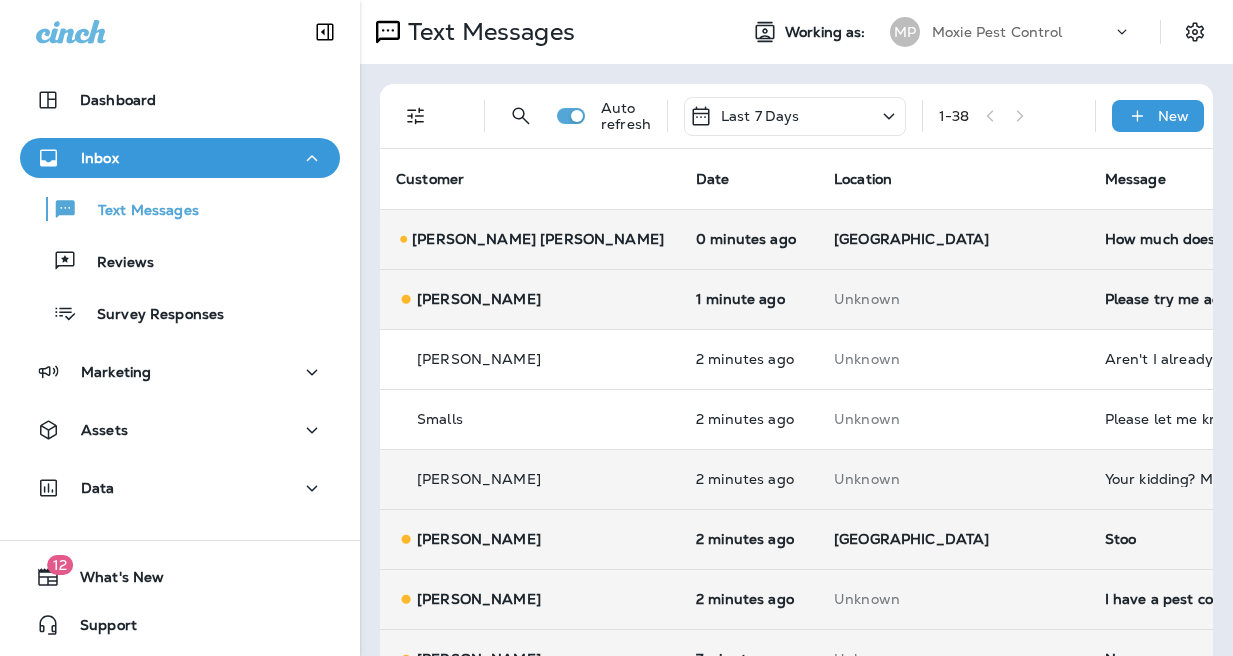 click on "Your kidding?
Mosquitos are NOT PART OF THE REGULAR SPRAYING???" at bounding box center [1239, 479] 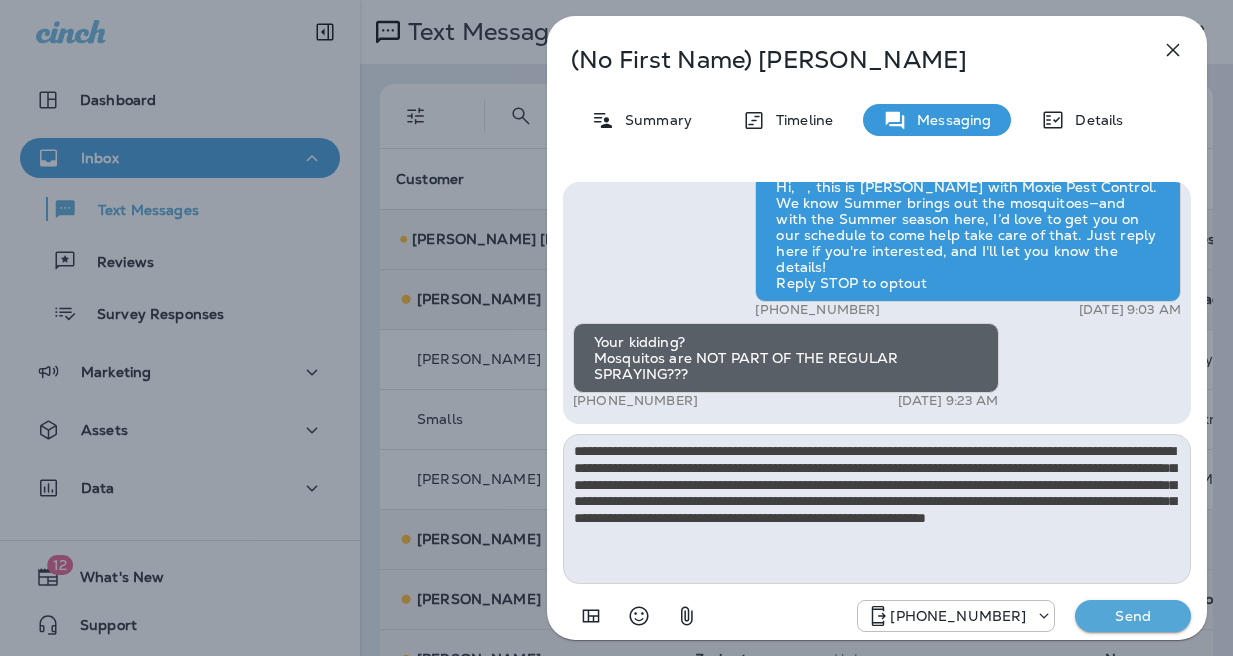 type on "**********" 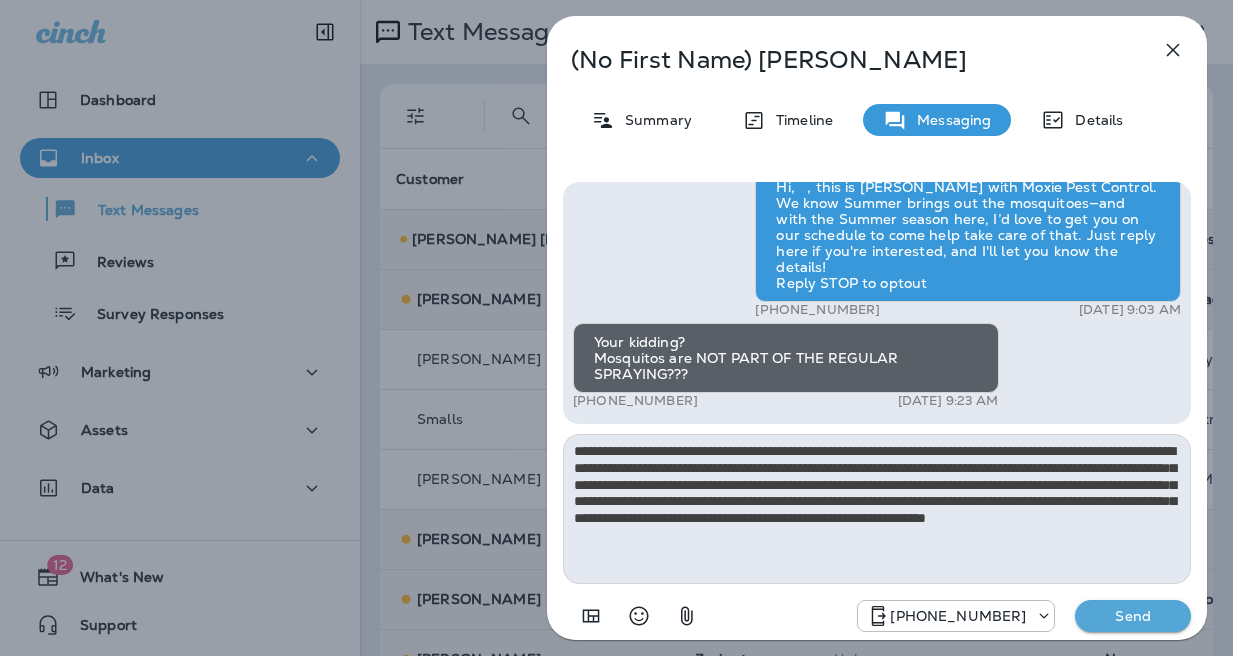 type 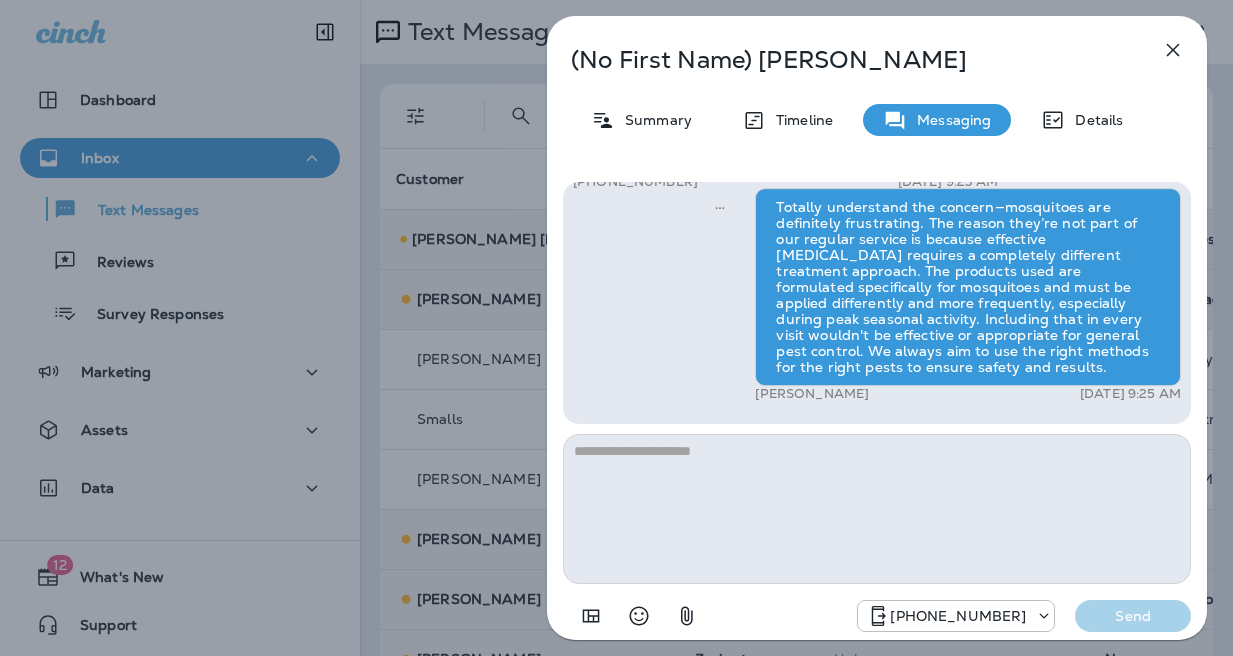 click on "(No First Name)   [PERSON_NAME] Summary   Timeline   Messaging   Details   Hi,   , this is [PERSON_NAME] with Moxie Pest Control. We know Summer brings out the mosquitoes—and with the Summer season here, I’d love to get you on our schedule to come help take care of that. Just reply here if you're interested, and I'll let you know the details!
Reply STOP to optout +18174823792 [DATE] 9:03 AM Your kidding?
Mosquitos are NOT PART OF THE REGULAR SPRAYING??? +1 (714) 599-3663 [DATE] 9:23 AM   [PERSON_NAME] [DATE] 9:25 AM [PHONE_NUMBER] Send" at bounding box center [616, 328] 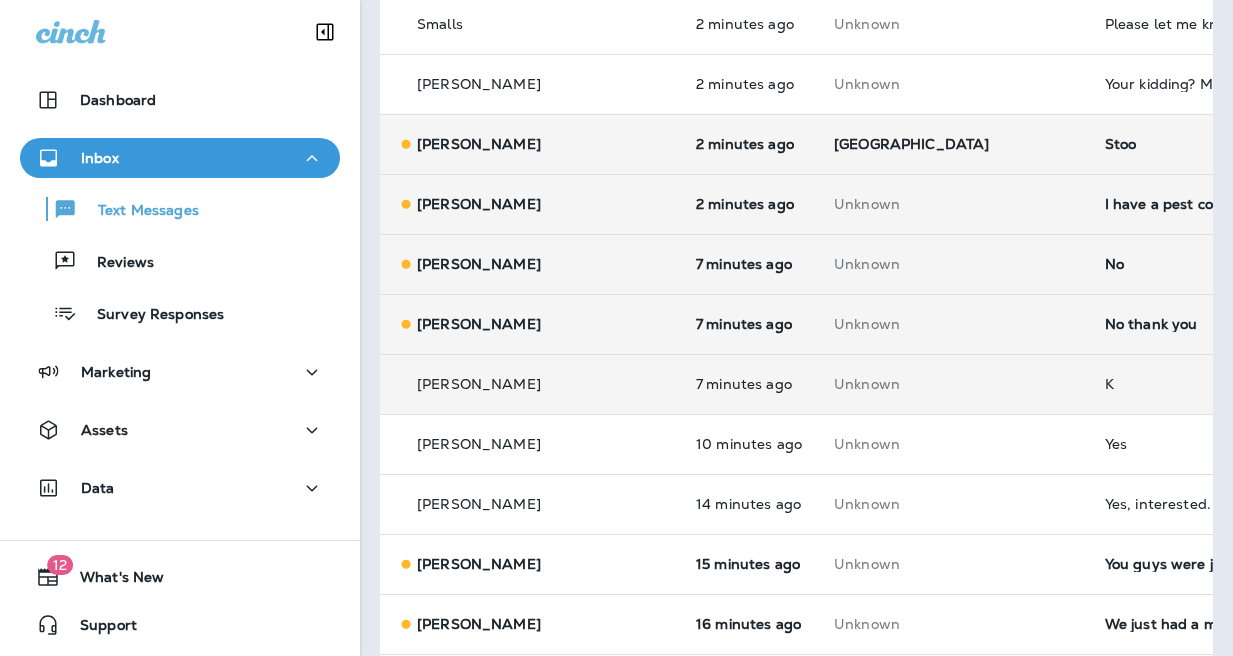 scroll, scrollTop: 421, scrollLeft: 0, axis: vertical 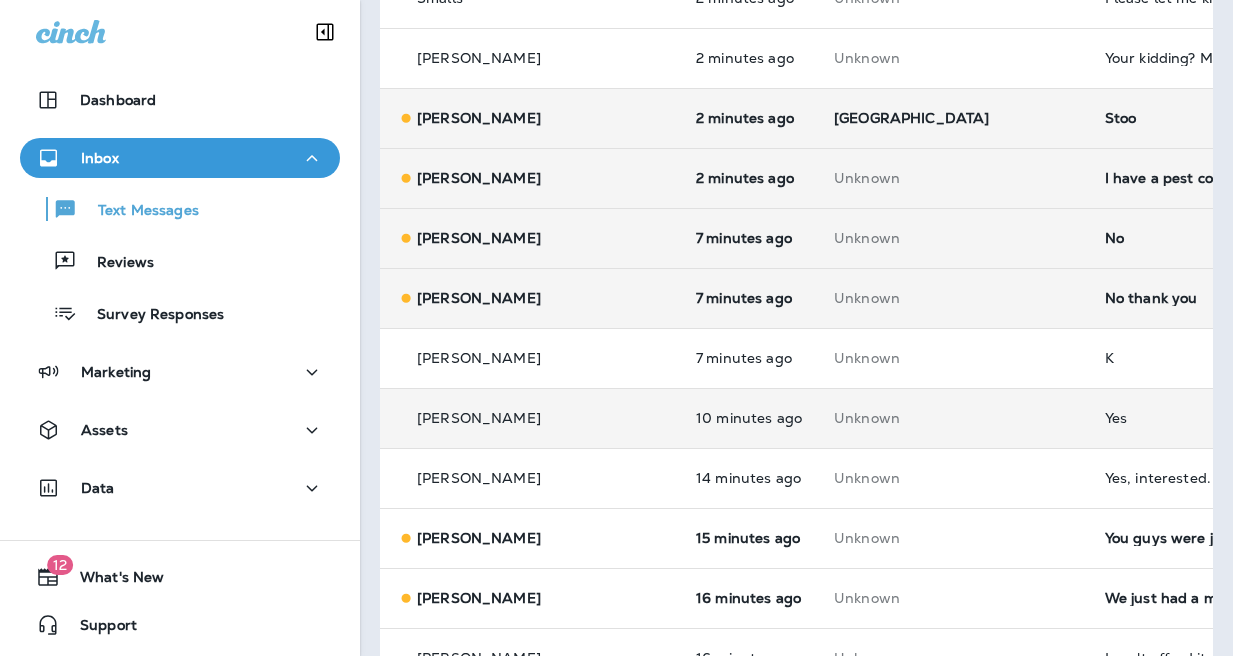 click on "Yes" at bounding box center (1239, 418) 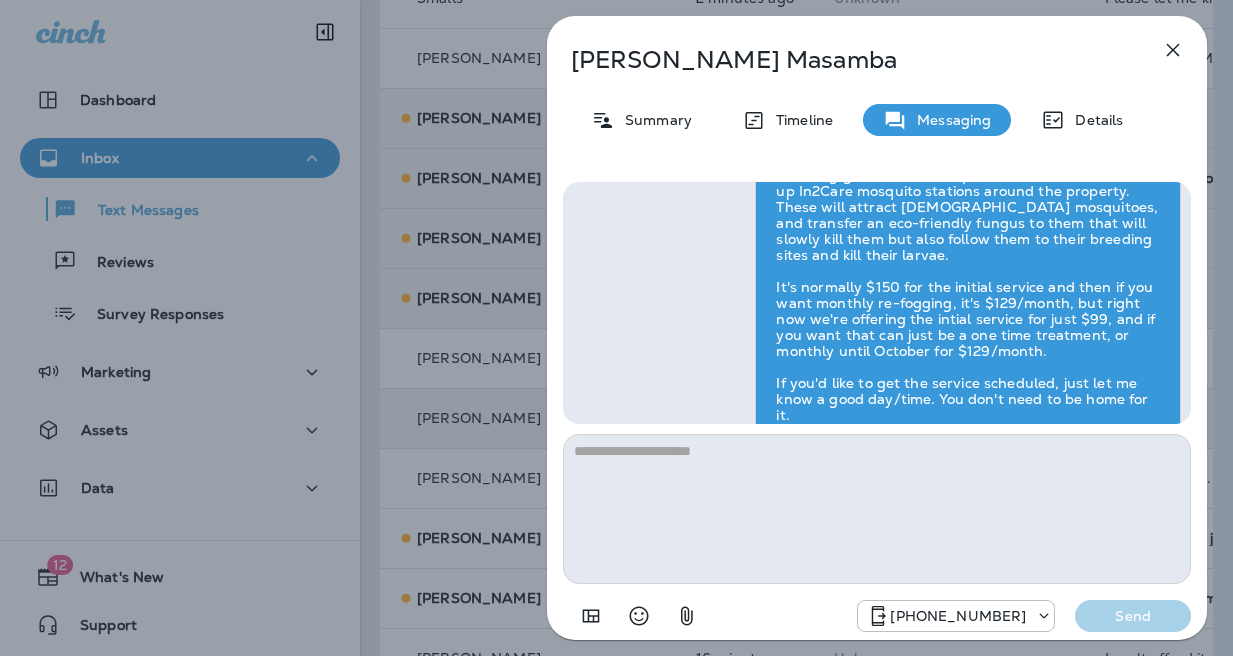 click on "[PERSON_NAME] Summary   Timeline   Messaging   Details   Hi,  [PERSON_NAME] , this is [PERSON_NAME] with Moxie Pest Control. We know Summer brings out the mosquitoes—and with the Summer season here, I’d love to get you on our schedule to come help take care of that. Just reply here if you're interested, and I'll let you know the details!
Reply STOP to optout +18174823792 [DATE] 9:02 AM Yes +1 (513) 693-7417 [DATE] 9:15 AM [PERSON_NAME] [DATE] 9:23 AM [PHONE_NUMBER] Send" at bounding box center (616, 328) 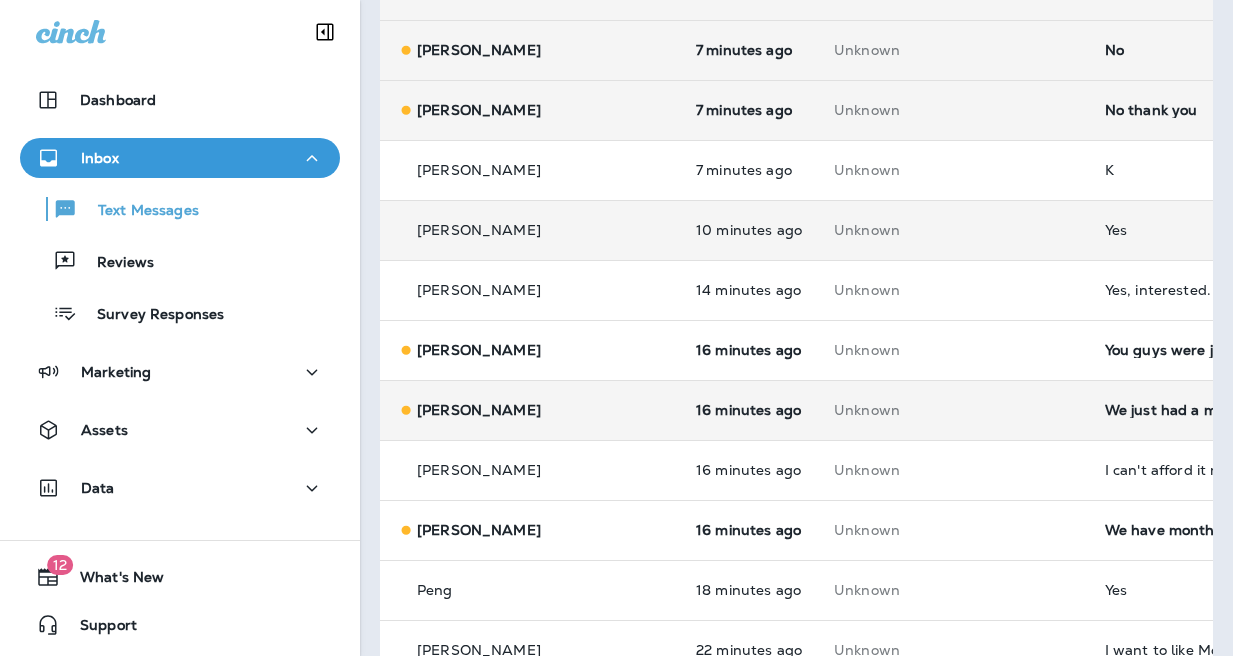 scroll, scrollTop: 612, scrollLeft: 0, axis: vertical 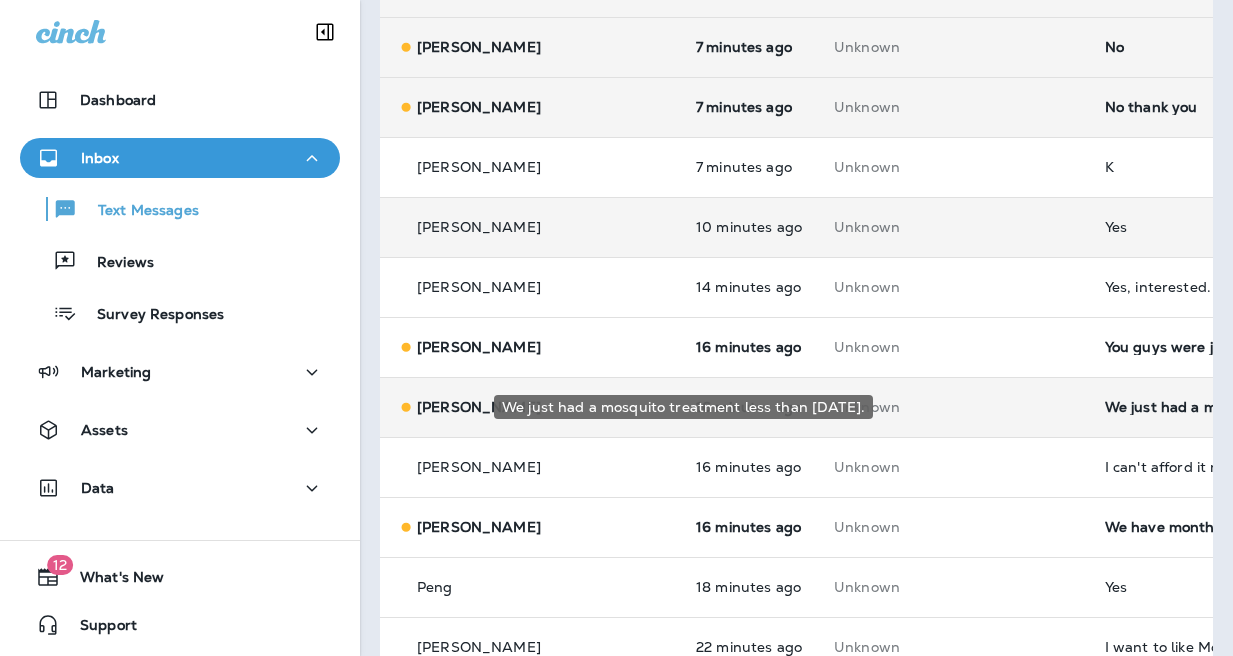 click on "We just had a mosquito treatment less than [DATE]." at bounding box center [1239, 407] 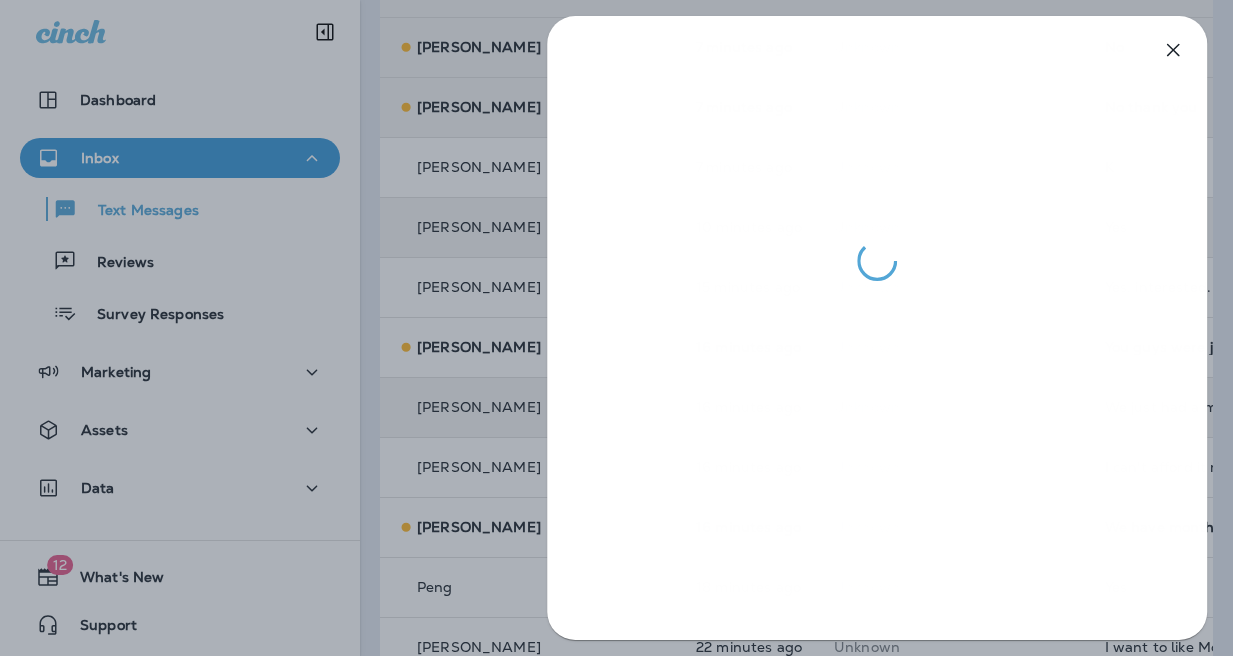 click at bounding box center [616, 328] 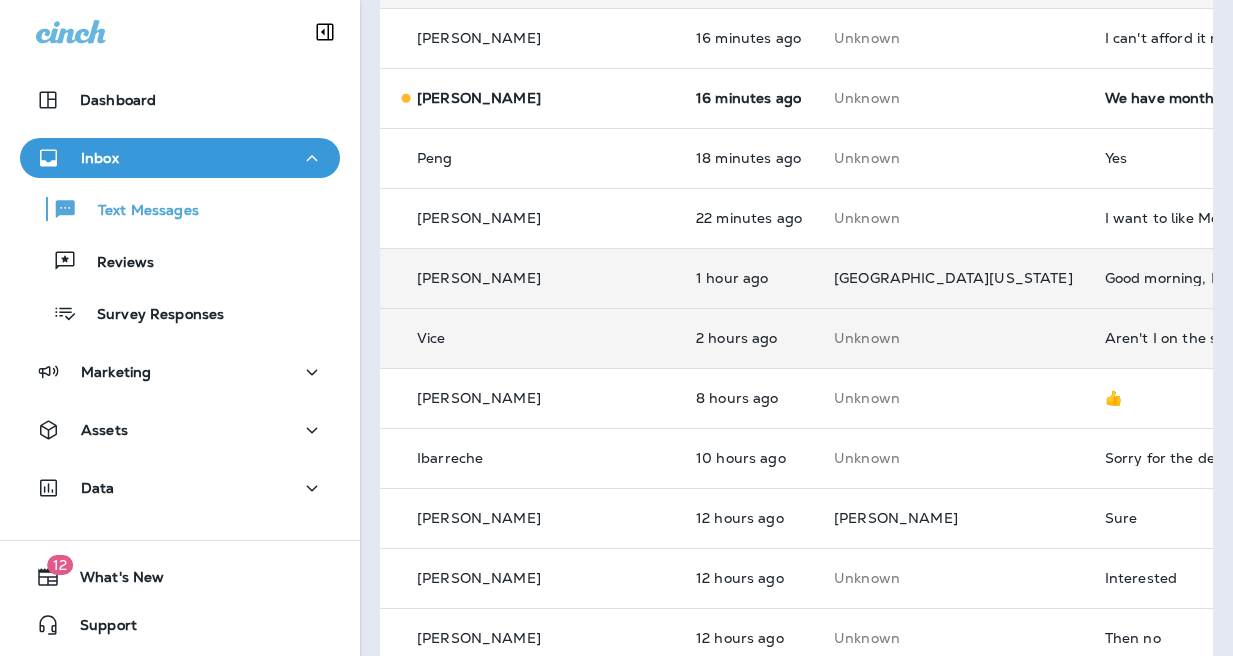 scroll, scrollTop: 1044, scrollLeft: 0, axis: vertical 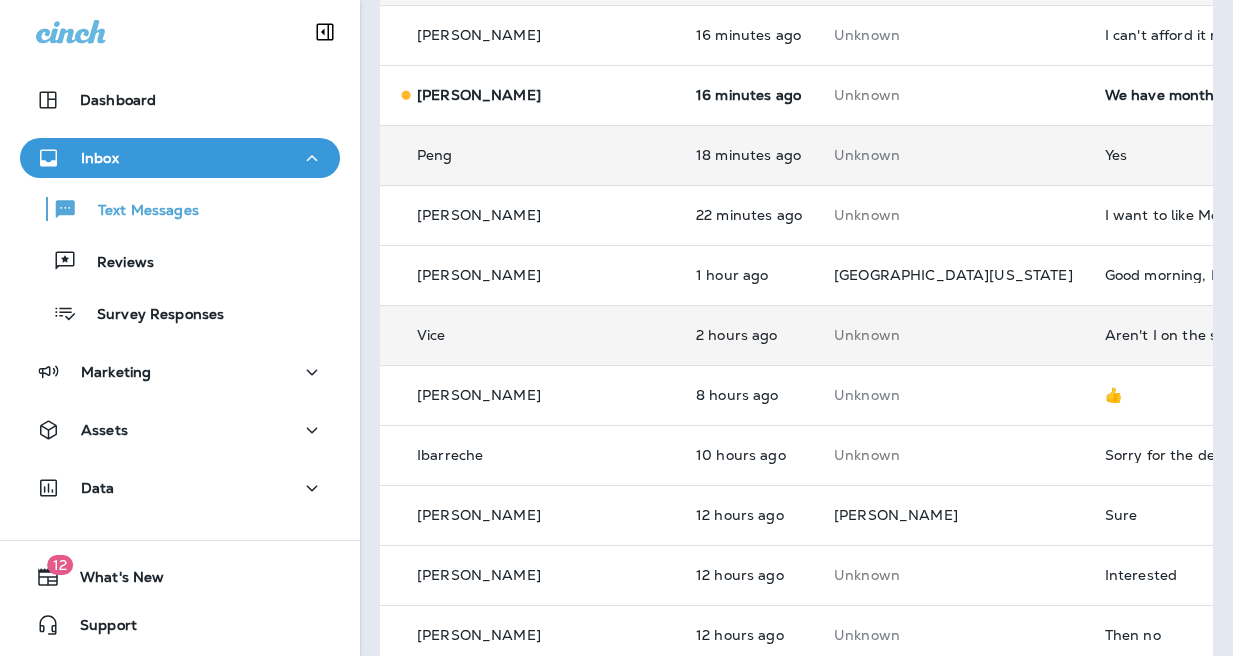 click on "Yes" at bounding box center (1239, 155) 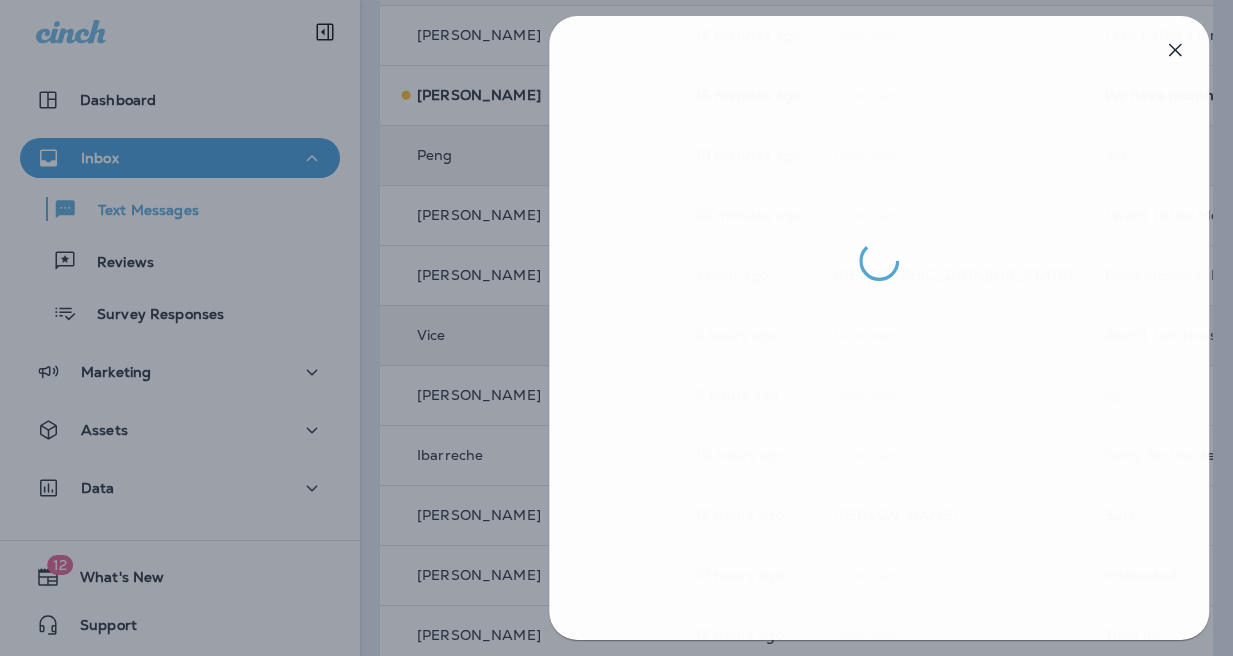 click at bounding box center [618, 328] 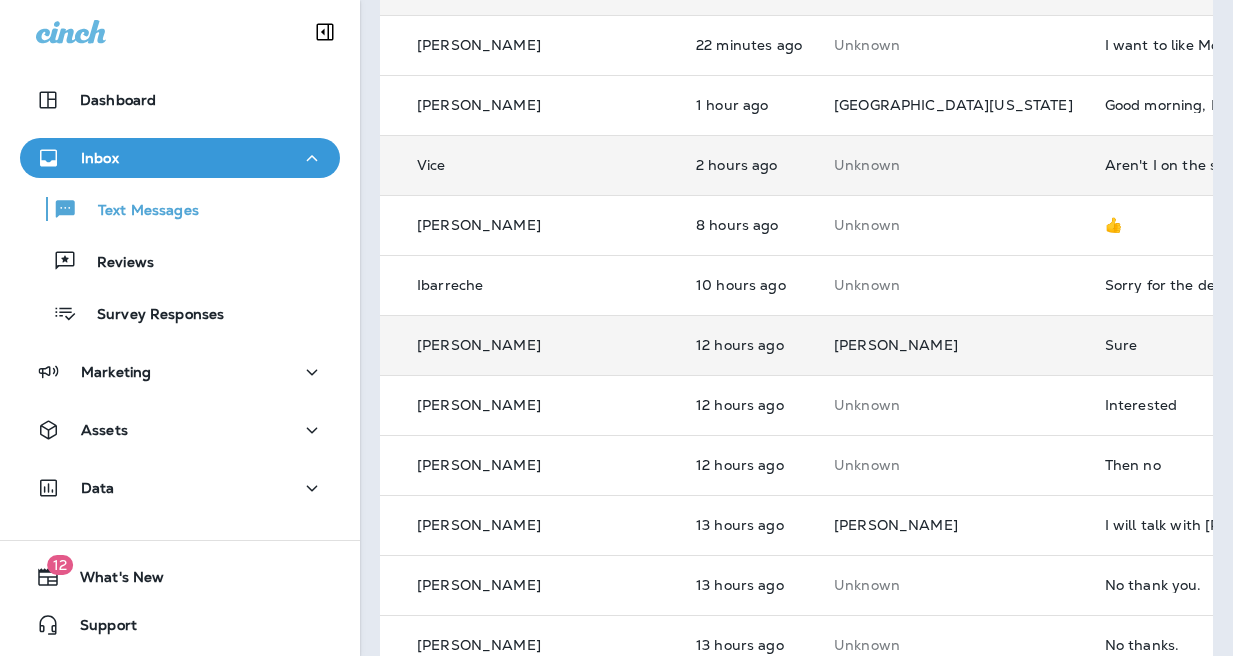scroll, scrollTop: 1217, scrollLeft: 0, axis: vertical 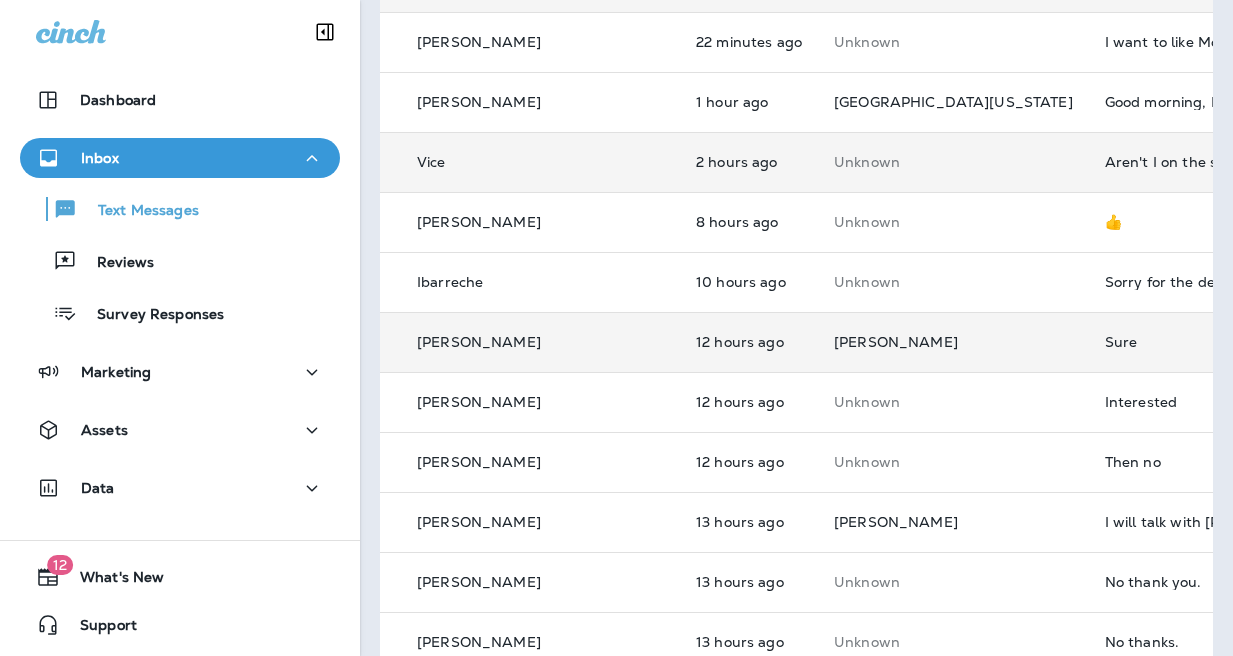 click on "Sure" at bounding box center [1239, 342] 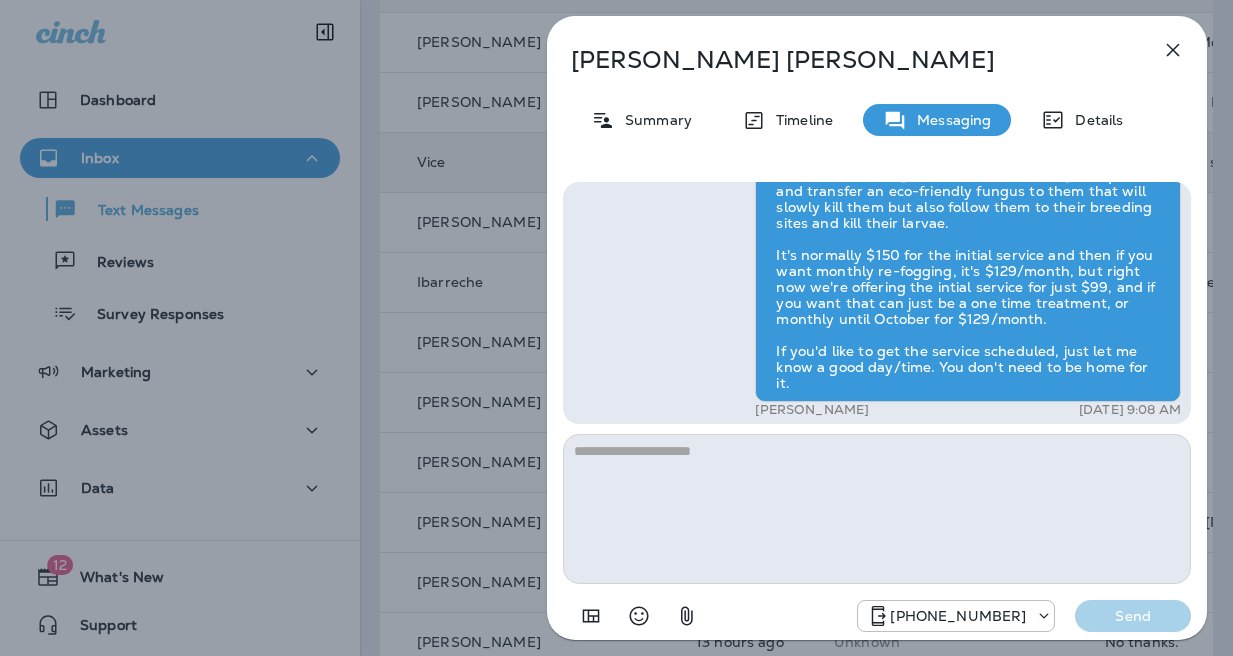 click on "[PERSON_NAME] Summary   Timeline   Messaging   Details   Hi,  [PERSON_NAME] , this is [PERSON_NAME] with Moxie Pest Control. We know Summer brings out the mosquitoes—and with the Summer season here, I’d love to get you on our schedule to come help take care of that. Just reply here if you're interested, and I'll let you know the details!
Reply STOP to optout +18174823792 [DATE] 2:04 PM Sure +1 (703) 220-4594 [DATE] 9:20 PM [PERSON_NAME] [DATE] 9:08 AM [PHONE_NUMBER] Send" at bounding box center (616, 328) 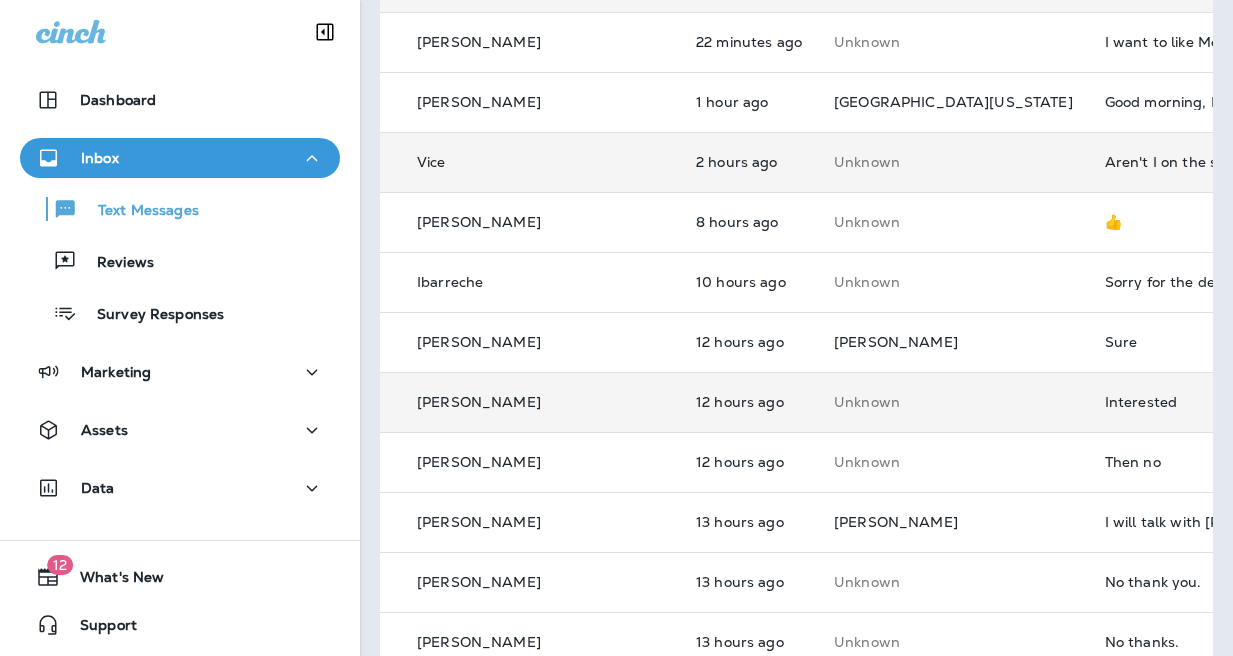 click on "Interested" at bounding box center (1239, 402) 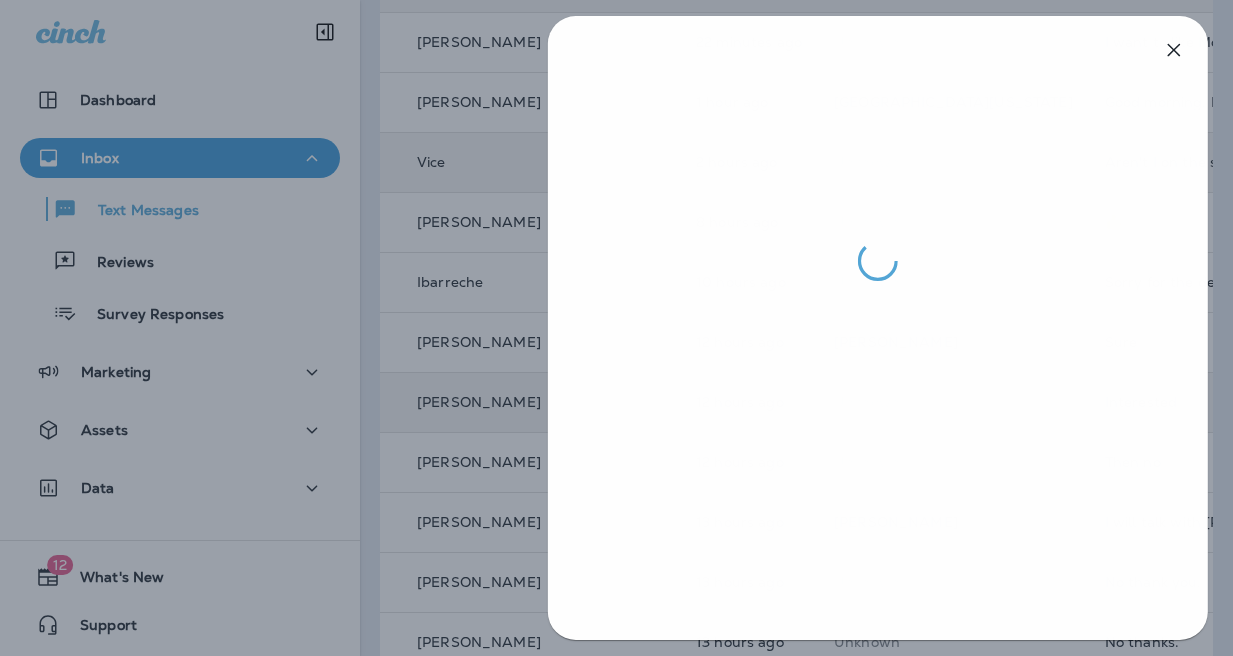 click at bounding box center (878, 328) 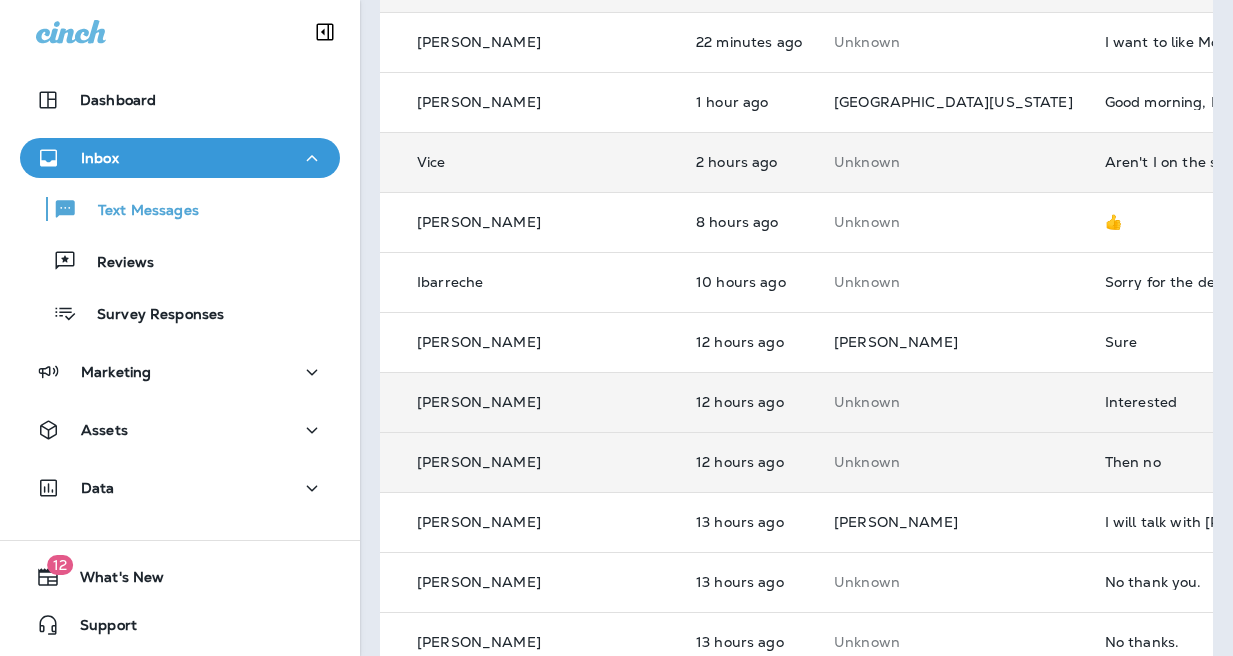 click on "Then no" at bounding box center (1239, 462) 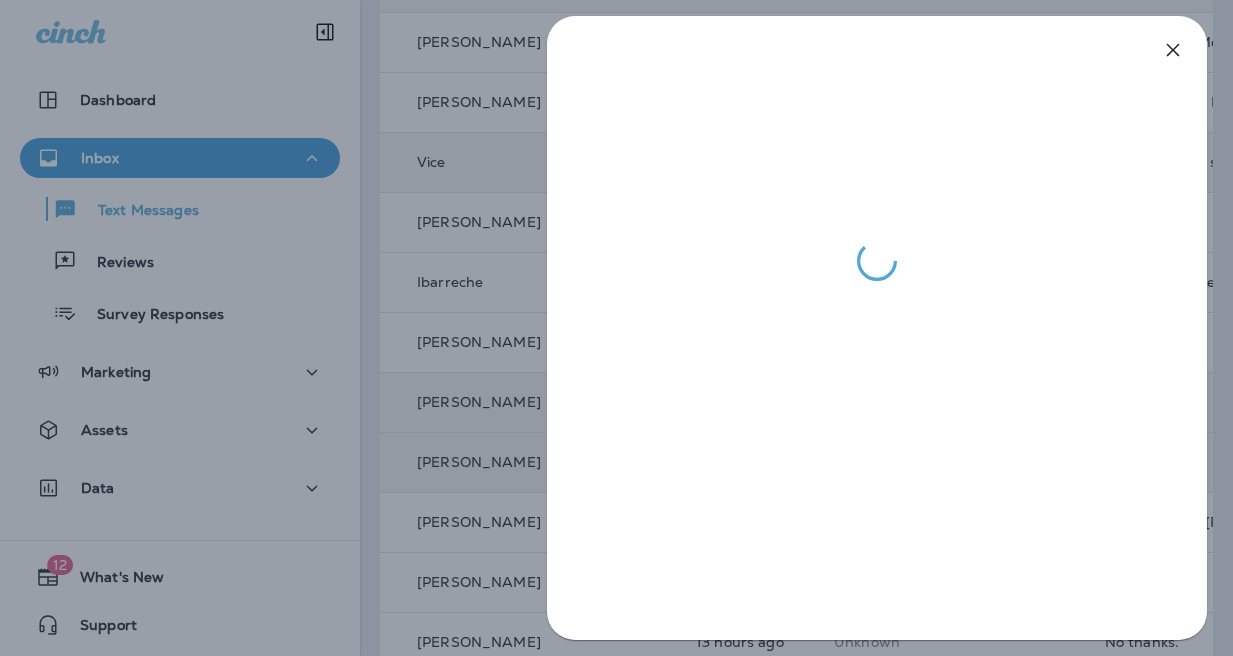 click at bounding box center [616, 328] 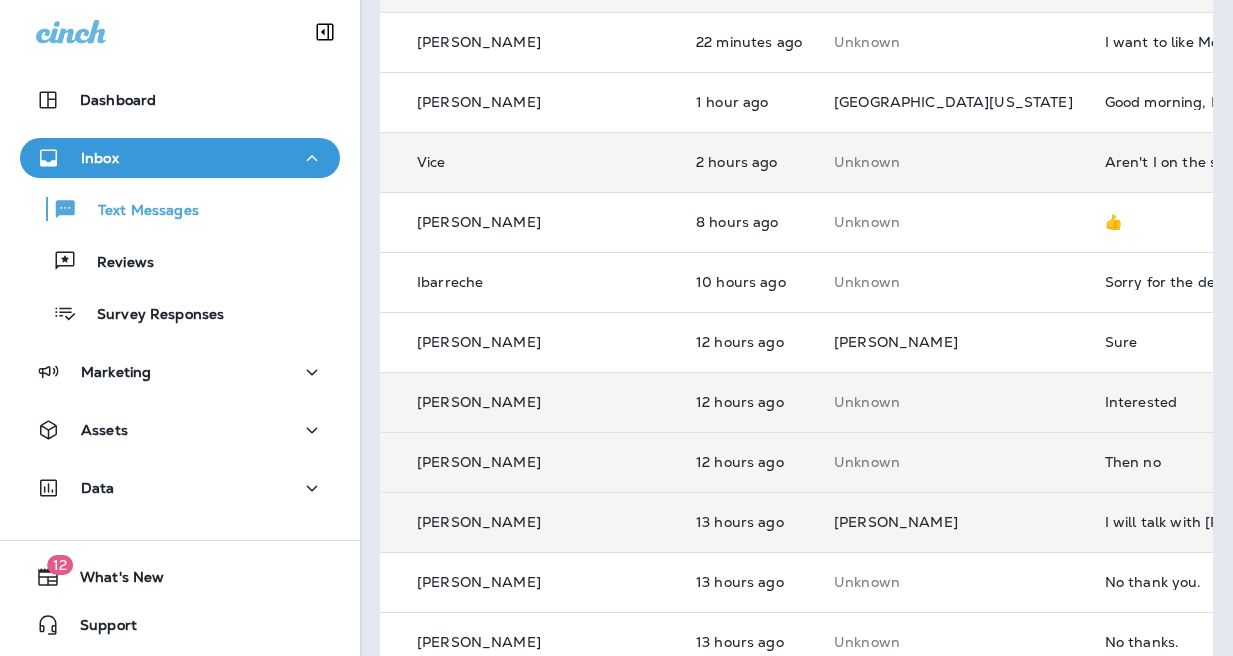 click on "I will talk with [PERSON_NAME]. Thank you" at bounding box center [1239, 522] 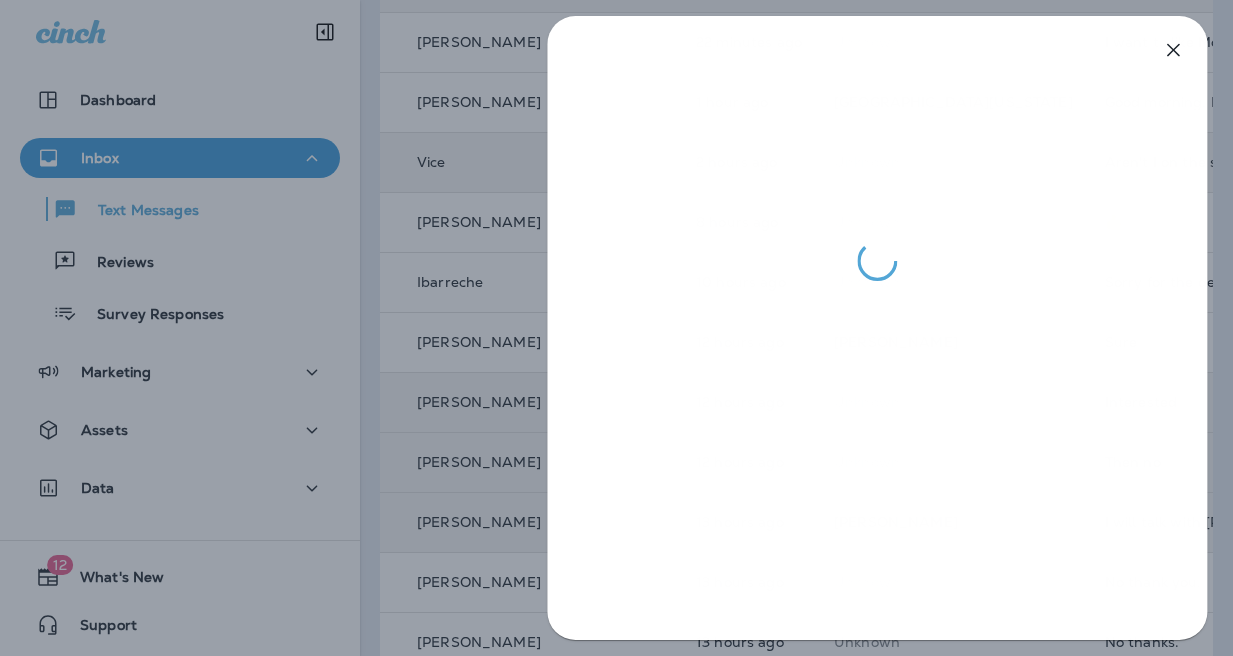 click at bounding box center (616, 328) 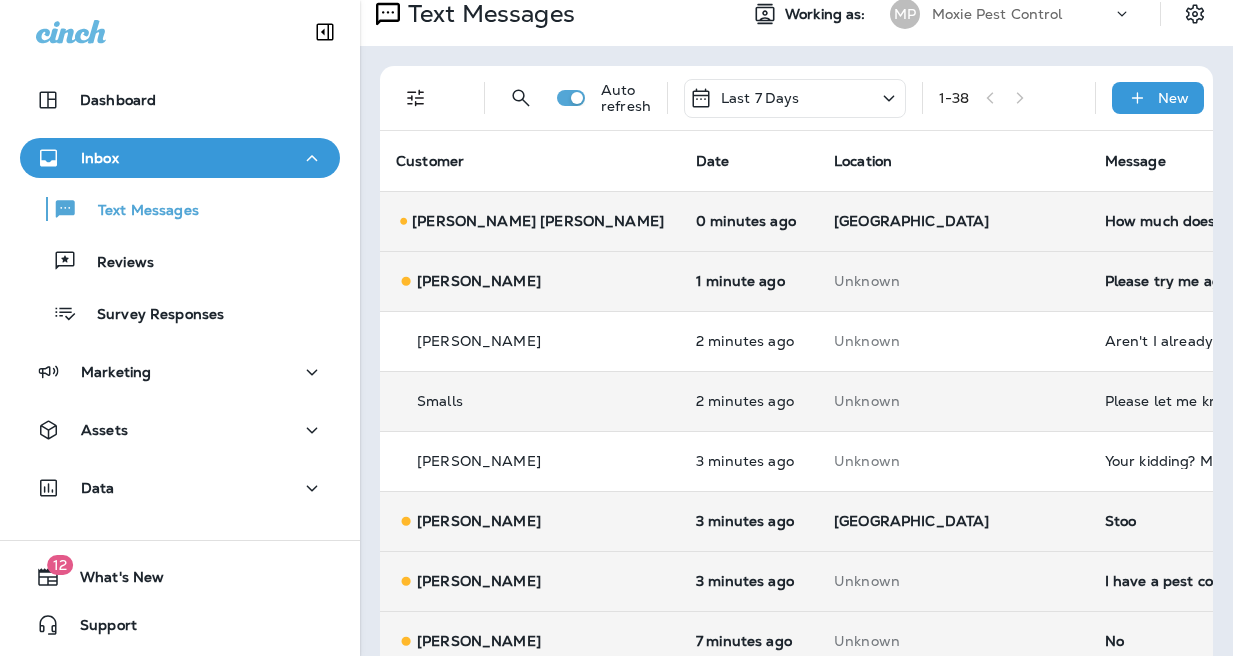 scroll, scrollTop: 0, scrollLeft: 0, axis: both 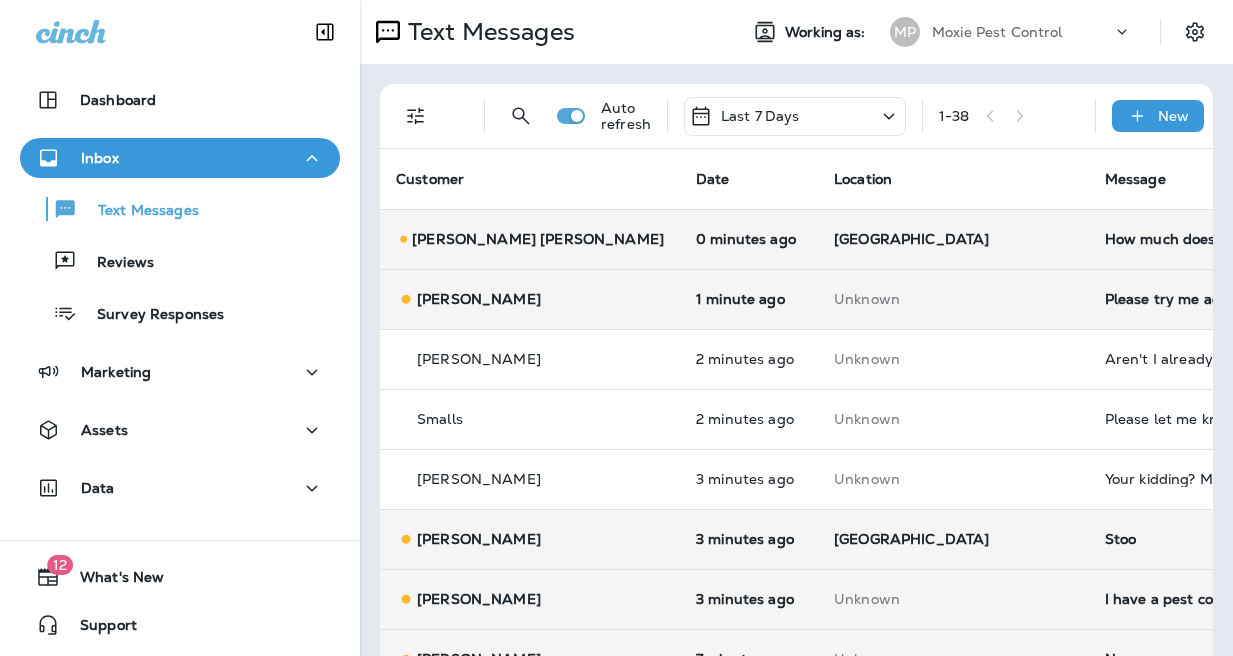 click on "How much does it cost ?" at bounding box center [1239, 239] 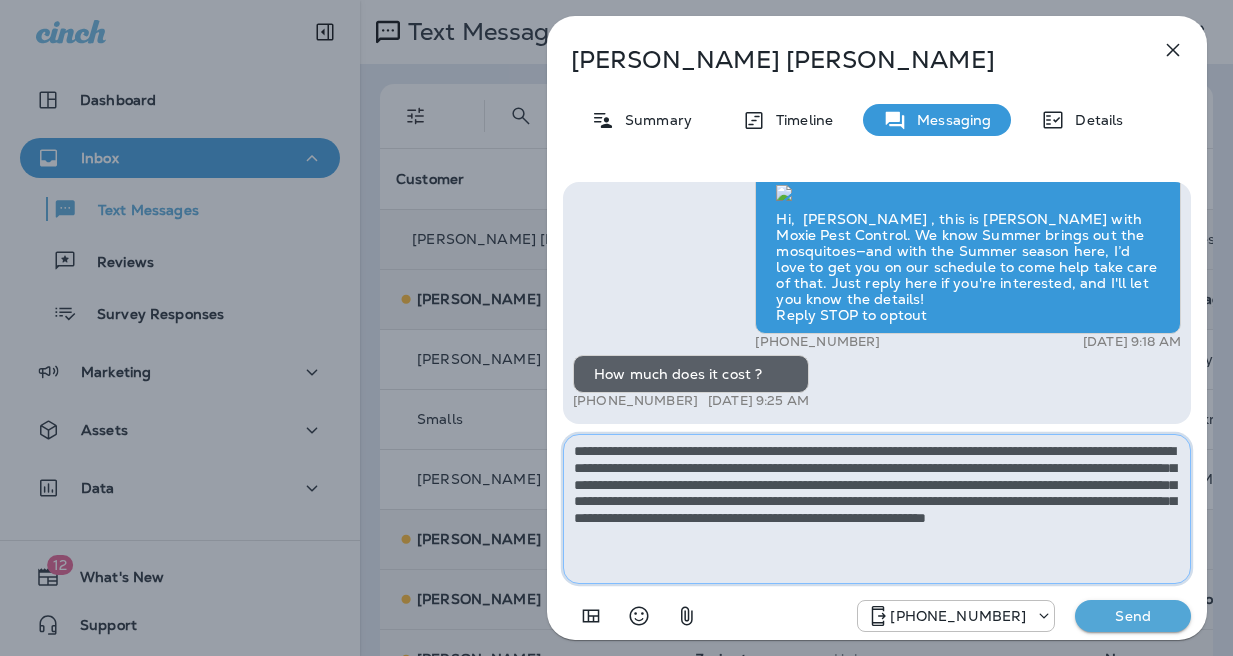 click on "**********" at bounding box center (877, 509) 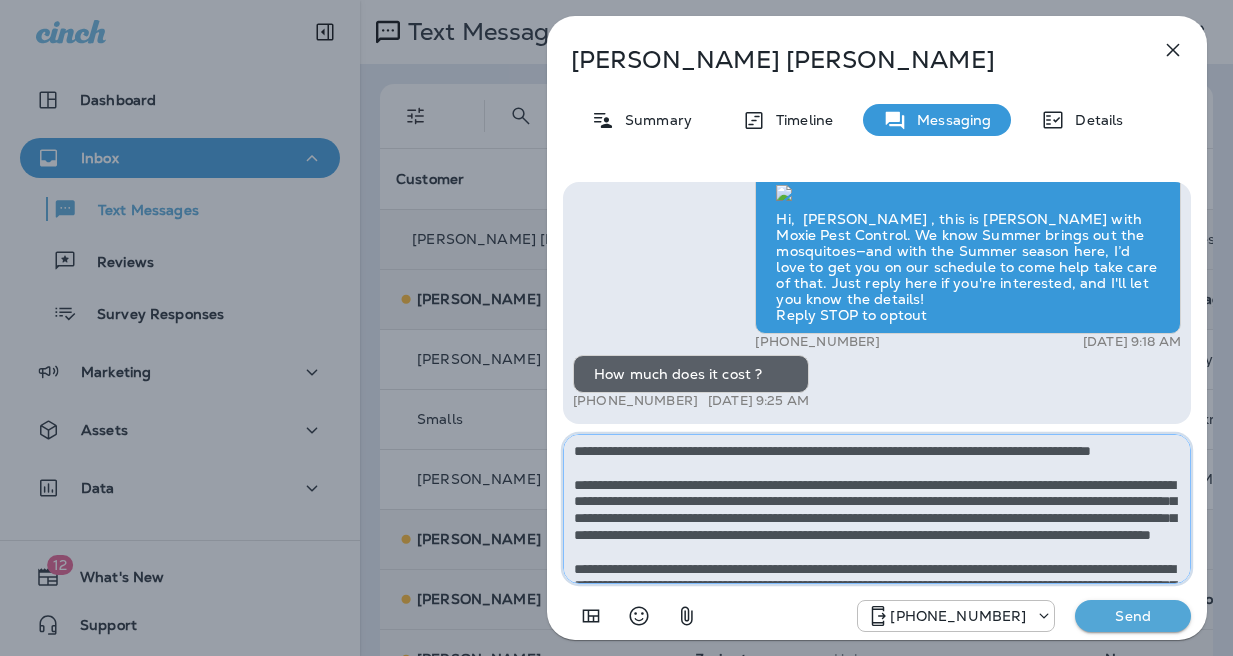 scroll, scrollTop: 112, scrollLeft: 0, axis: vertical 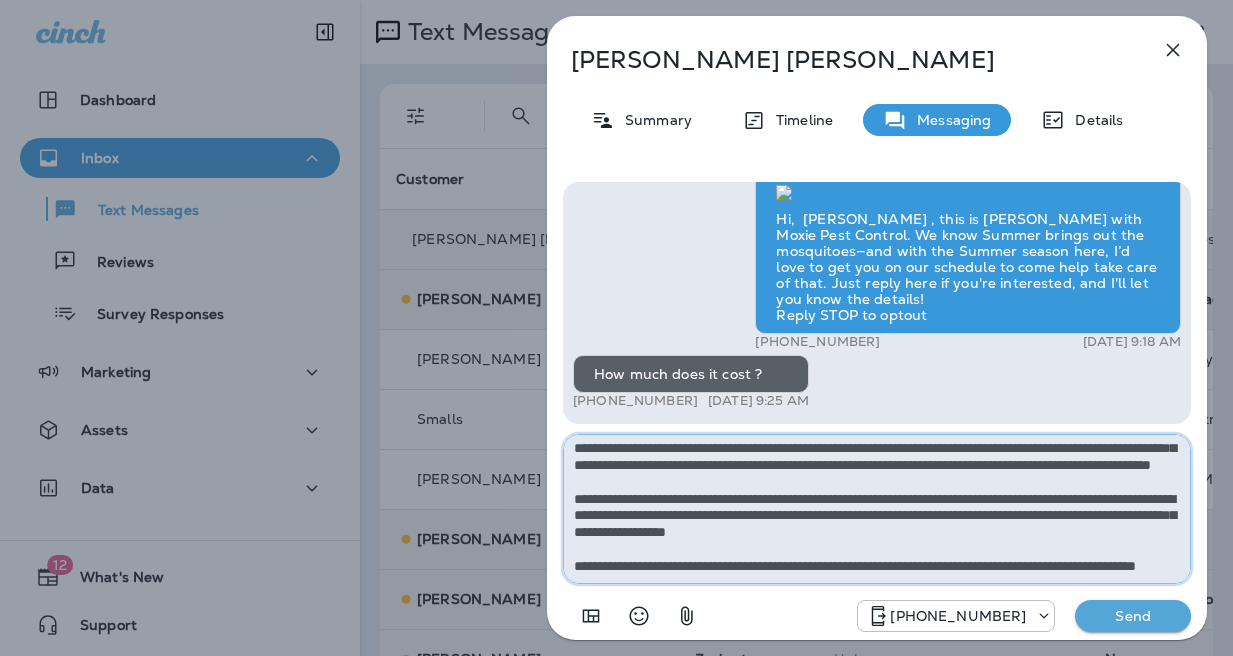 type on "**********" 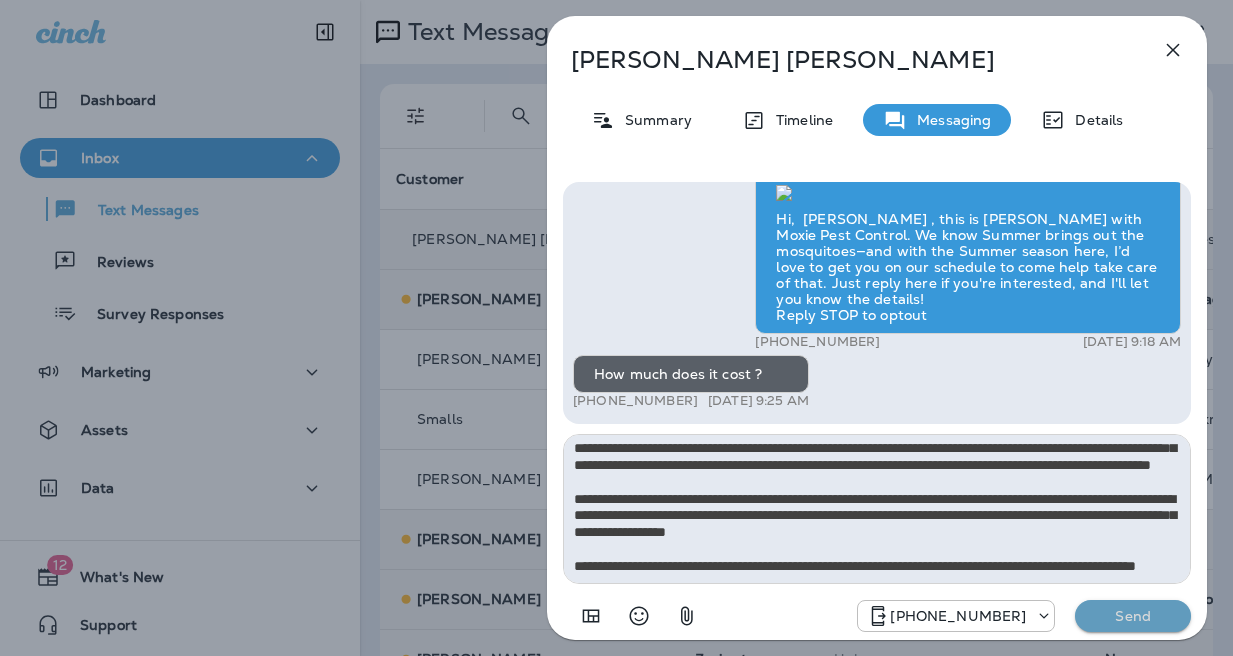 click on "Send" at bounding box center (1133, 616) 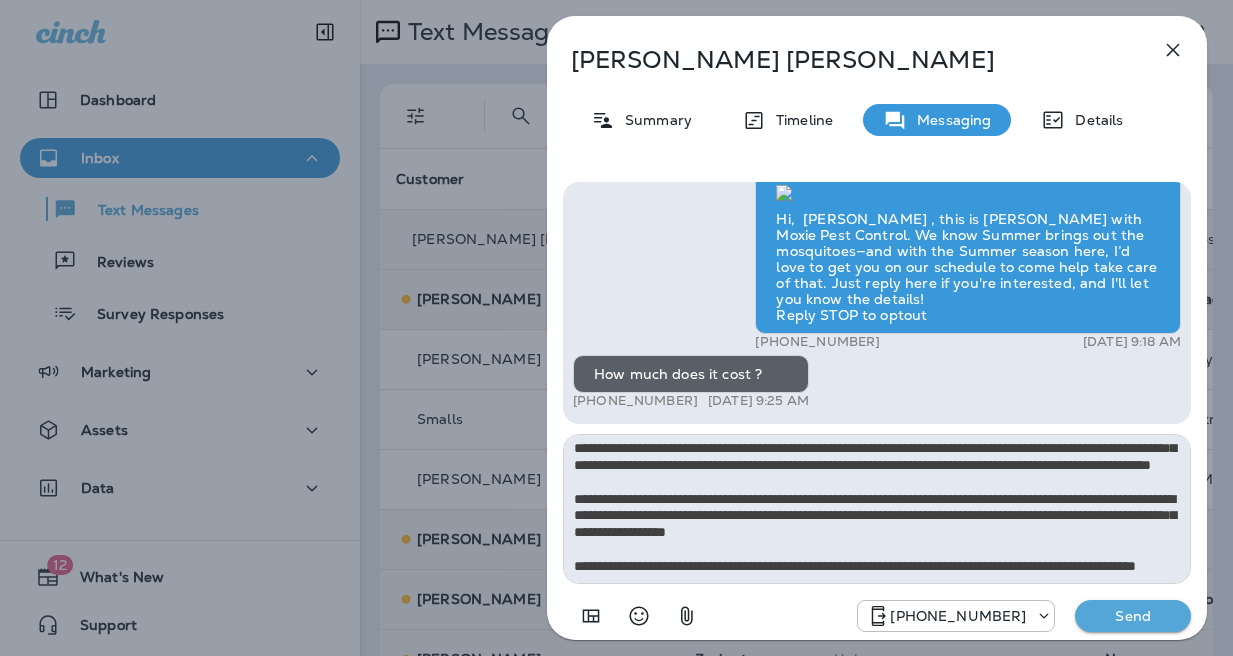 type 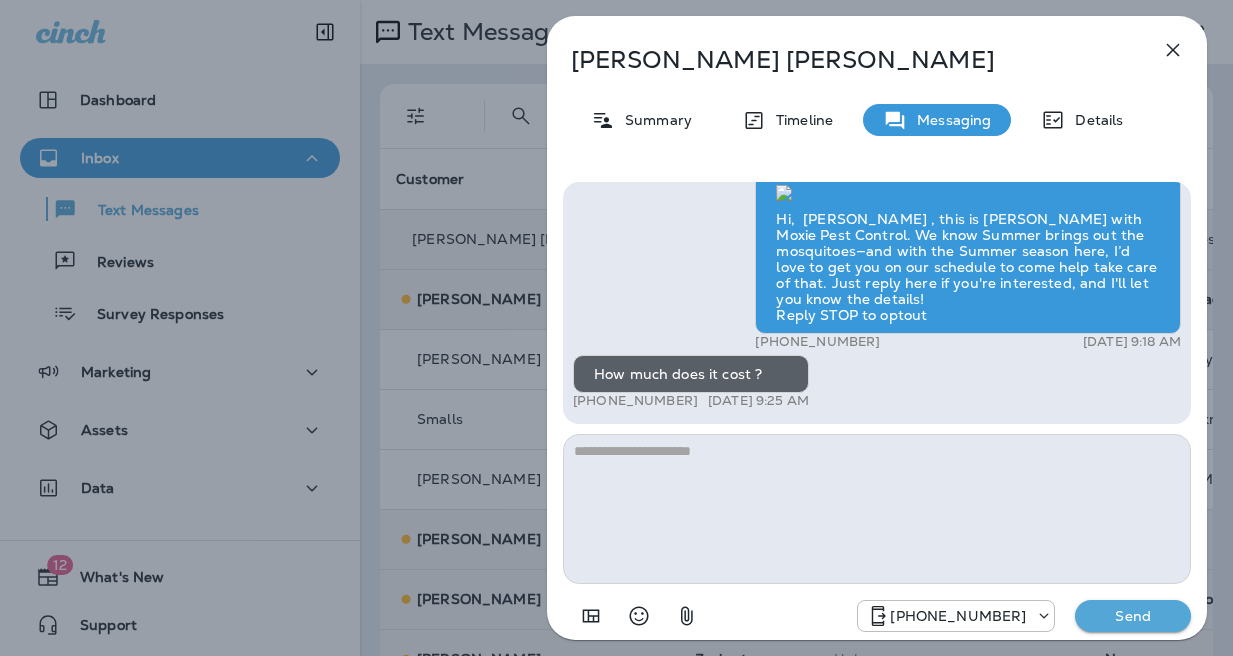 scroll, scrollTop: 0, scrollLeft: 0, axis: both 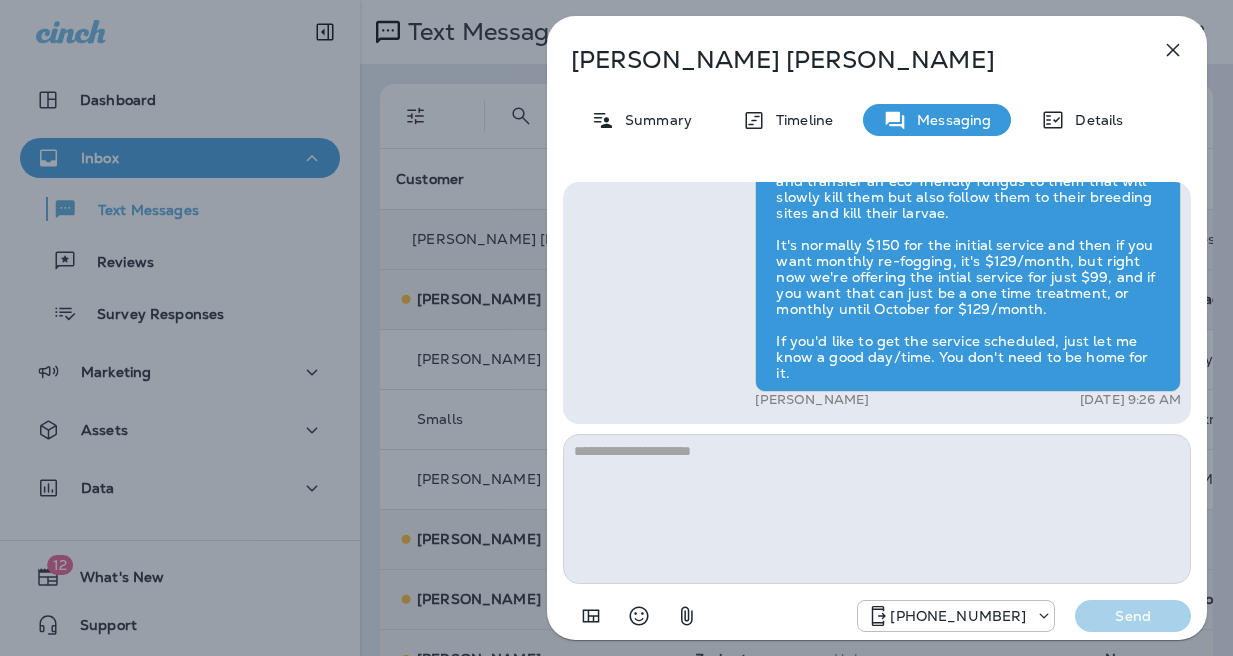 click on "[PERSON_NAME] [PERSON_NAME] Summary   Timeline   Messaging   Details   Hi,  [PERSON_NAME] , this is [PERSON_NAME] with Moxie Pest Control. We know Summer brings out the mosquitoes—and with the Summer season here, I’d love to get you on our schedule to come help take care of that. Just reply here if you're interested, and I'll let you know the details!
Reply STOP to optout +18174823792 [DATE] 9:18 AM How much does it cost ? +1 (347) 628-0394 [DATE] 9:25 AM   [PERSON_NAME] [DATE] 9:26 AM [PHONE_NUMBER] Send" at bounding box center (616, 328) 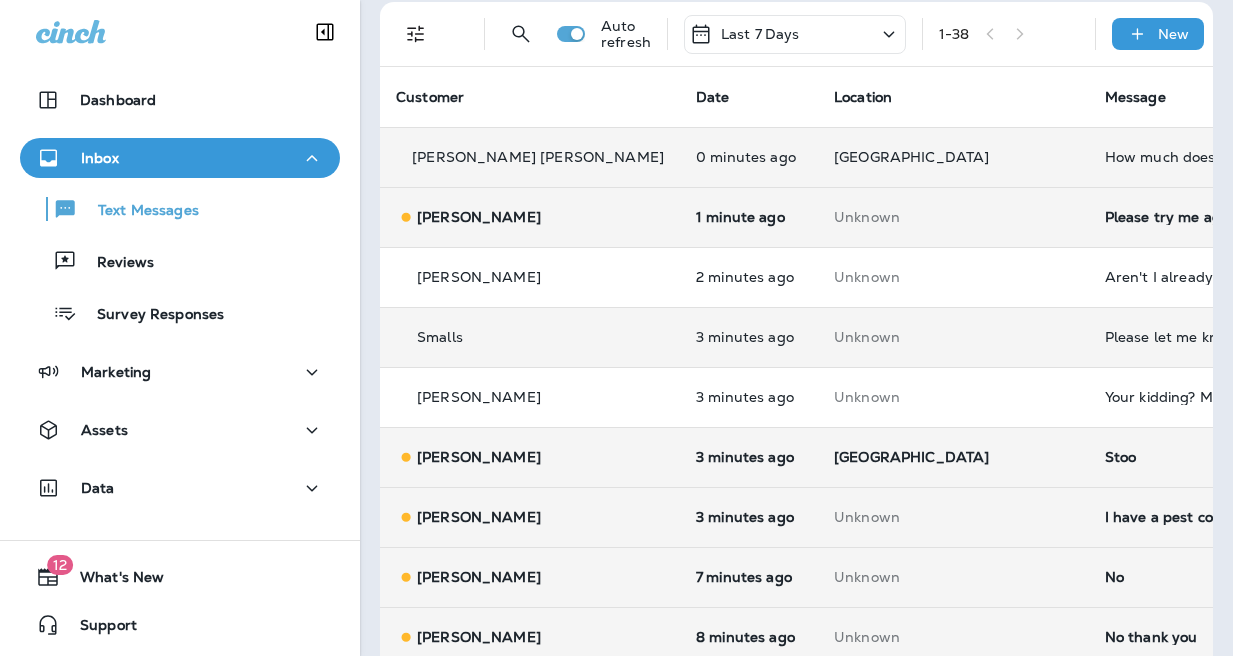 scroll, scrollTop: 0, scrollLeft: 0, axis: both 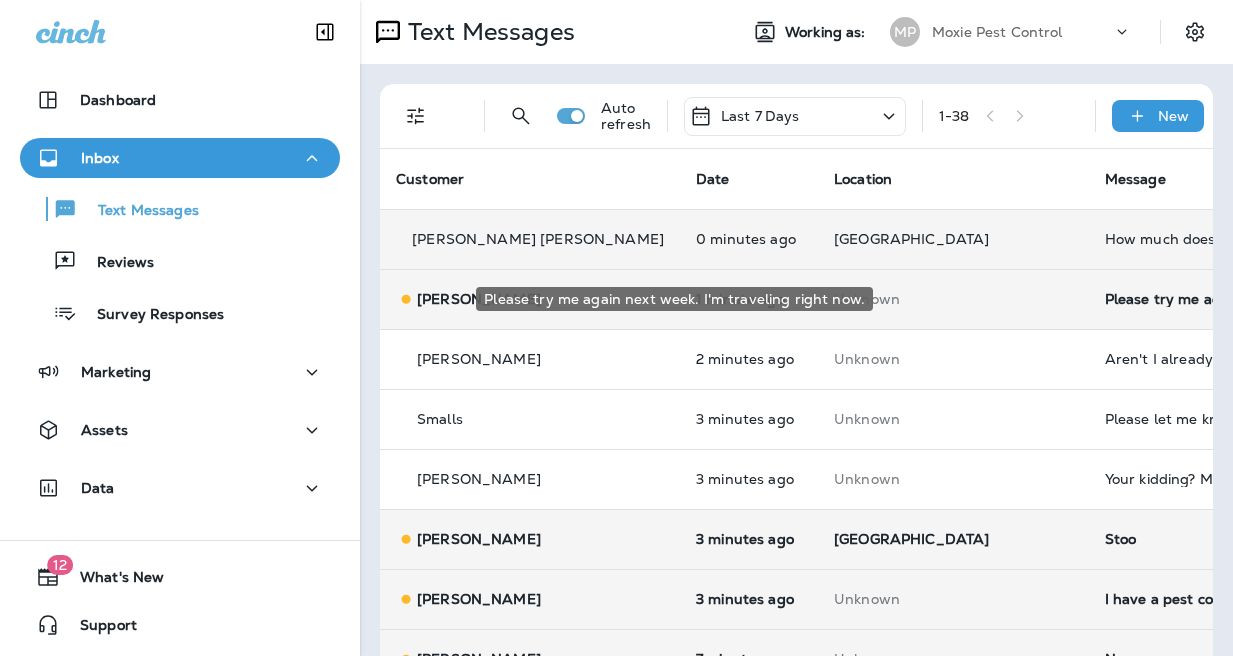 click on "Please try me again next week. I'm traveling right now." at bounding box center (1239, 299) 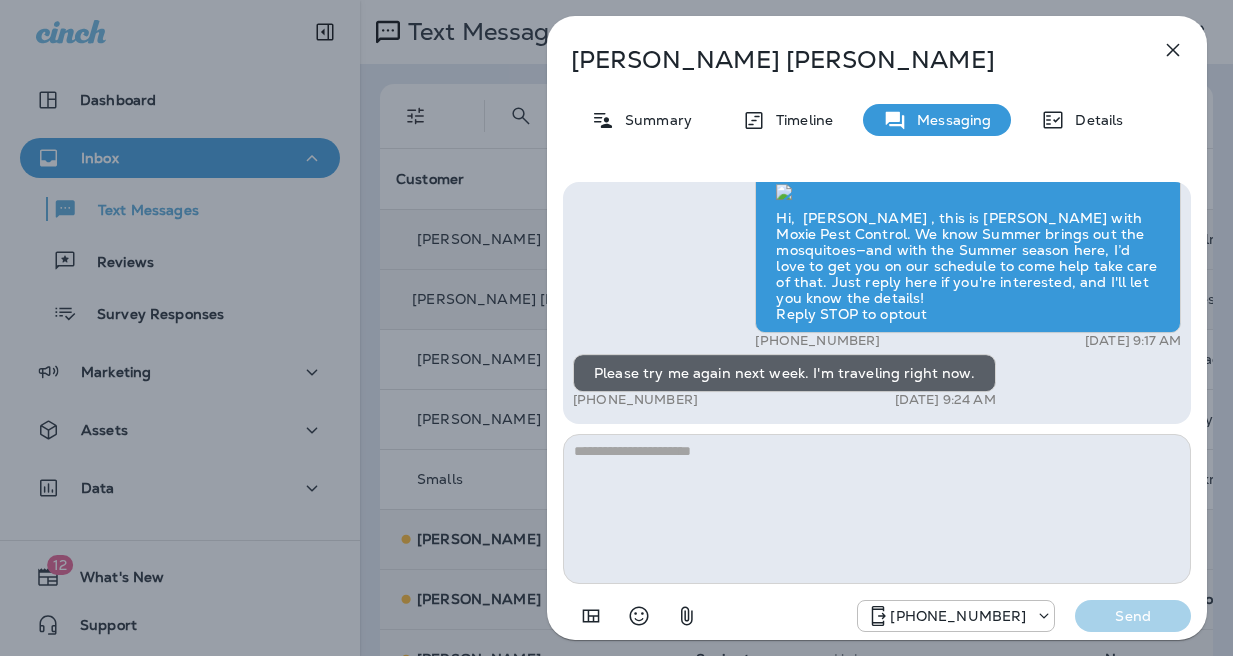 drag, startPoint x: 453, startPoint y: 319, endPoint x: 464, endPoint y: 324, distance: 12.083046 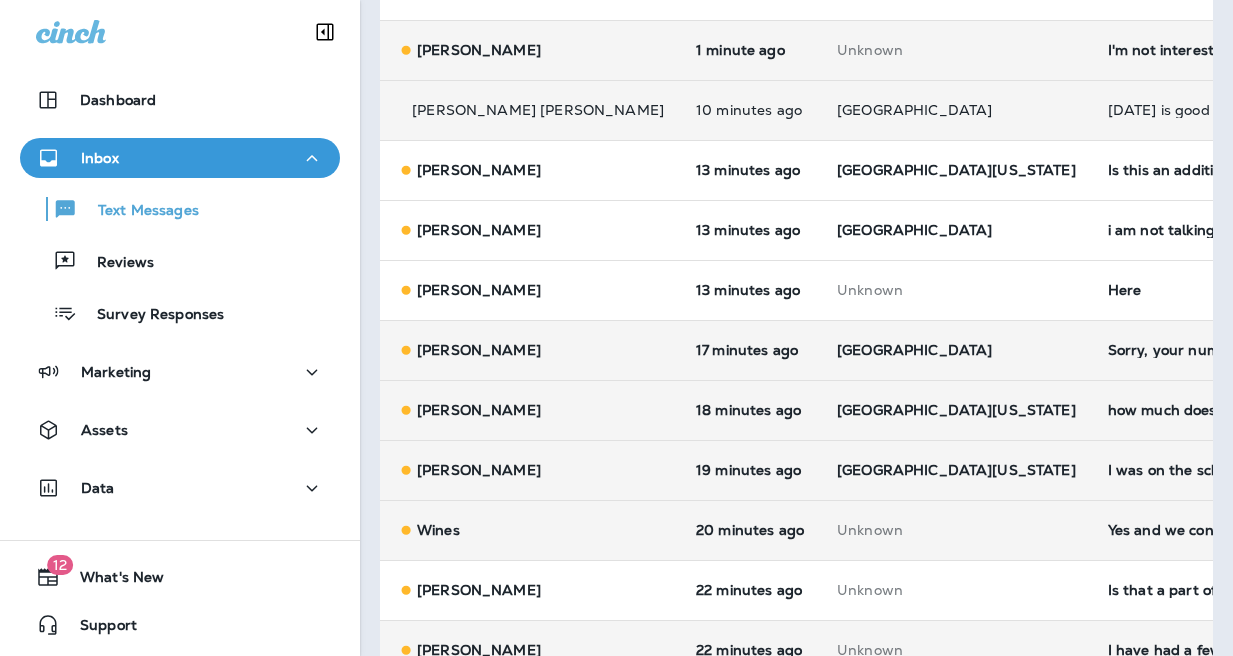 scroll, scrollTop: 191, scrollLeft: 0, axis: vertical 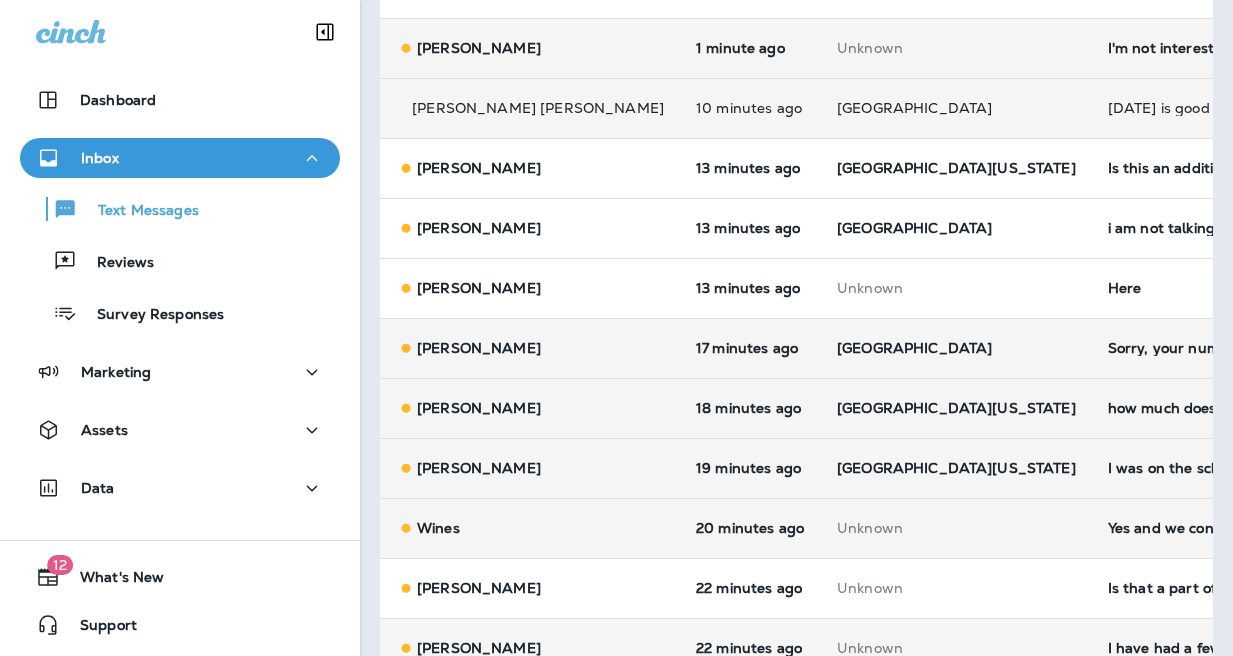 click on "how much does the mosquito service cost?" at bounding box center [1242, 408] 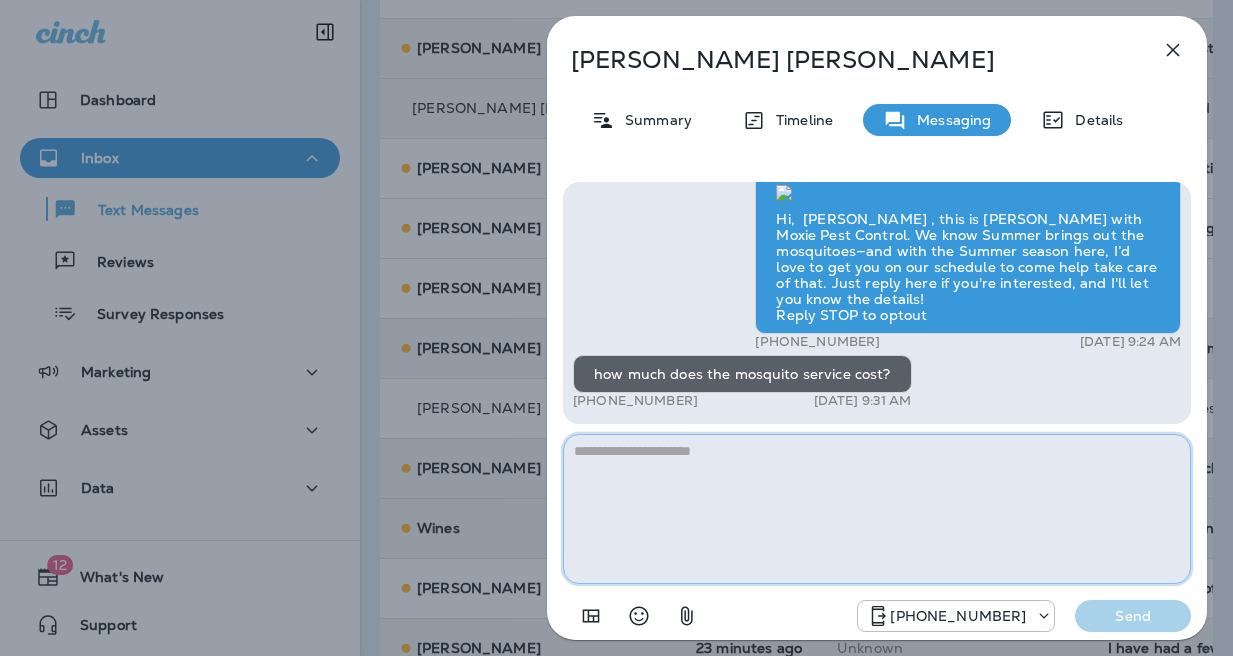 paste on "**********" 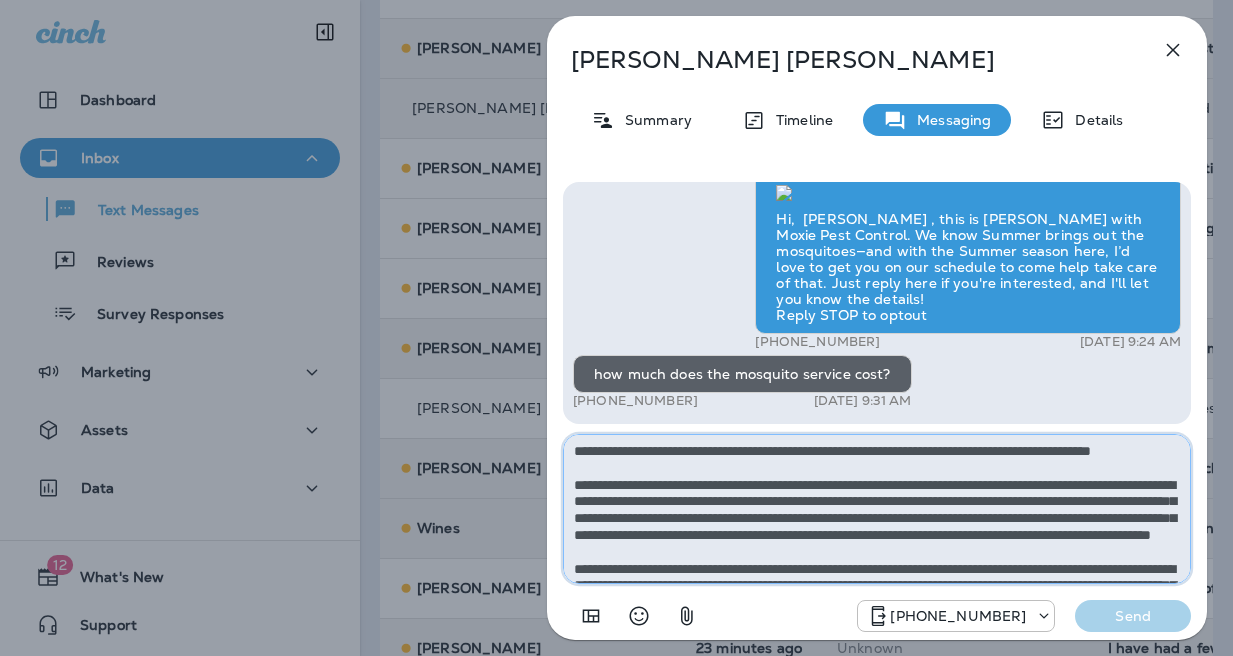 scroll, scrollTop: 112, scrollLeft: 0, axis: vertical 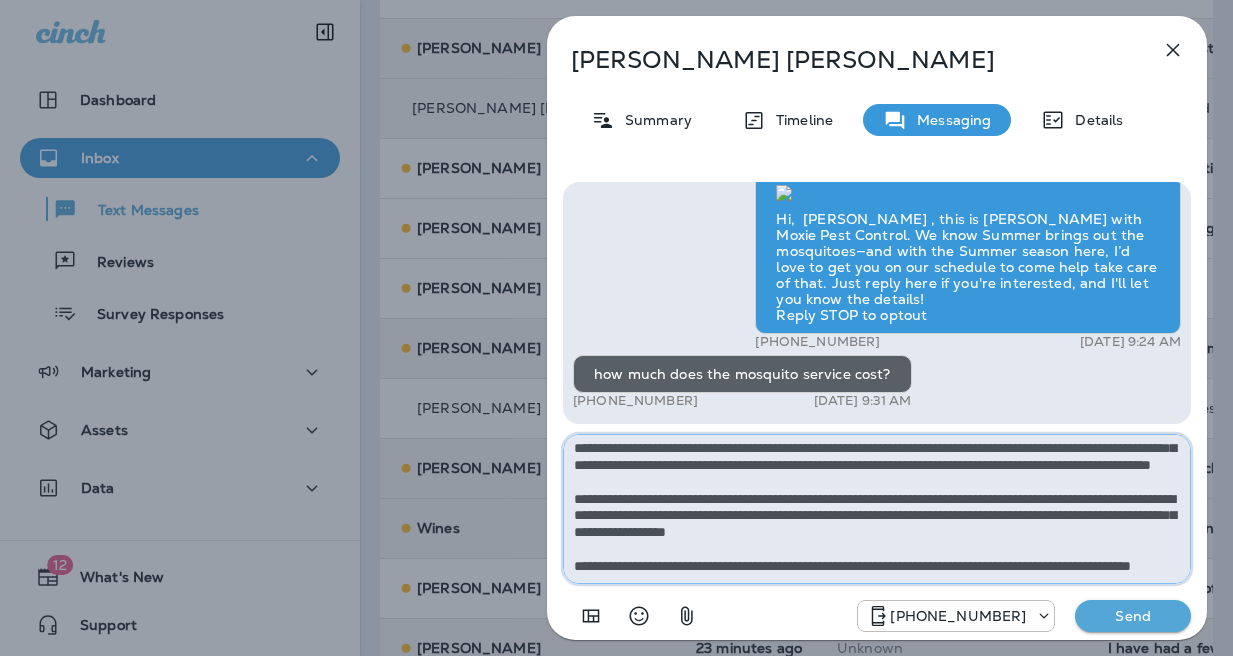 type on "**********" 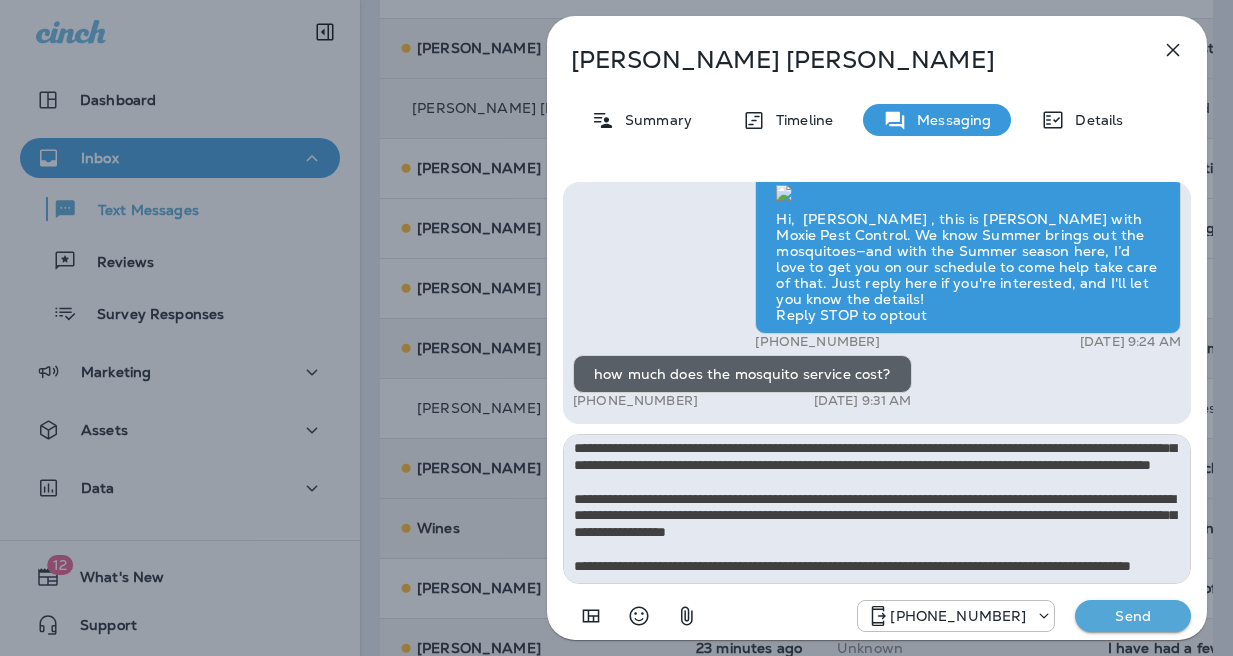 click on "Send" at bounding box center (1133, 616) 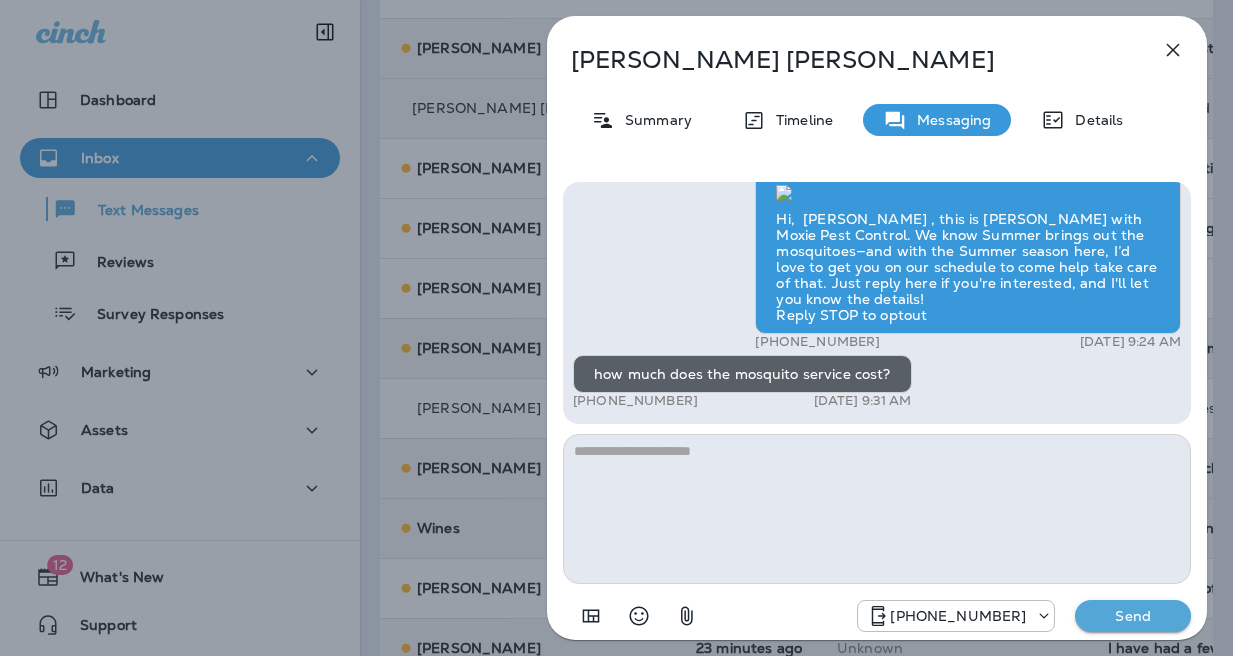 scroll, scrollTop: 0, scrollLeft: 0, axis: both 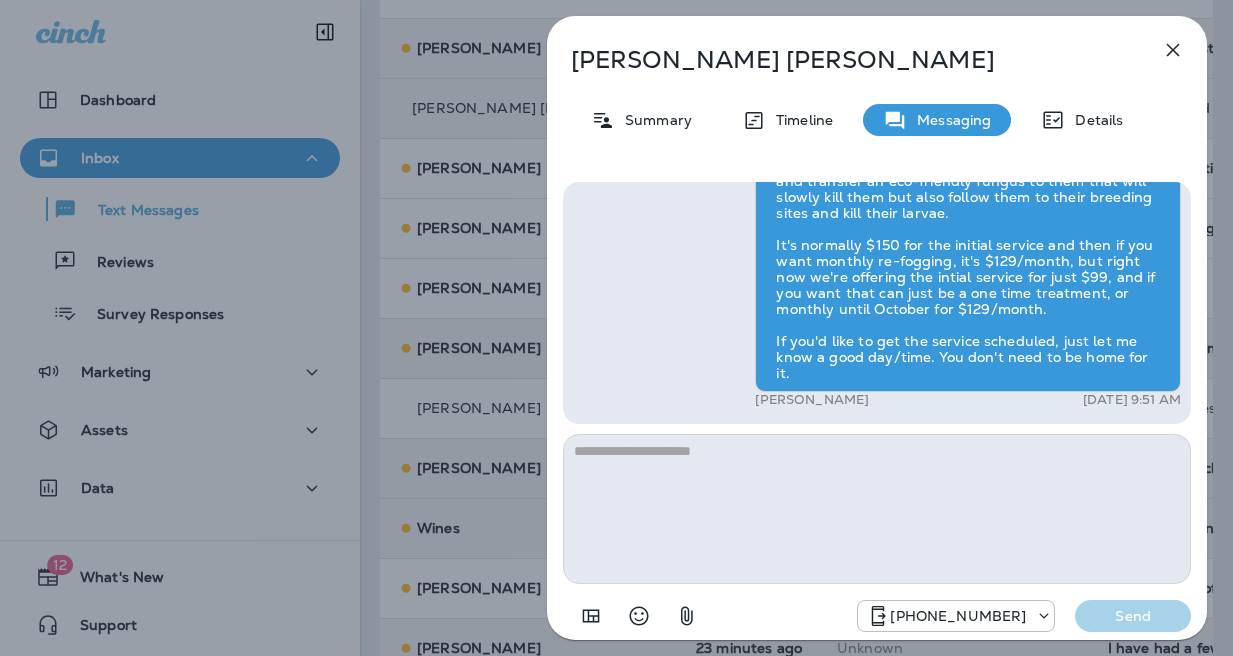click on "[PERSON_NAME] Summary   Timeline   Messaging   Details   Hi,  [PERSON_NAME] , this is [PERSON_NAME] with Moxie Pest Control. We know Summer brings out the mosquitoes—and with the Summer season here, I’d love to get you on our schedule to come help take care of that. Just reply here if you're interested, and I'll let you know the details!
Reply STOP to optout +18174823792 [DATE] 9:24 AM how much does the mosquito service cost? +1 (201) 747-9507 [DATE] 9:31 AM   [PERSON_NAME] [DATE] 9:51 AM [PHONE_NUMBER] Send" at bounding box center [616, 328] 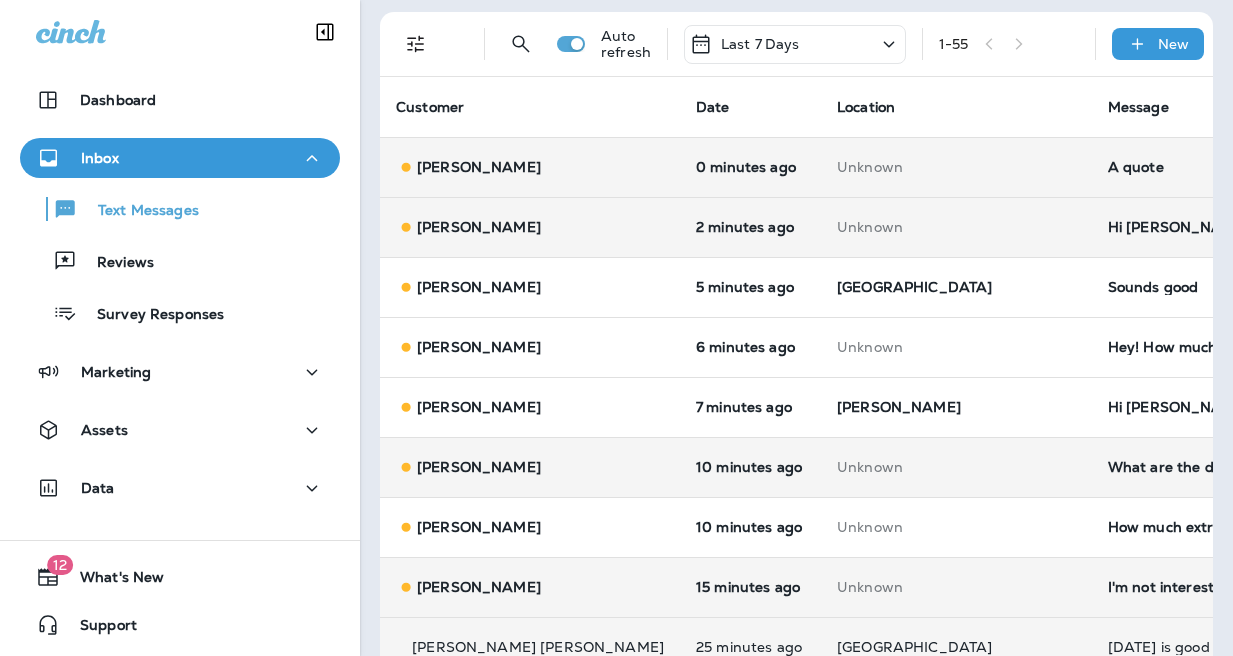 scroll, scrollTop: 0, scrollLeft: 0, axis: both 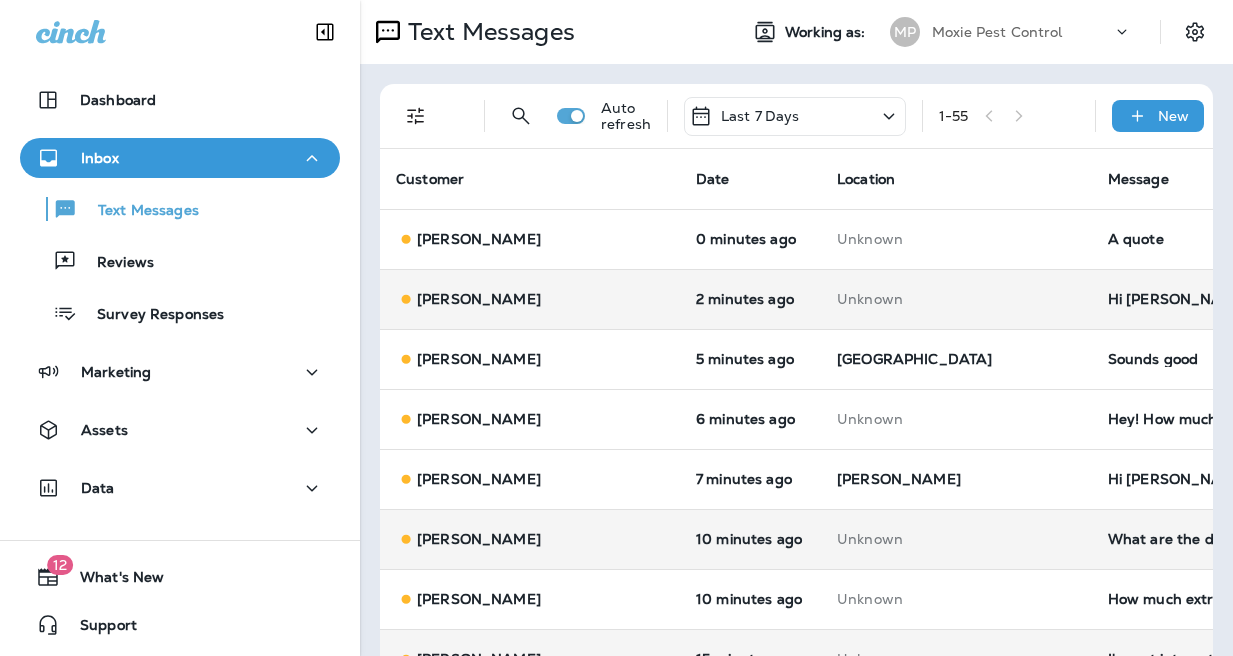 click on "Sounds good" at bounding box center (1242, 359) 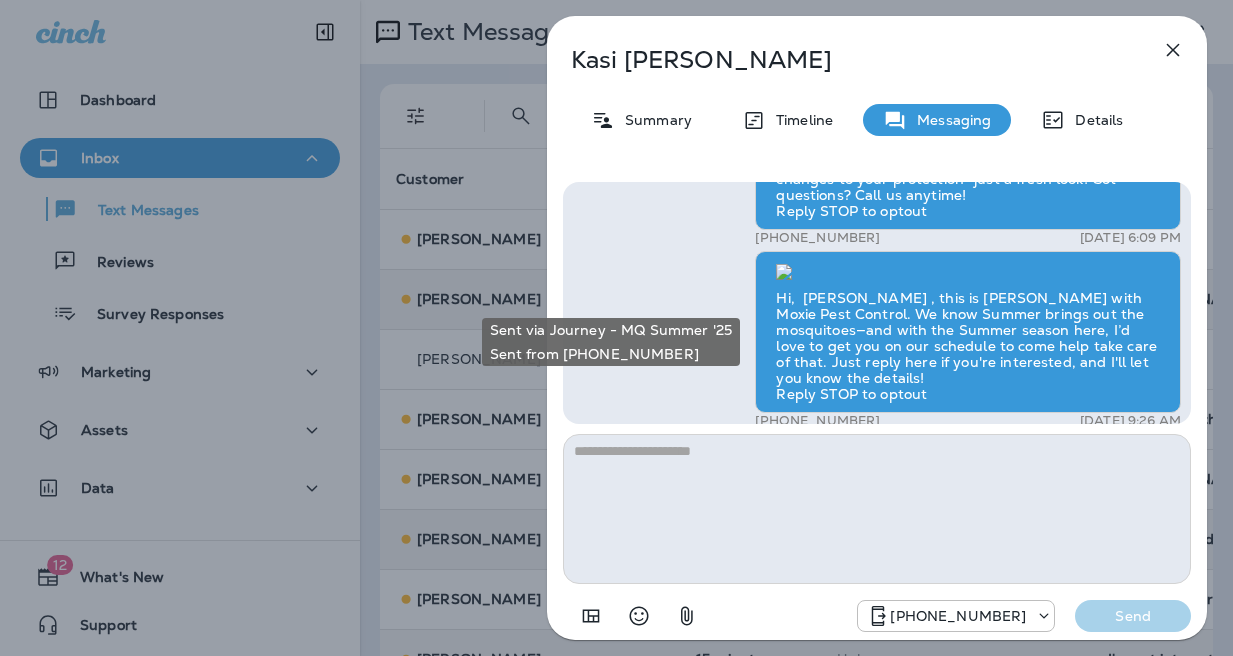 scroll, scrollTop: 0, scrollLeft: 0, axis: both 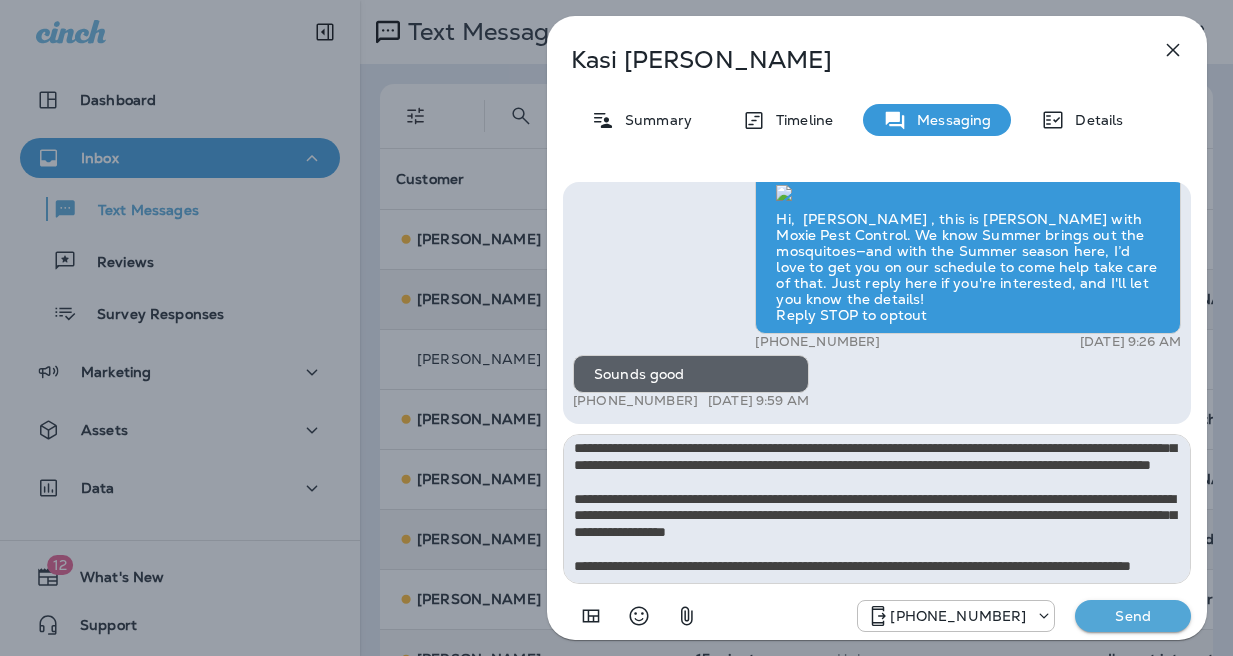 type on "**********" 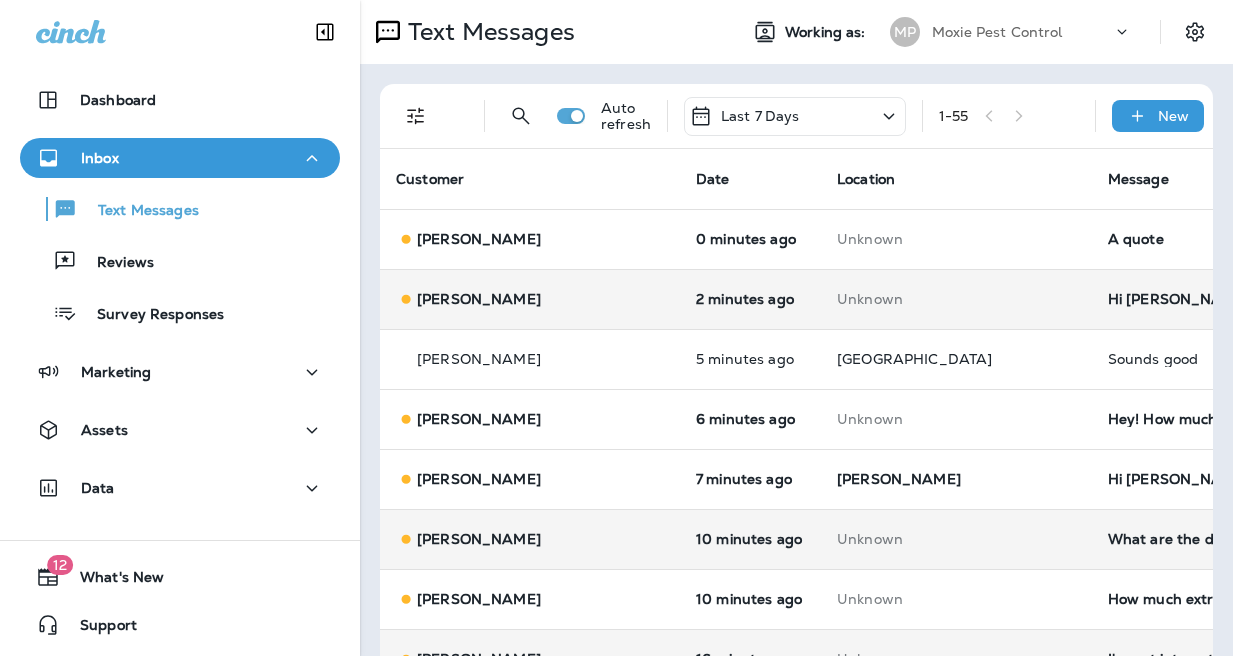 click on "A quote" at bounding box center (1242, 239) 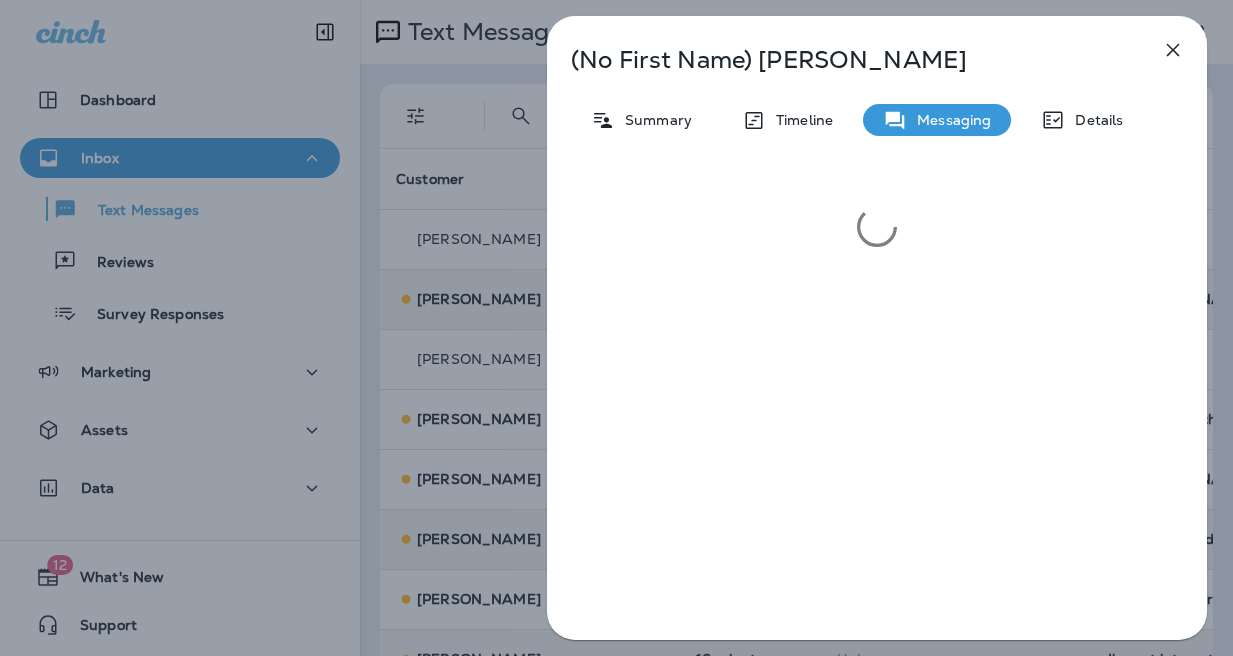 click on "(No First Name)   [PERSON_NAME] Summary   Timeline   Messaging   Details" at bounding box center (616, 328) 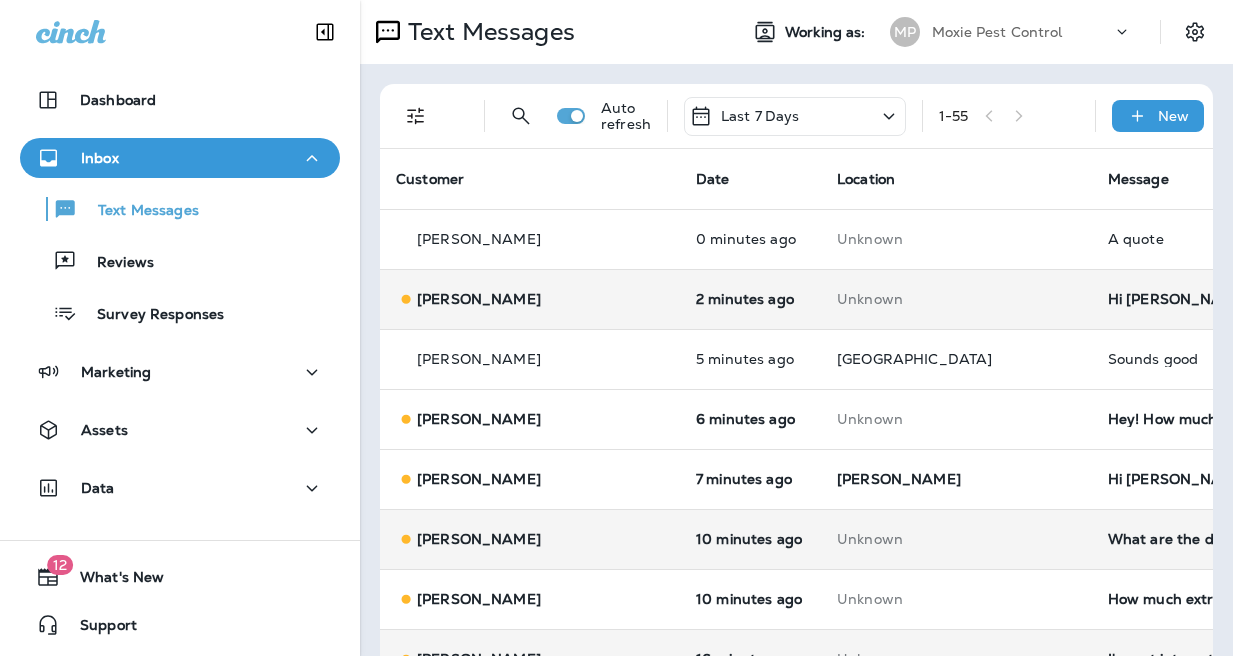 click on "A quote" at bounding box center [1242, 239] 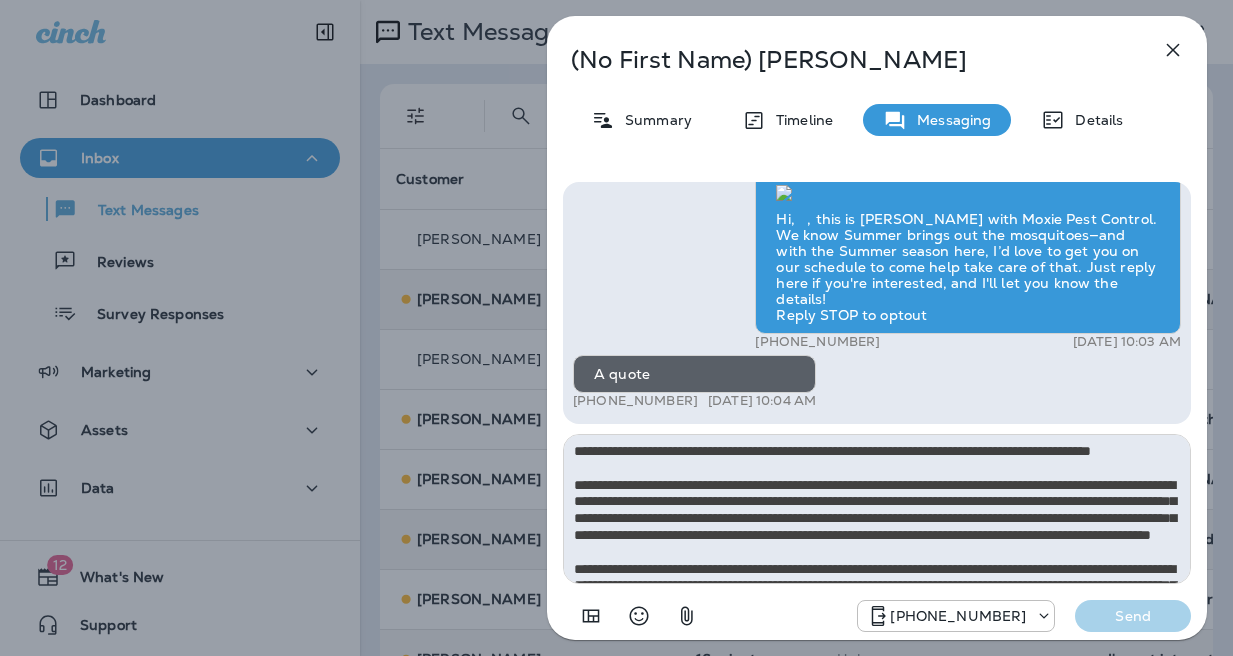 scroll, scrollTop: 112, scrollLeft: 0, axis: vertical 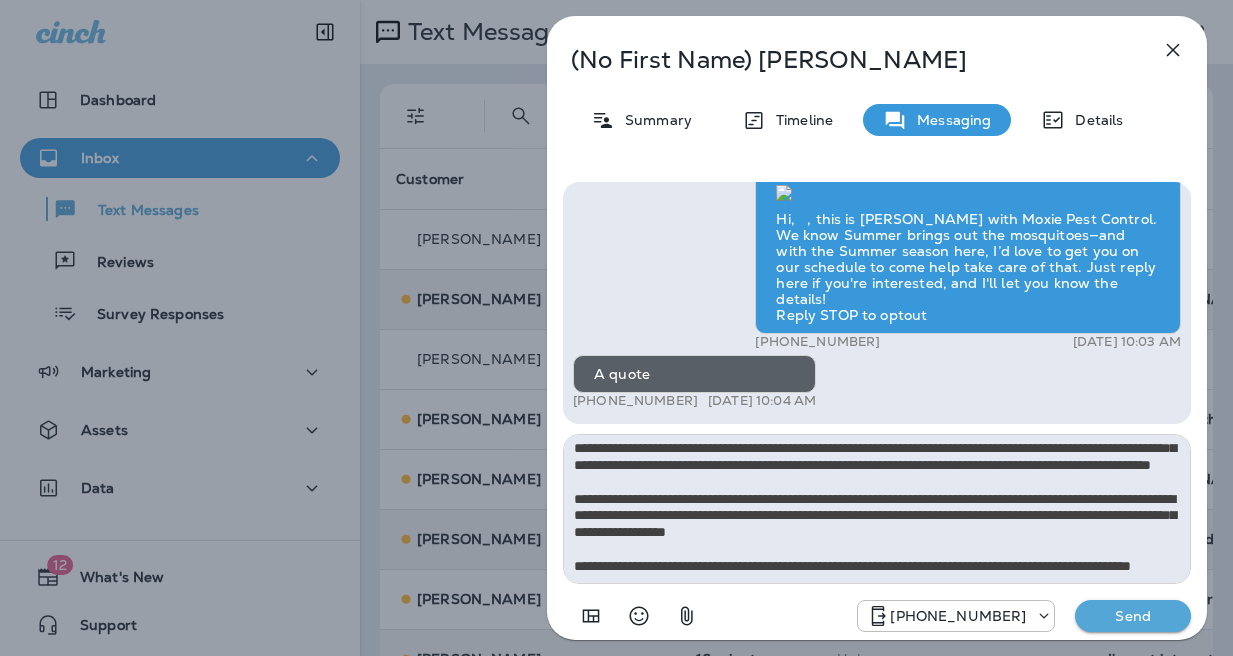 type on "**********" 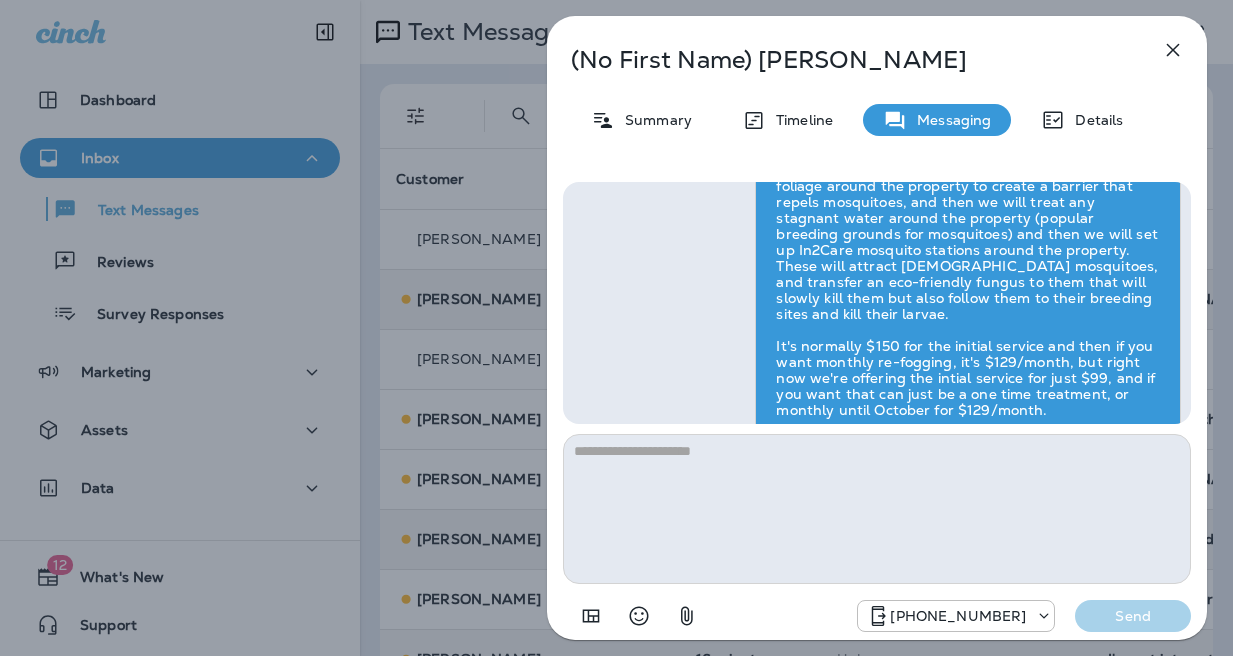 scroll, scrollTop: 0, scrollLeft: 0, axis: both 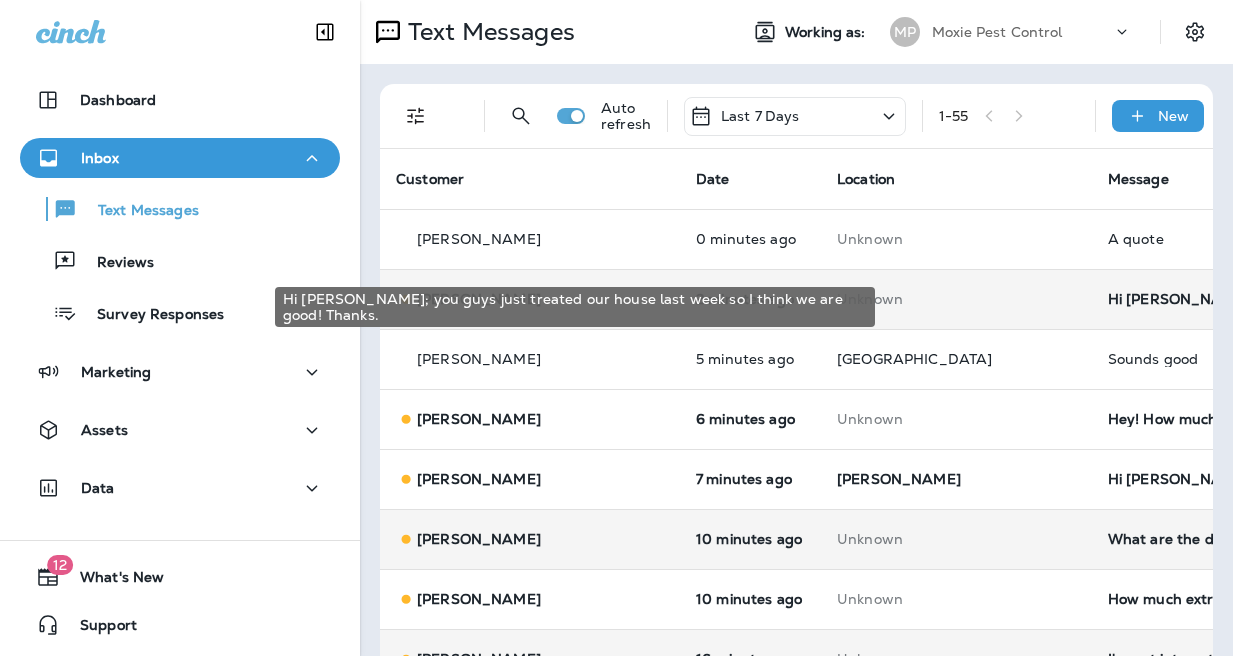 click on "Hi [PERSON_NAME]; you guys just treated our house last week so I think we are good! Thanks." at bounding box center [1242, 299] 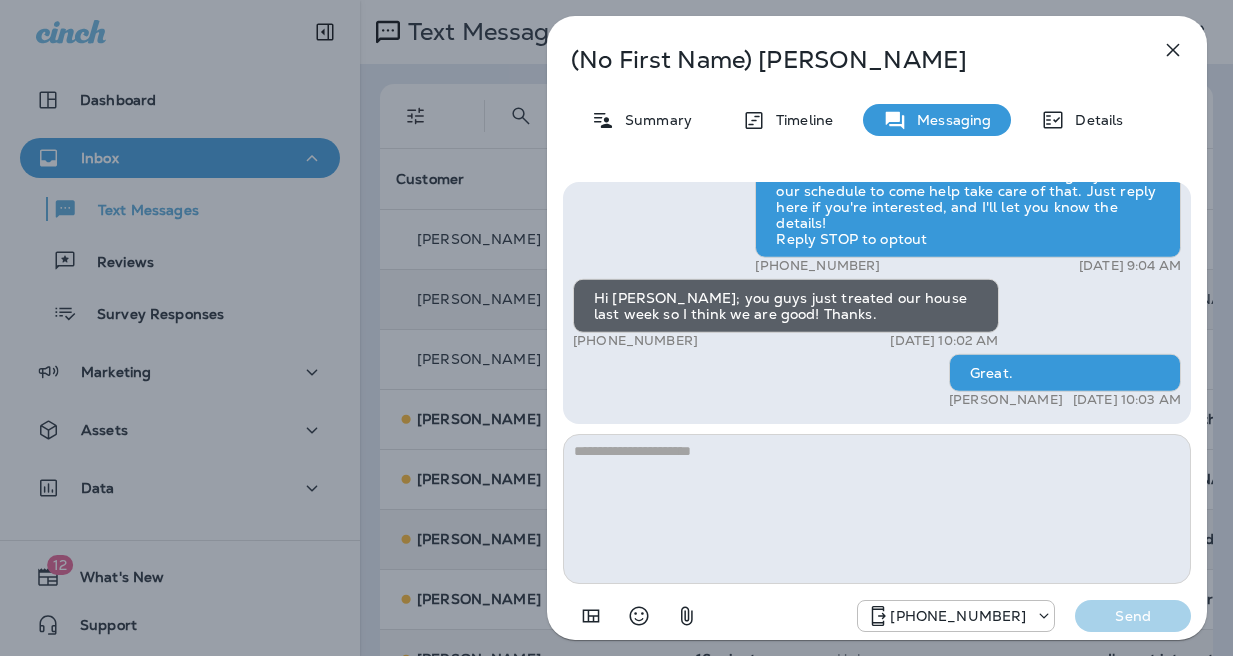 click on "(No First Name)   [PERSON_NAME] Summary   Timeline   Messaging   Details   Hi,   , this is [PERSON_NAME] with Moxie Pest Control. We know Summer brings out the mosquitoes—and with the Summer season here, I’d love to get you on our schedule to come help take care of that. Just reply here if you're interested, and I'll let you know the details!
Reply STOP to optout +18174823792 [DATE] 9:04 AM Hi [PERSON_NAME]; you guys just treated our house last week so I think we are good! Thanks. +1 (615) 439-5472 [DATE] 10:02 AM Great. [PERSON_NAME] [DATE] 10:03 AM [PHONE_NUMBER] Send" at bounding box center [616, 328] 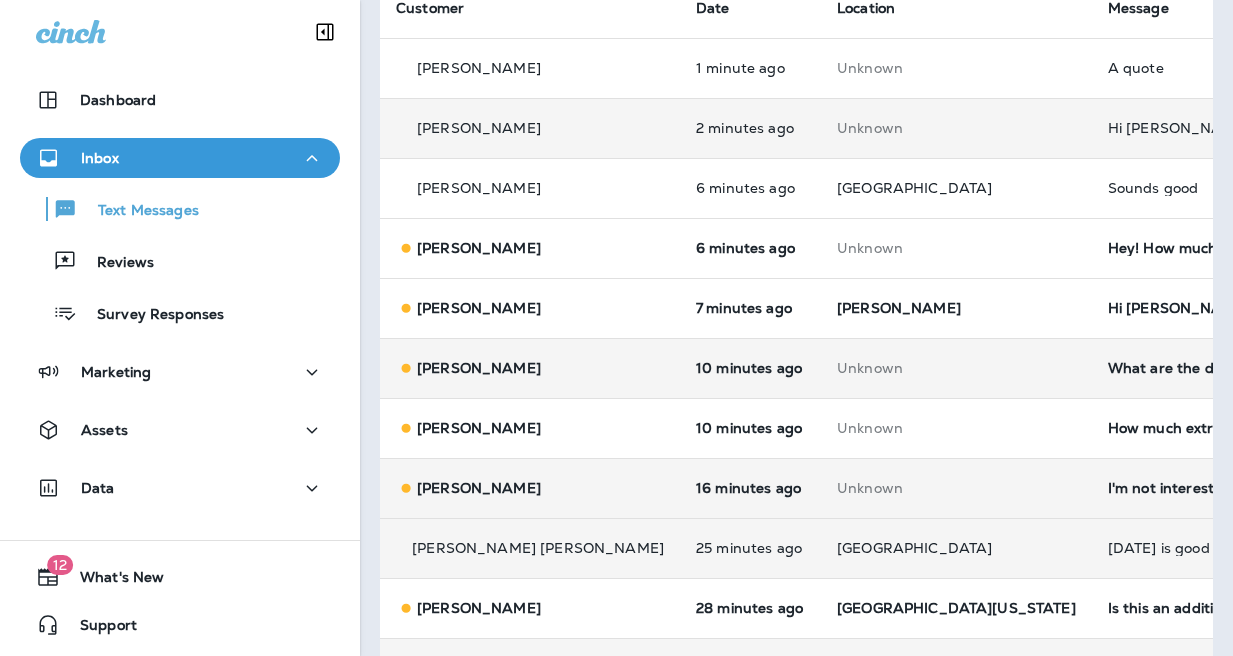 scroll, scrollTop: 197, scrollLeft: 0, axis: vertical 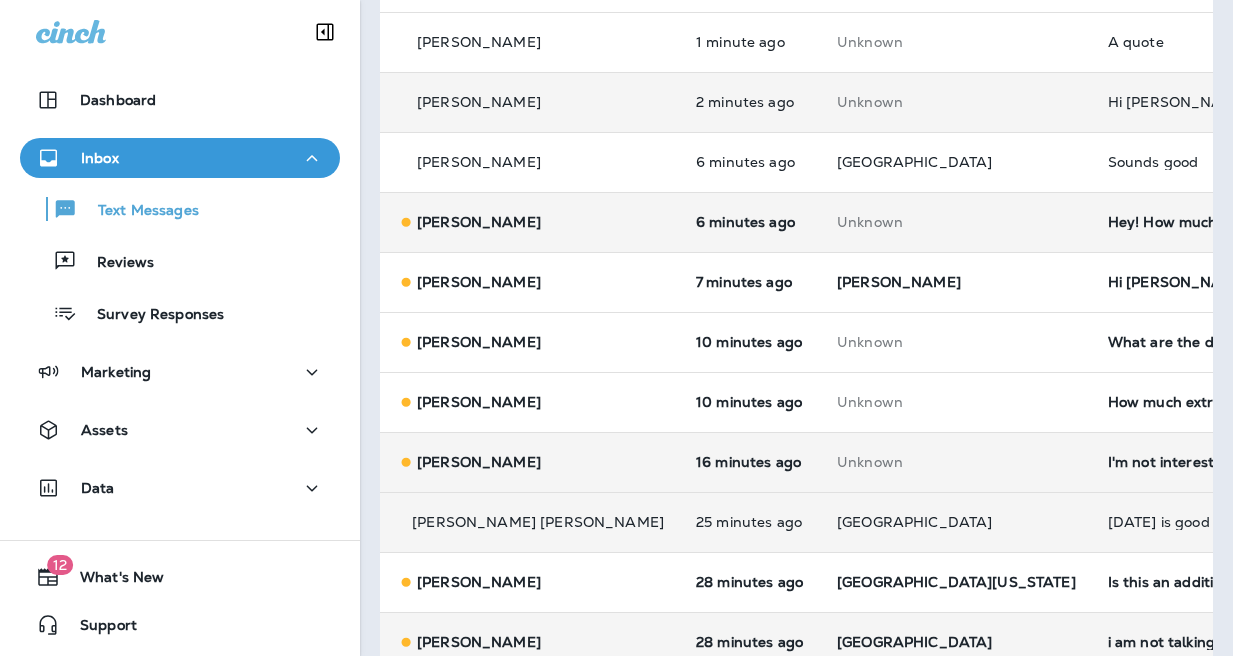 click on "Hey! How much would it cost to do?" at bounding box center (1242, 222) 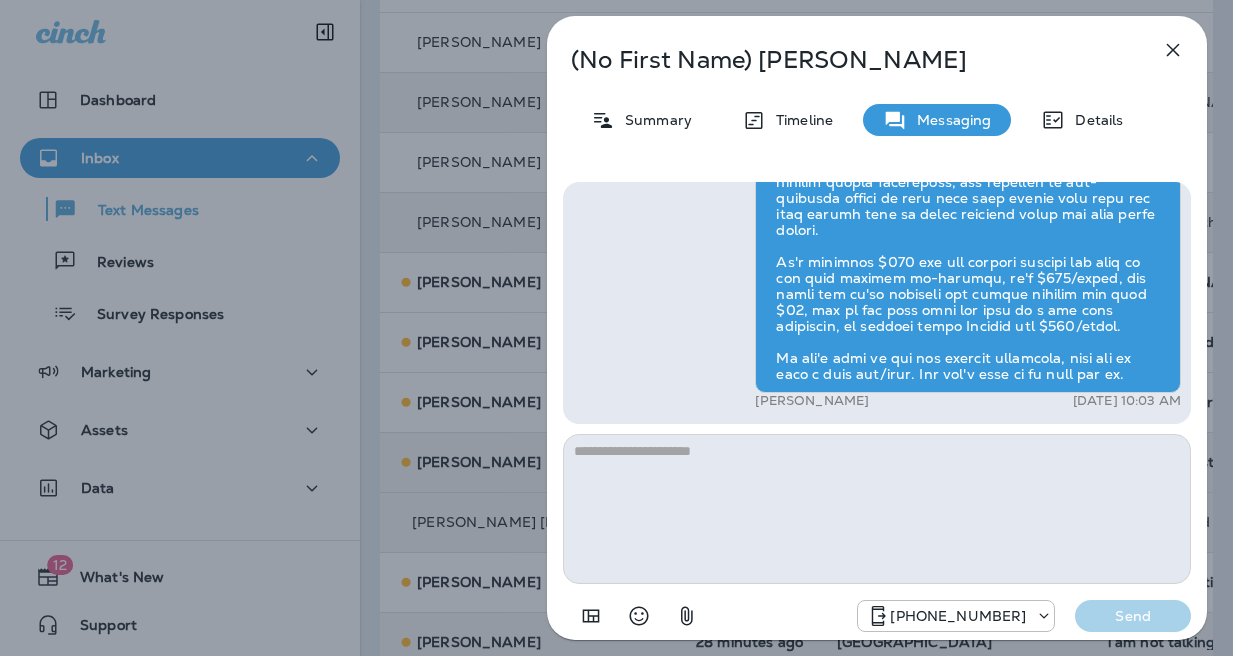 click on "(No First Name)   [PERSON_NAME] Summary   Timeline   Messaging   Details   Hi,   , this is [PERSON_NAME] with Moxie Pest Control. We know Summer brings out the mosquitoes—and with the Summer season here, I’d love to get you on our schedule to come help take care of that. Just reply here if you're interested, and I'll let you know the details!
Reply STOP to optout +18174823792 [DATE] 9:07 AM Hey! How much would it cost to do? +1 (703) 424-1408 [DATE] 9:58 AM [PERSON_NAME] [DATE] 10:03 AM [PHONE_NUMBER] Send" at bounding box center [616, 328] 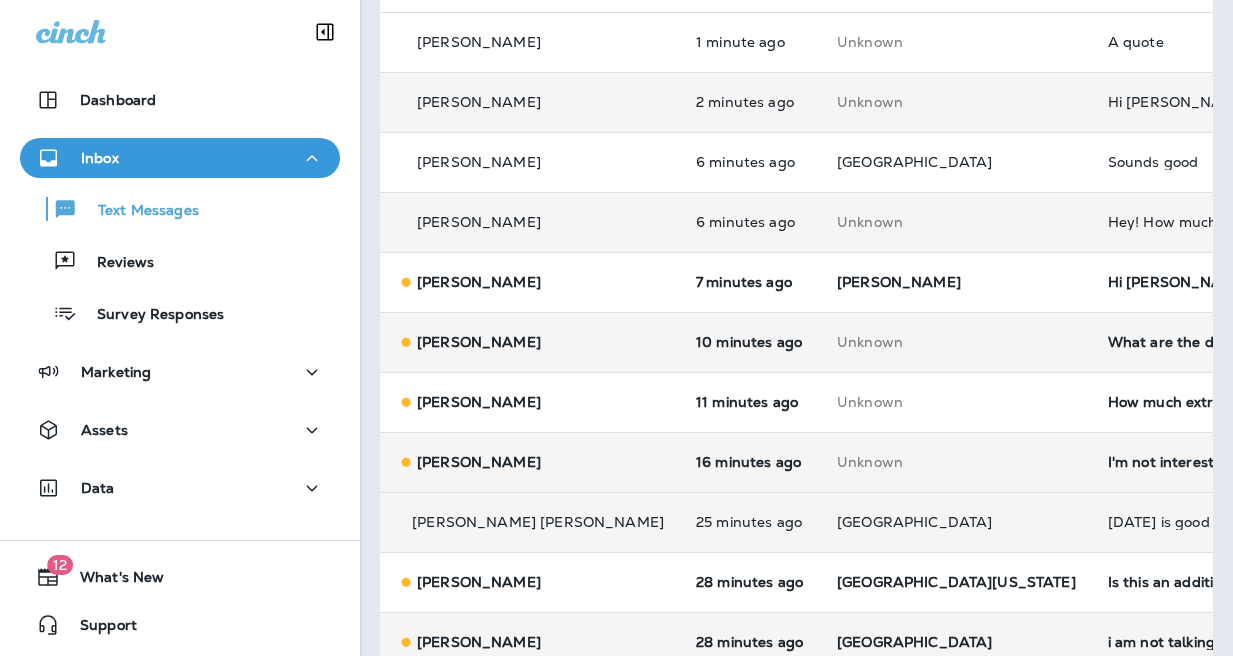 click on "What are the details?" at bounding box center [1242, 342] 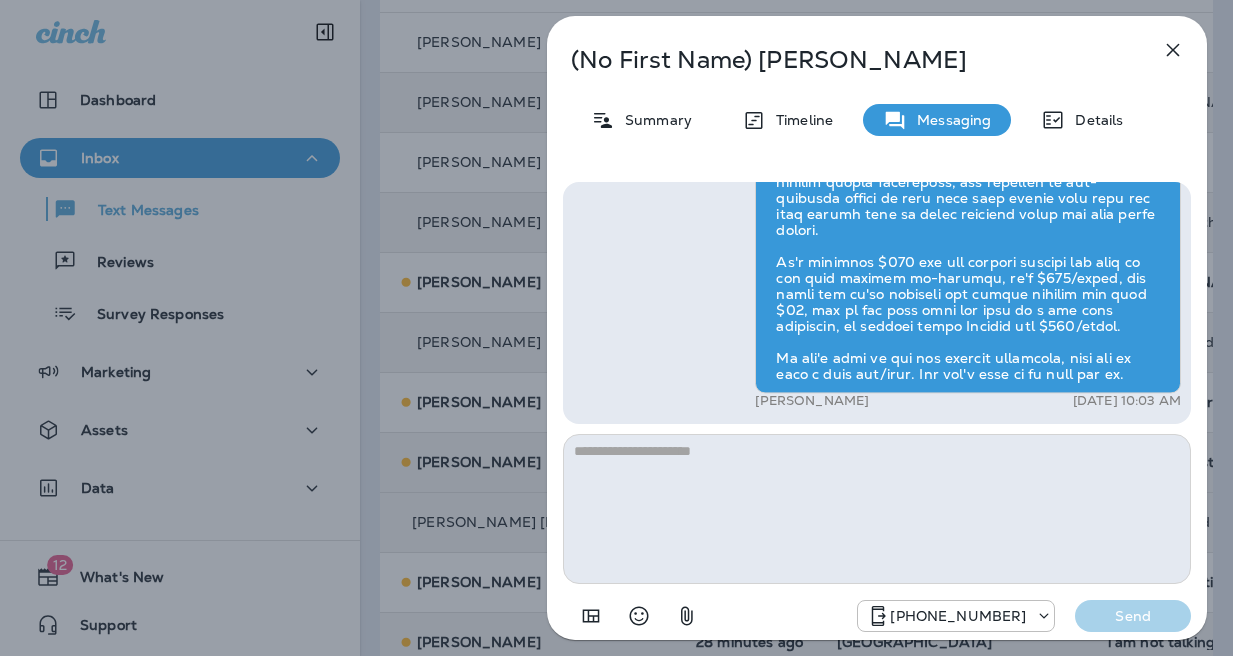 click on "(No First Name)   [PERSON_NAME] Summary   Timeline   Messaging   Details   Hi,   , this is [PERSON_NAME] with Moxie Pest Control. We know Summer brings out the mosquitoes—and with the Summer season here, I’d love to get you on our schedule to come help take care of that. Just reply here if you're interested, and I'll let you know the details!
Reply STOP to optout +18174823792 [DATE] 9:11 AM What are the details? +1 (405) 819-6710 [DATE] 9:54 AM [PERSON_NAME] [DATE] 10:03 AM [PHONE_NUMBER] Send" at bounding box center (616, 328) 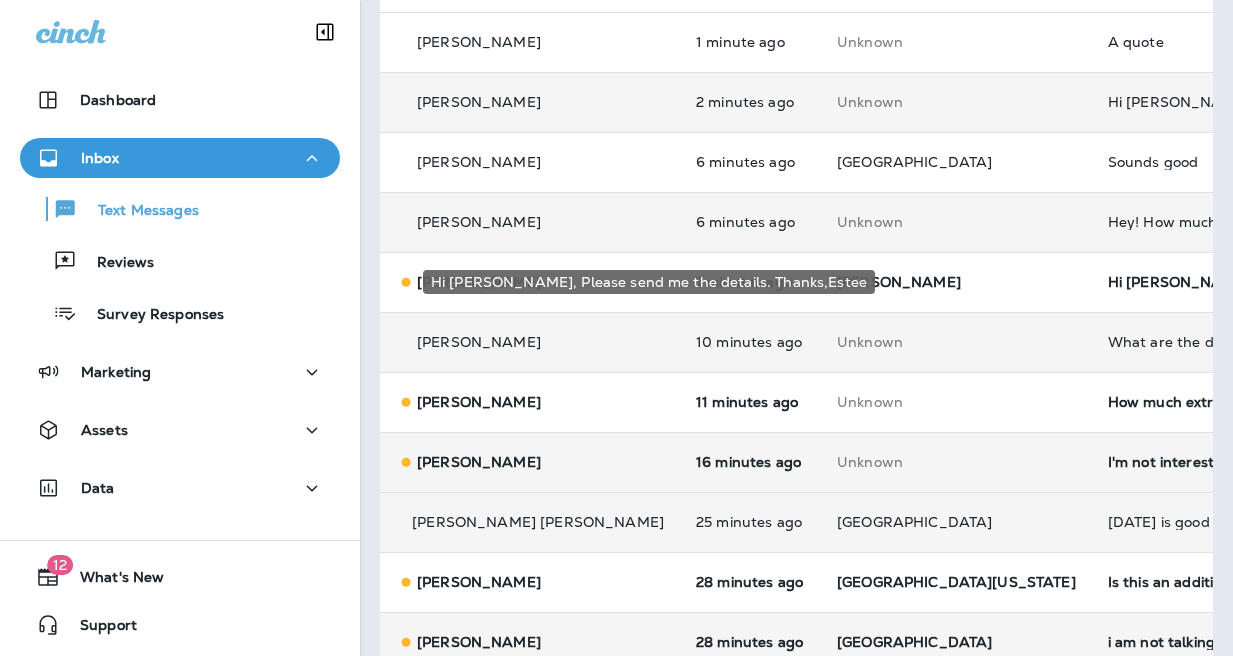 click on "Hi [PERSON_NAME],
Please send me the details. Thanks,Estee" at bounding box center (1242, 282) 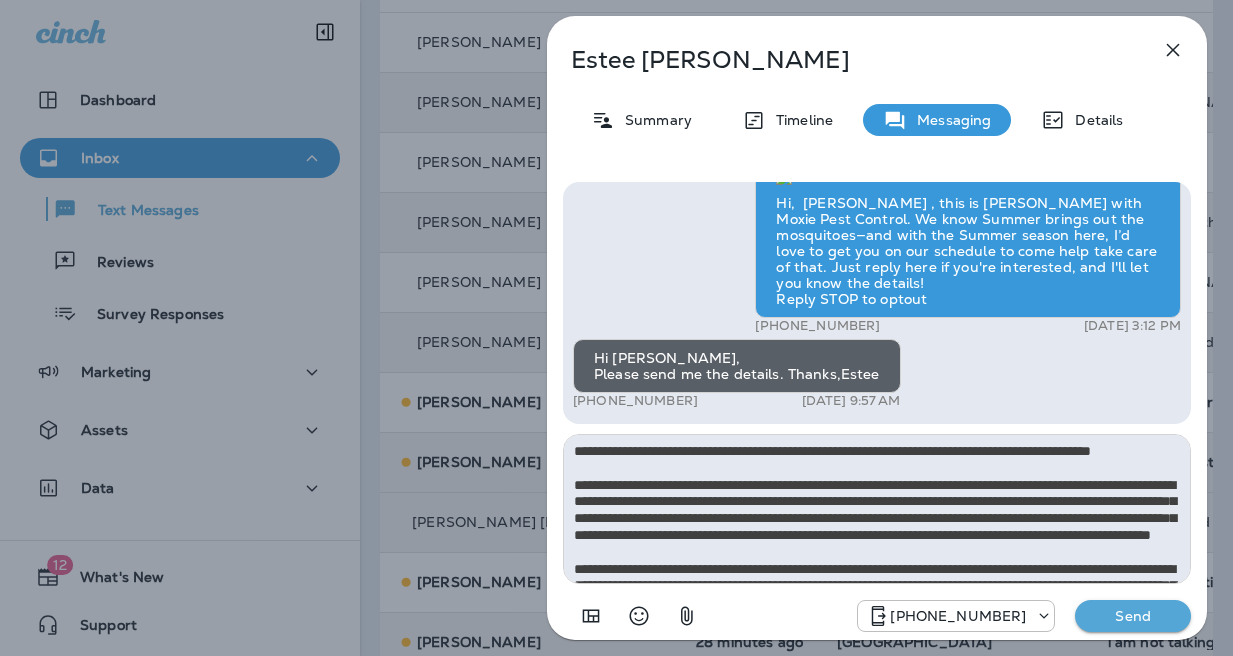 scroll, scrollTop: 112, scrollLeft: 0, axis: vertical 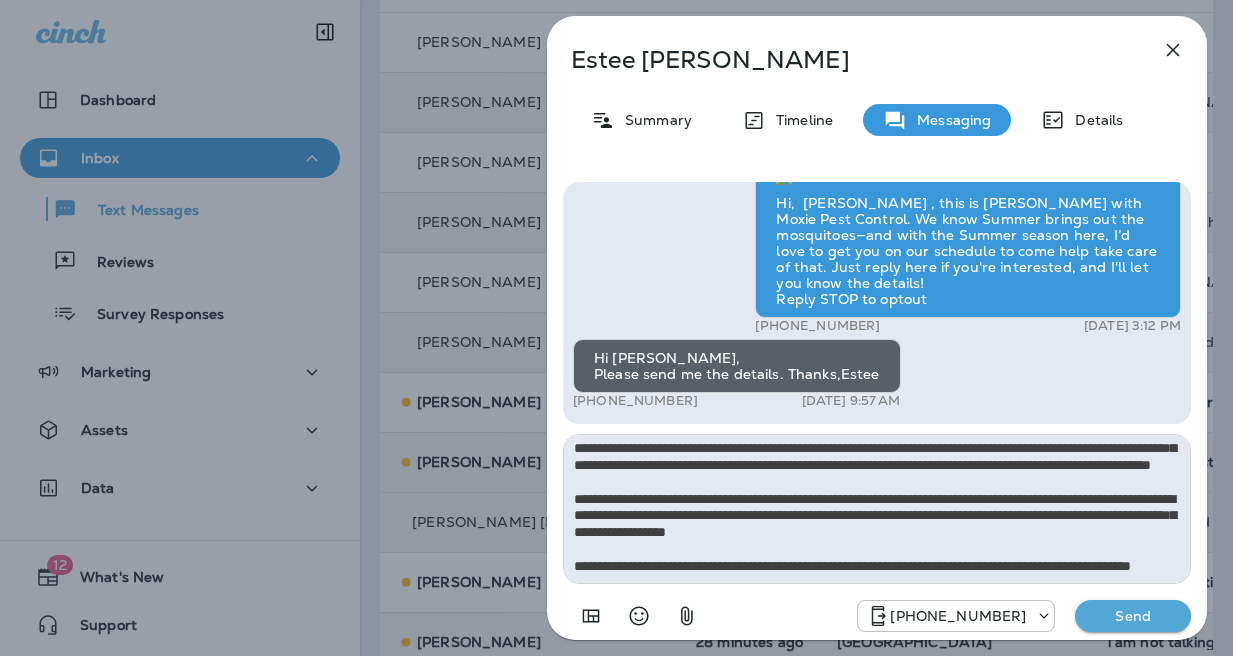 type on "**********" 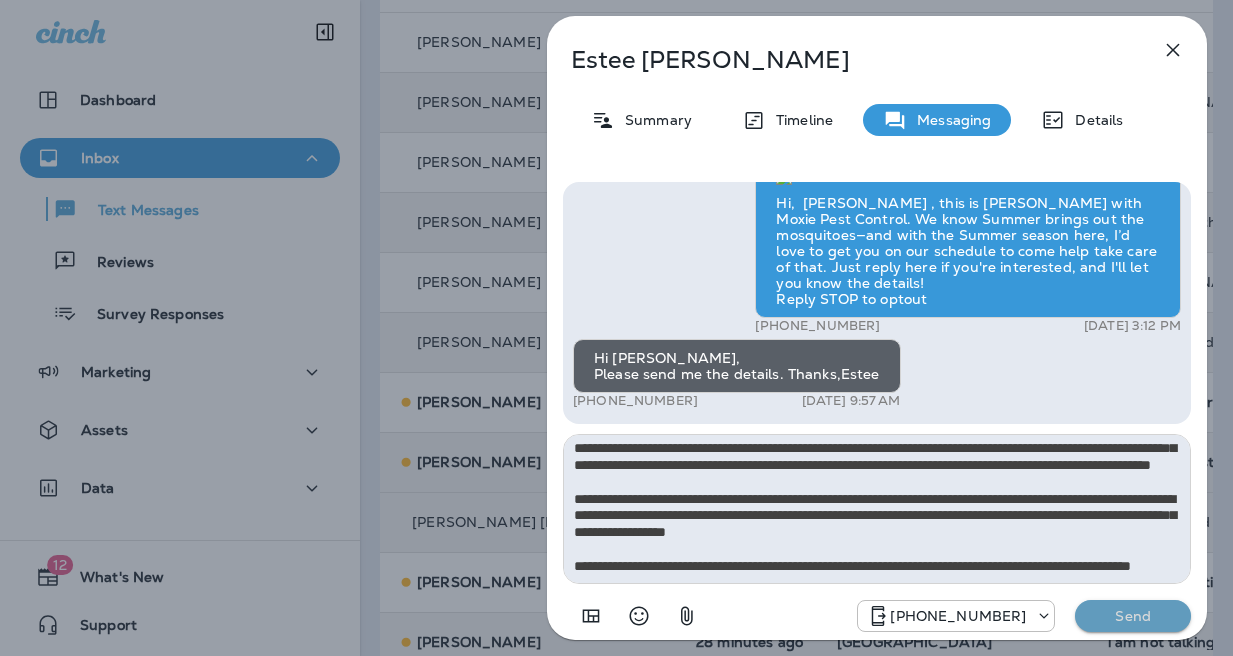 drag, startPoint x: 1120, startPoint y: 607, endPoint x: 532, endPoint y: 566, distance: 589.4277 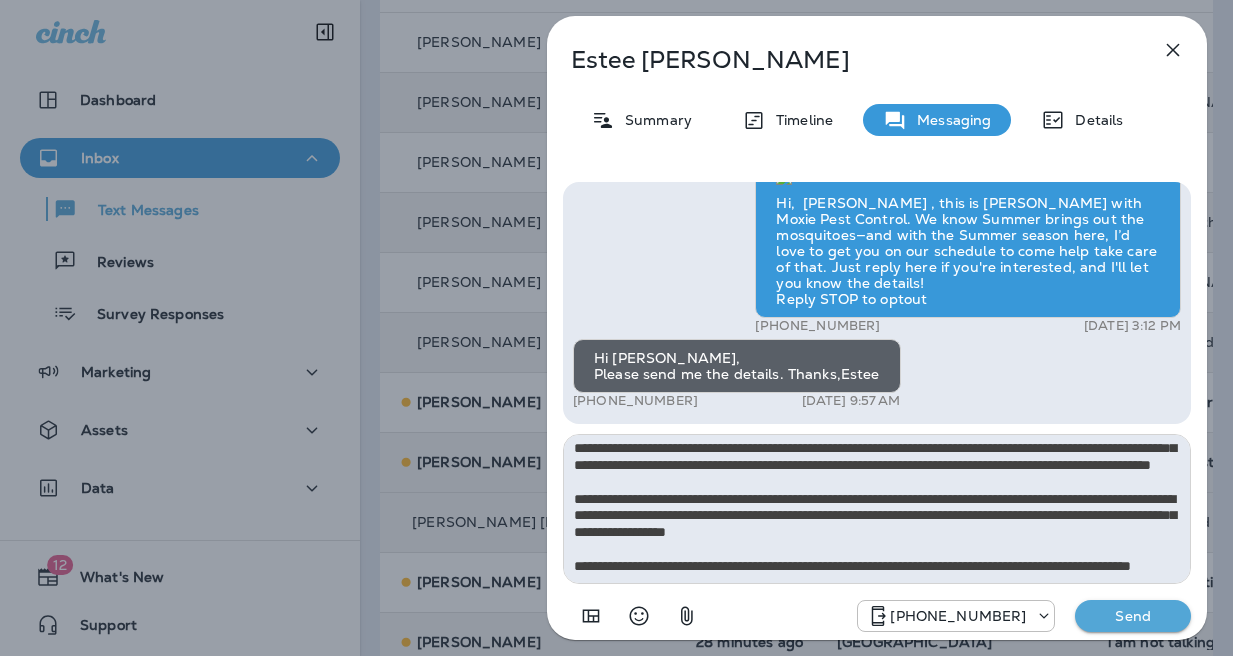type 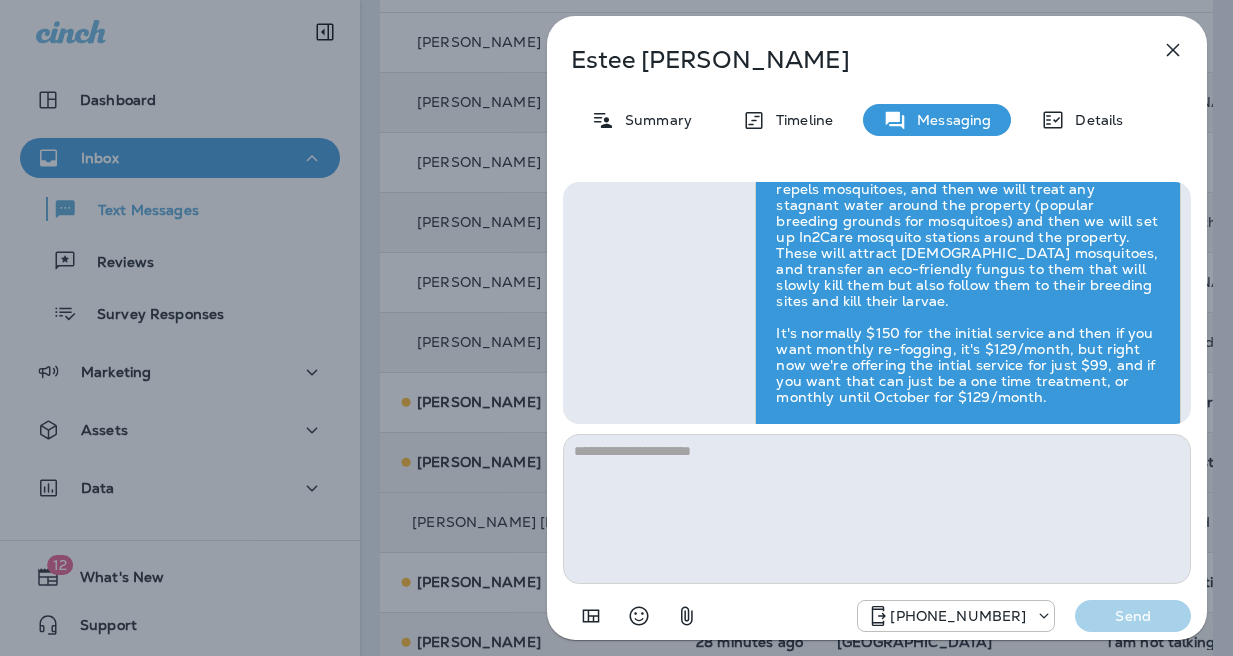 scroll, scrollTop: 0, scrollLeft: 0, axis: both 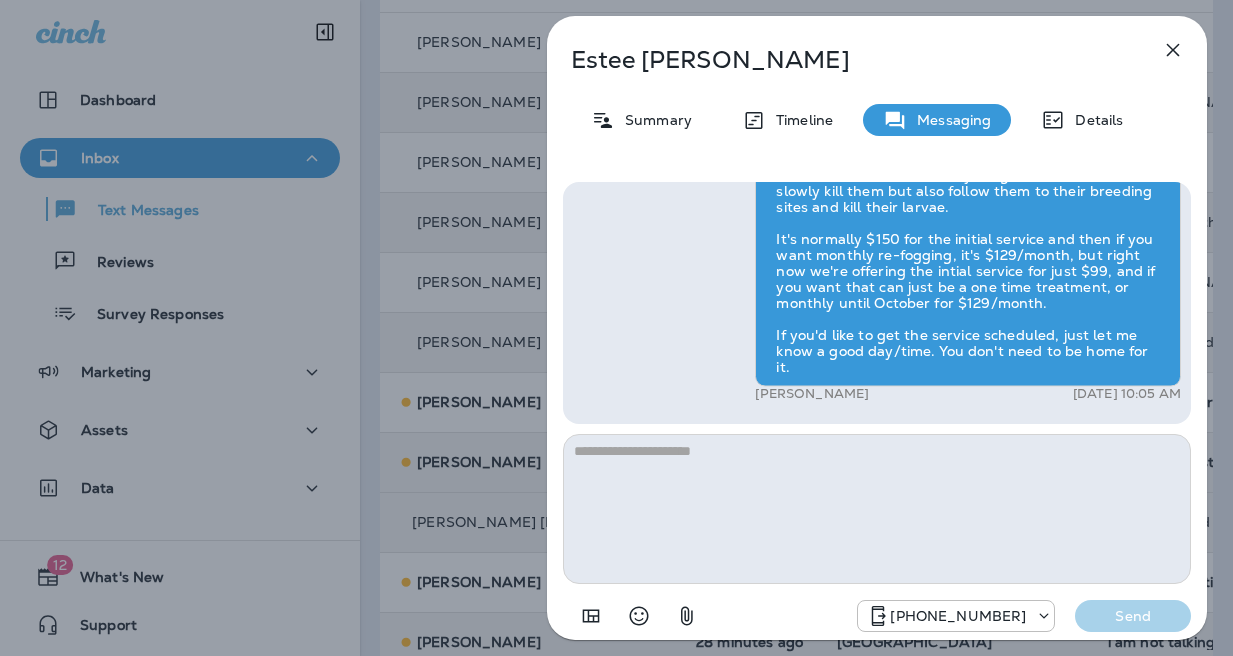 click on "[PERSON_NAME] Summary   Timeline   Messaging   Details   Hi,  [PERSON_NAME] , this is [PERSON_NAME] with Moxie Pest Control. We know Summer brings out the mosquitoes—and with the Summer season here, I’d love to get you on our schedule to come help take care of that. Just reply here if you're interested, and I'll let you know the details!
Reply STOP to optout +18174823792 [DATE] 3:12 PM Hi [PERSON_NAME],
Please send me the details. Thanks,Estee +1 (703) 623-0662 [DATE] 9:57 AM   [PERSON_NAME] [DATE] 10:05 AM [PHONE_NUMBER] Send" at bounding box center (616, 328) 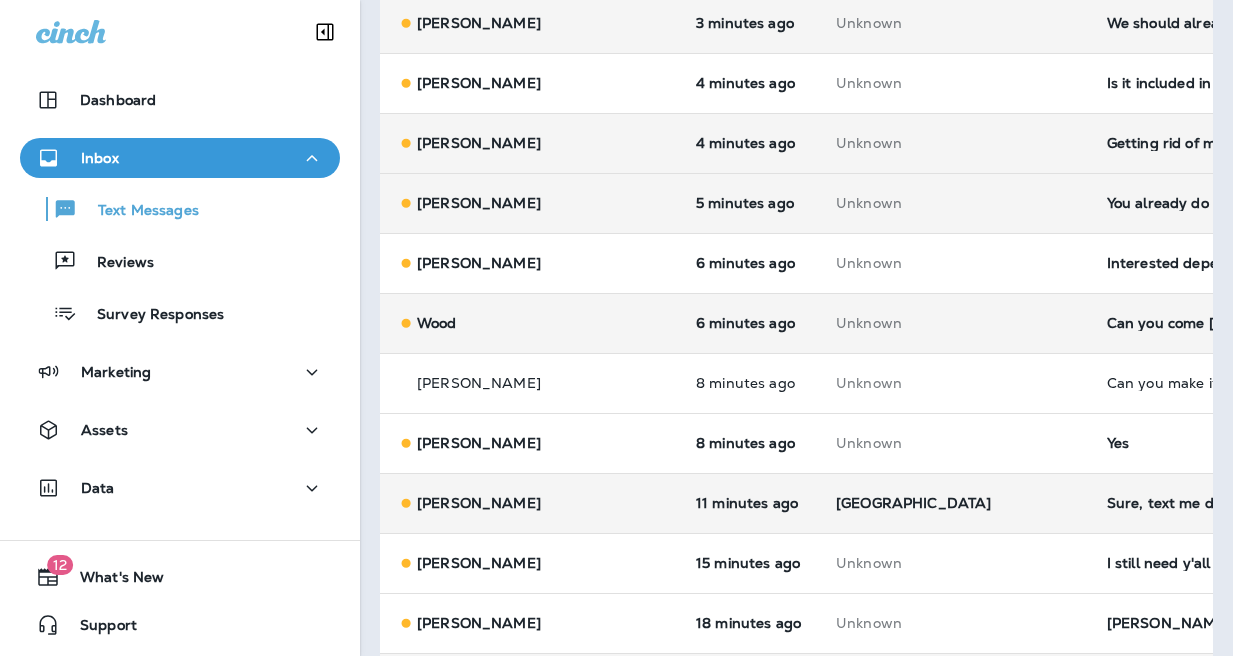 scroll, scrollTop: 534, scrollLeft: 0, axis: vertical 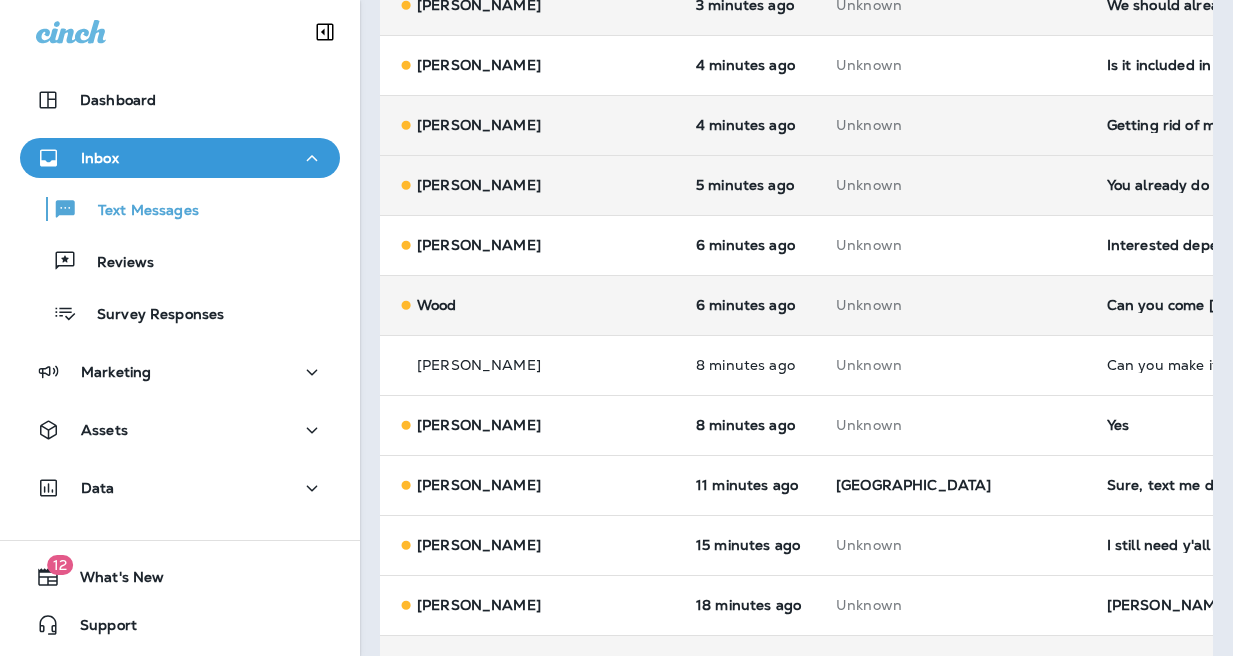 click on "Can you come [DATE]?" at bounding box center (1241, 305) 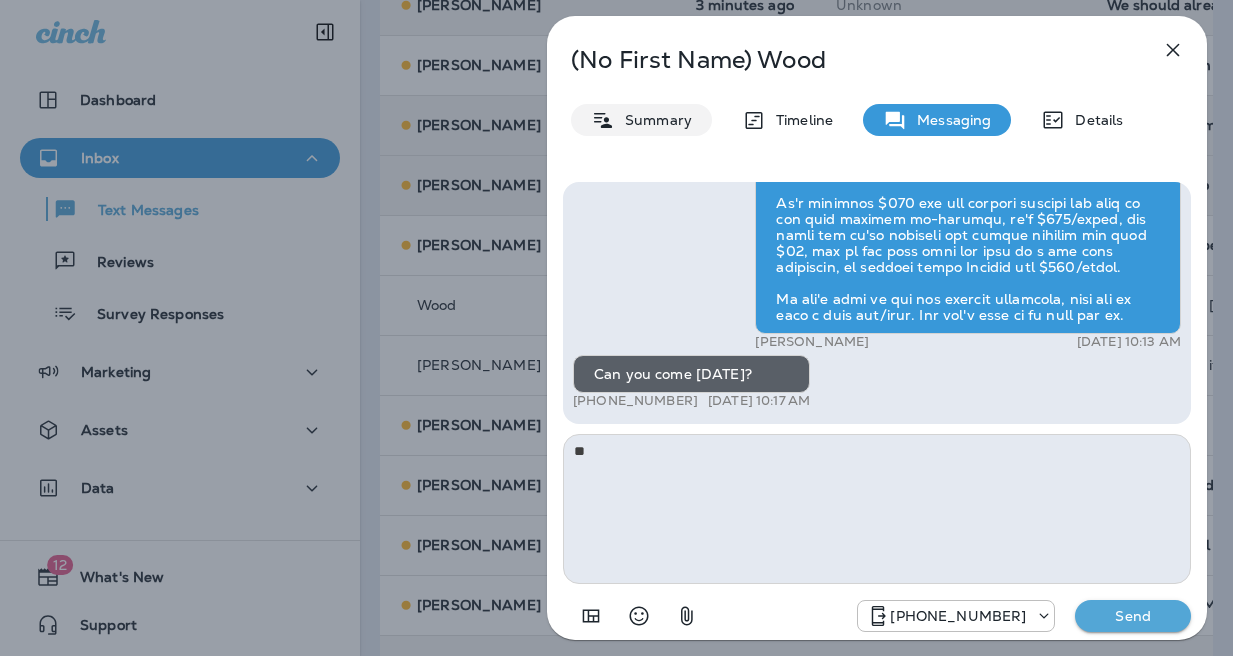 type on "**" 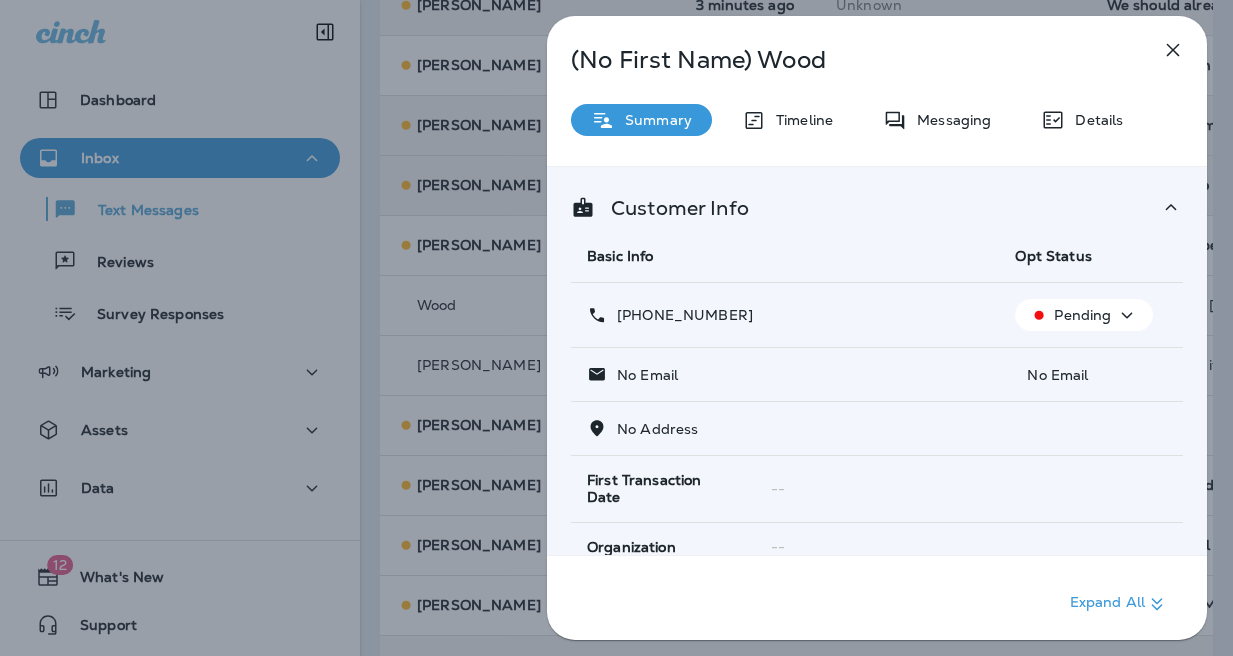 drag, startPoint x: 768, startPoint y: 314, endPoint x: 645, endPoint y: 305, distance: 123.32883 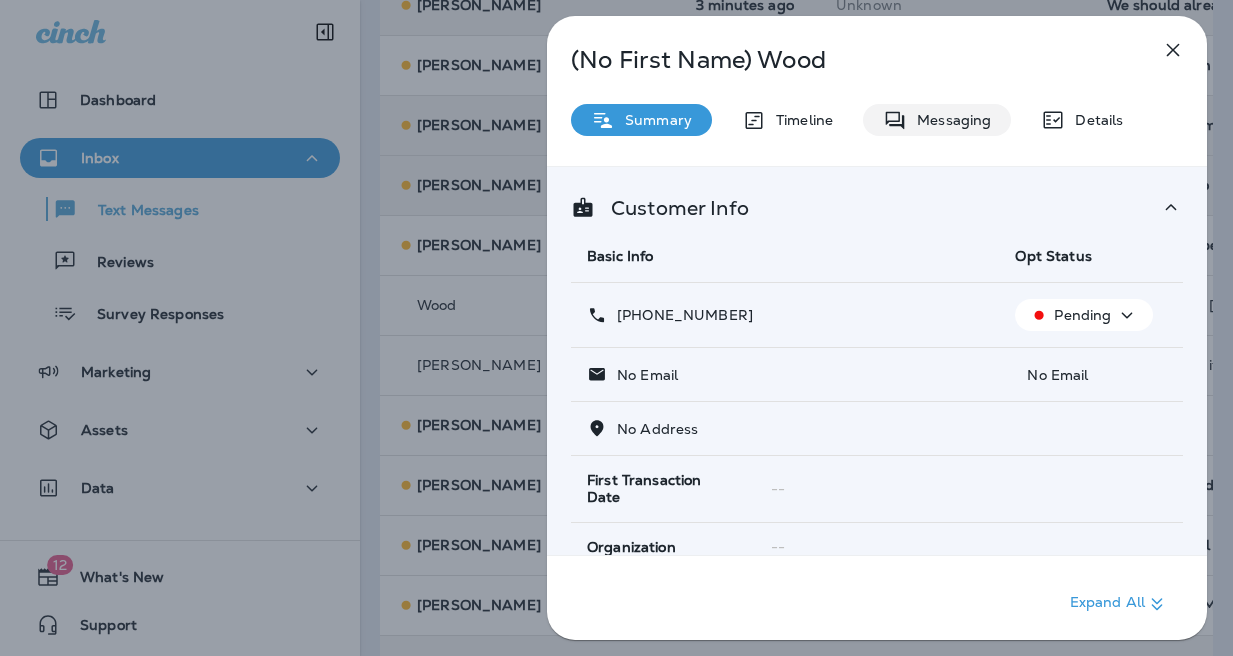 click on "Messaging" at bounding box center [937, 120] 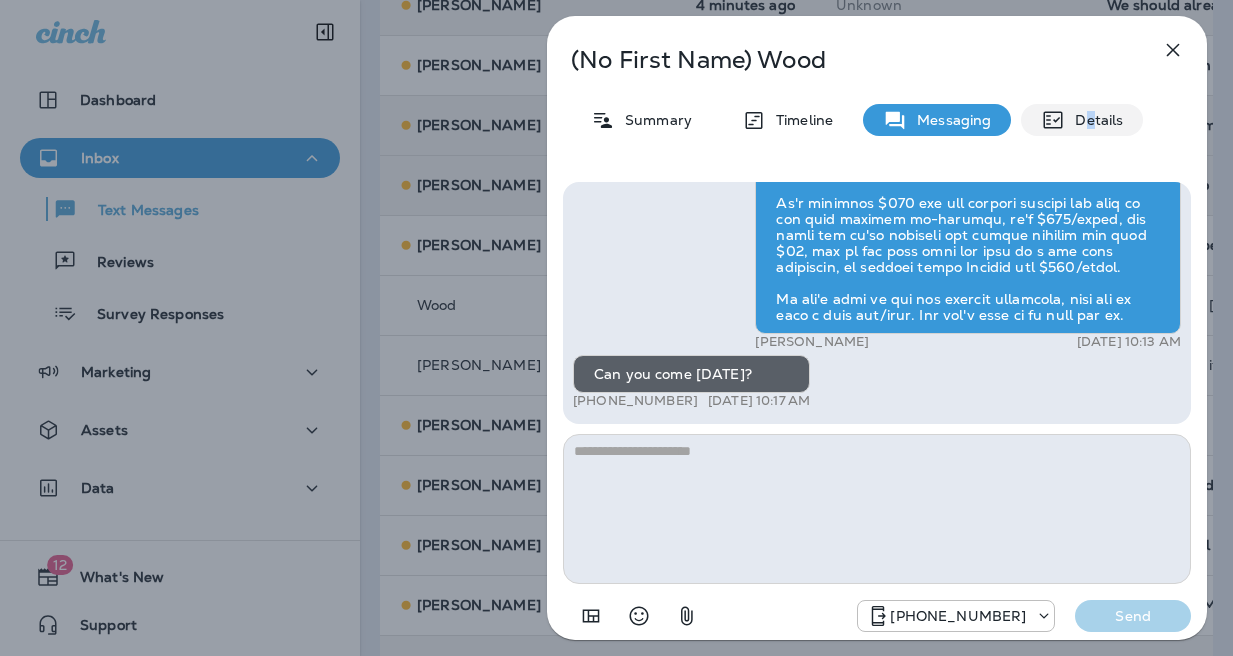 click on "Details" at bounding box center [1094, 120] 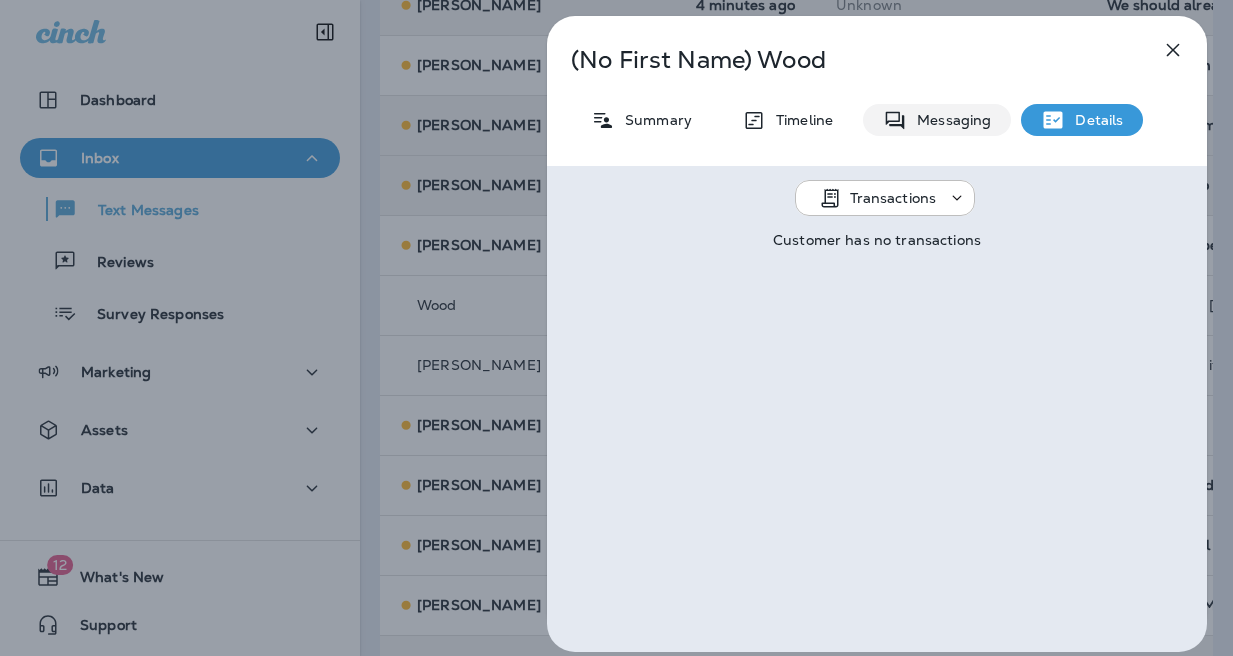 click on "Messaging" at bounding box center [949, 120] 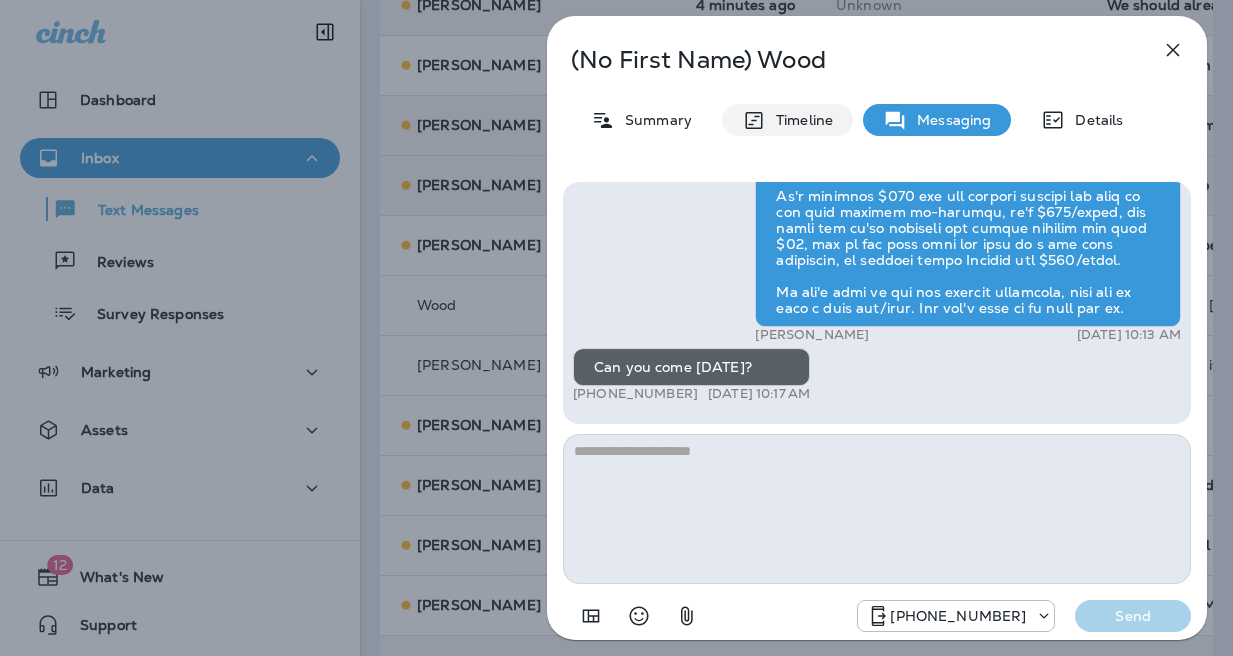 click on "Timeline" at bounding box center [799, 120] 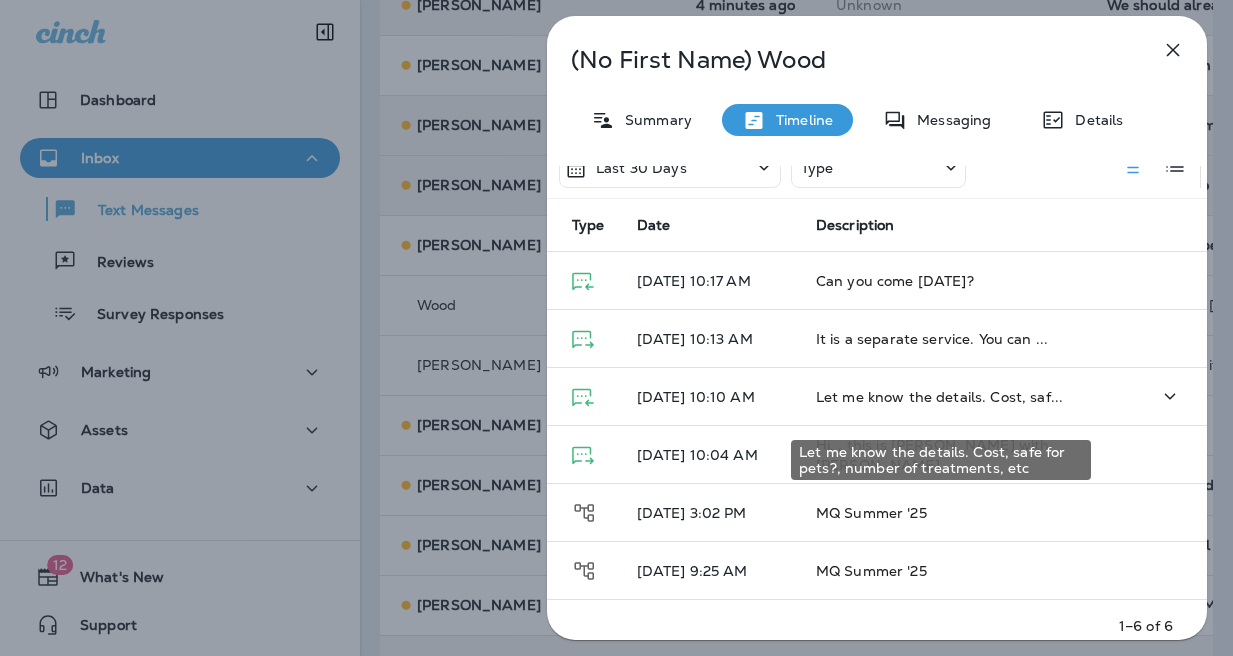 scroll, scrollTop: 0, scrollLeft: 0, axis: both 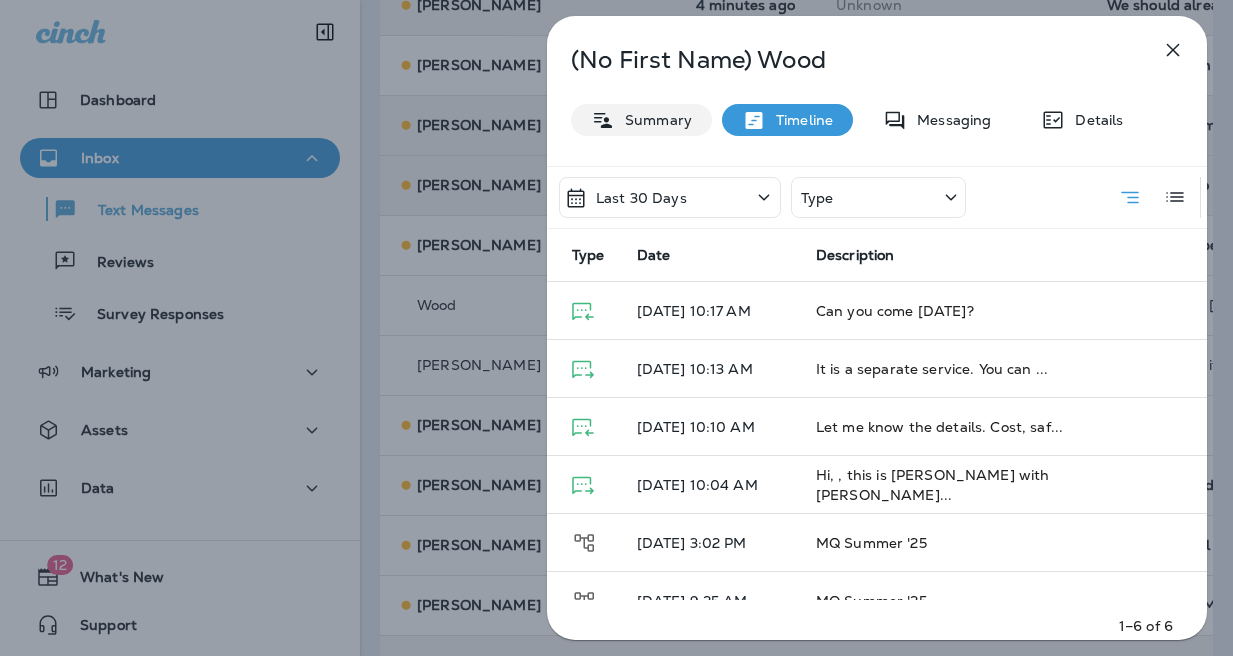 click on "Summary" at bounding box center [653, 120] 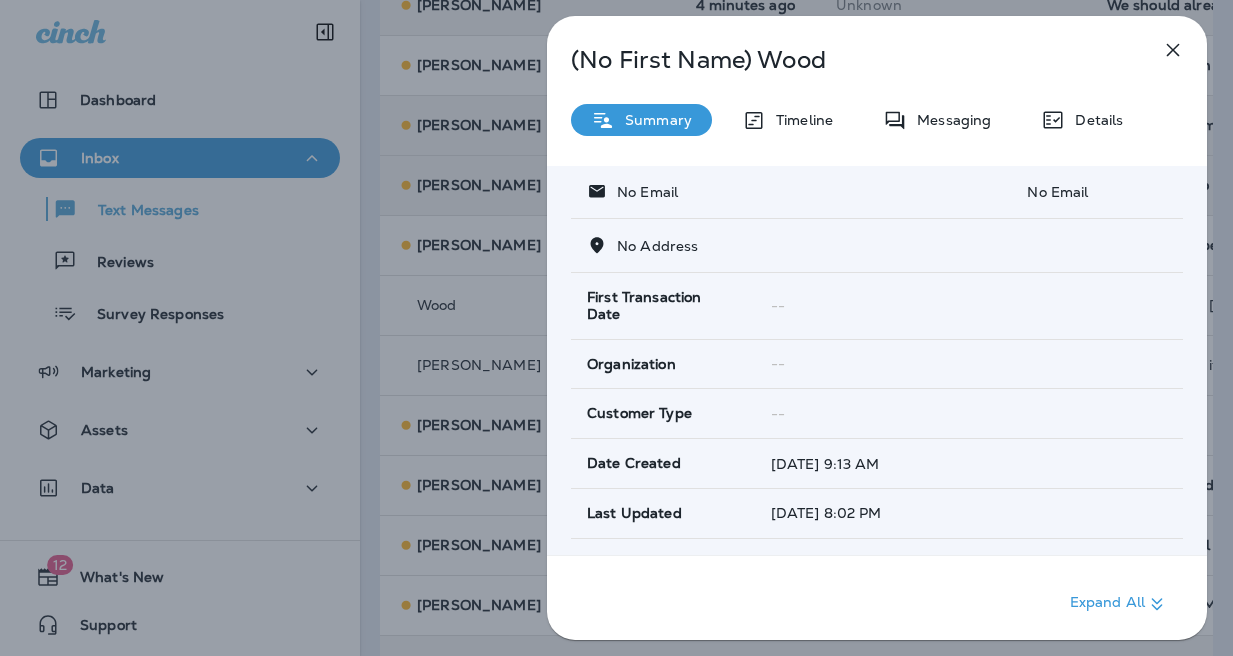 scroll, scrollTop: 388, scrollLeft: 0, axis: vertical 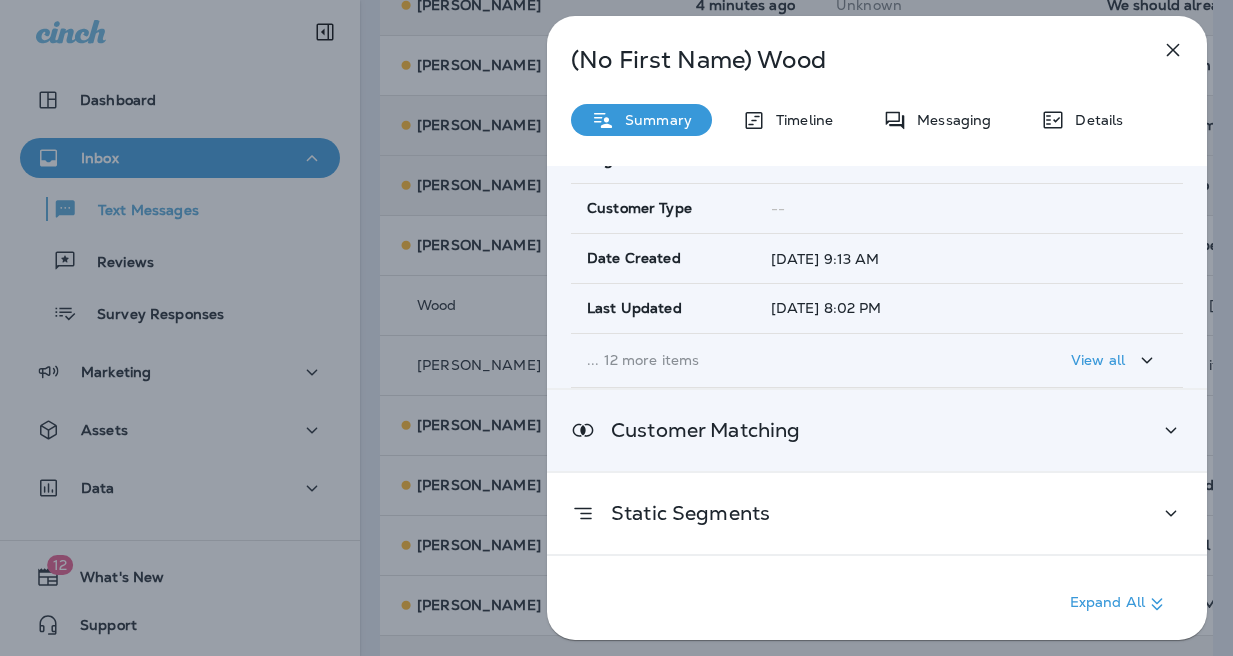 click on "Customer Matching" at bounding box center [877, 430] 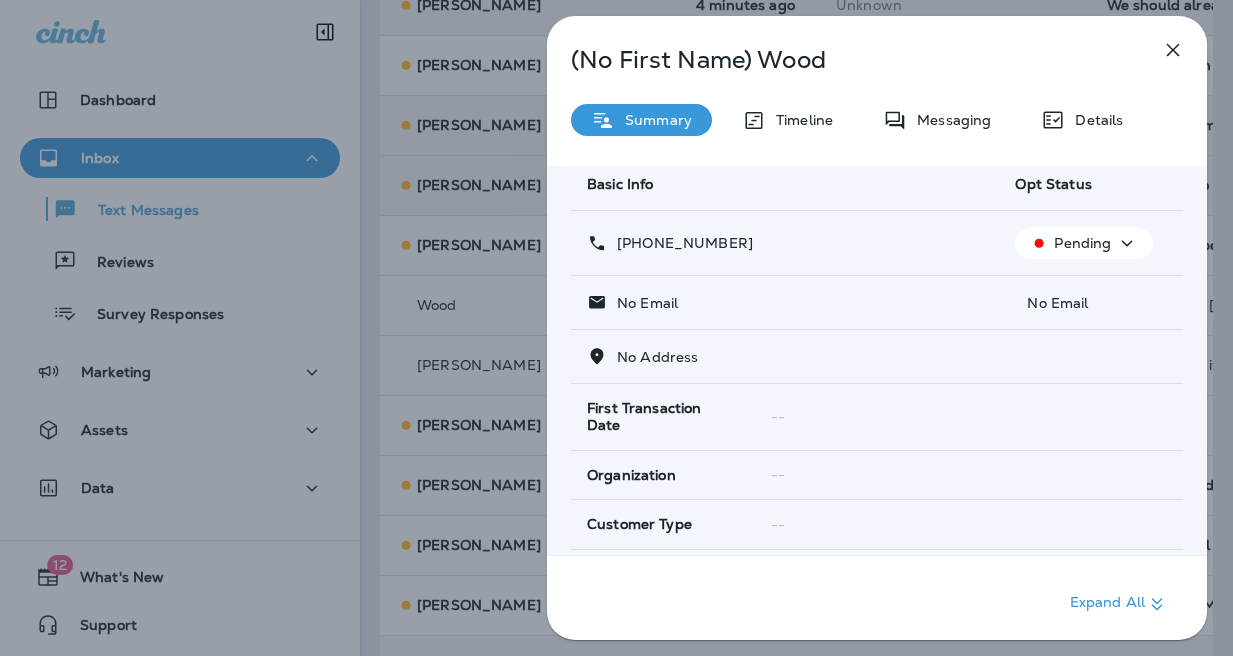 scroll, scrollTop: 0, scrollLeft: 0, axis: both 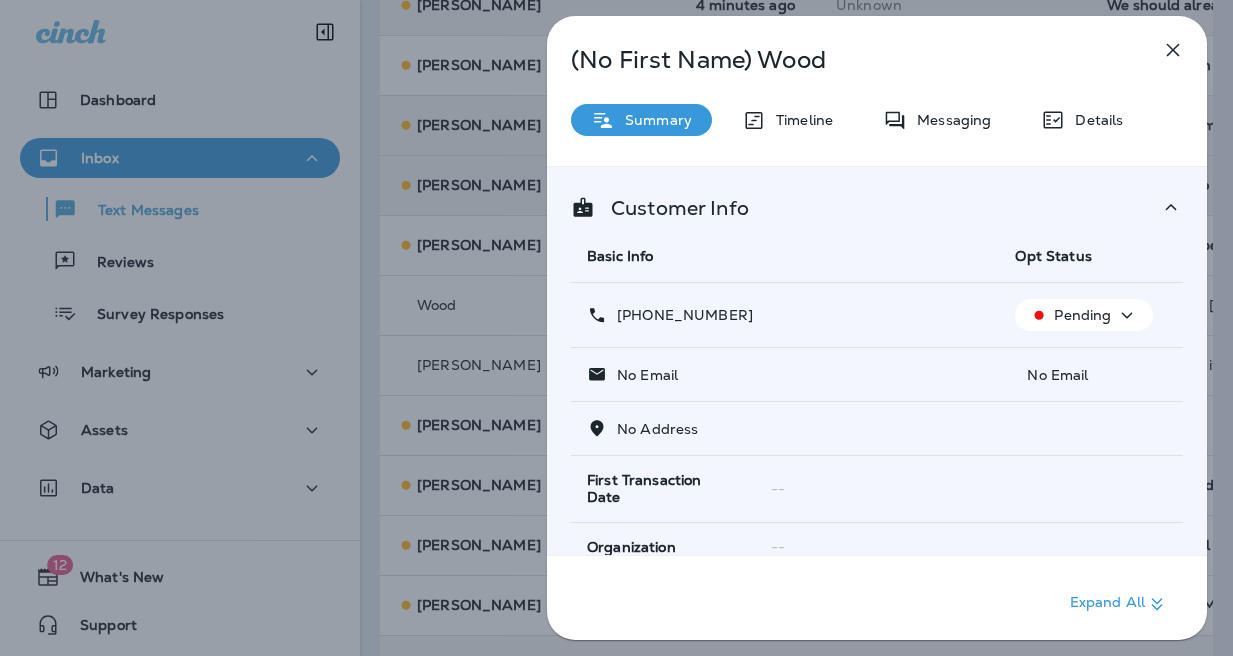click 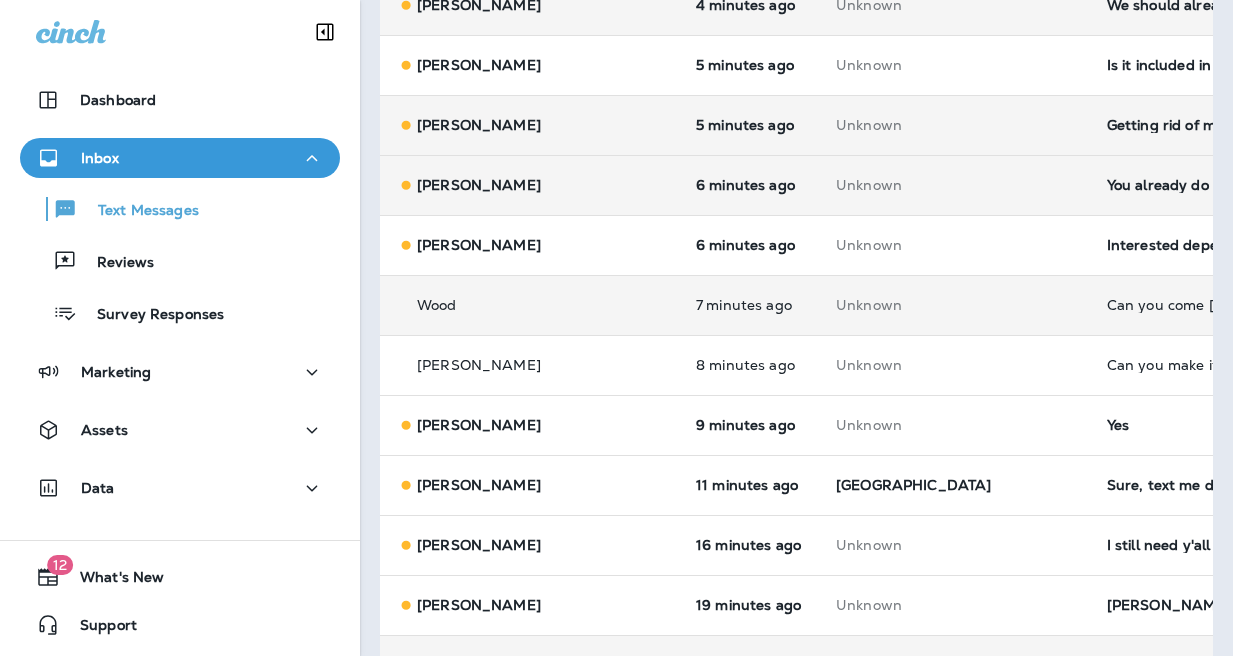 click on "Can you come [DATE]?" at bounding box center [1241, 305] 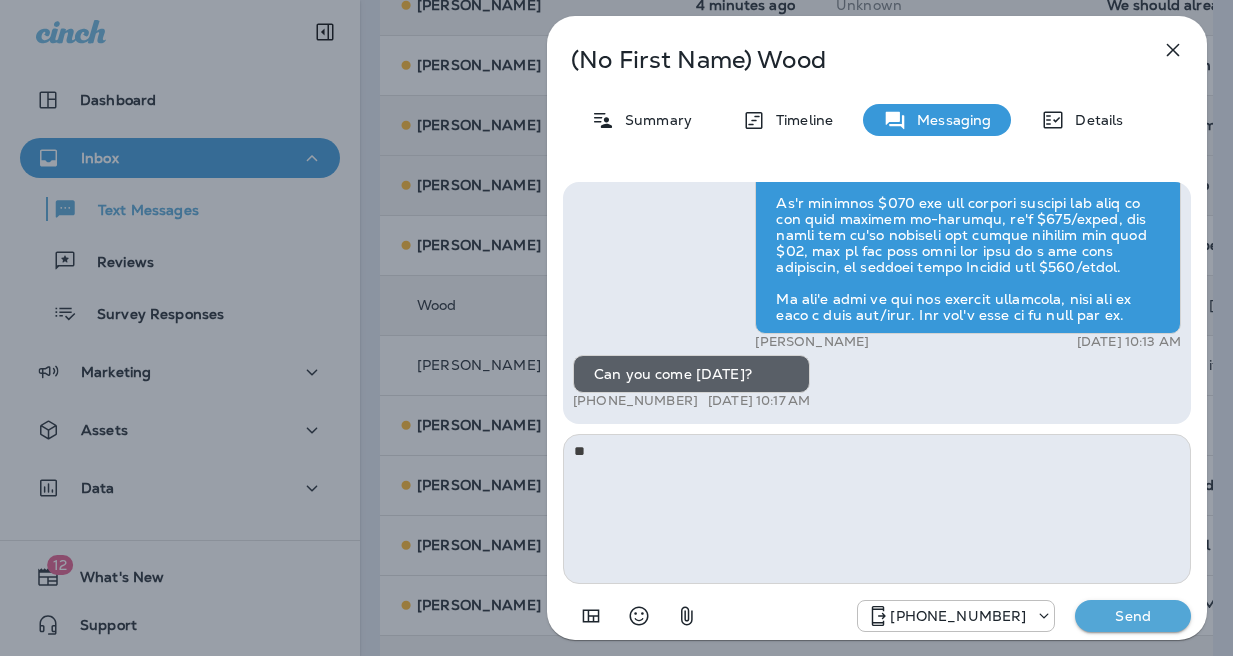 type on "*" 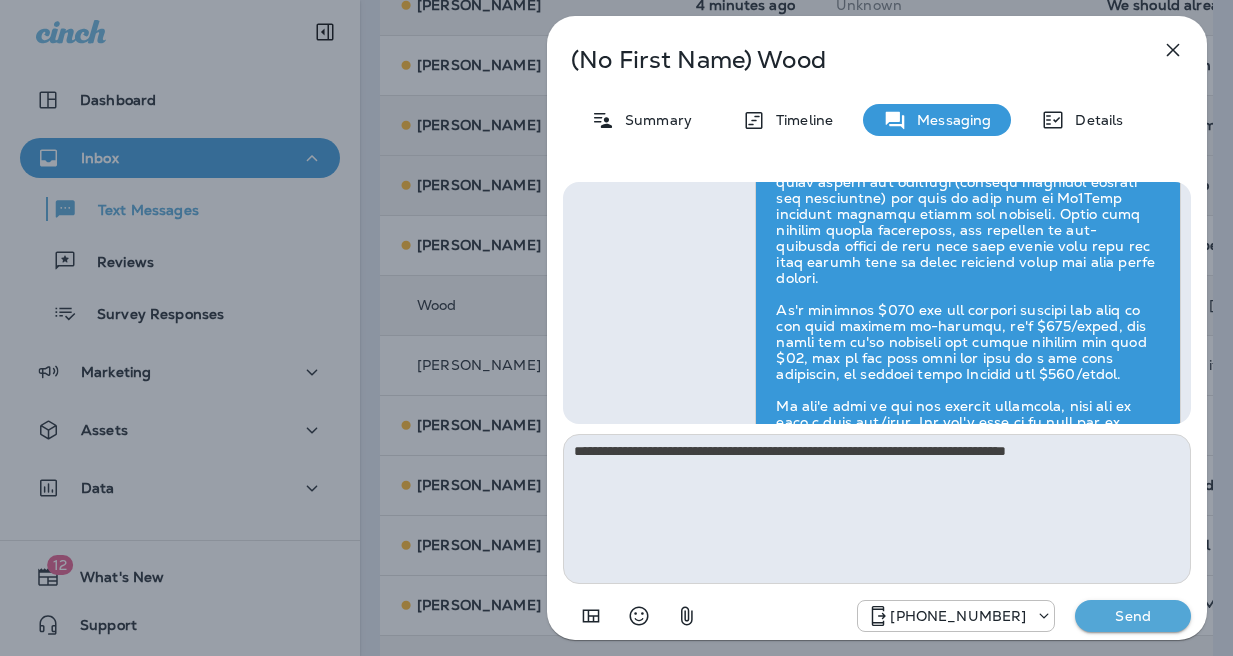 scroll, scrollTop: 1, scrollLeft: 0, axis: vertical 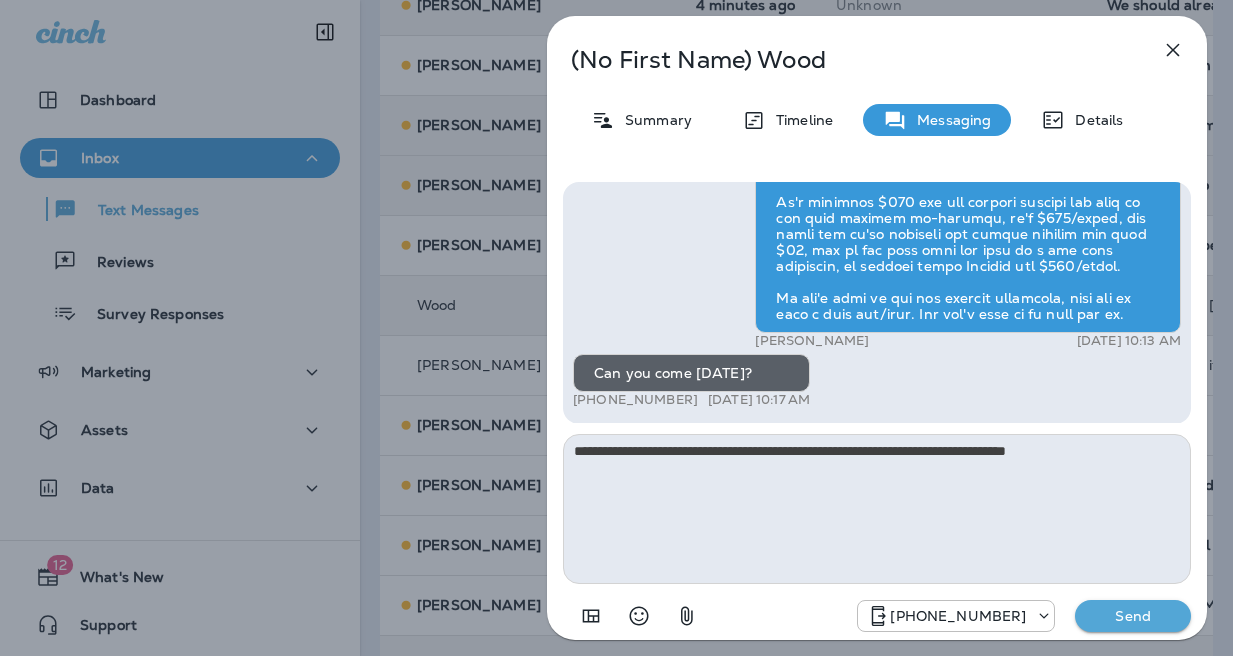 type on "**********" 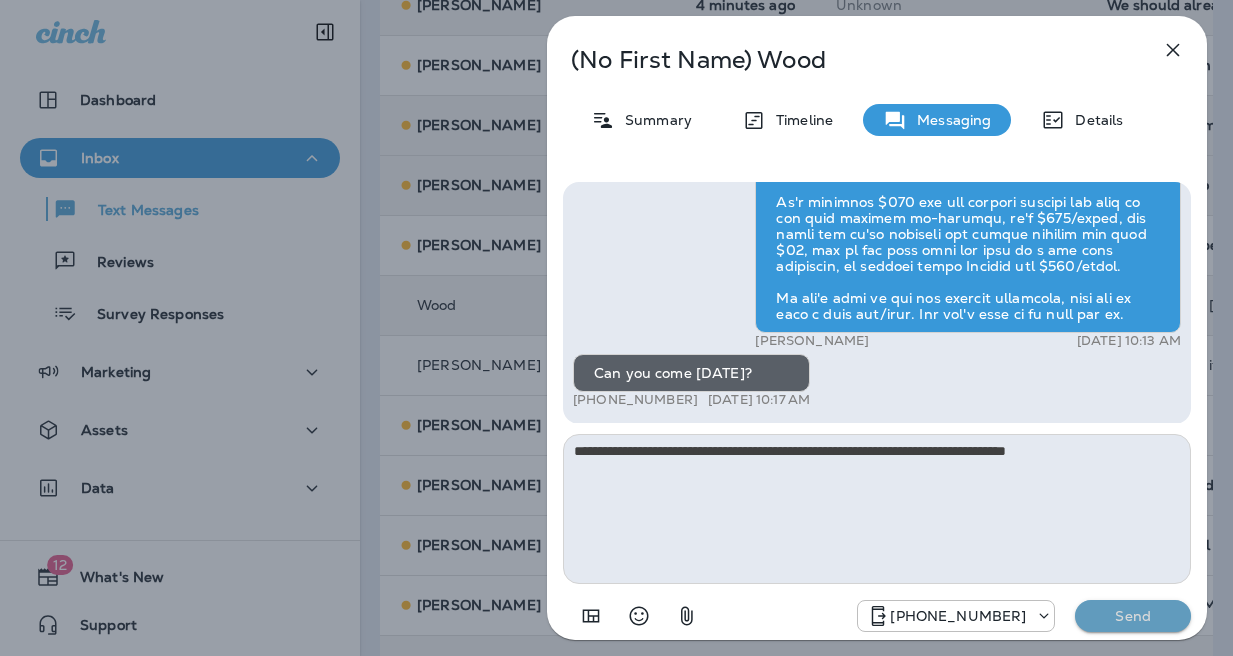 click on "Send" at bounding box center (1133, 616) 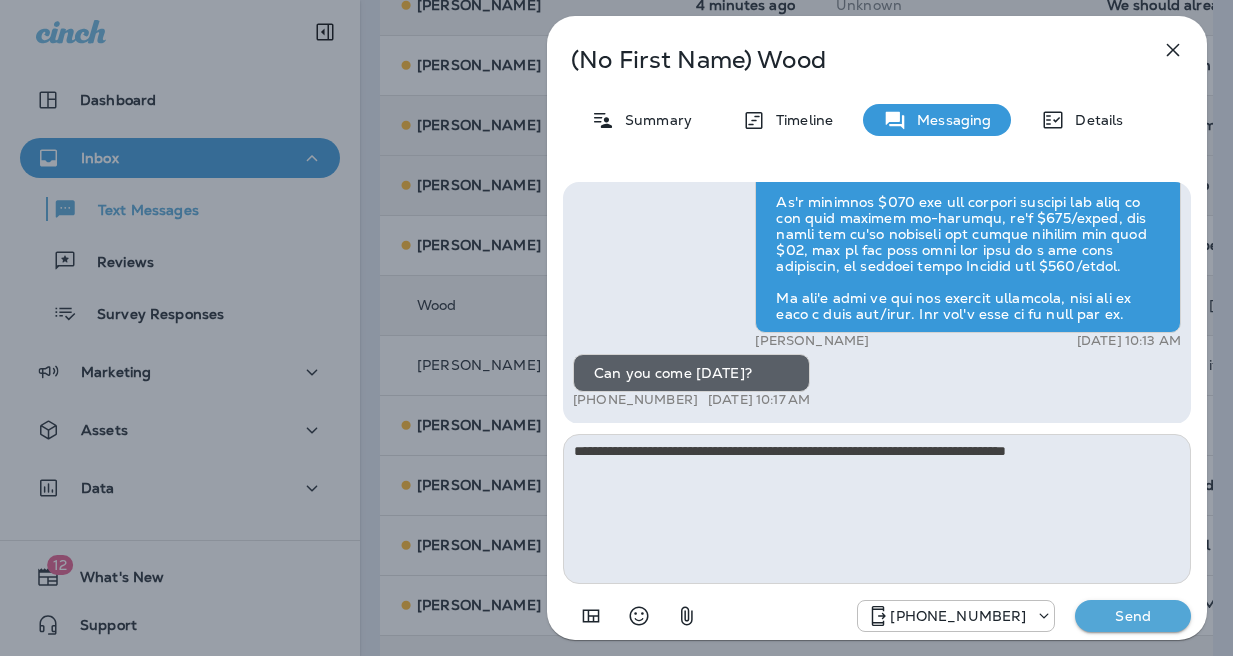 type 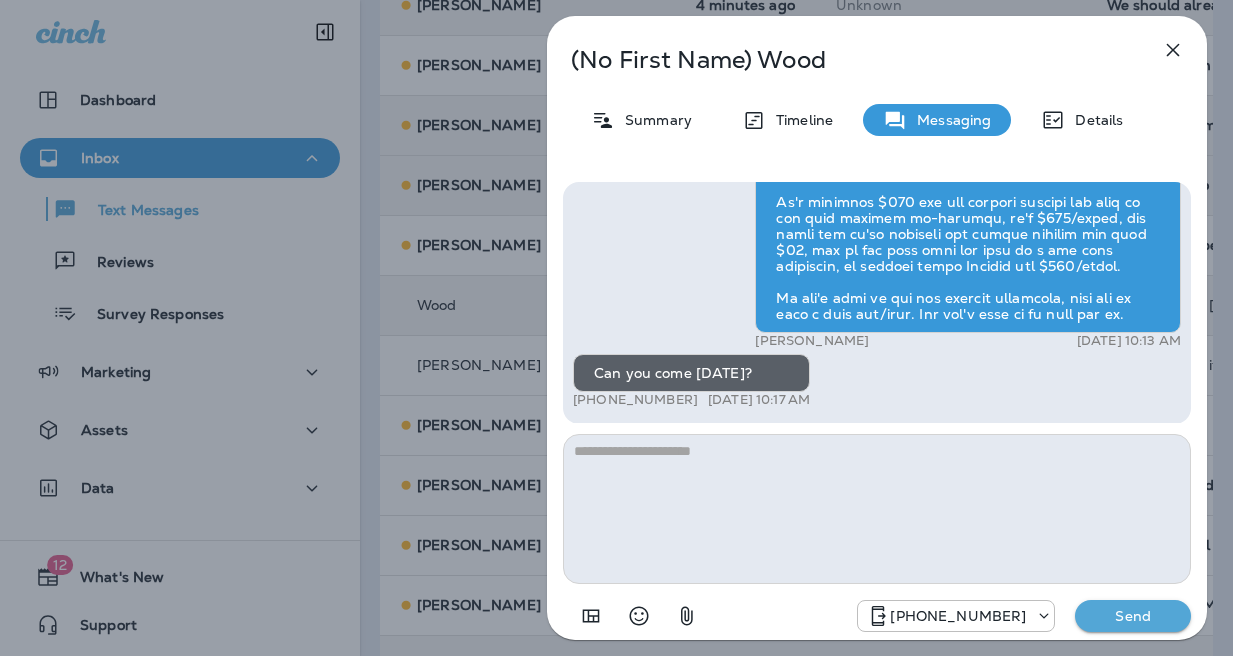click on "**********" at bounding box center (616, 328) 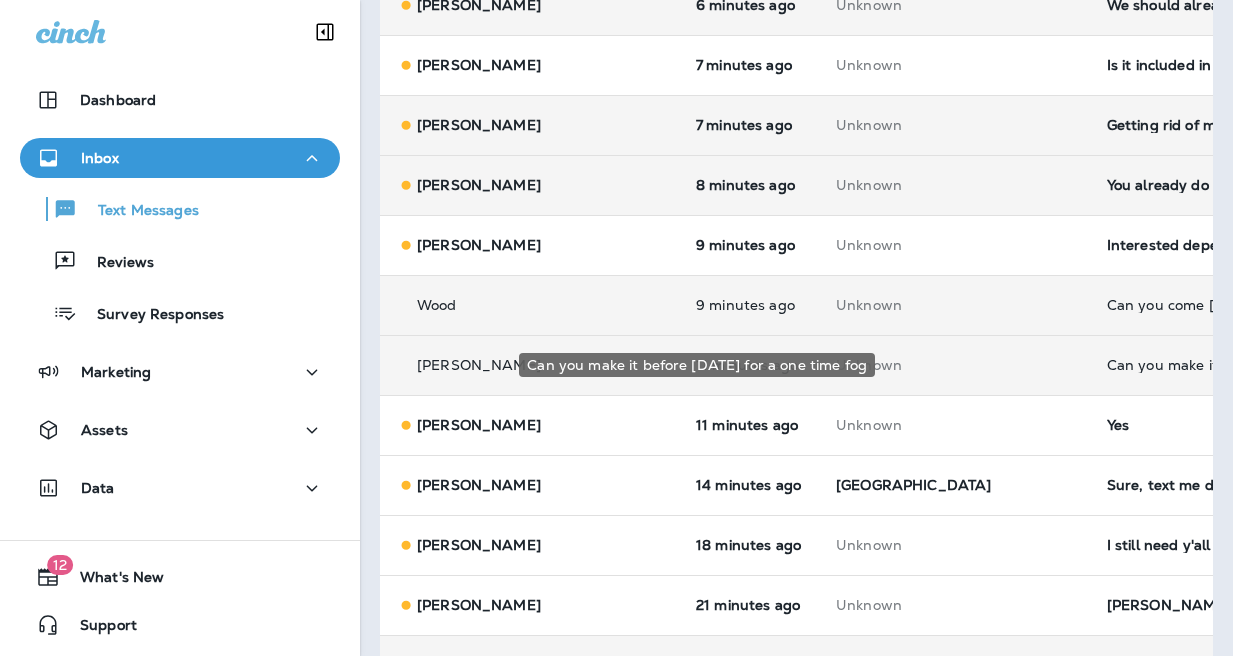 click on "Can you make it before [DATE] for a one time fog" at bounding box center [1241, 365] 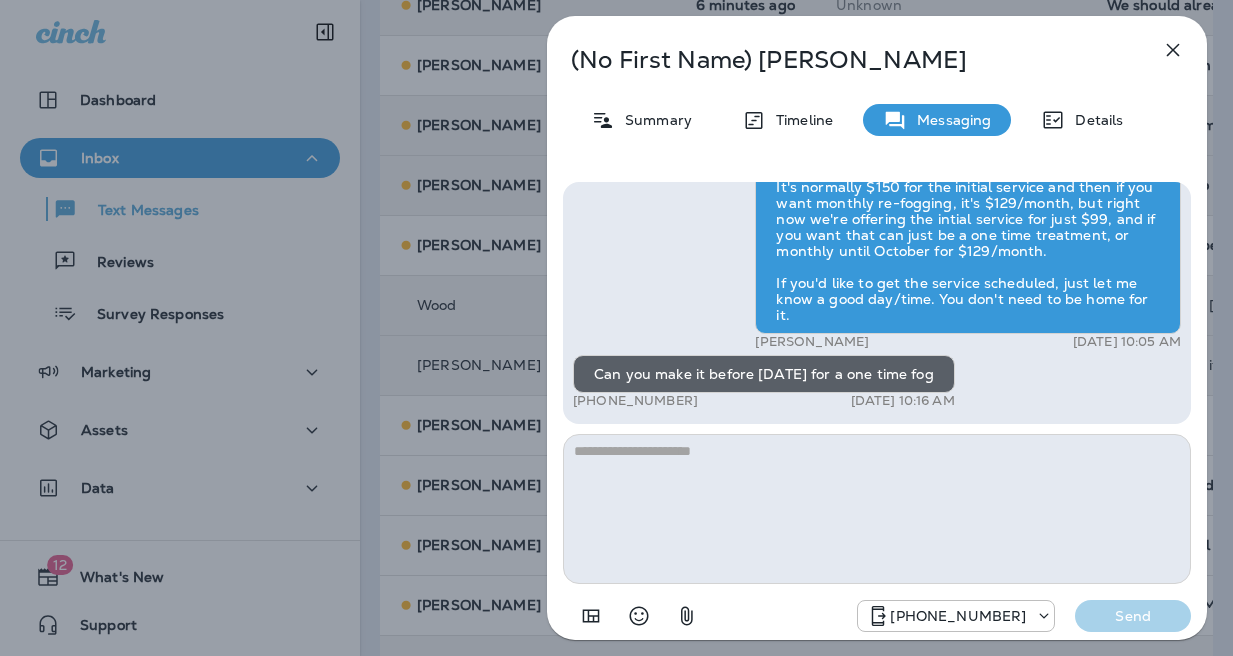 click at bounding box center [877, 509] 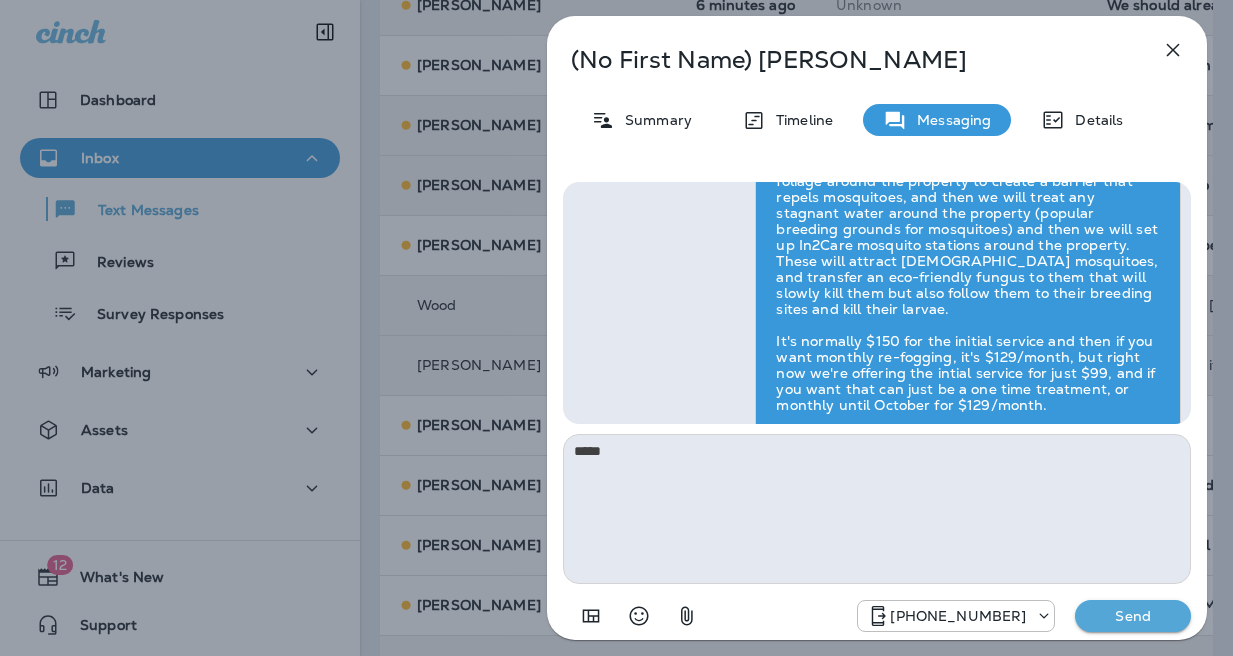 scroll, scrollTop: 1, scrollLeft: 0, axis: vertical 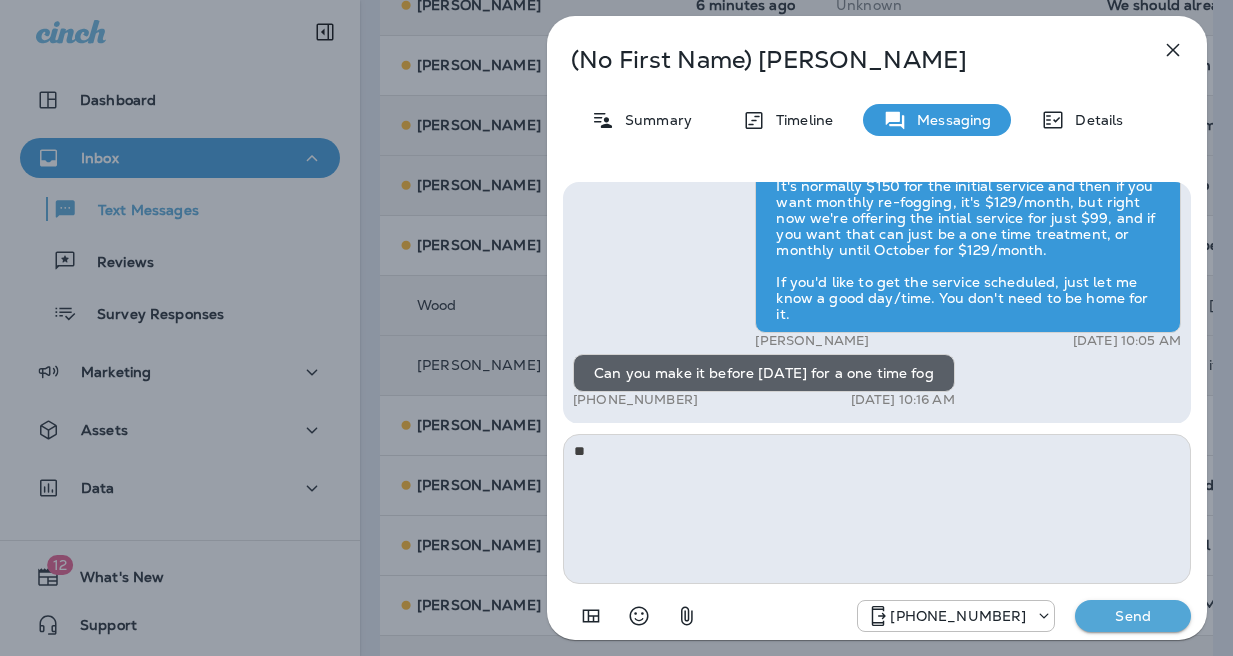 type on "*" 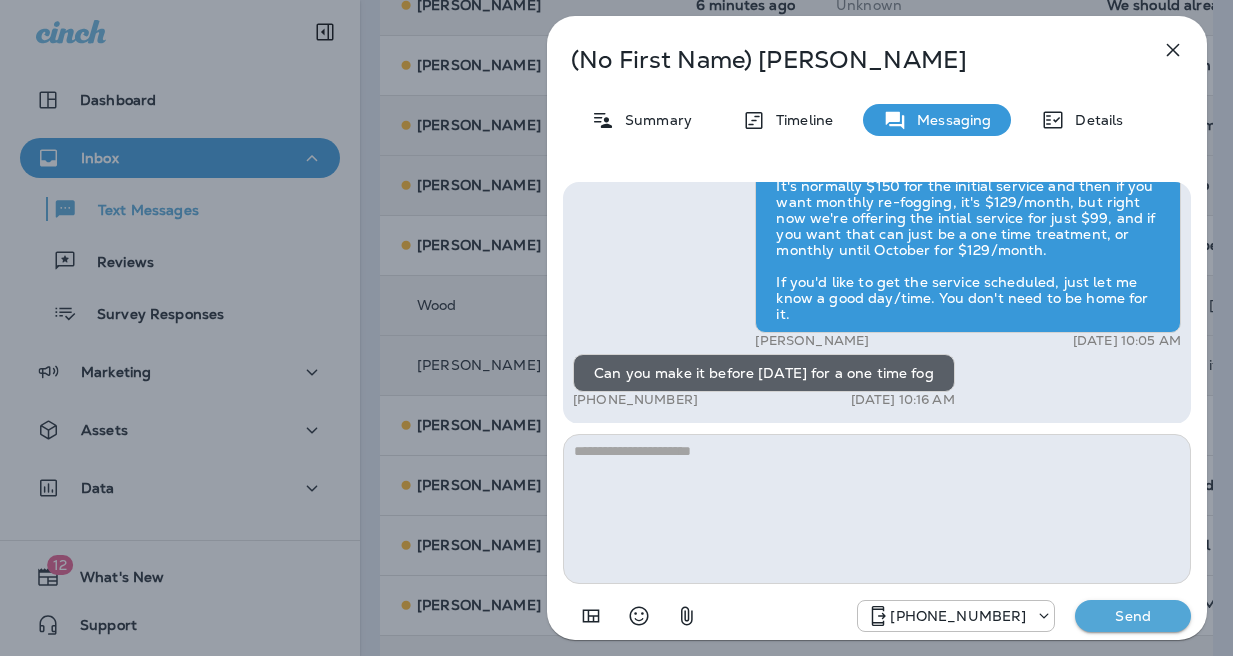 type on "*" 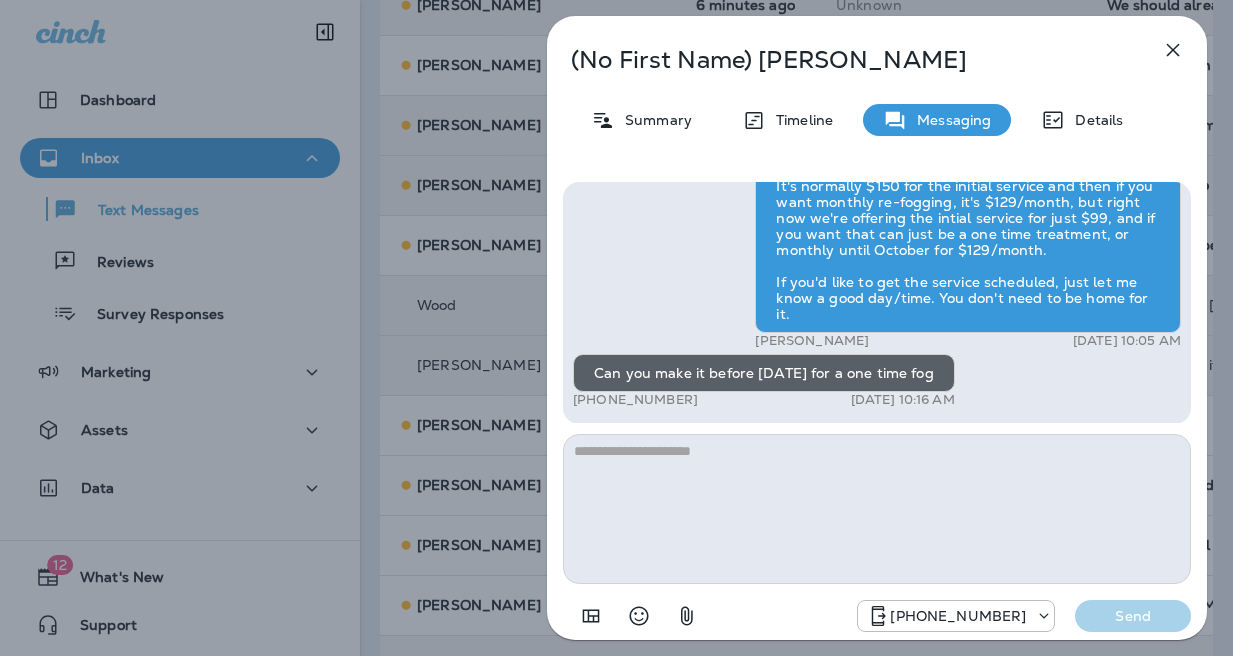 type on "*" 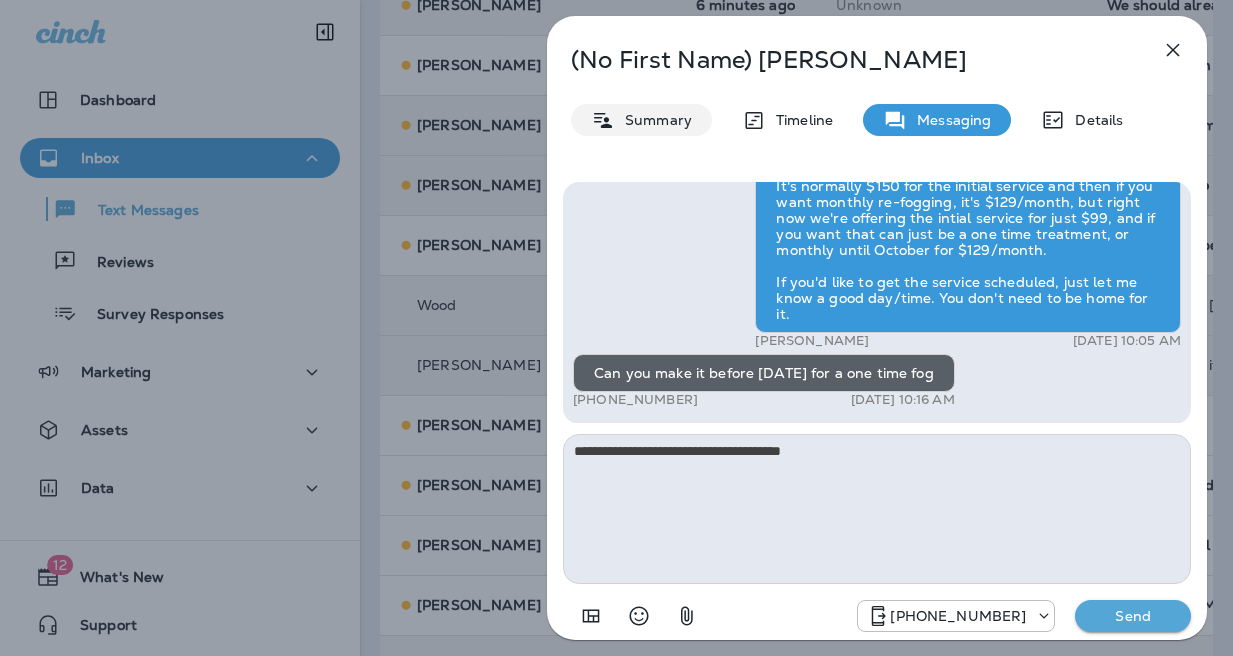 type on "**********" 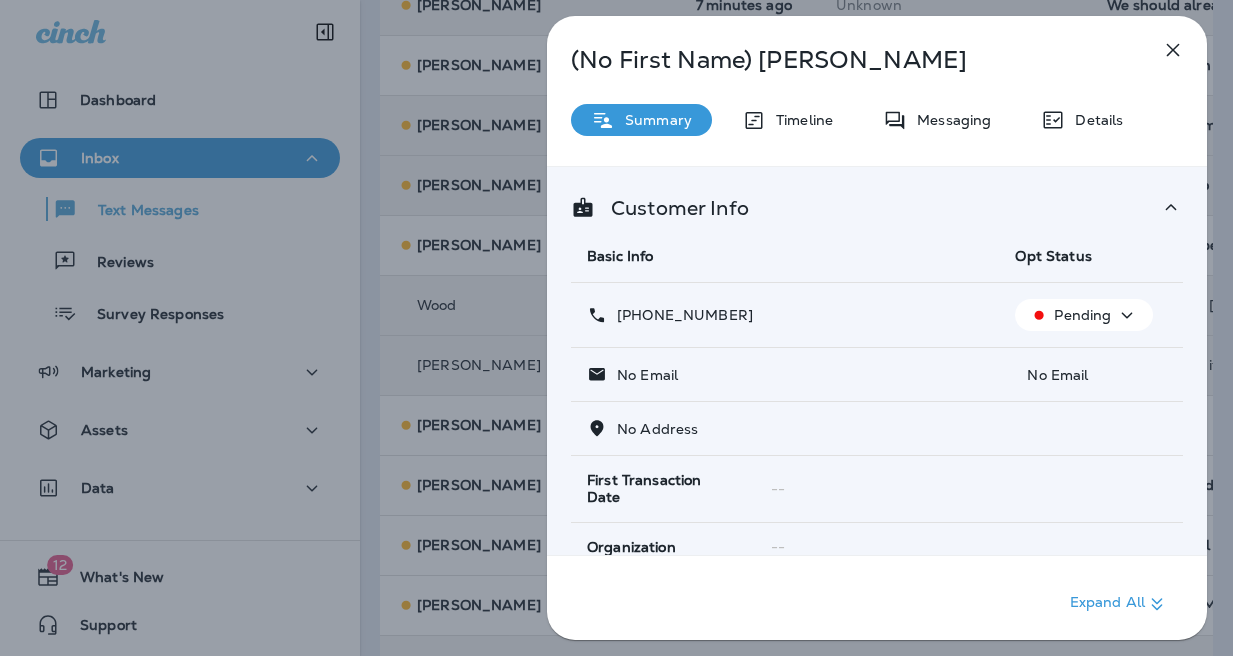 drag, startPoint x: 785, startPoint y: 319, endPoint x: 659, endPoint y: 312, distance: 126.1943 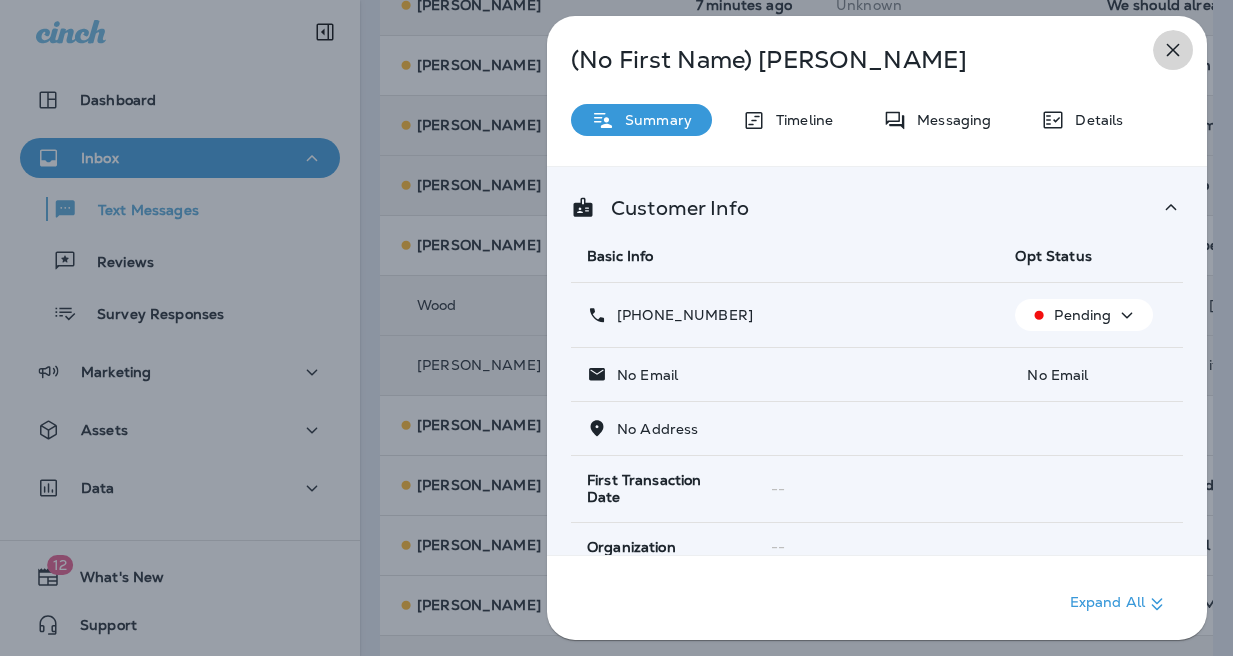click 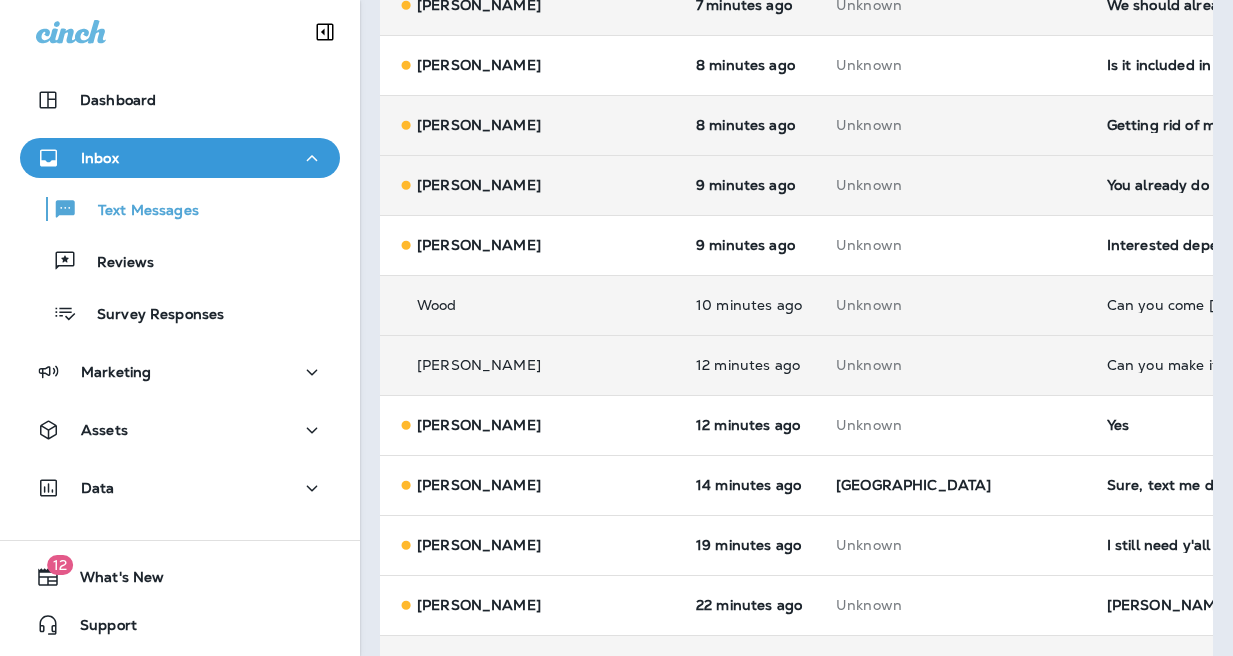 click on "Can you make it before [DATE] for a one time fog" at bounding box center (1241, 365) 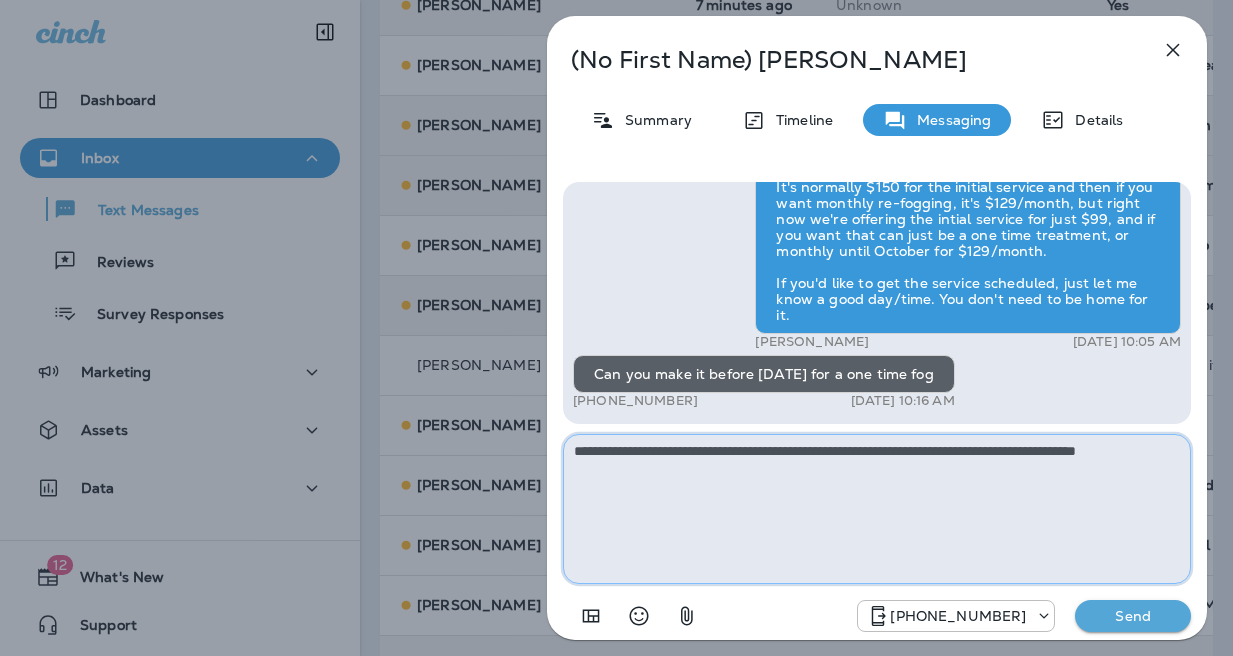 drag, startPoint x: 616, startPoint y: 465, endPoint x: 553, endPoint y: 469, distance: 63.126858 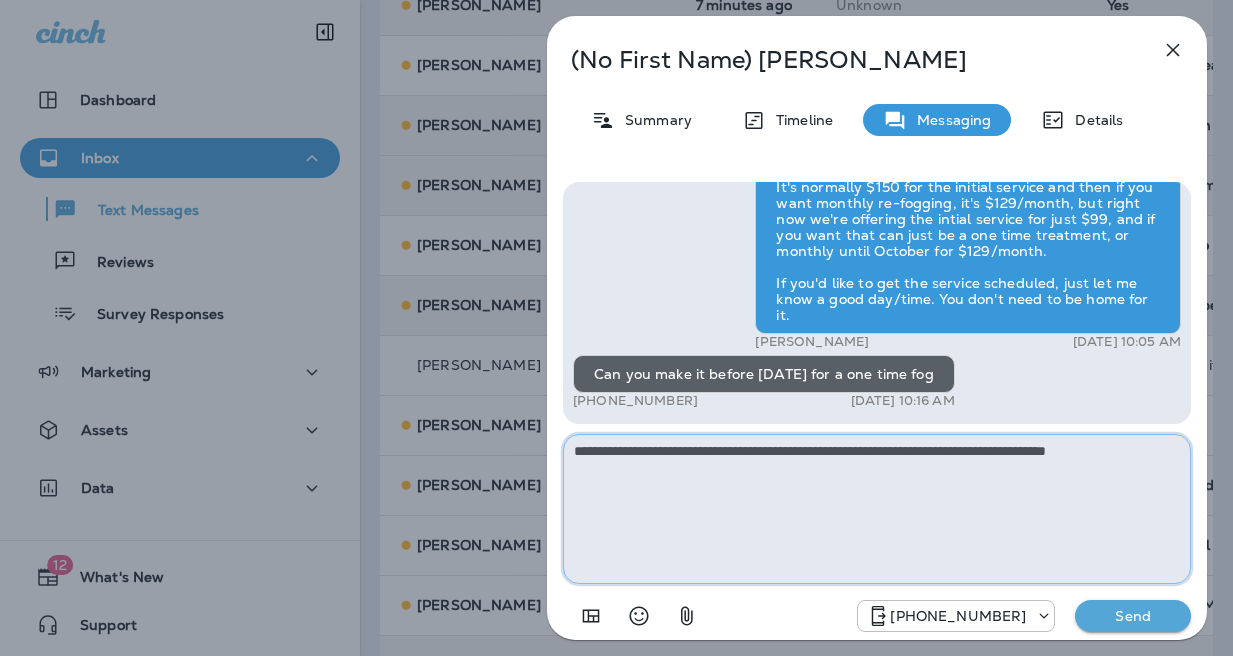 type on "**********" 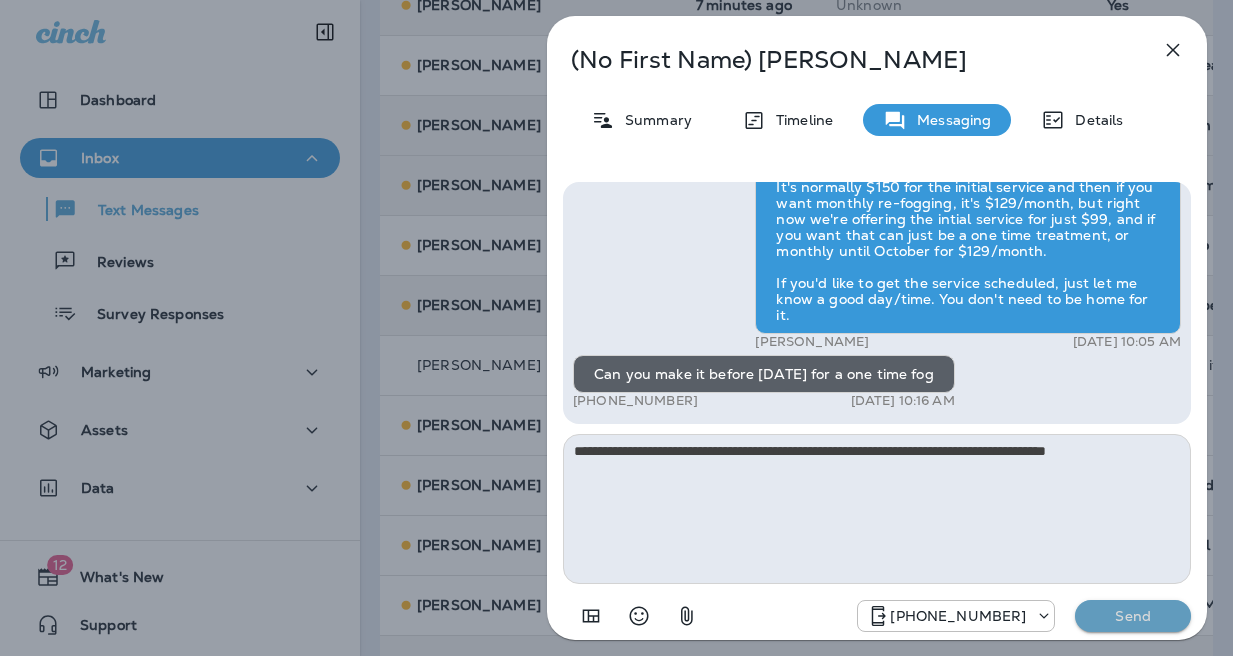 click on "Send" at bounding box center [1133, 616] 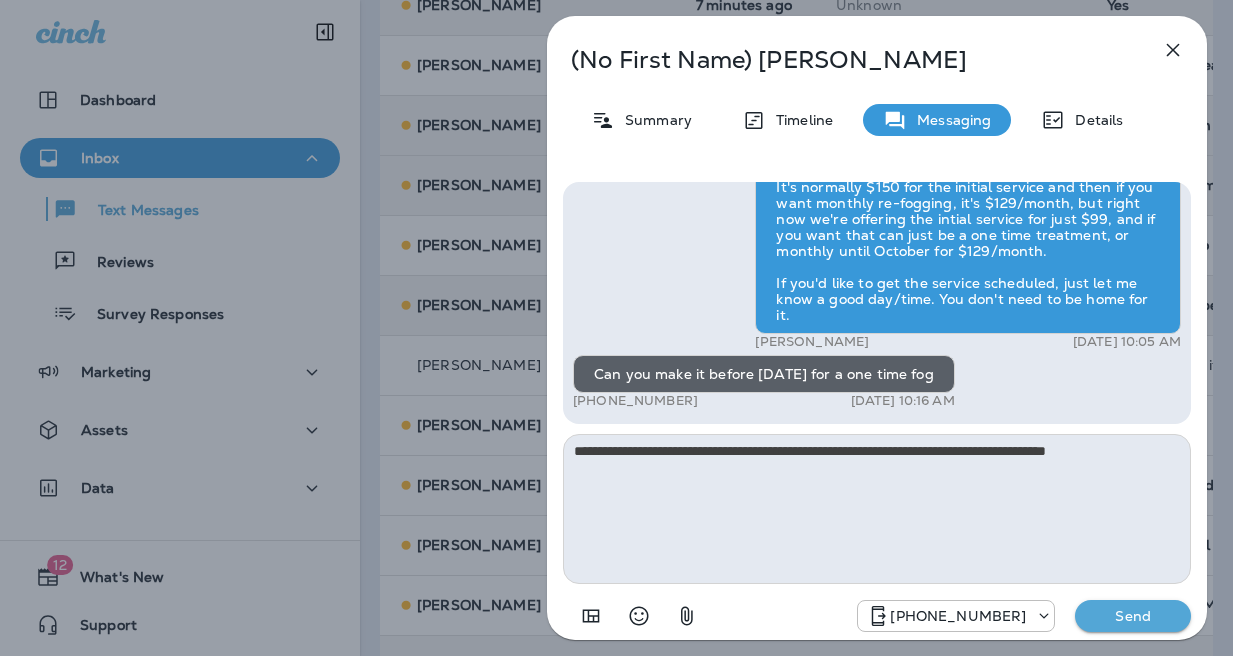 type 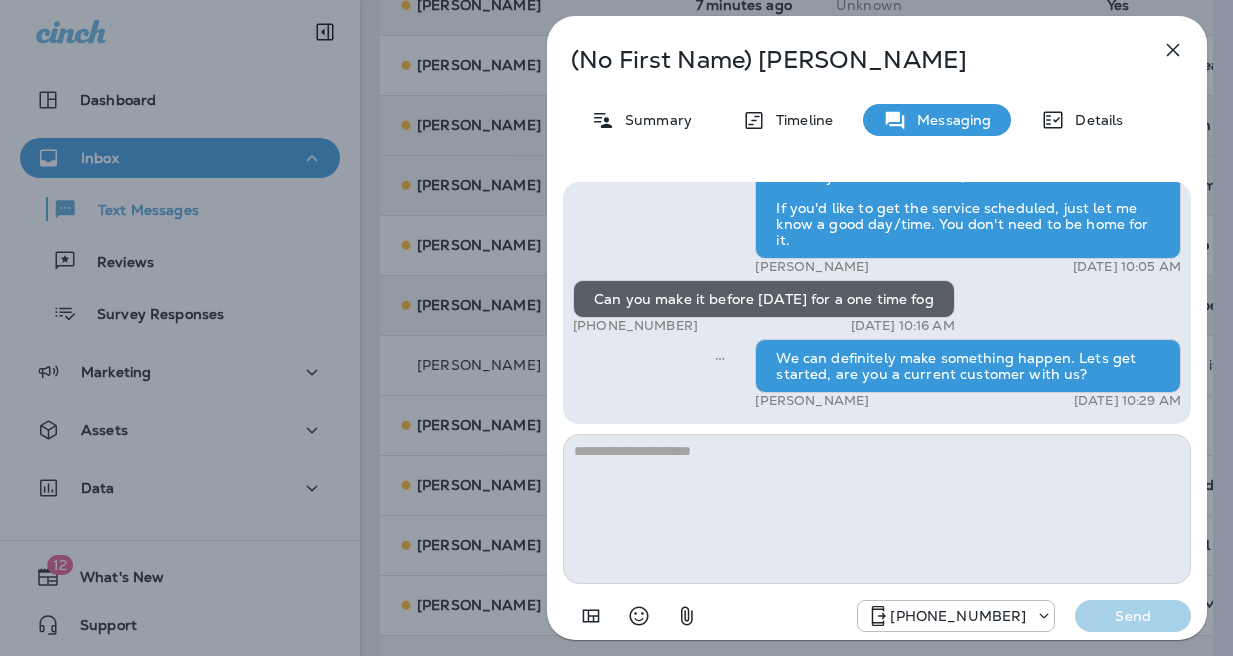 click on "(No First Name)   [PERSON_NAME] Summary   Timeline   Messaging   Details   Hi,   , this is [PERSON_NAME] with Moxie Pest Control. We know Summer brings out the mosquitoes—and with the Summer season here, I’d love to get you on our schedule to come help take care of that. Just reply here if you're interested, and I'll let you know the details!
Reply STOP to optout +18174823792 [DATE] 10:03 AM A quote  +1 (323) 394-7768 [DATE] 10:04 AM [PERSON_NAME] [DATE] 10:05 AM Can you make it before [DATE] for a one time fog +1 (323) 394-7768 [DATE] 10:16 AM   We can definitely make something happen. Lets get started, are you a current customer with us? [PERSON_NAME] [DATE] 10:29 AM [PHONE_NUMBER] Send" at bounding box center (616, 328) 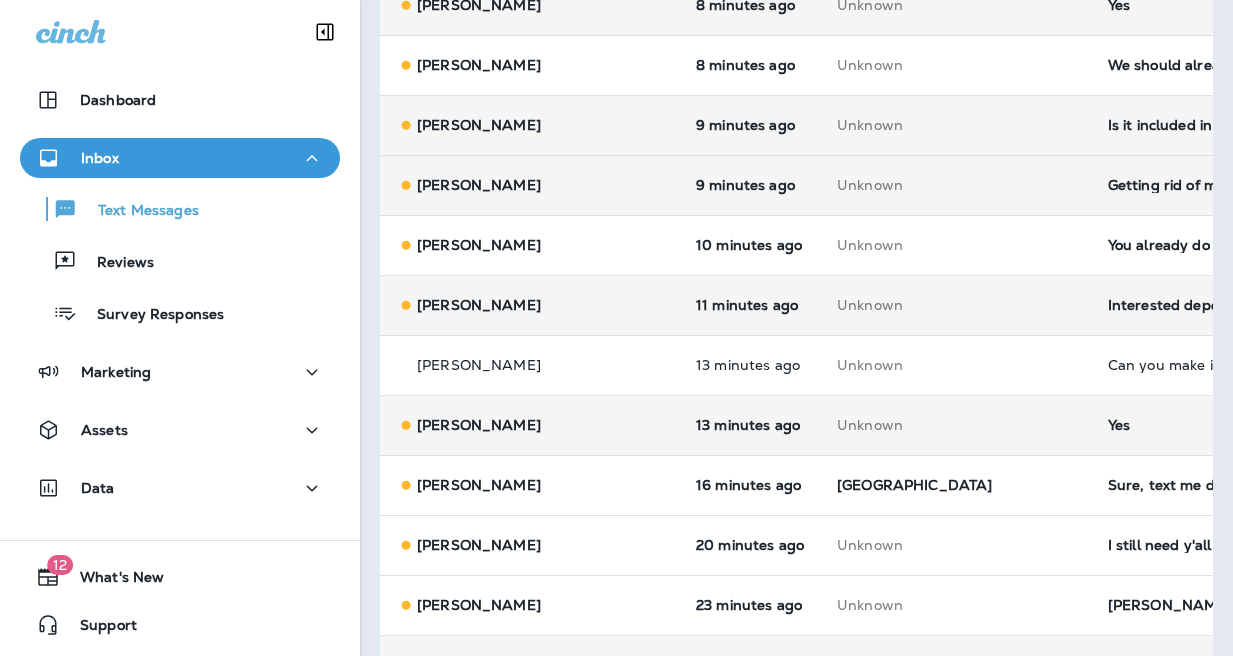 click on "Yes" at bounding box center [1242, 425] 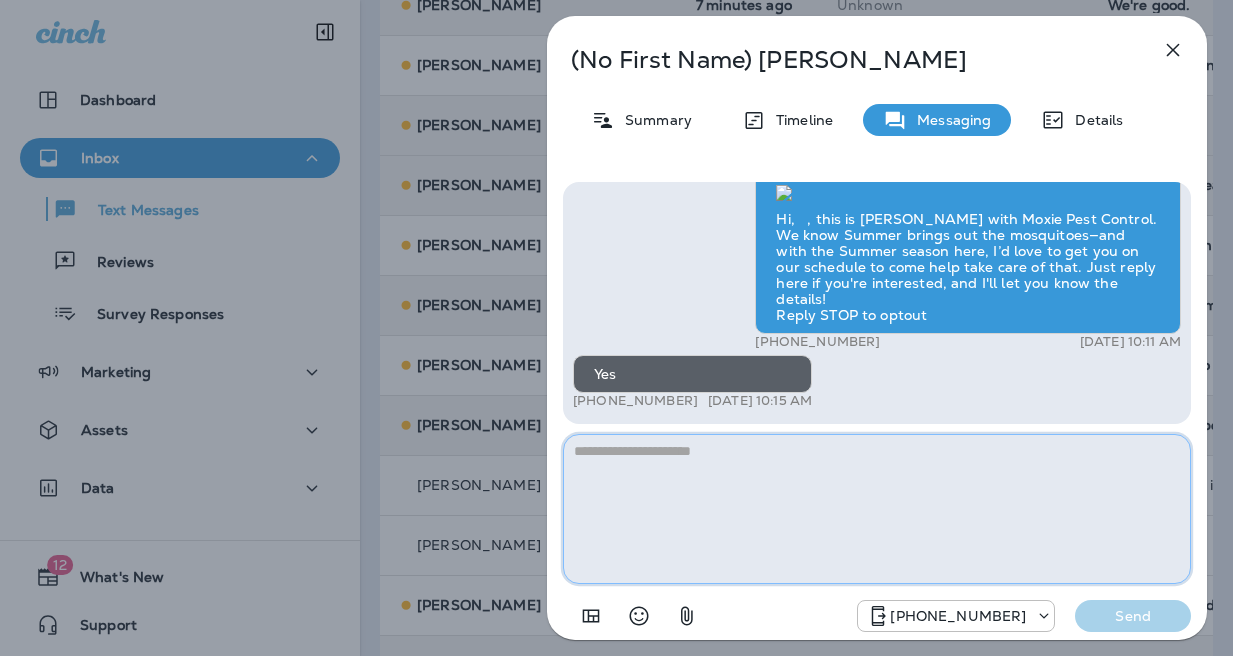 paste on "**********" 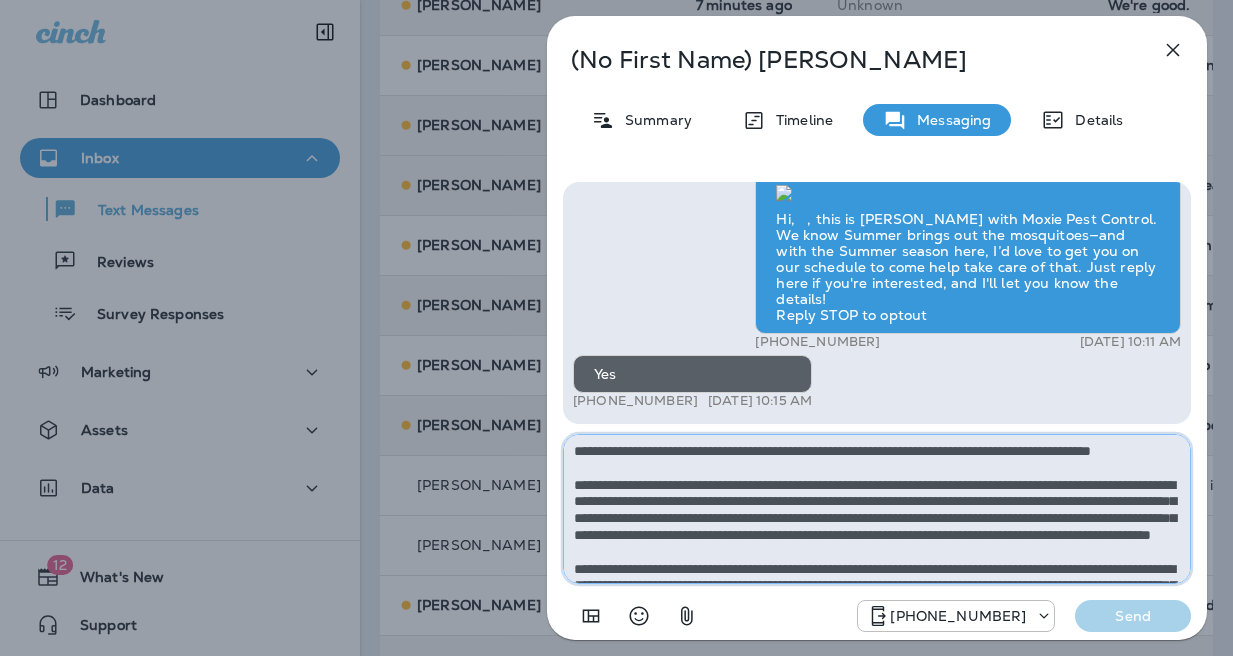 scroll, scrollTop: 112, scrollLeft: 0, axis: vertical 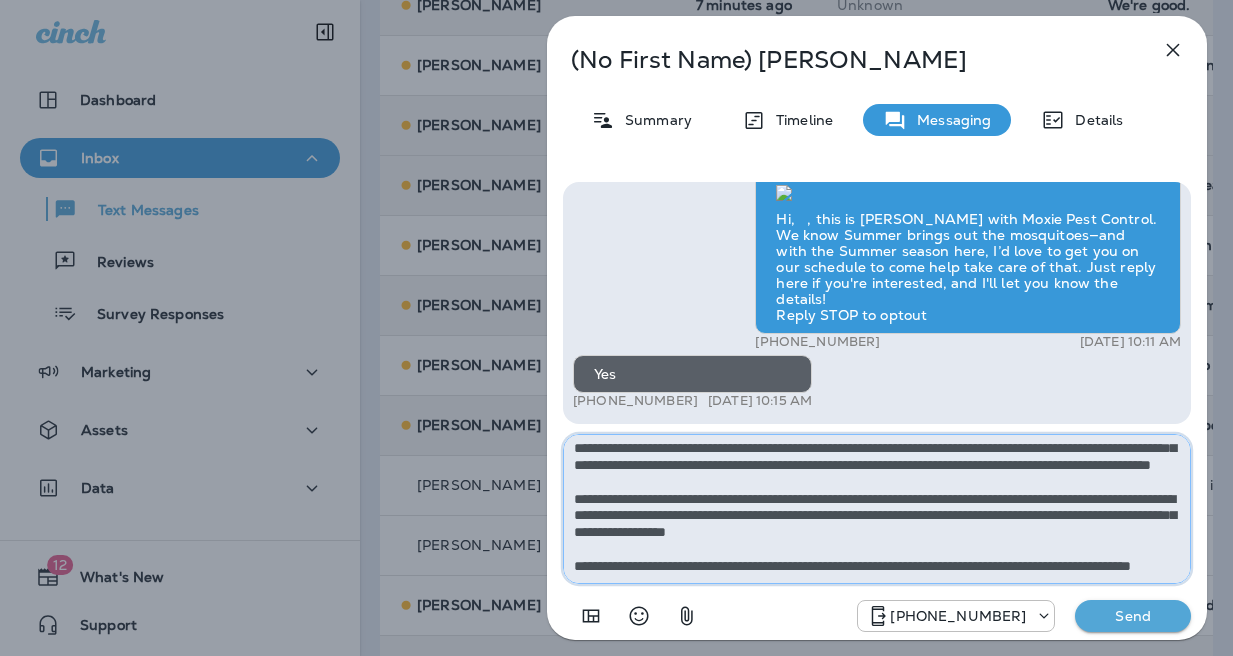 type on "**********" 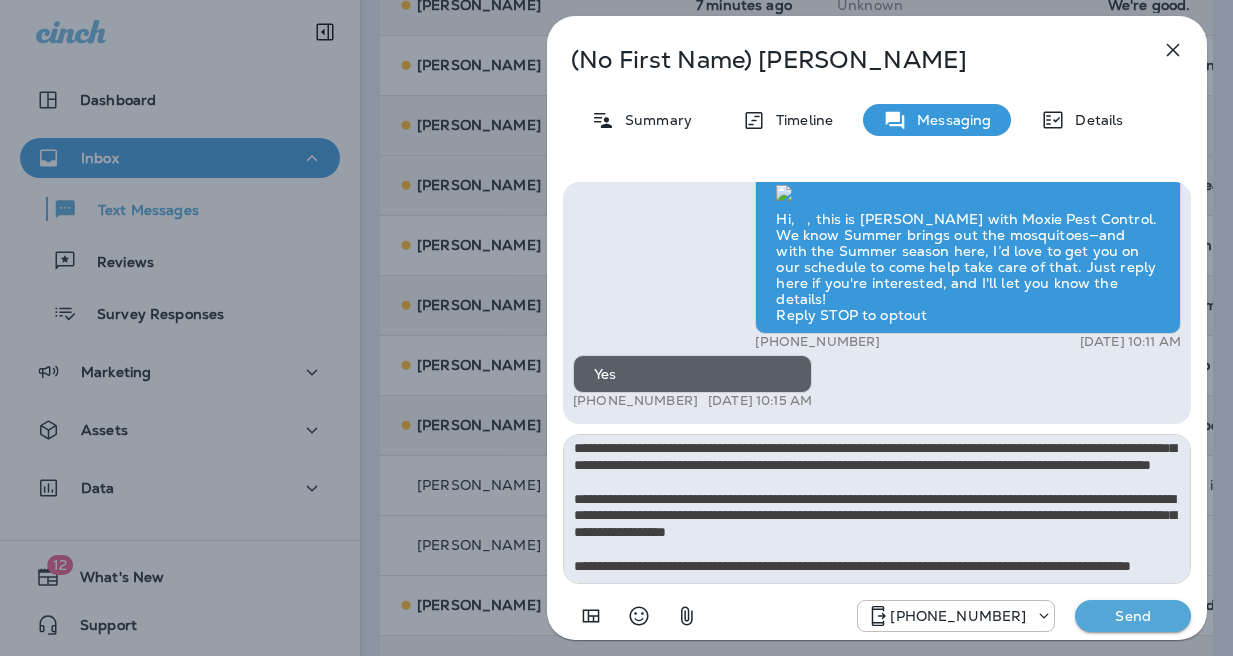click on "Send" at bounding box center [1133, 616] 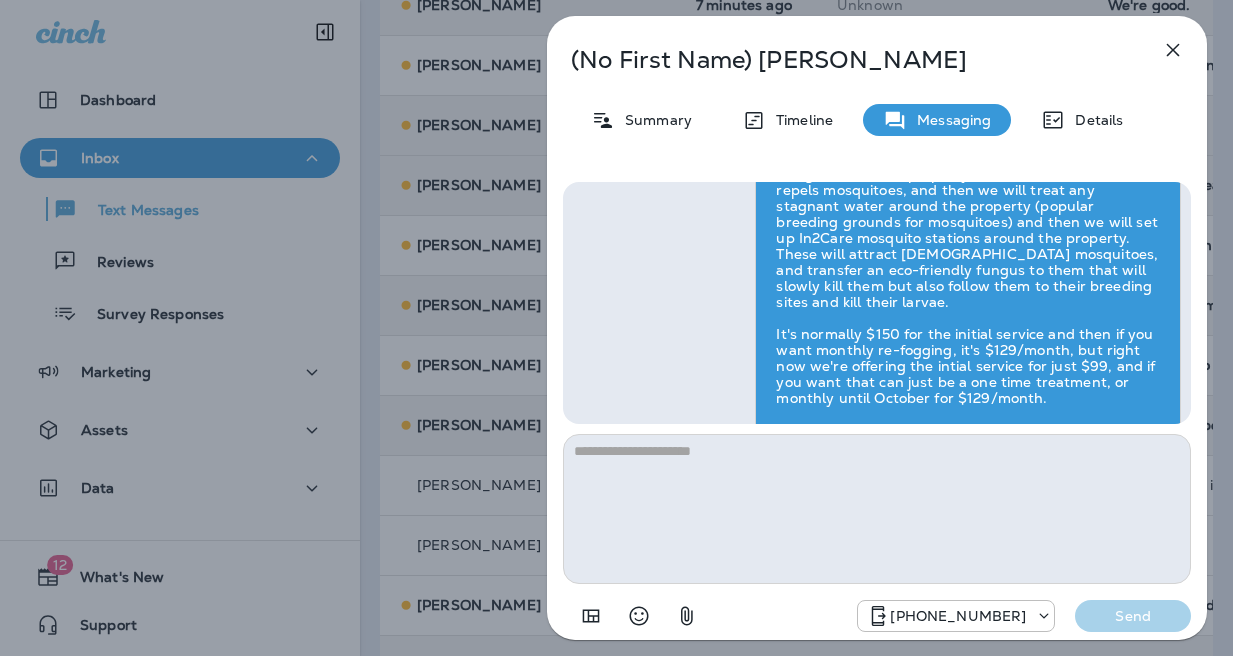 scroll, scrollTop: 0, scrollLeft: 0, axis: both 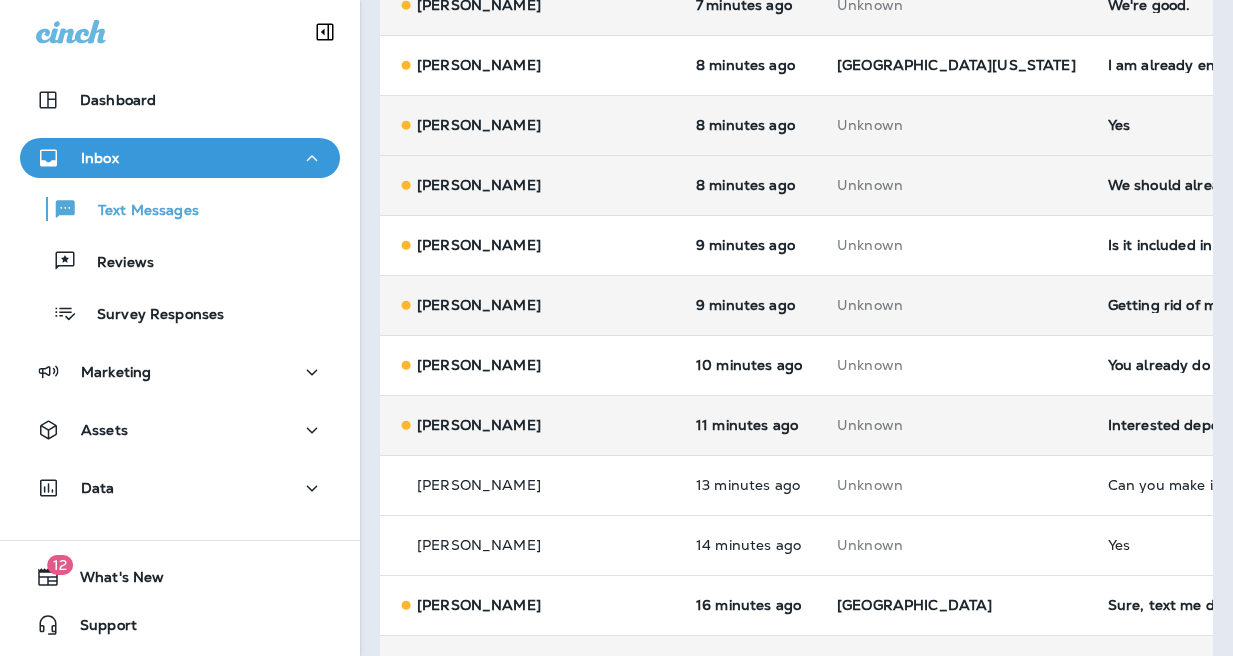 click on "Interested depending on cost!" at bounding box center (1242, 425) 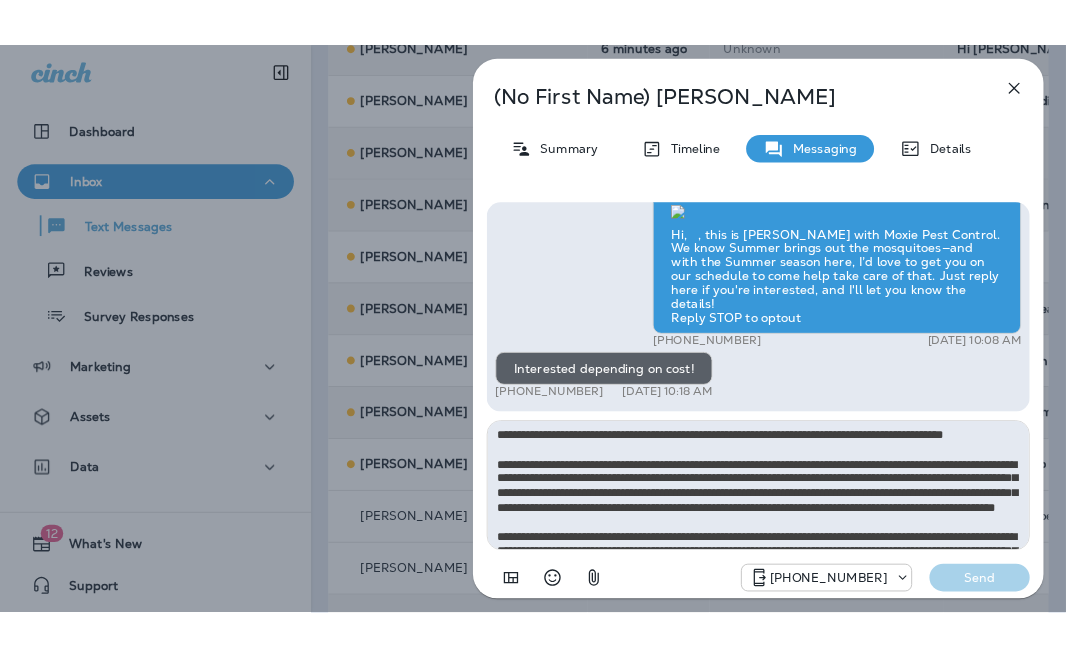 scroll, scrollTop: 112, scrollLeft: 0, axis: vertical 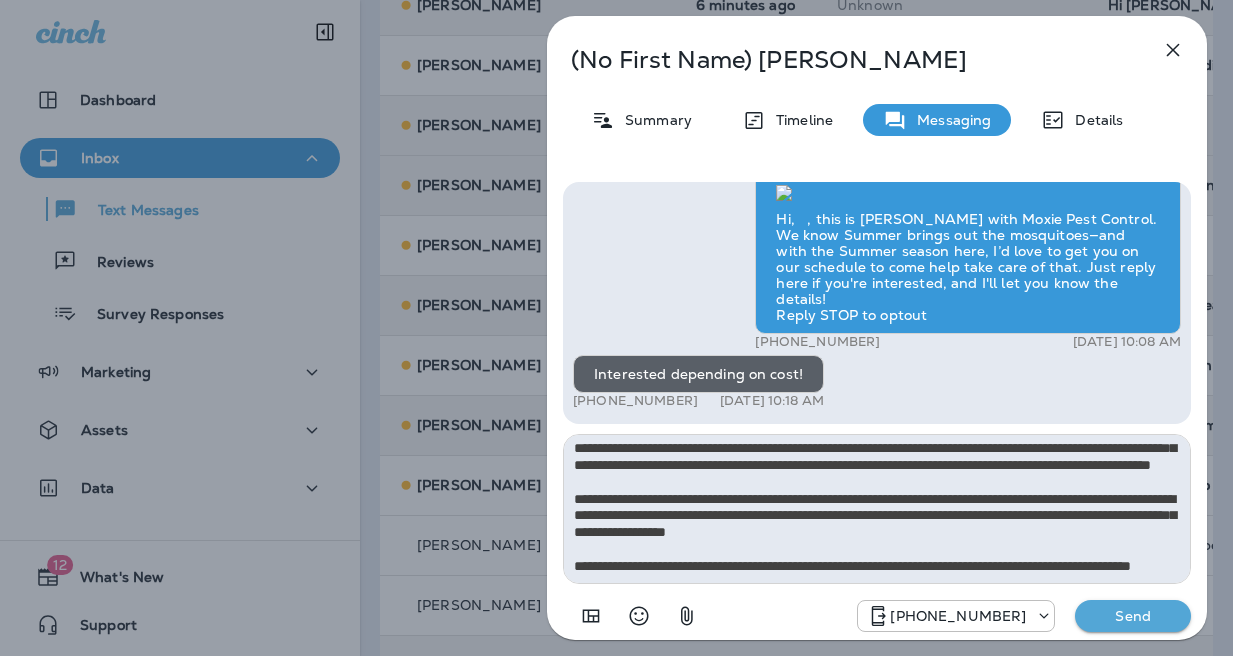 type on "**********" 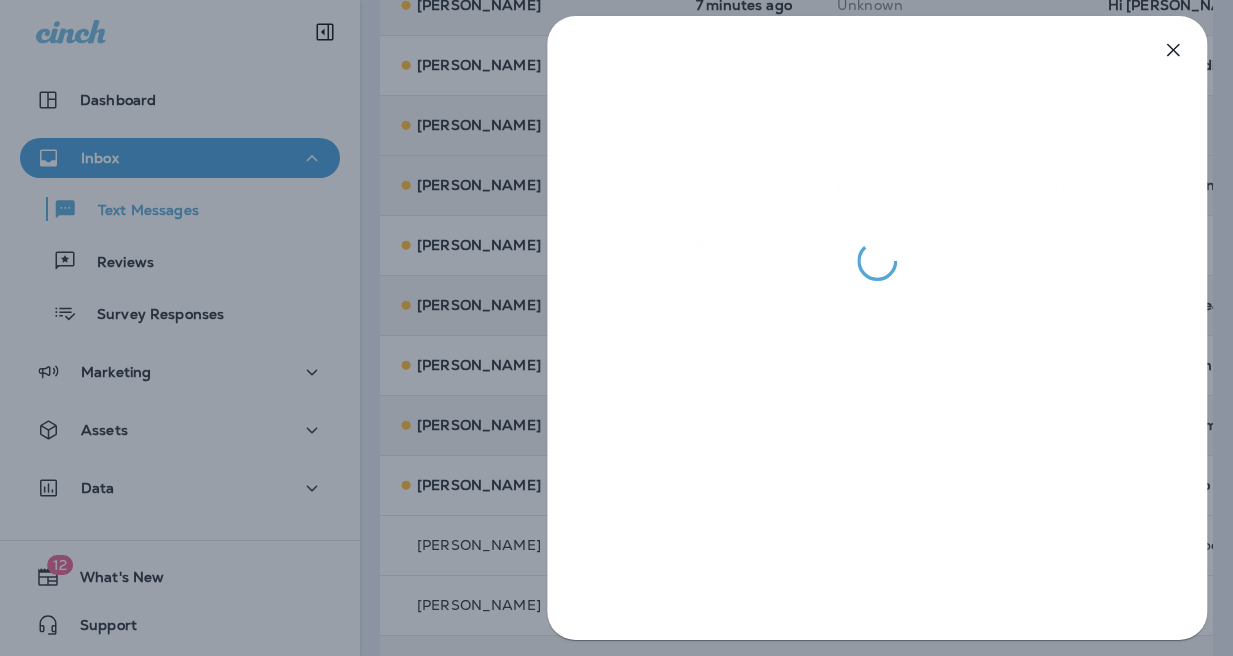 click at bounding box center (616, 328) 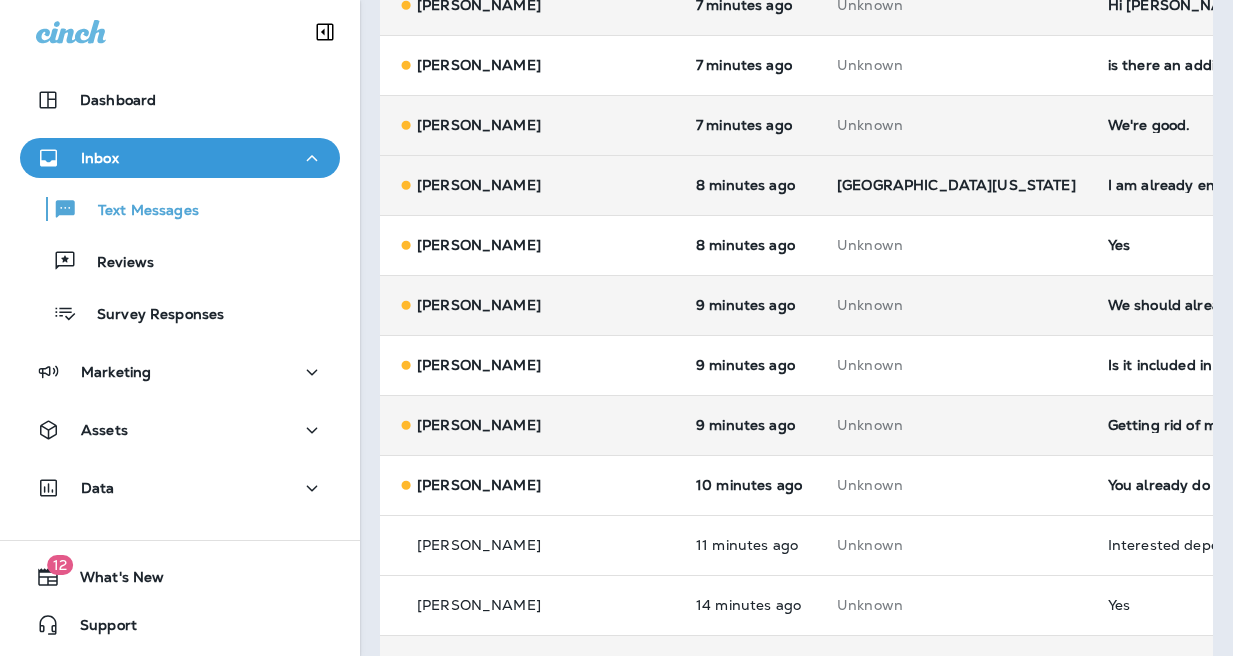 click on "Getting rid of mosquitoes is a great idea" at bounding box center [1242, 425] 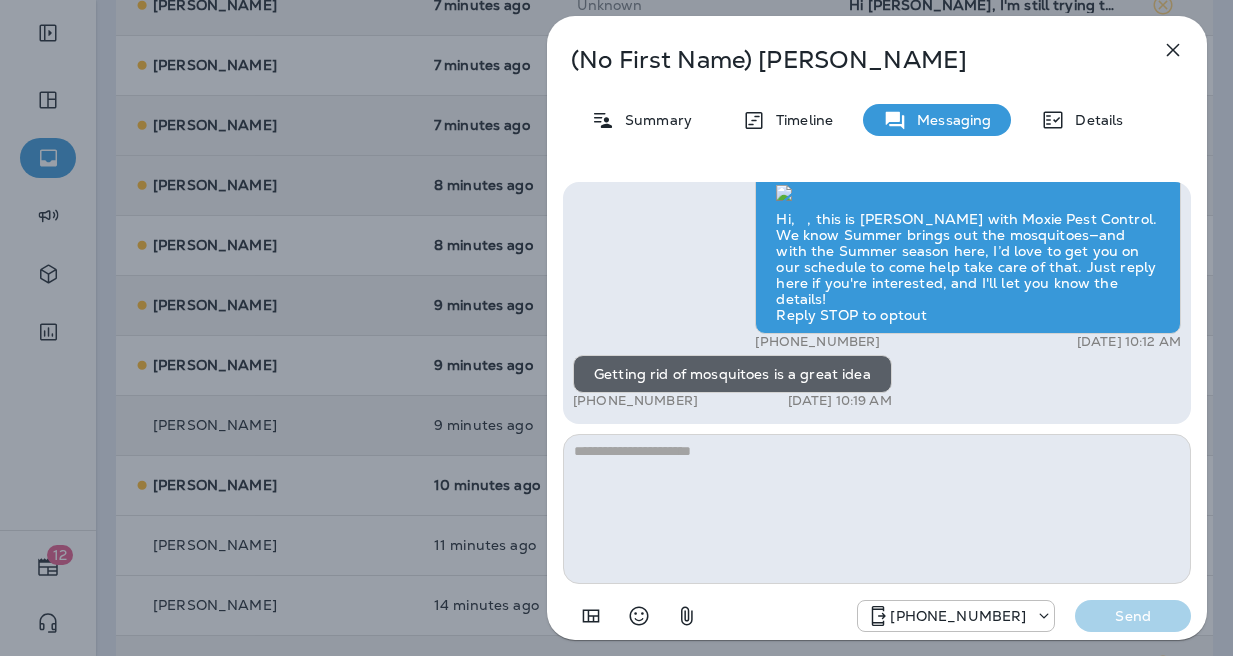 scroll, scrollTop: 534, scrollLeft: 0, axis: vertical 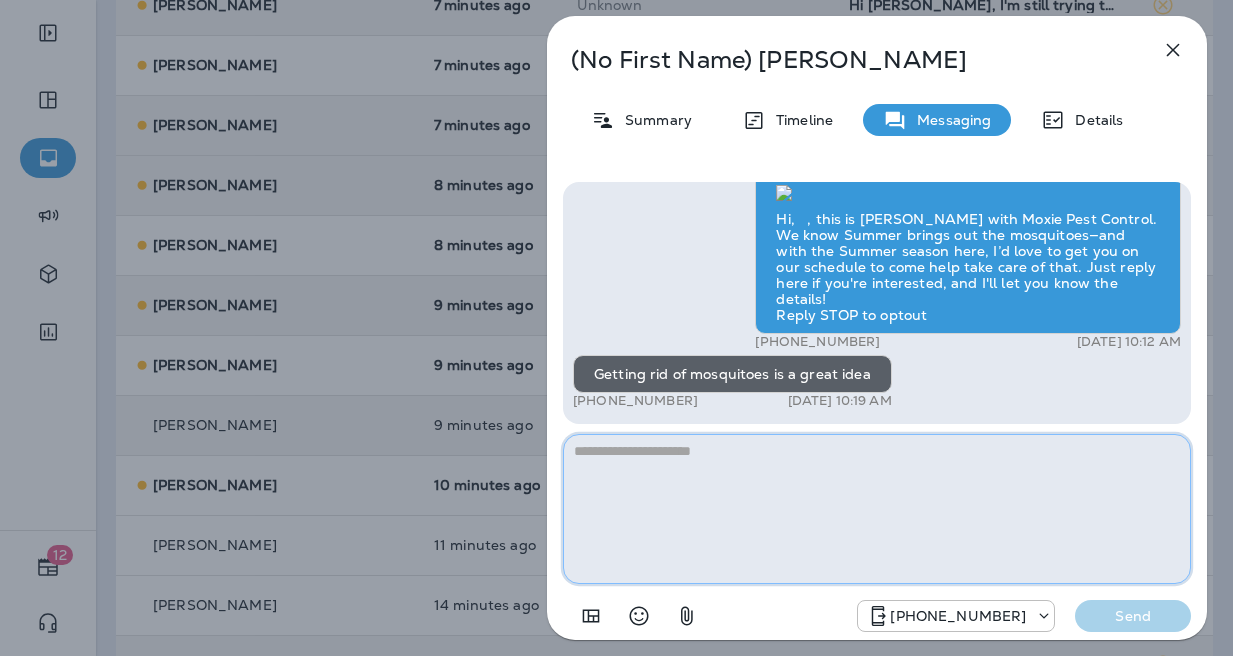 paste on "**********" 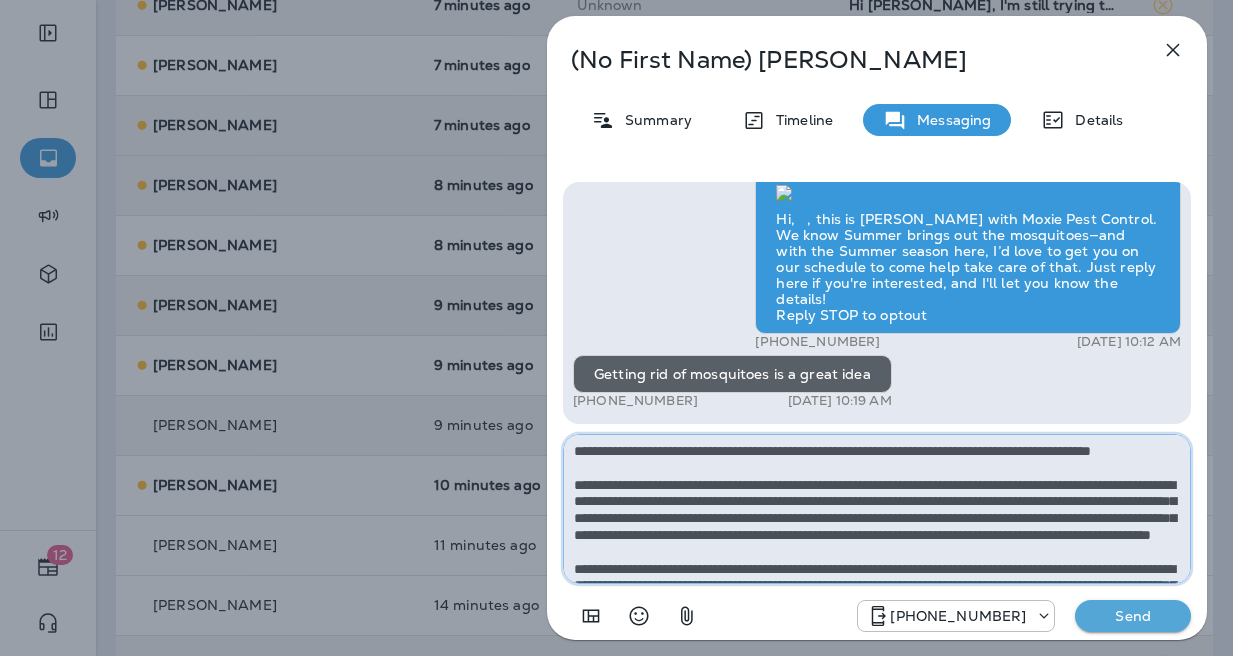 scroll, scrollTop: 112, scrollLeft: 0, axis: vertical 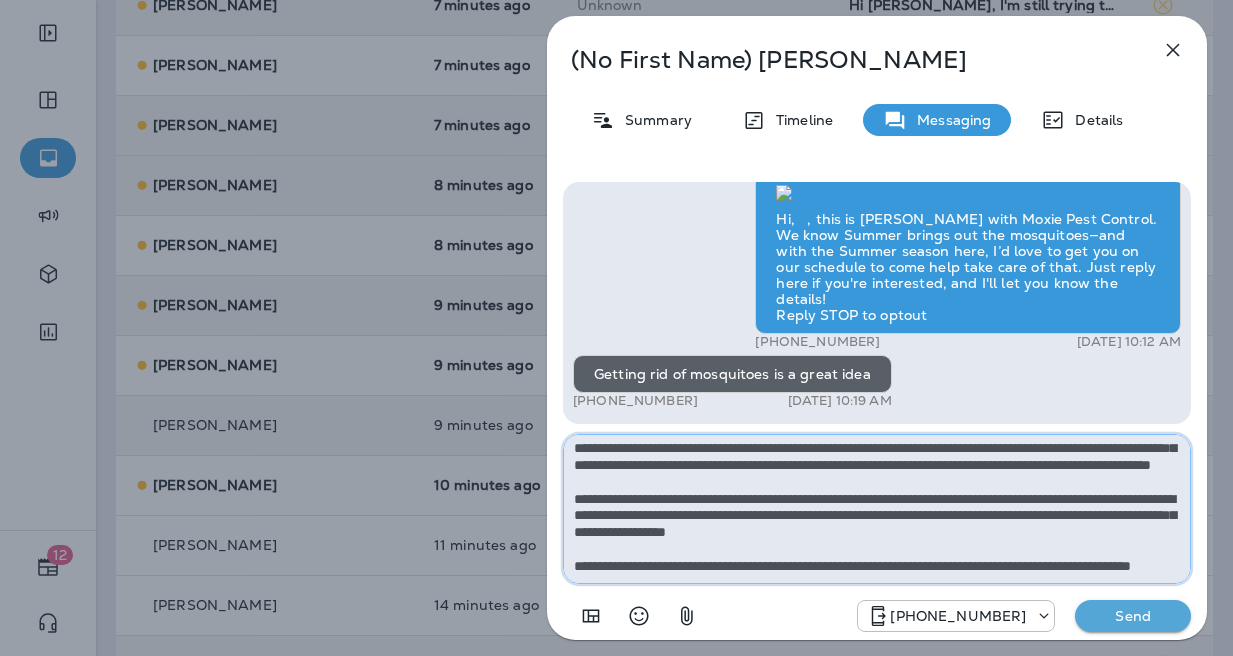 type on "**********" 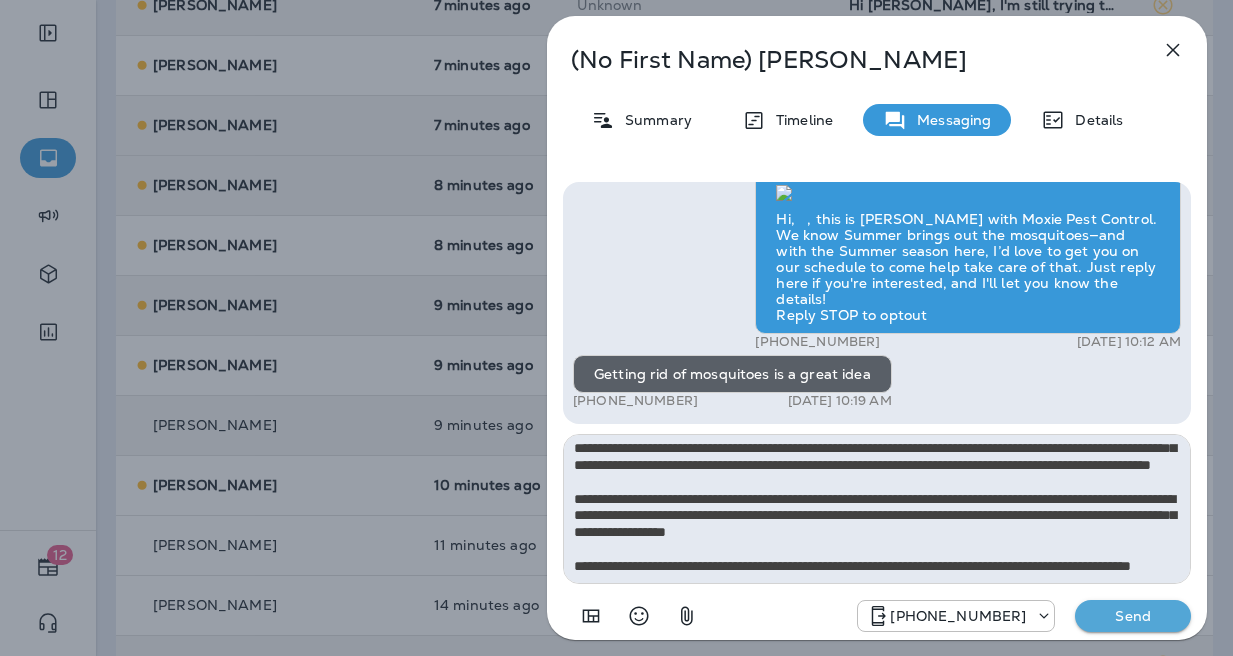 click on "Send" at bounding box center (1133, 616) 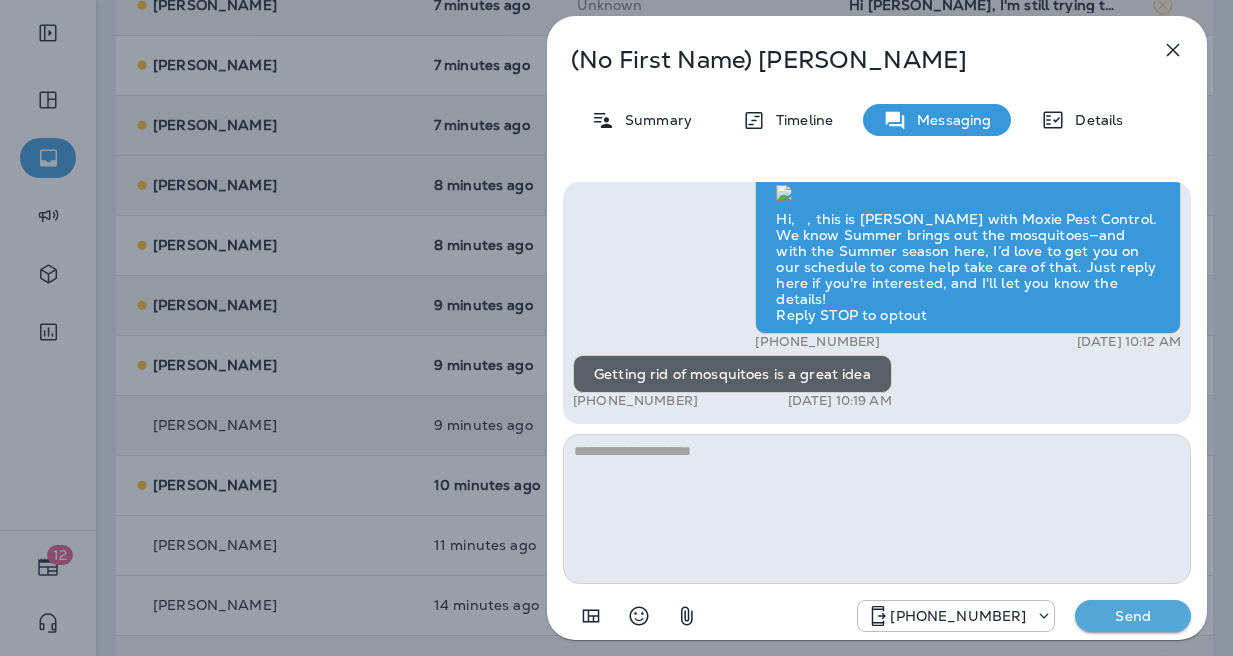 scroll, scrollTop: 0, scrollLeft: 0, axis: both 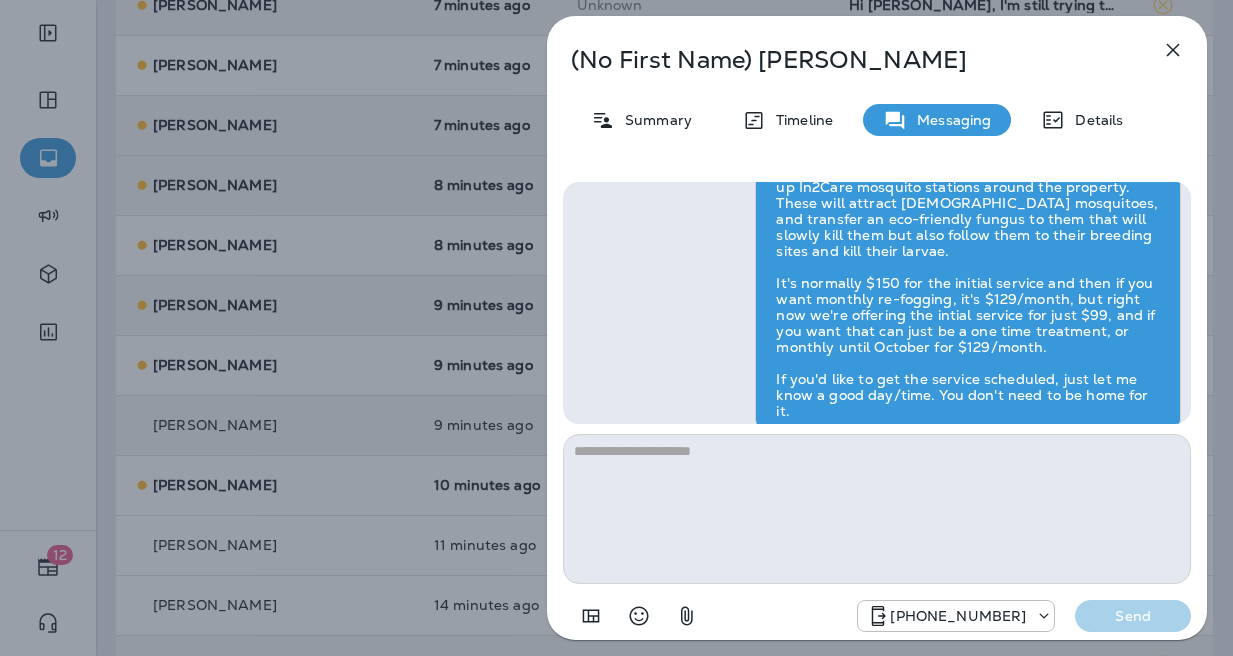 click on "(No First Name)   [PERSON_NAME] Summary   Timeline   Messaging   Details   Hi,   , this is [PERSON_NAME] with Moxie Pest Control. We know Summer brings out the mosquitoes—and with the Summer season here, I’d love to get you on our schedule to come help take care of that. Just reply here if you're interested, and I'll let you know the details!
Reply STOP to optout +18174823792 [DATE] 10:12 AM Getting rid of mosquitoes is a great idea +1 (717) 278-7340 [DATE] 10:19 AM   [PERSON_NAME] [DATE] 10:40 AM [PHONE_NUMBER] Send" at bounding box center [616, 328] 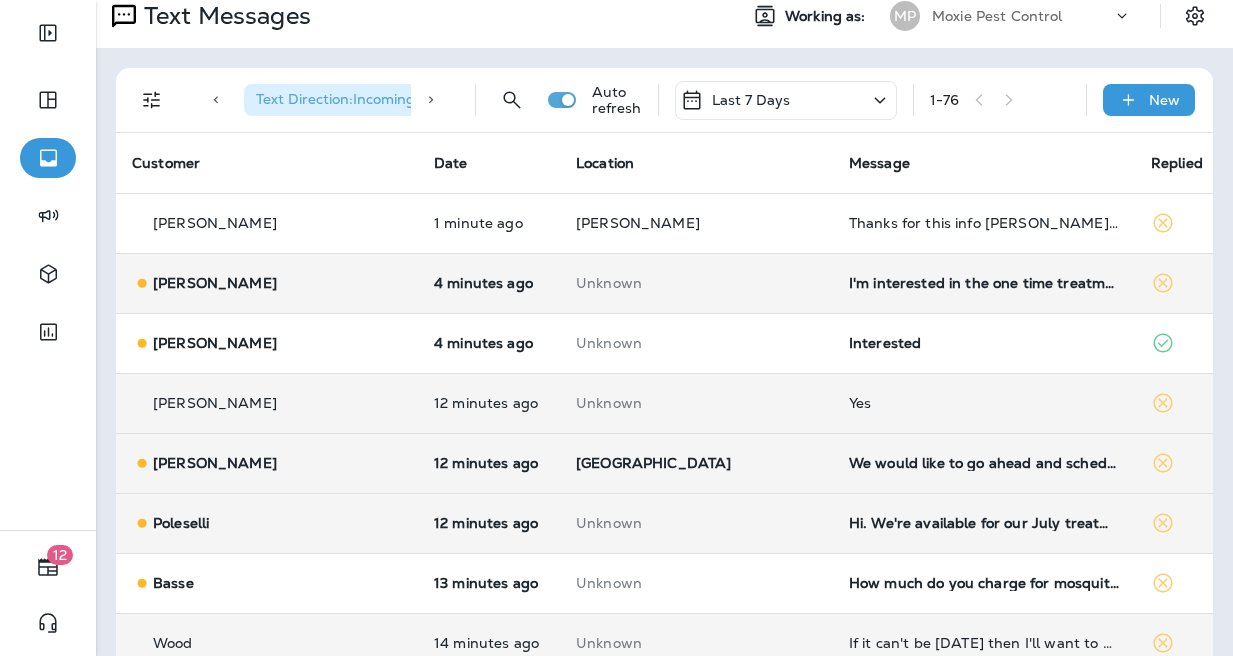 scroll, scrollTop: 0, scrollLeft: 0, axis: both 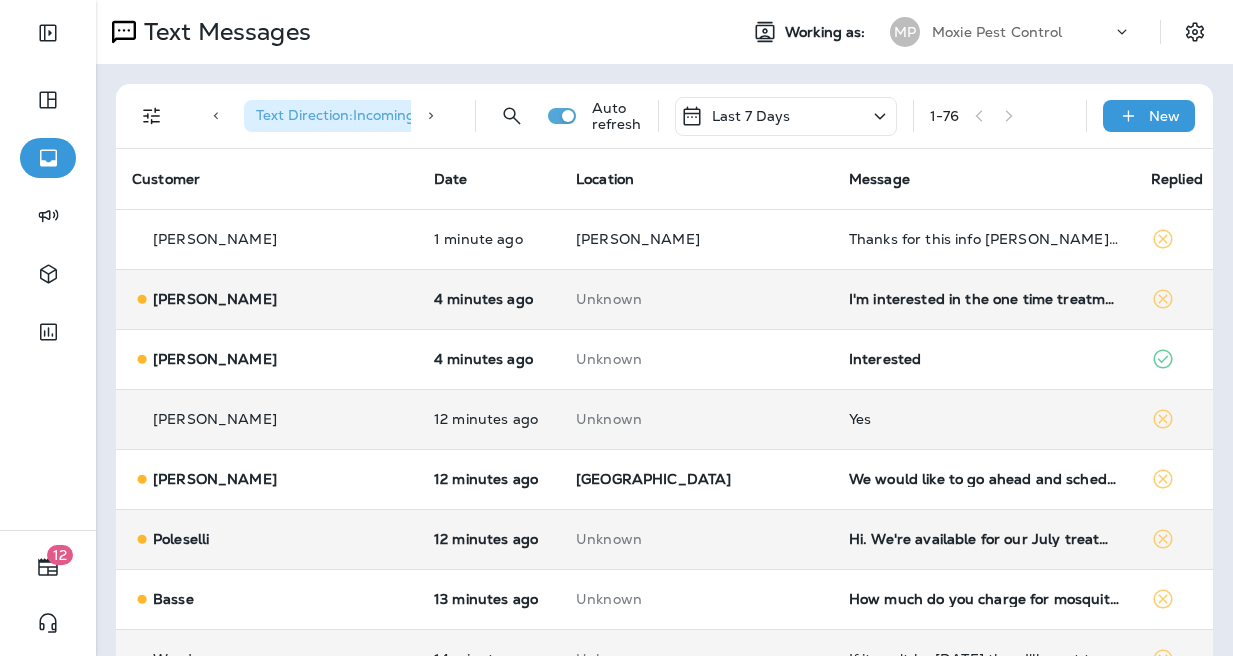 click on "I'm interested in the one time treatment" at bounding box center (984, 299) 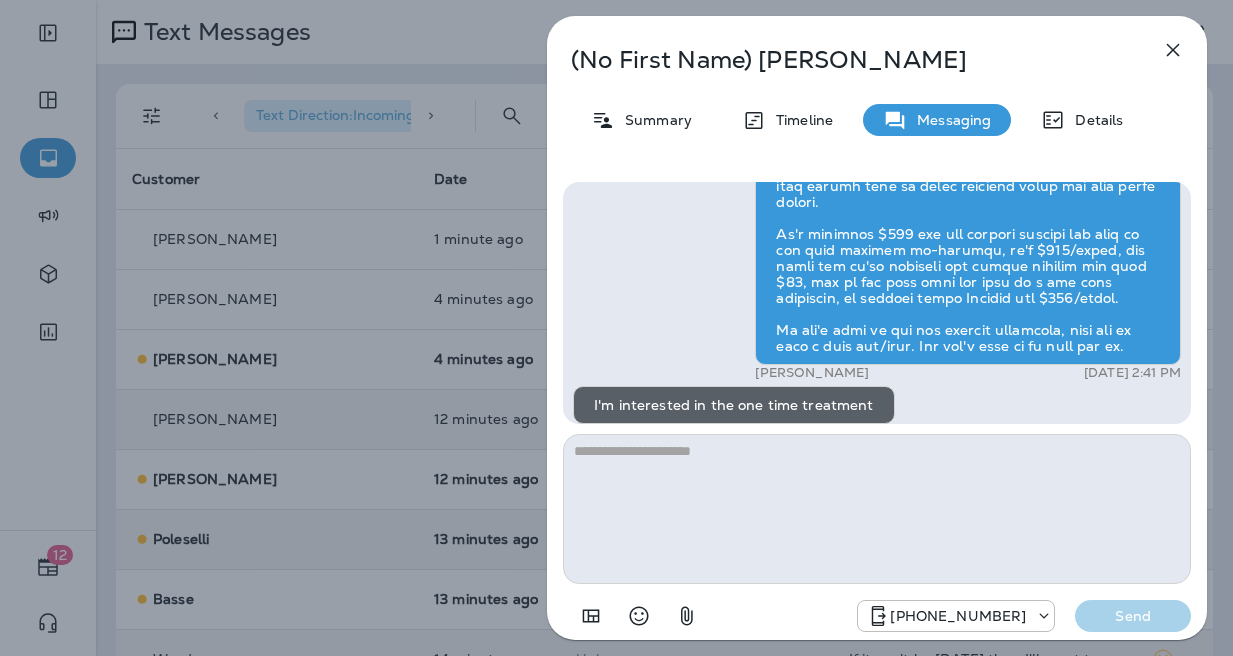 scroll, scrollTop: 1, scrollLeft: 0, axis: vertical 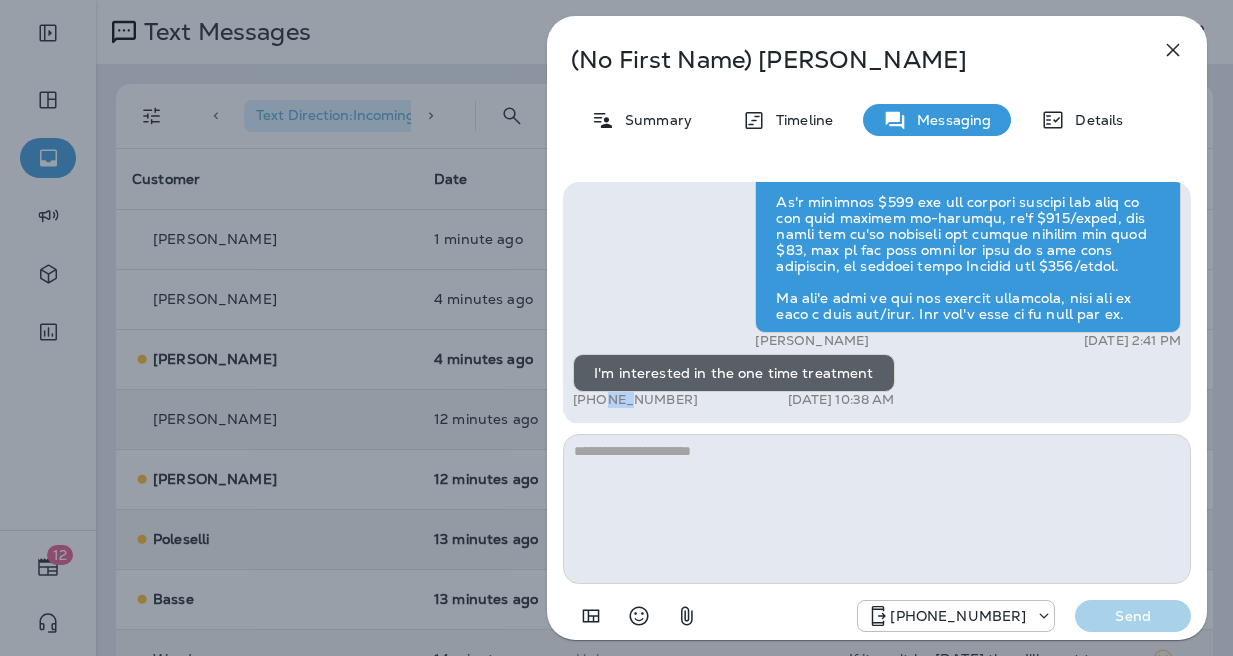 drag, startPoint x: 612, startPoint y: 400, endPoint x: 591, endPoint y: 392, distance: 22.472204 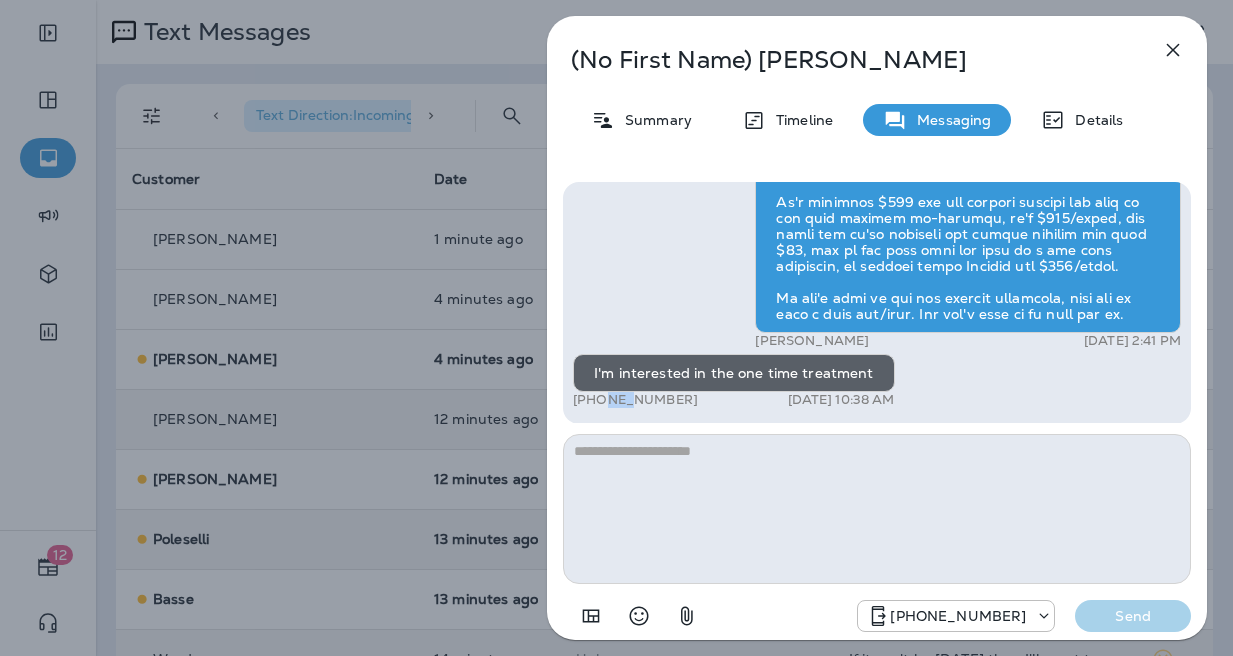 click on "(No First Name)   [PERSON_NAME] Summary   Timeline   Messaging   Details   Hi,   , this is [PERSON_NAME] with Moxie Pest Control. We know Summer brings out the mosquitoes—and with the Summer season here, I’d love to get you on our schedule to come help take care of that. Just reply here if you're interested, and I'll let you know the details!
Reply STOP to optout +18174823792 [DATE] 2:06 PM Interested  +1 (714) 791-4064 [DATE] 2:14 PM [PERSON_NAME] [DATE] 2:41 PM I'm interested in the one time treatment  +1 (714) 791-4064 [DATE] 10:38 AM [PHONE_NUMBER] Send" at bounding box center (616, 328) 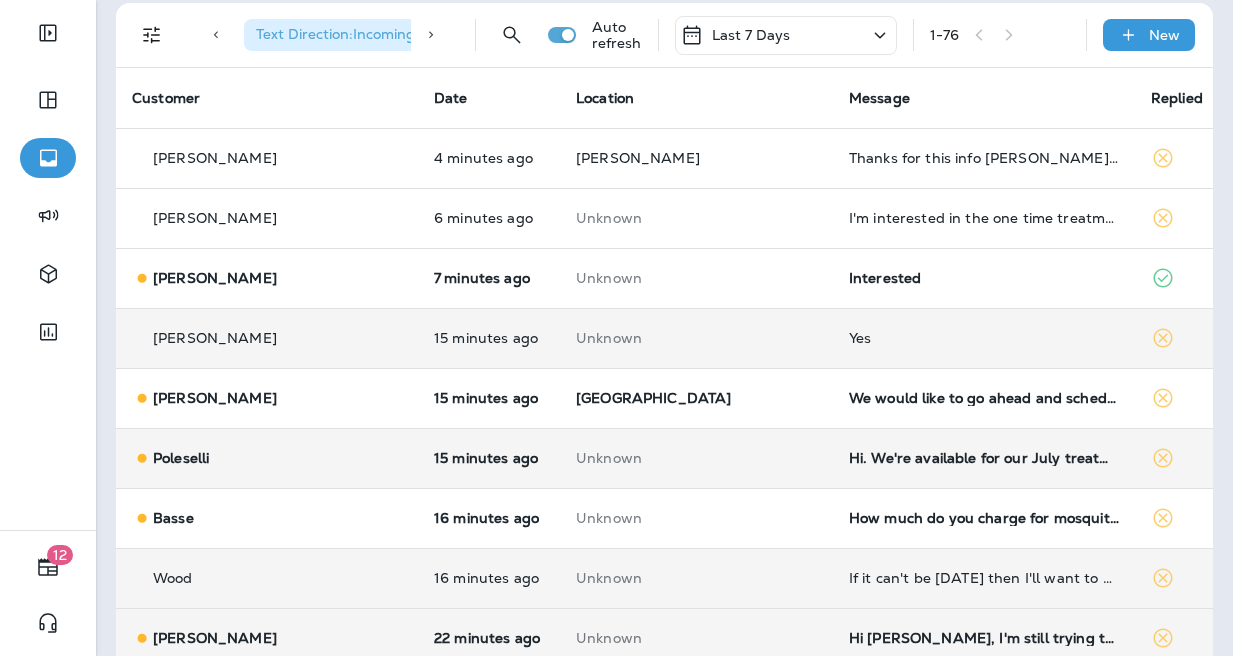 scroll, scrollTop: 176, scrollLeft: 0, axis: vertical 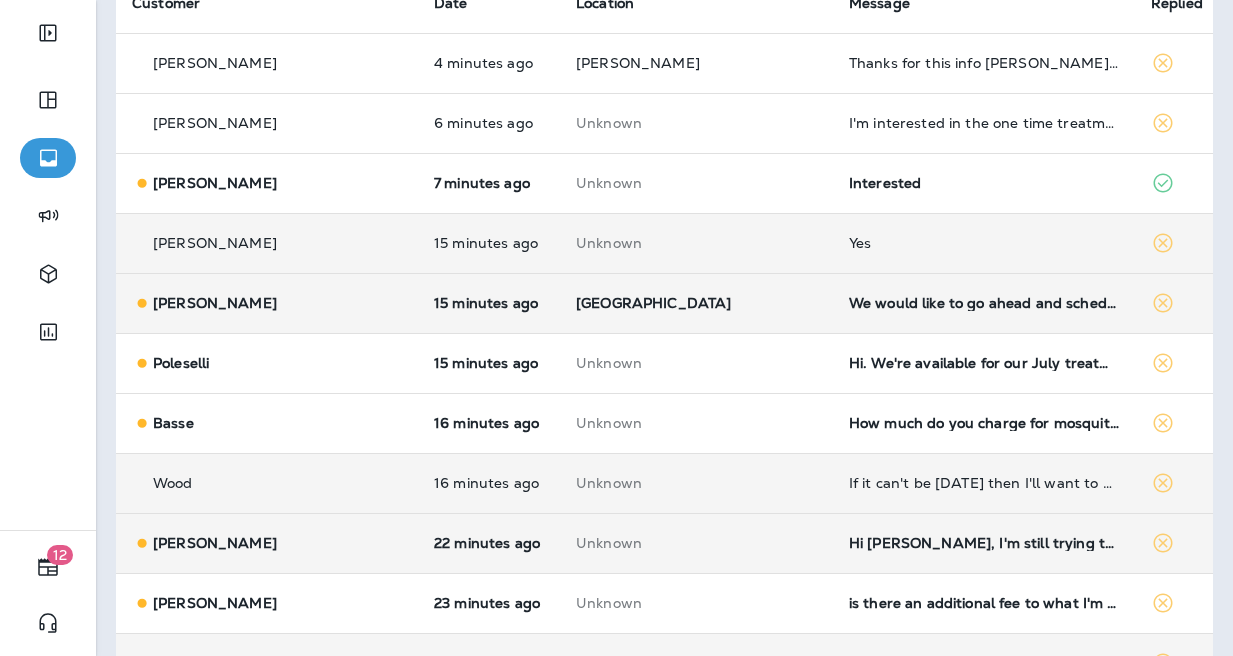 click on "We would like to go ahead and schedule this." at bounding box center [984, 303] 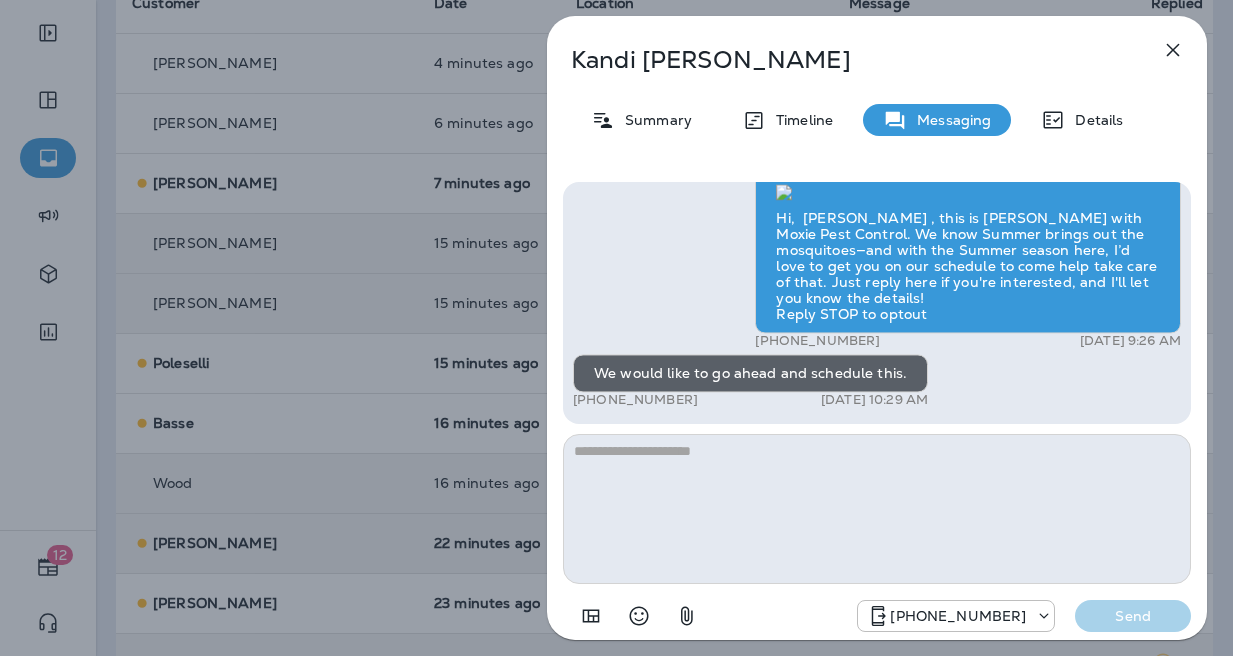 click on "[PHONE_NUMBER]" at bounding box center [635, 400] 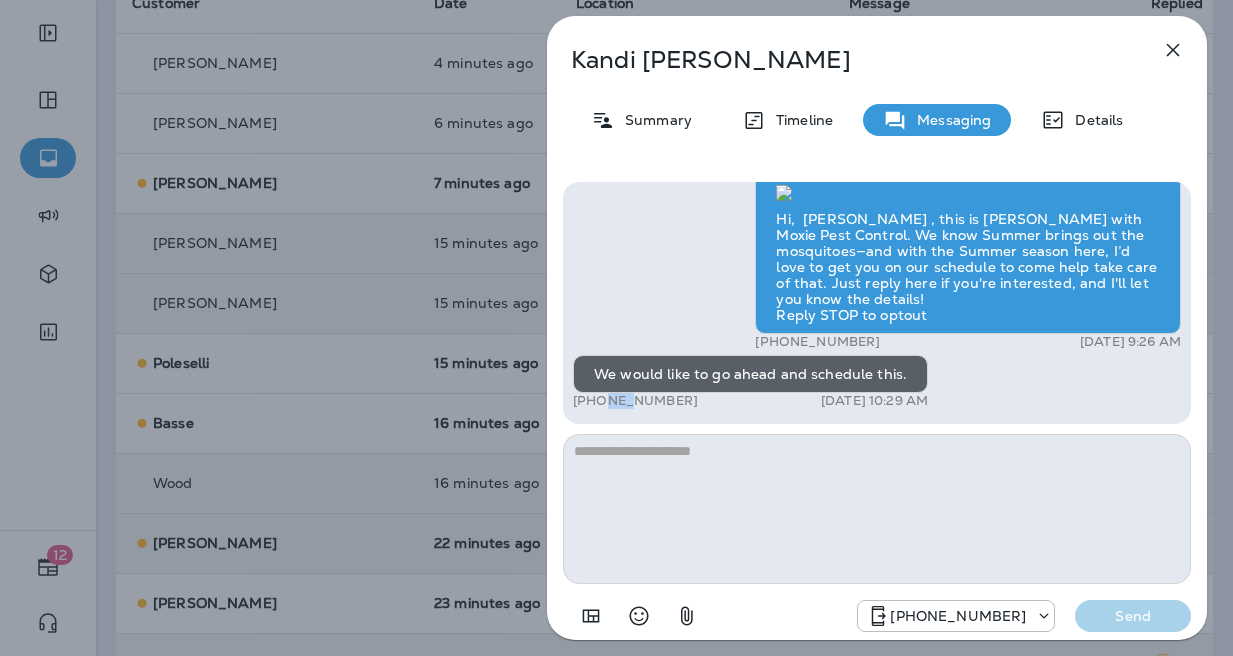 click on "[PHONE_NUMBER]" at bounding box center (635, 401) 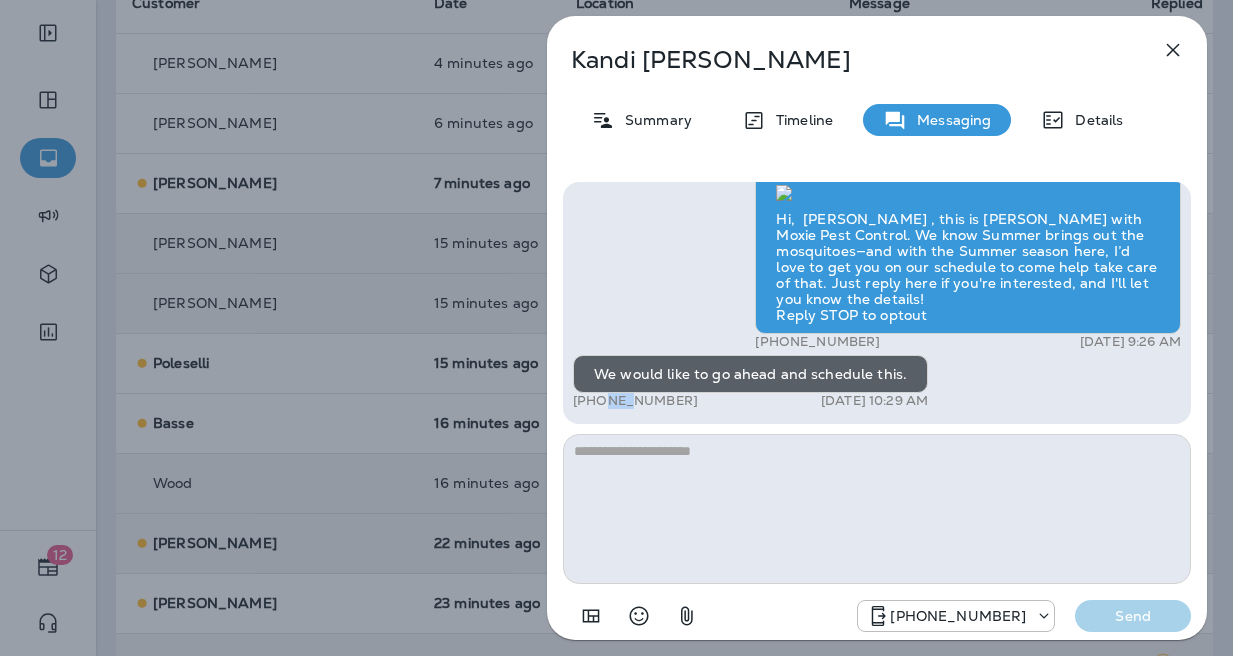 copy on "573" 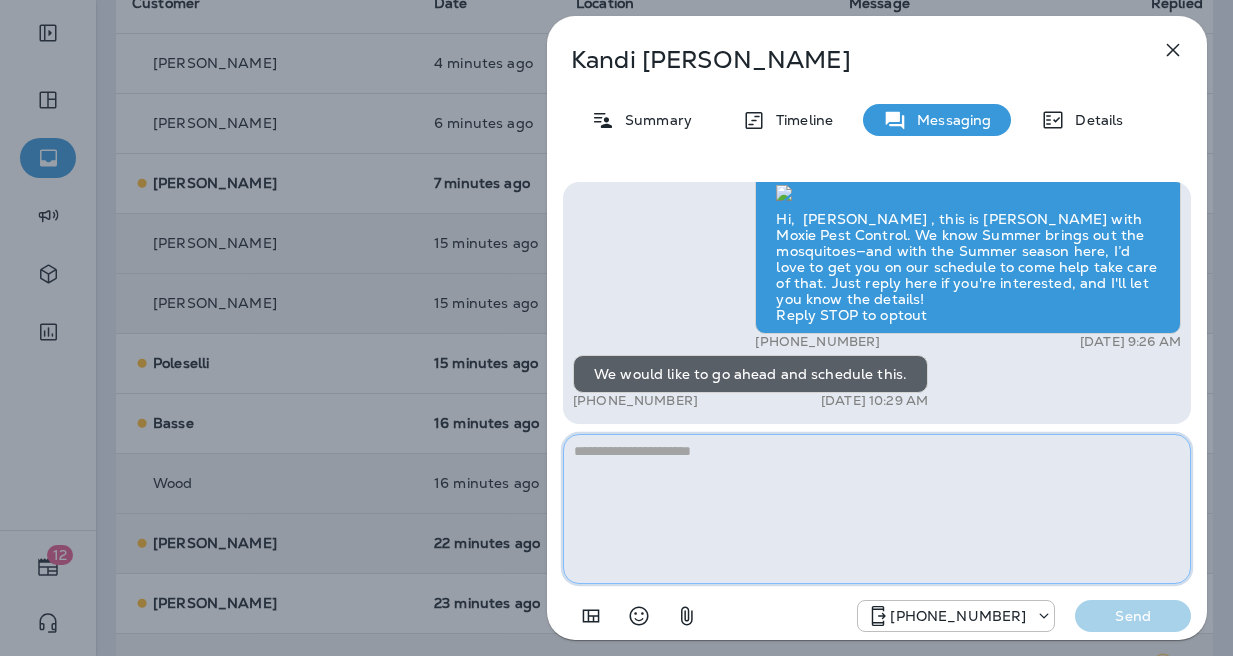 click at bounding box center (877, 509) 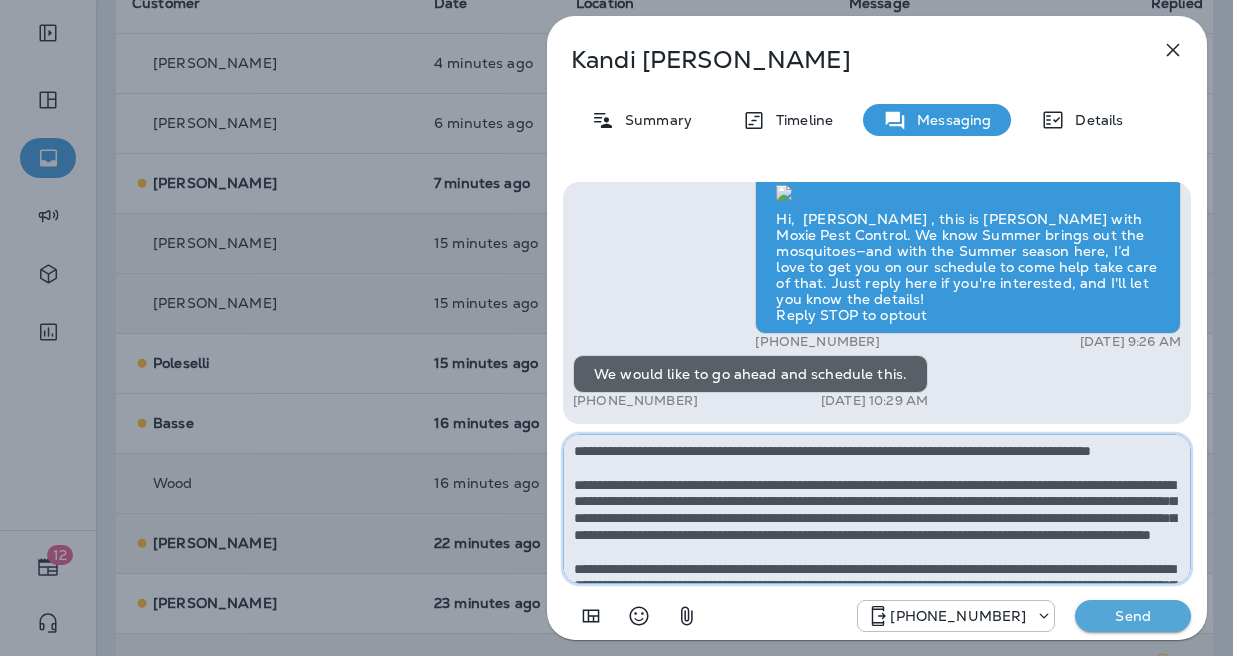 scroll, scrollTop: 112, scrollLeft: 0, axis: vertical 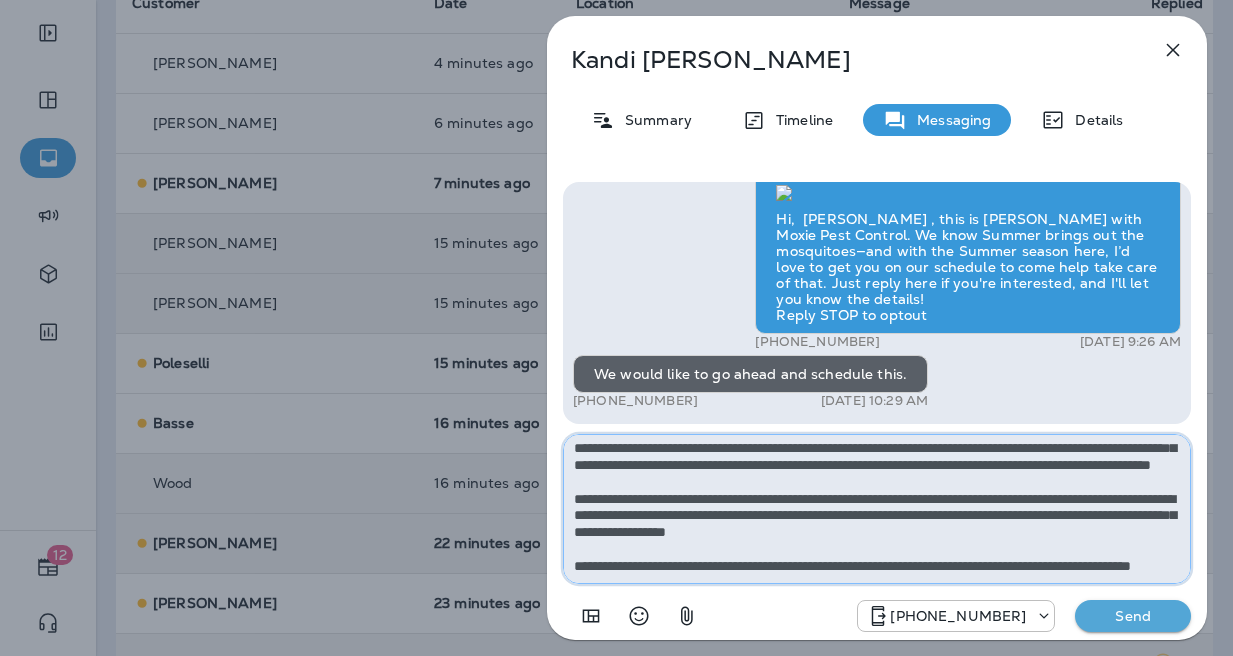 type on "**********" 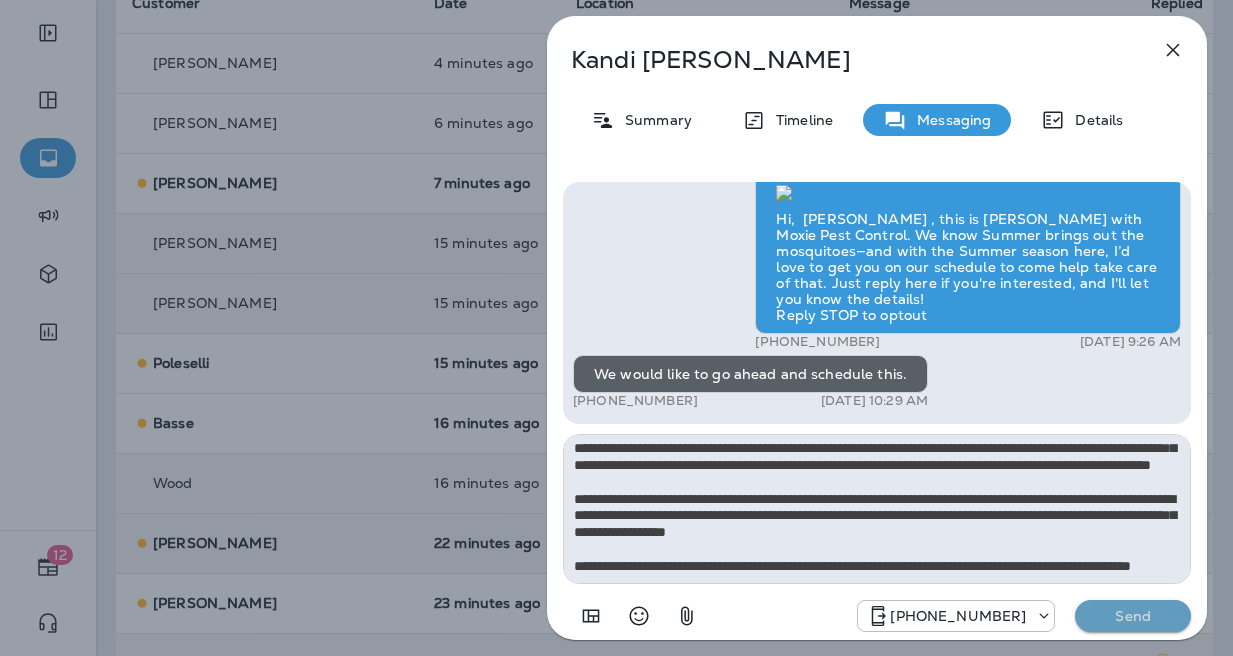 click on "Send" at bounding box center [1133, 616] 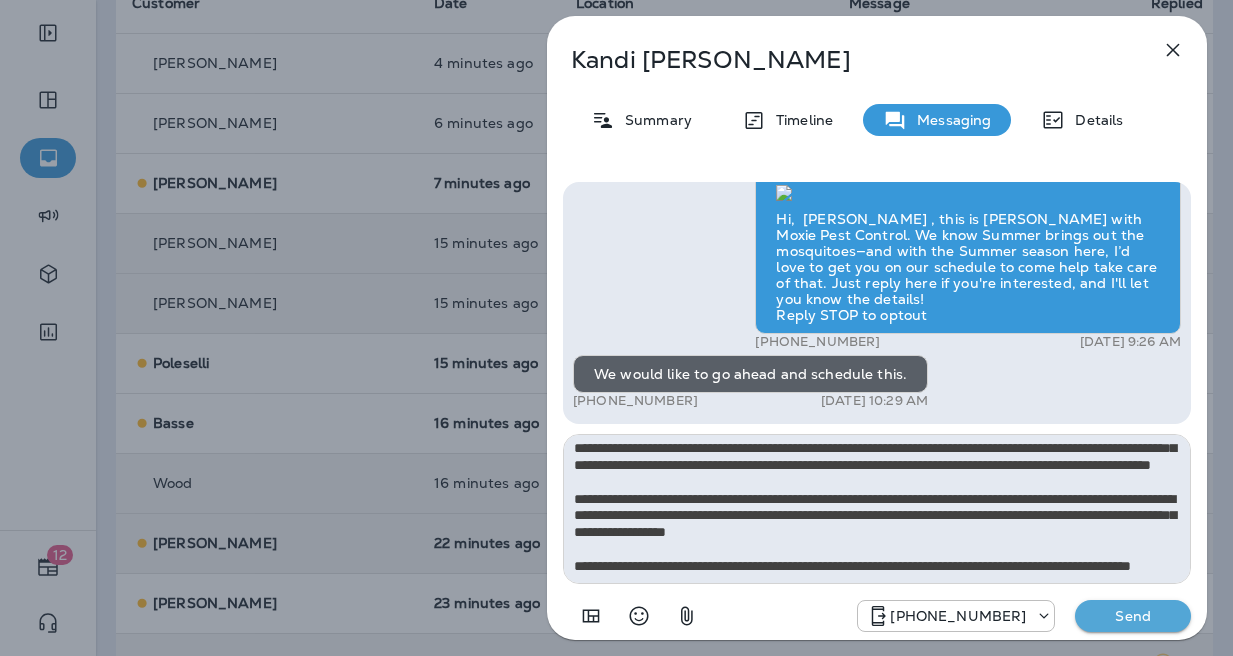 click on "[PERSON_NAME] Summary   Timeline   Messaging   Details   Hi,  [PERSON_NAME] , this is [PERSON_NAME] with Moxie Pest Control. We know Summer brings out the mosquitoes—and with the Summer season here, I’d love to get you on our schedule to come help take care of that. Just reply here if you're interested, and I'll let you know the details!
Reply STOP to optout +18174823792 [DATE] 9:26 AM We would like to go ahead and schedule this.  +1 (573) 280-4462 [DATE] 10:29 AM [PHONE_NUMBER] Send" at bounding box center (616, 328) 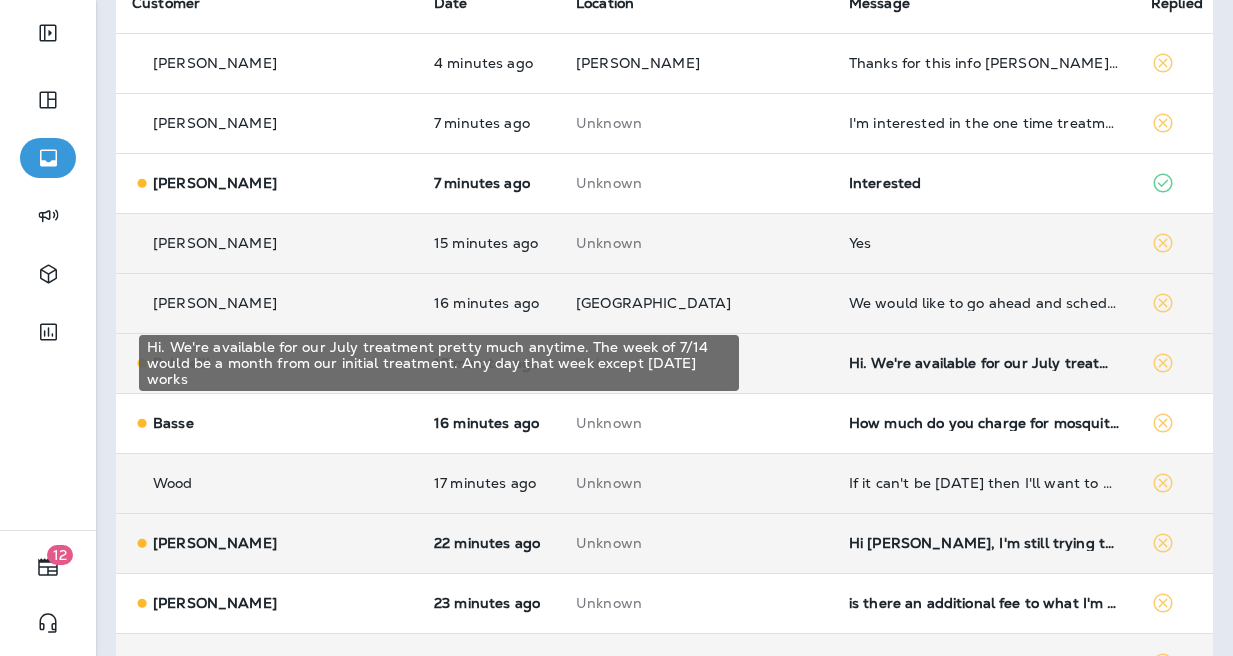 click on "Hi. We're available for our July treatment pretty much anytime. The week of 7/14 would be a month from our initial treatment. Any day that week except [DATE] works" at bounding box center (984, 363) 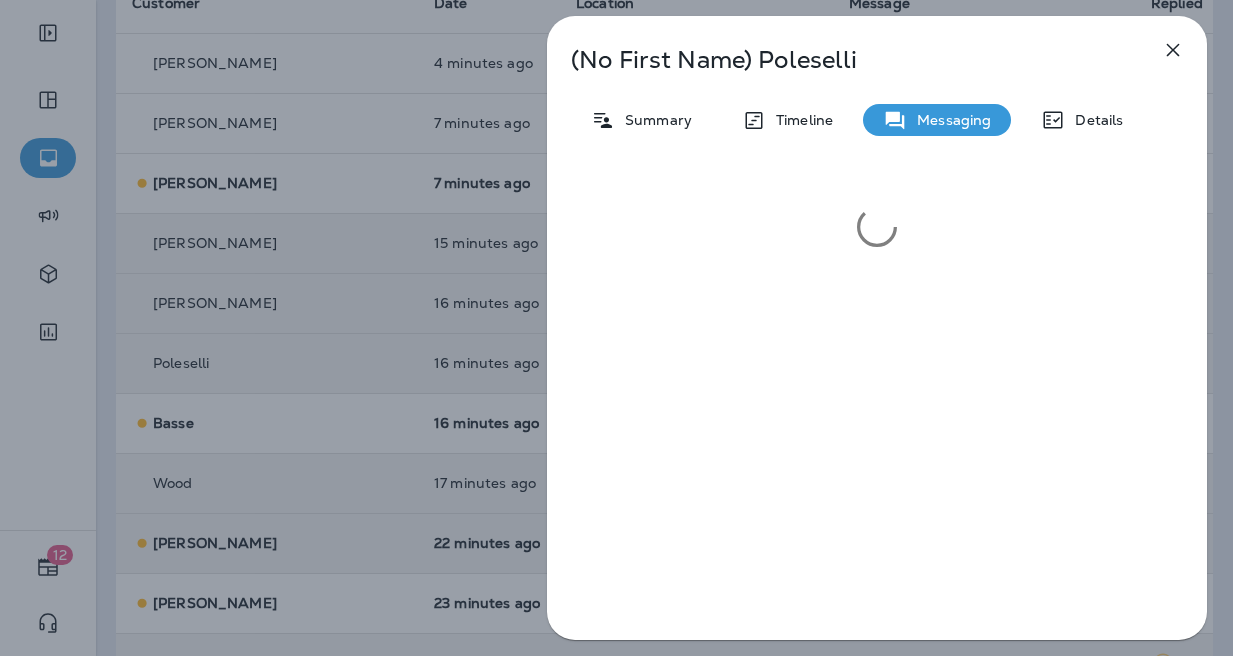 click 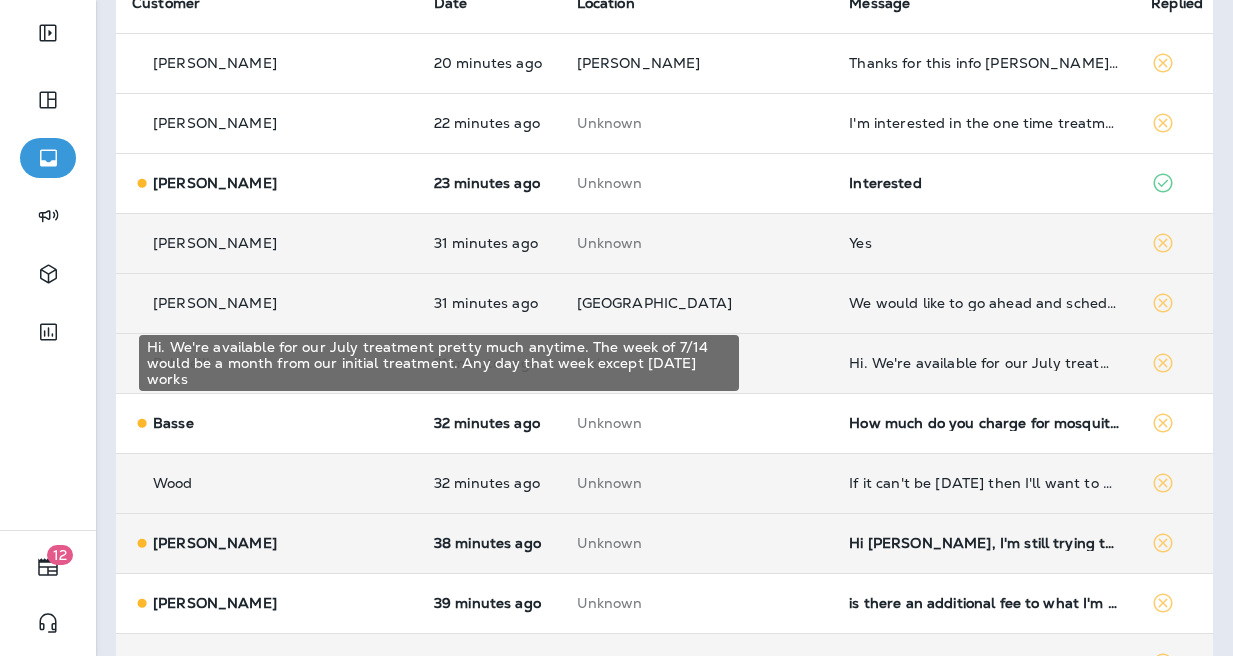 click on "Hi. We're available for our July treatment pretty much anytime. The week of 7/14 would be a month from our initial treatment. Any day that week except [DATE] works" at bounding box center [984, 363] 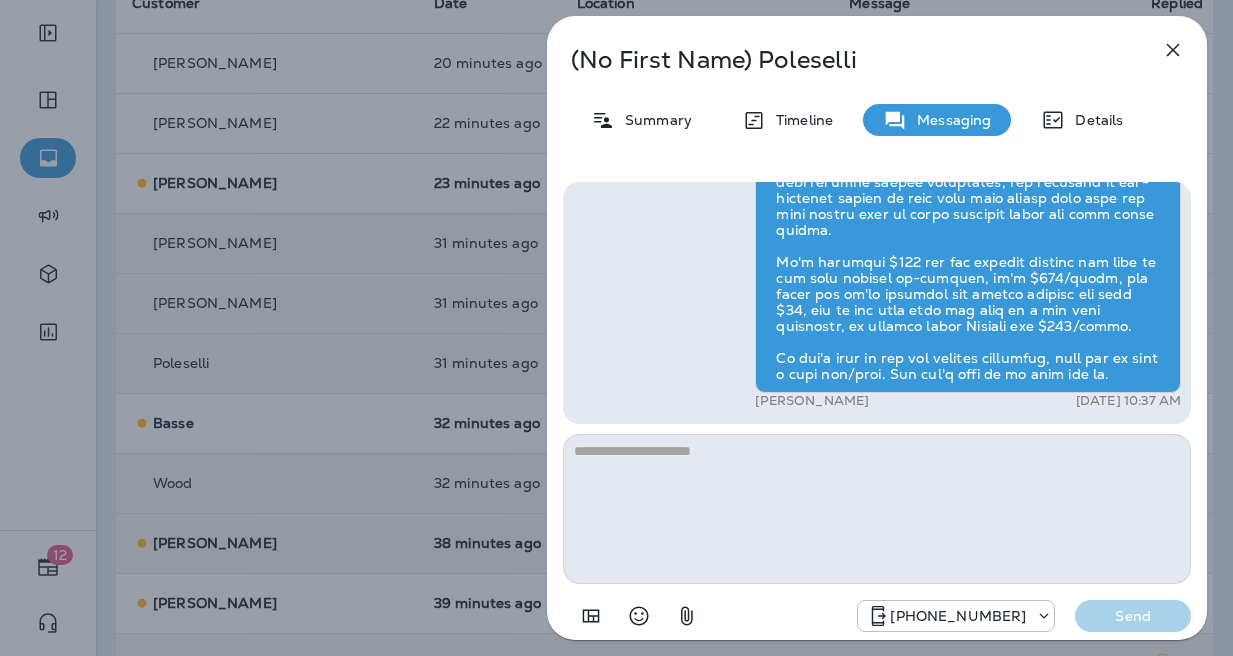 click on "(No First Name)   [PERSON_NAME] Summary   Timeline   Messaging   Details   Hi,   , this is [PERSON_NAME] with Moxie Pest Control. We know Summer brings out the mosquitoes—and with the Summer season here, I’d love to get you on our schedule to come help take care of that. Just reply here if you're interested, and I'll let you know the details!
Reply STOP to optout +18174823792 [DATE] 9:06 AM Hi. We're available for our July treatment pretty much anytime. The week of 7/14 would be a month from our initial treatment. Any day that week except [DATE] works +1 (650) 474-1340 [DATE] 10:29 AM [PERSON_NAME] [DATE] 10:37 AM [PHONE_NUMBER] Send" at bounding box center [616, 328] 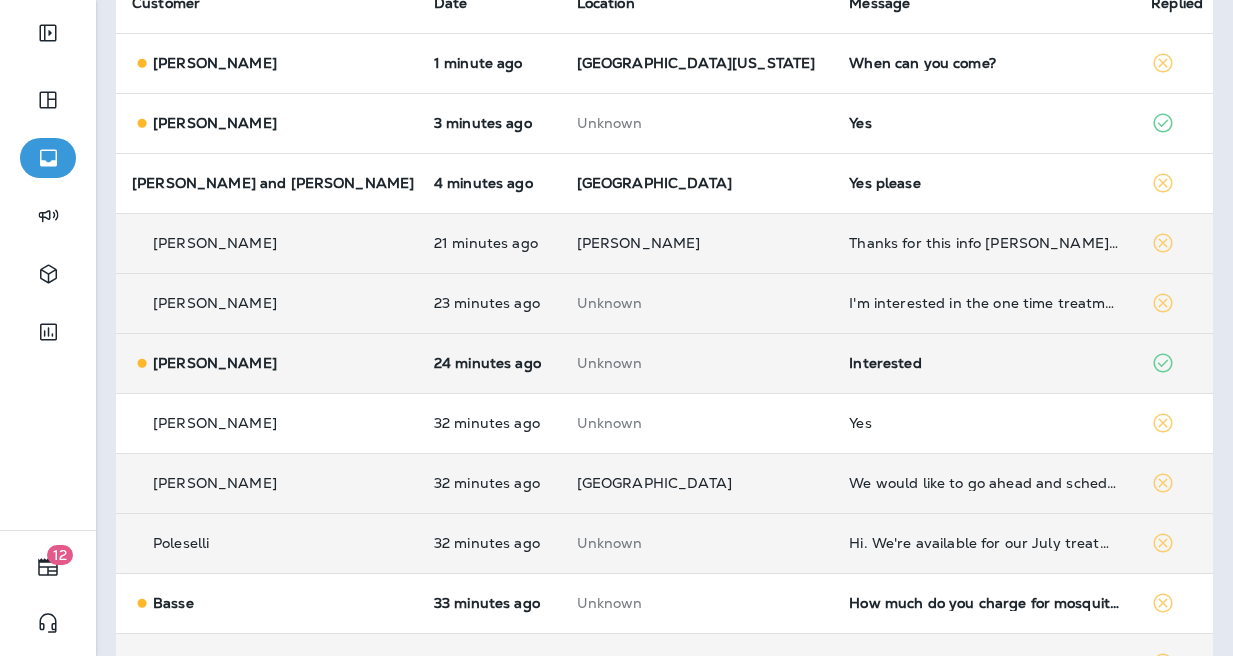 click on "We would like to go ahead and schedule this." at bounding box center (984, 483) 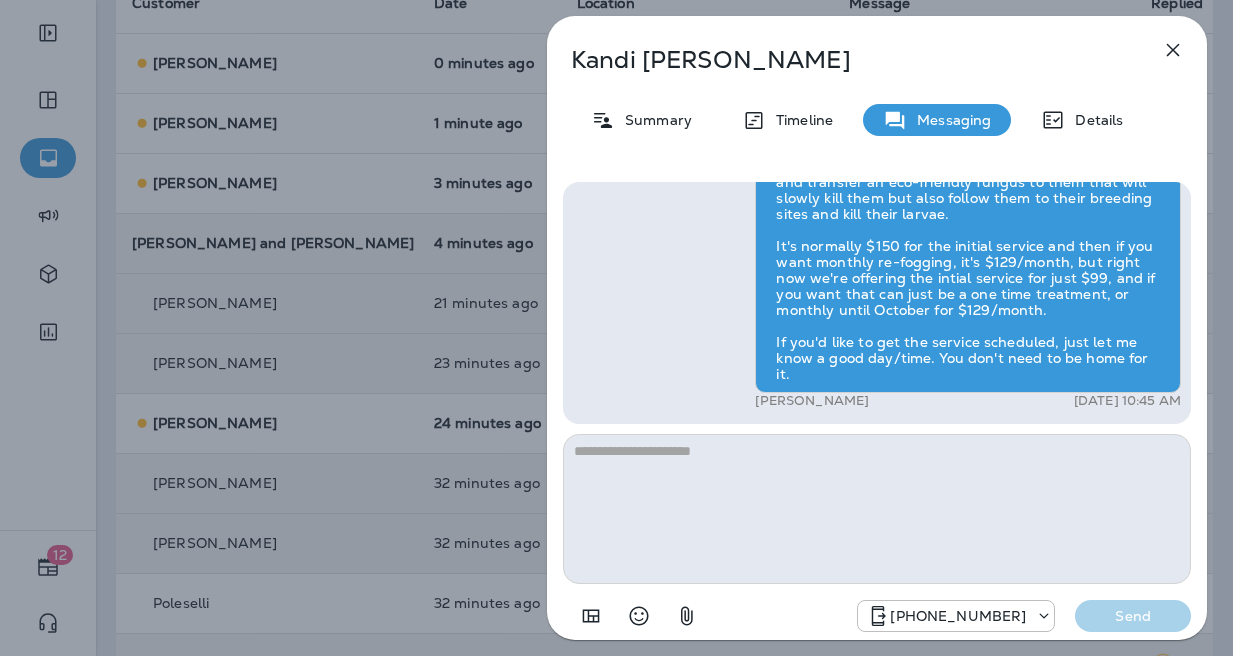 click on "Hi,  [PERSON_NAME] , this is [PERSON_NAME] with Moxie Pest Control. We know Summer brings out the mosquitoes—and with the Summer season here, I’d love to get you on our schedule to come help take care of that. Just reply here if you're interested, and I'll let you know the details!
Reply STOP to optout +18174823792 [DATE] 9:26 AM We would like to go ahead and schedule this.  +1 (573) 280-4462 [DATE] 10:29 AM [PERSON_NAME] [DATE] 10:45 AM [PHONE_NUMBER] Send" at bounding box center (877, 409) 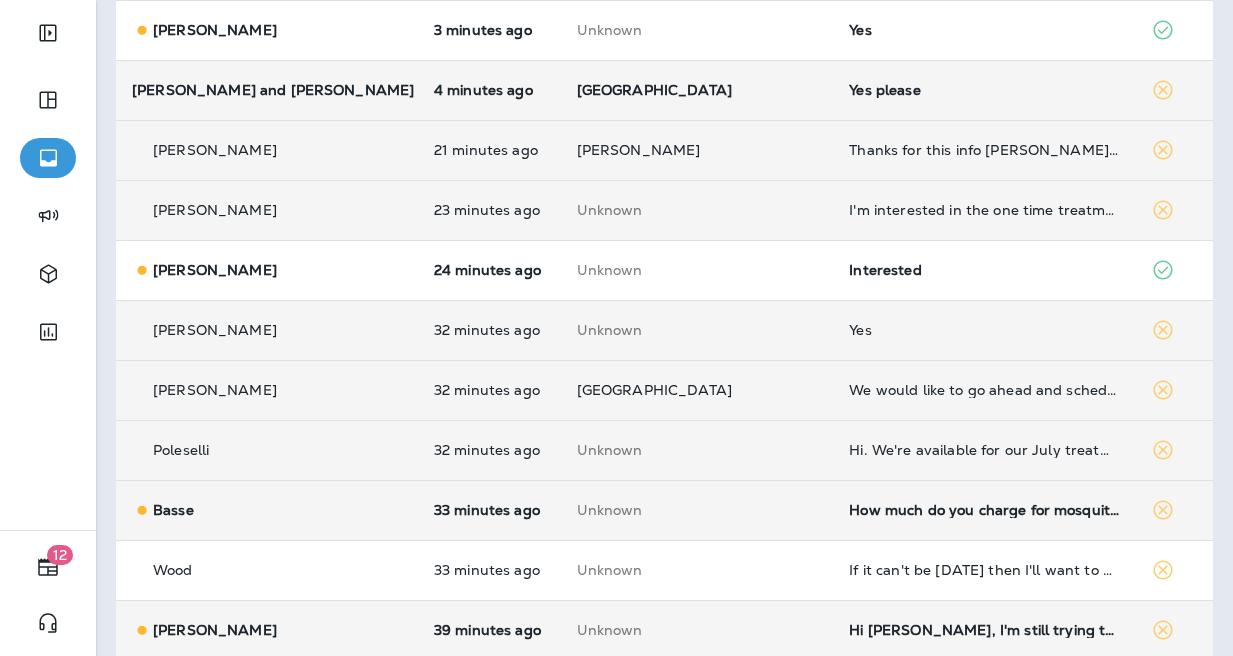 scroll, scrollTop: 333, scrollLeft: 0, axis: vertical 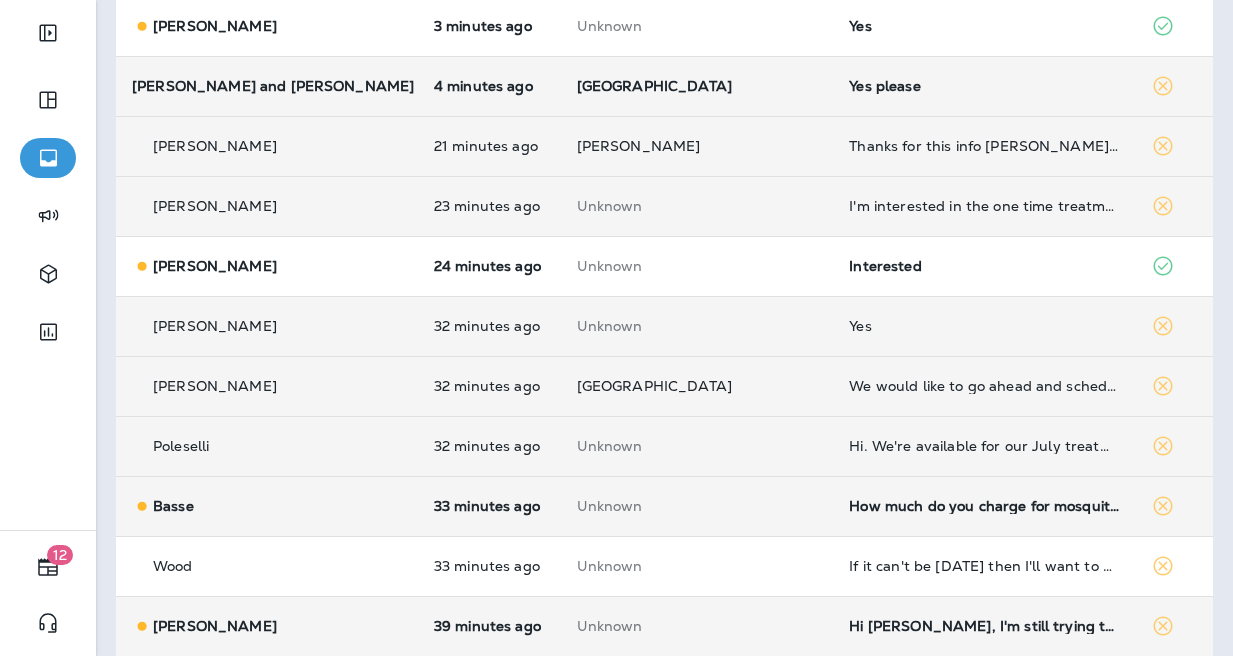 click on "Hi. We're available for our July treatment pretty much anytime. The week of 7/14 would be a month from our initial treatment. Any day that week except [DATE] works" at bounding box center [984, 446] 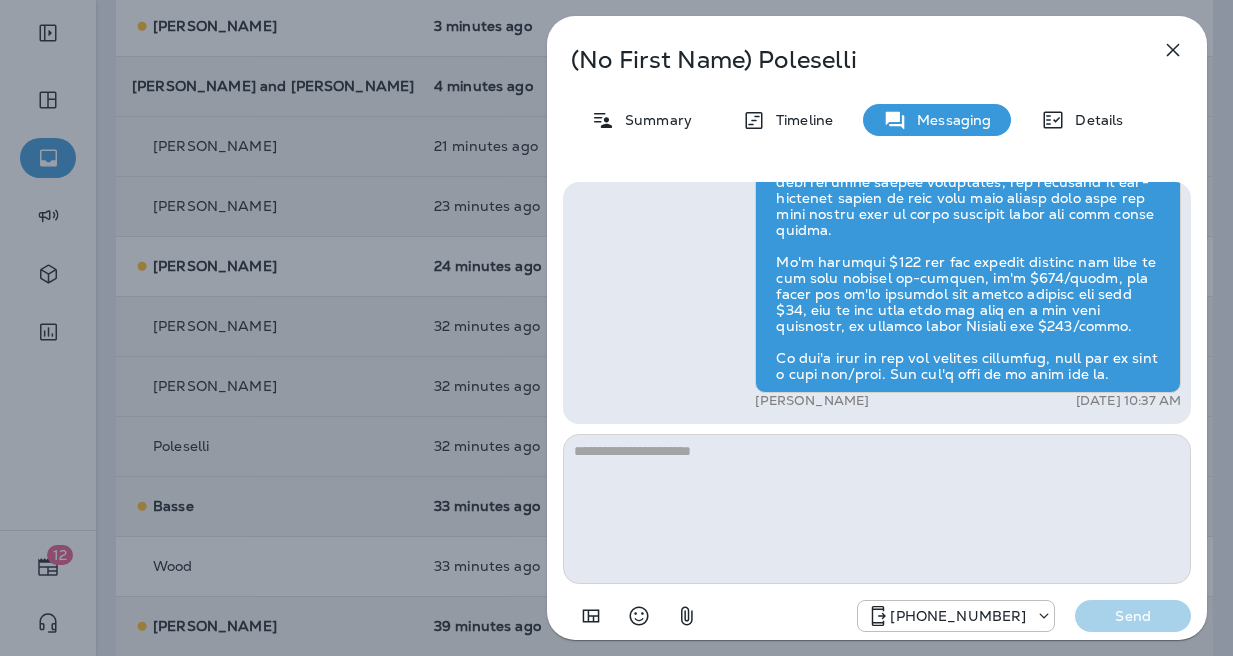 click on "(No First Name)   [PERSON_NAME] Summary   Timeline   Messaging   Details   Hi,   , this is [PERSON_NAME] with Moxie Pest Control. We know Summer brings out the mosquitoes—and with the Summer season here, I’d love to get you on our schedule to come help take care of that. Just reply here if you're interested, and I'll let you know the details!
Reply STOP to optout +18174823792 [DATE] 9:06 AM Hi. We're available for our July treatment pretty much anytime. The week of 7/14 would be a month from our initial treatment. Any day that week except [DATE] works +1 (650) 474-1340 [DATE] 10:29 AM [PERSON_NAME] [DATE] 10:37 AM [PHONE_NUMBER] Send" at bounding box center (616, 328) 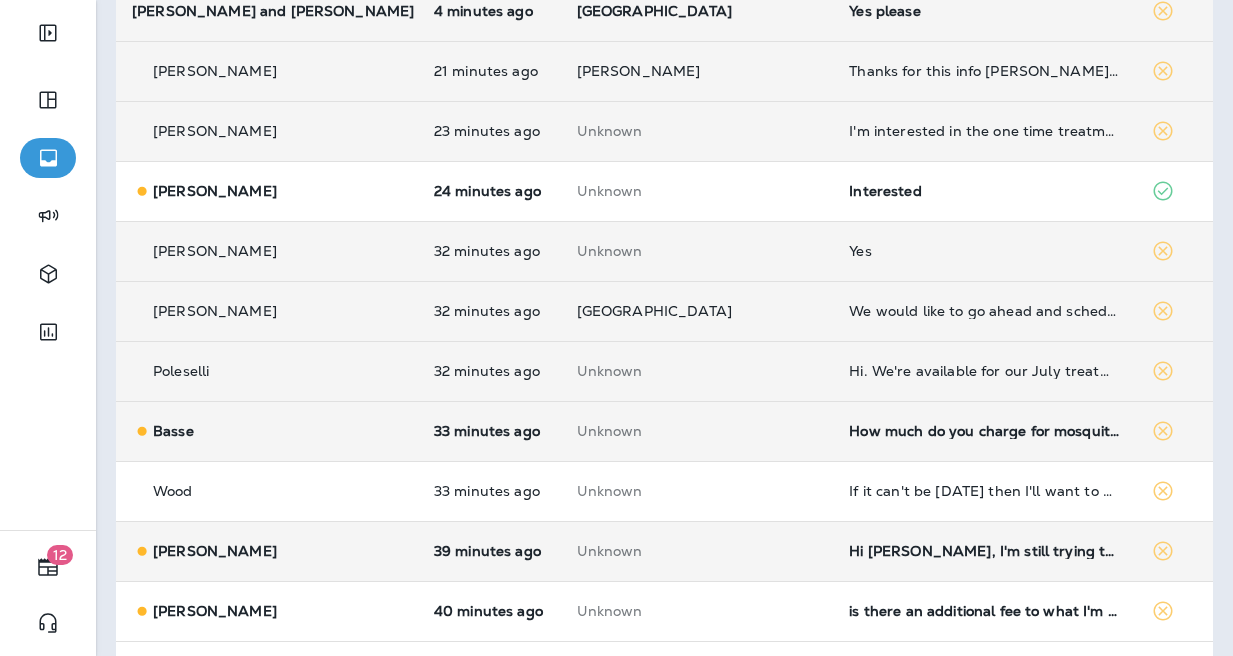 scroll, scrollTop: 490, scrollLeft: 0, axis: vertical 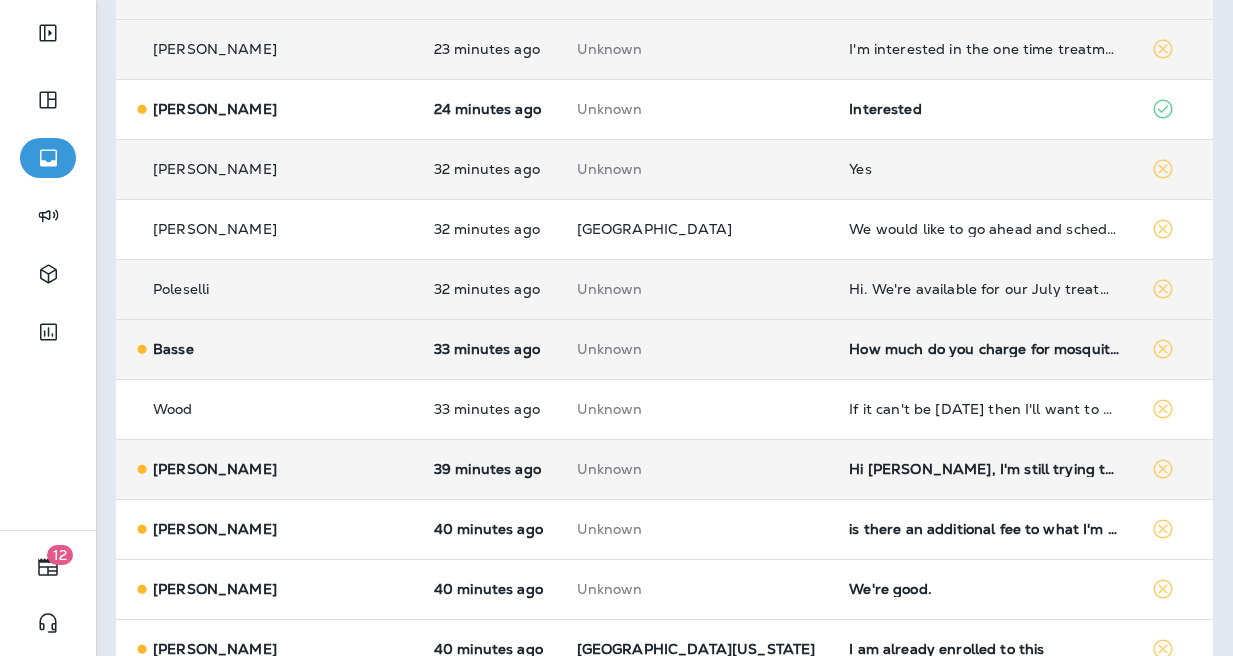 click on "How much do you charge for mosquito spraying?" at bounding box center (984, 349) 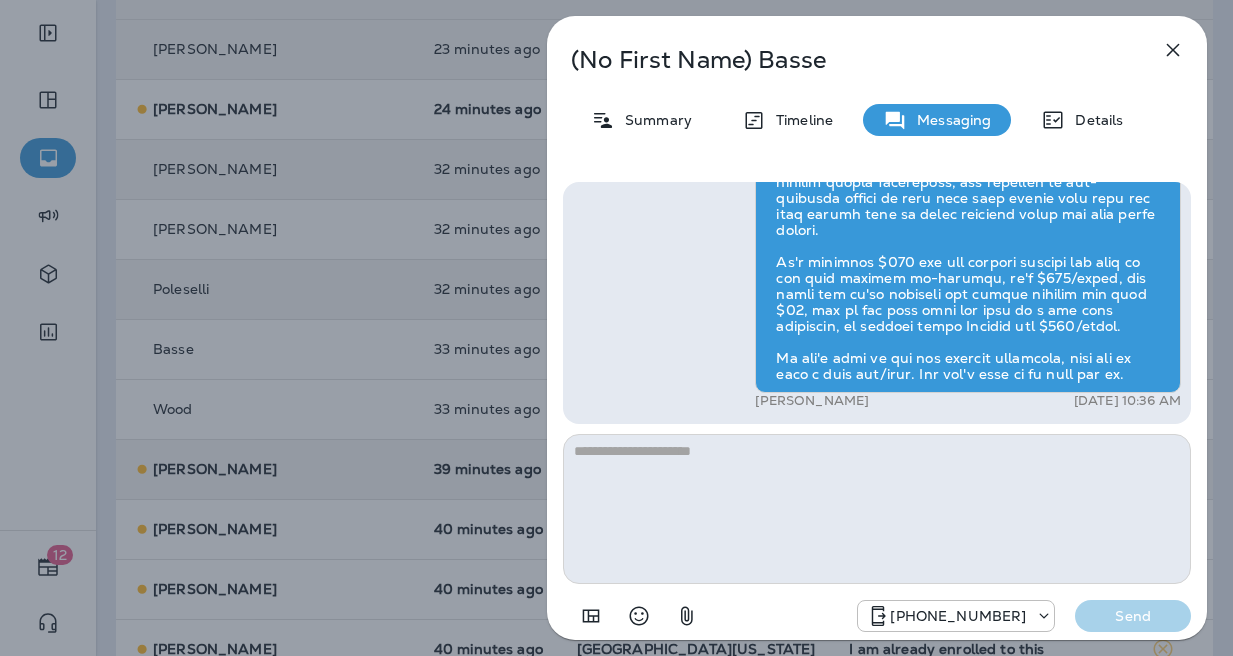 click on "(No First Name)   Basse Summary   Timeline   Messaging   Details   Hi,   , this is [PERSON_NAME] with Moxie Pest Control. We know Summer brings out the mosquitoes—and with the Summer season here, I’d love to get you on our schedule to come help take care of that. Just reply here if you're interested, and I'll let you know the details!
Reply STOP to optout +18174823792 [DATE] 10:13 AM How much do you charge for mosquito spraying? +1 (918) 638-4923 [DATE] 10:28 AM [PERSON_NAME] [DATE] 10:36 AM [PHONE_NUMBER] Send" at bounding box center (616, 328) 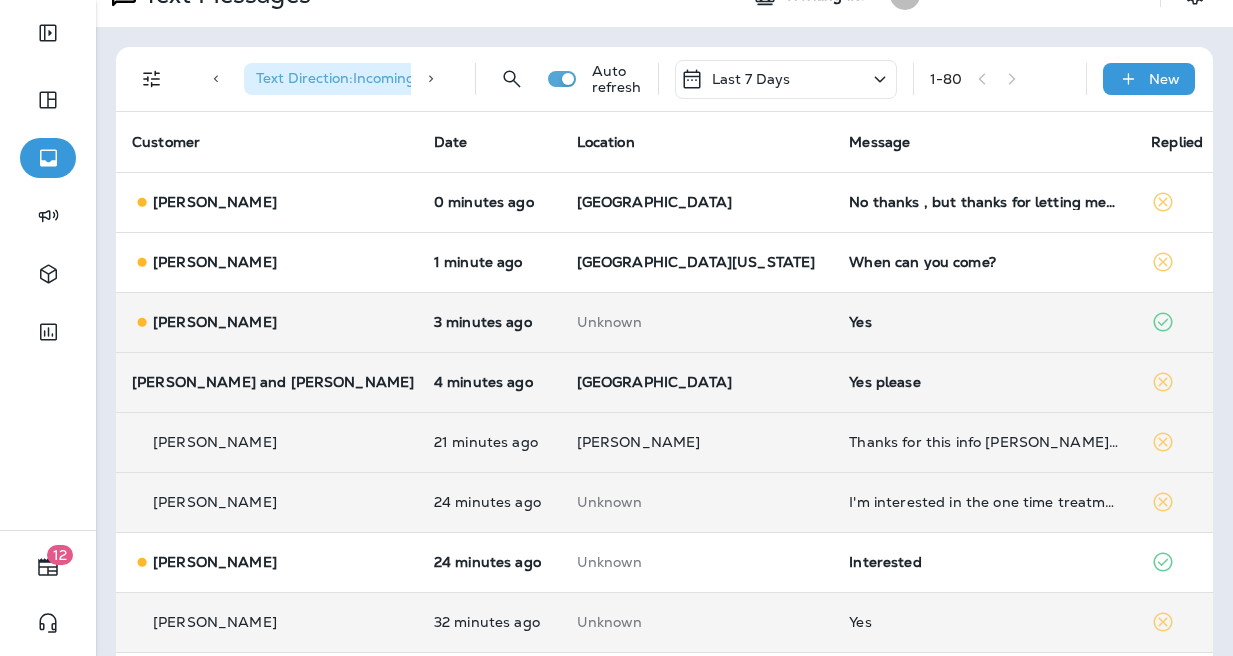 scroll, scrollTop: 0, scrollLeft: 0, axis: both 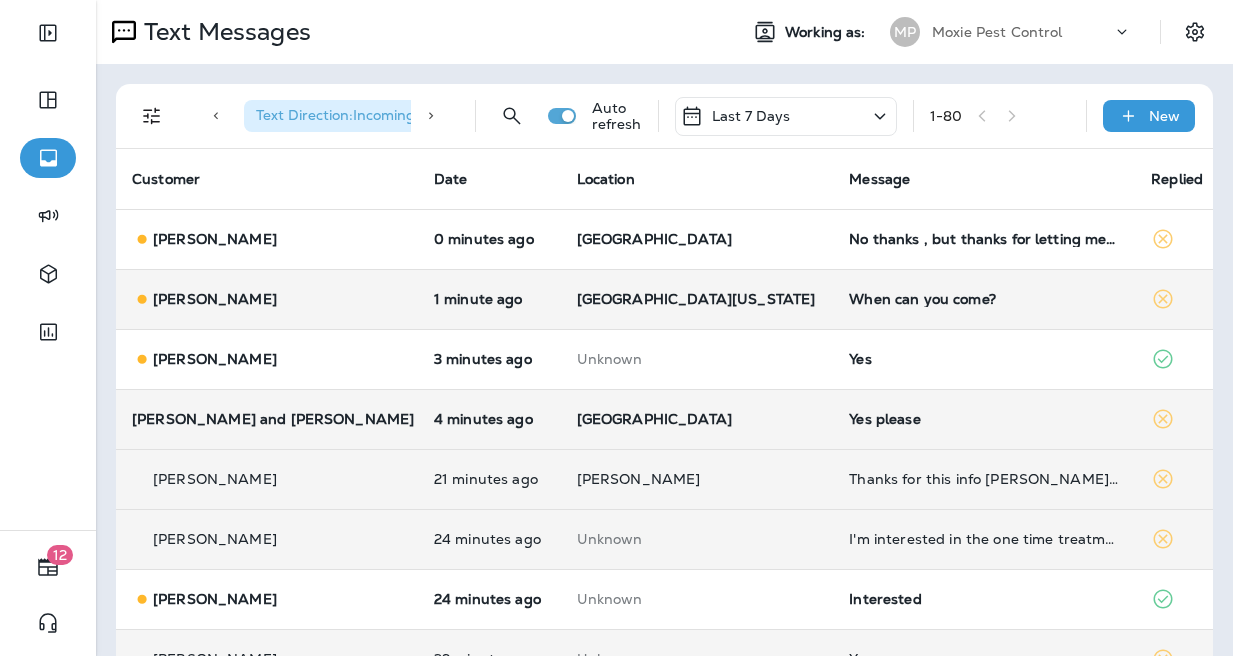 click on "When can you come?" at bounding box center (984, 299) 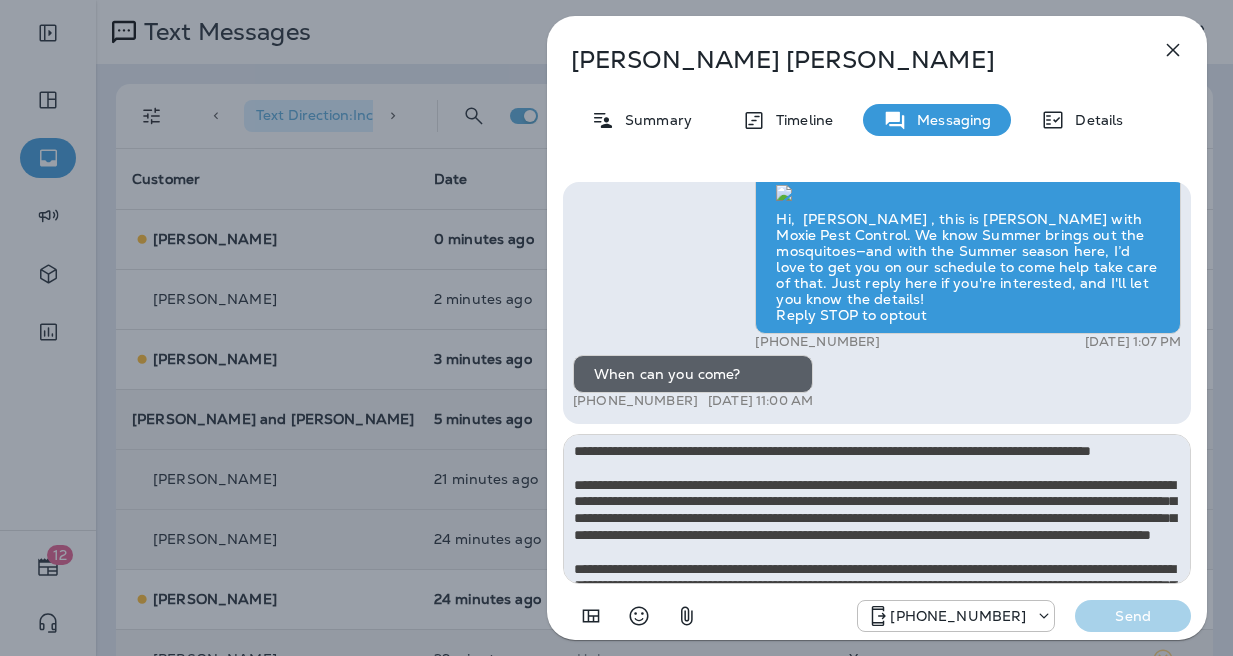 scroll, scrollTop: 112, scrollLeft: 0, axis: vertical 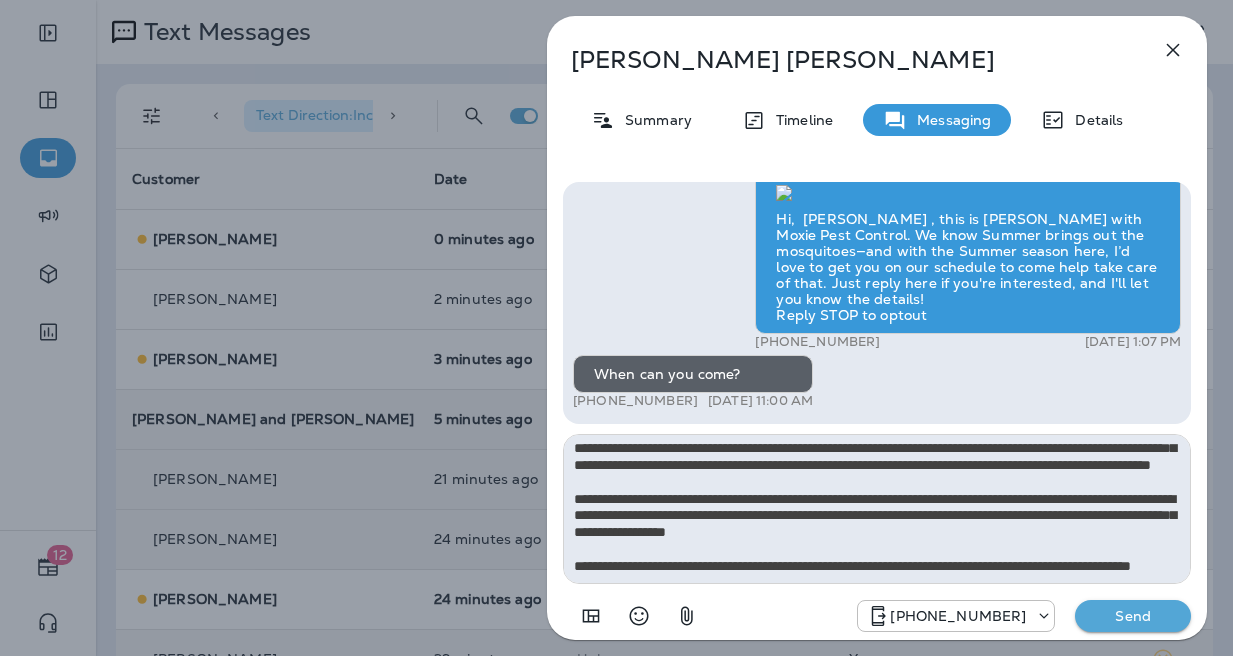 type on "**********" 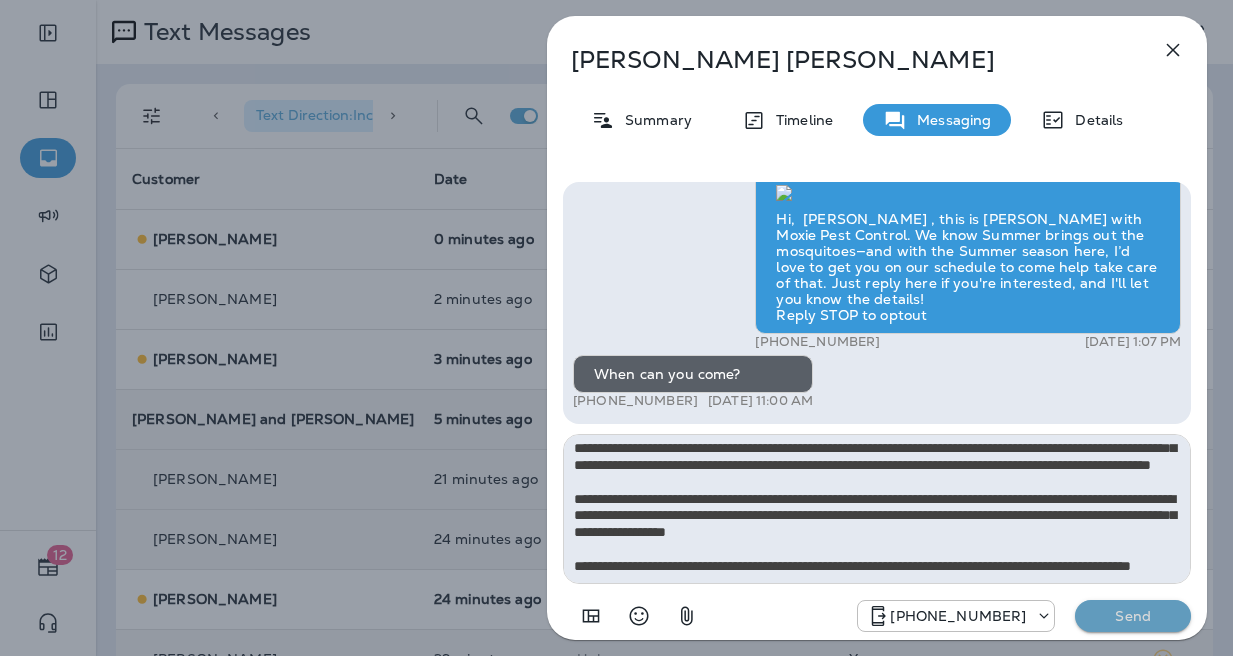 click on "Send" at bounding box center (1133, 616) 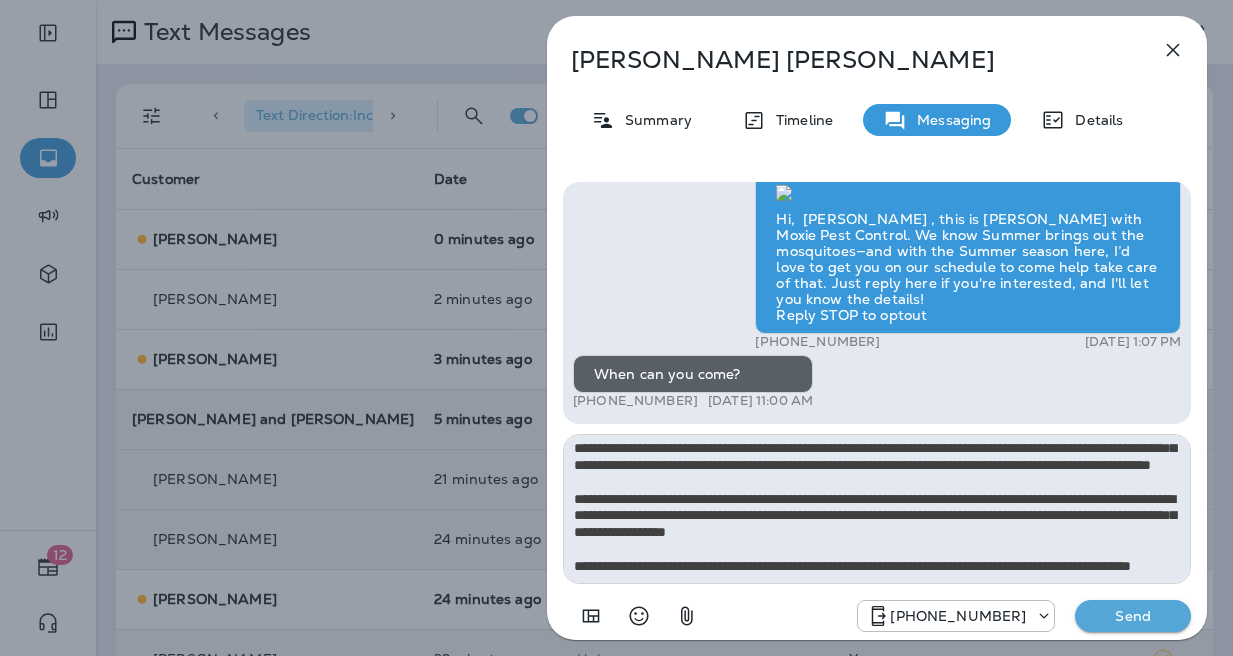 click on "Send" at bounding box center [1133, 616] 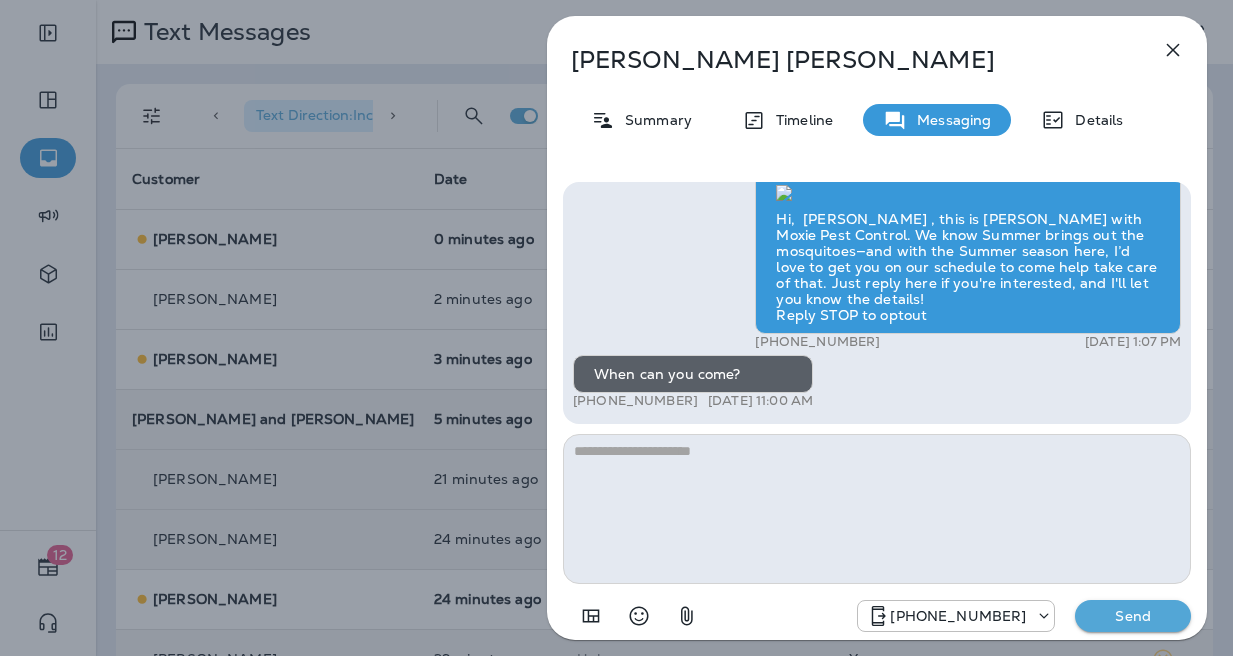 scroll, scrollTop: 0, scrollLeft: 0, axis: both 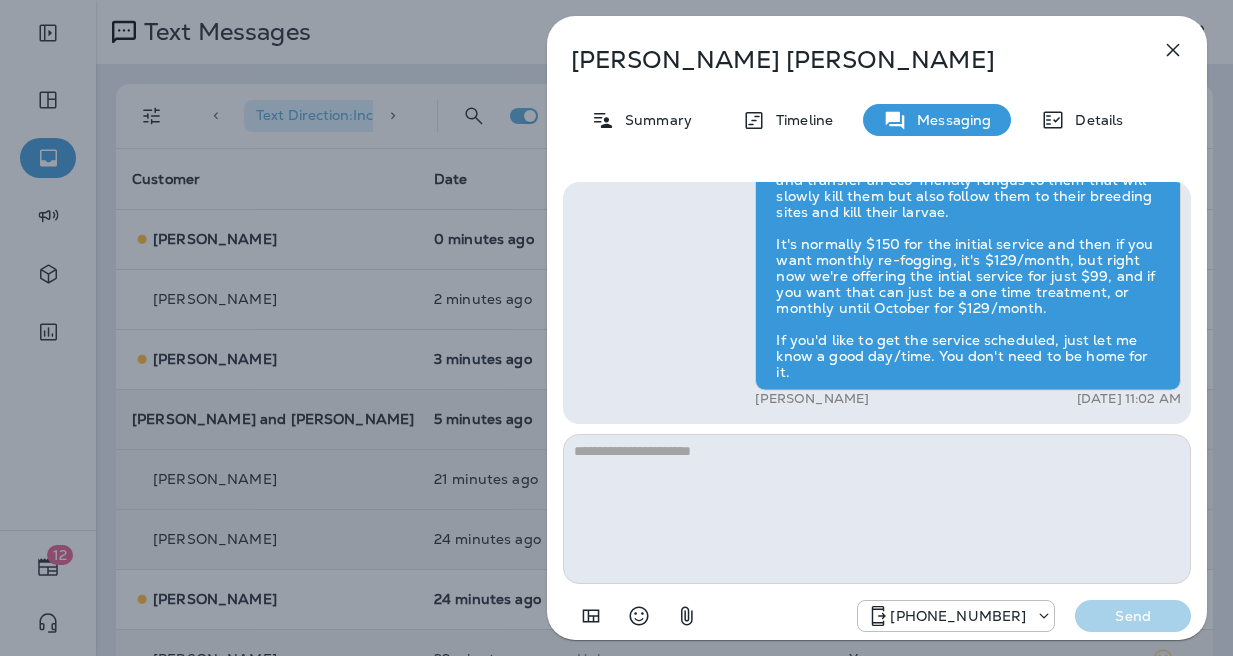 click on "[PERSON_NAME] Summary   Timeline   Messaging   Details   Hi,  [PERSON_NAME] , this is [PERSON_NAME] with Moxie Pest Control. We know Summer brings out the mosquitoes—and with the Summer season here, I’d love to get you on our schedule to come help take care of that. Just reply here if you're interested, and I'll let you know the details!
Reply STOP to optout +18174823792 [DATE] 1:07 PM When can you come? +1 (443) 763-2524 [DATE] 11:00 AM   [PERSON_NAME] [DATE] 11:02 AM [PHONE_NUMBER] Send" at bounding box center [616, 328] 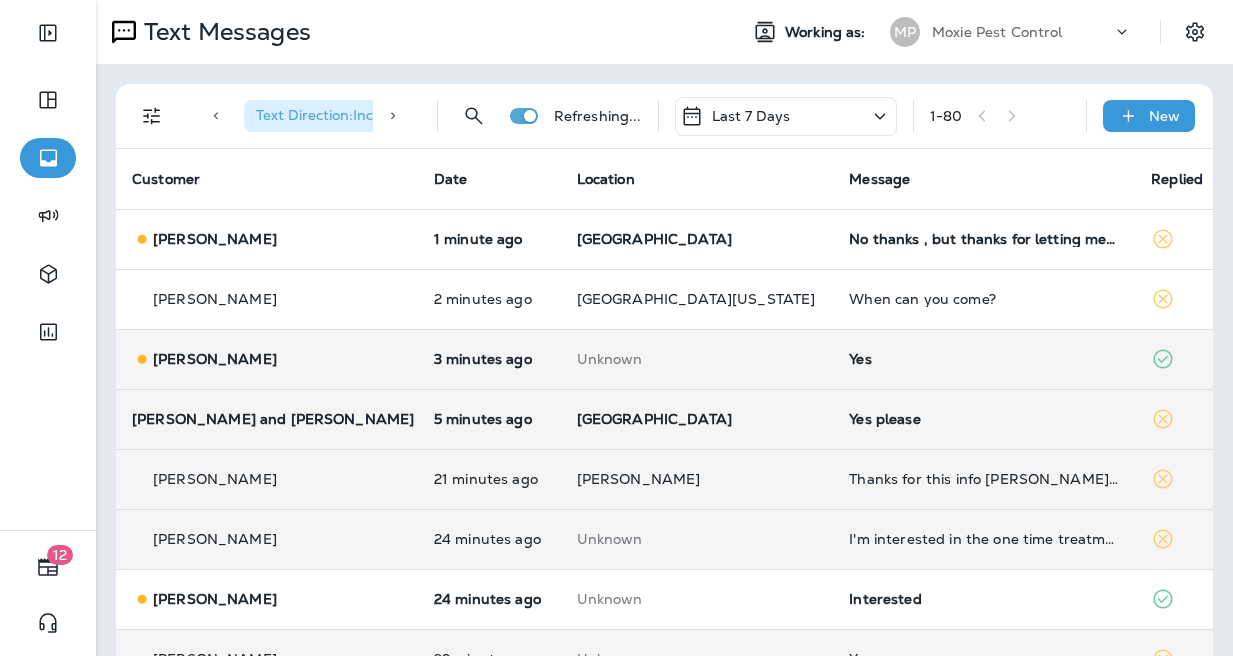 click on "Yes" at bounding box center (984, 359) 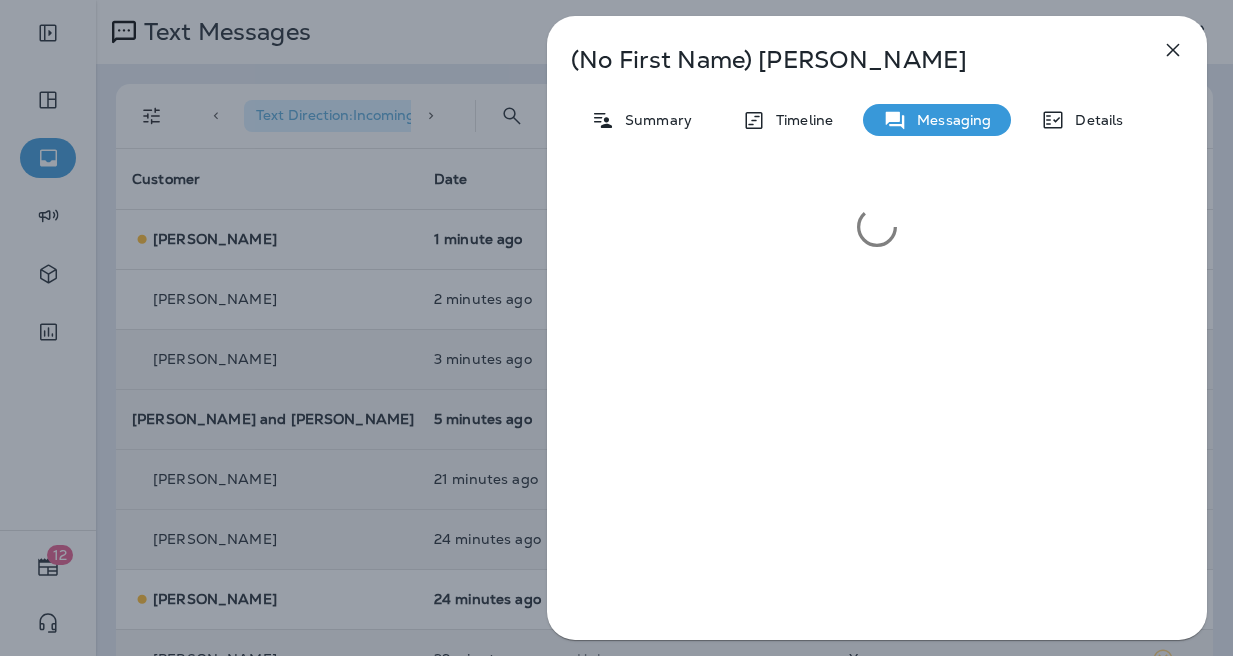 click on "(No First Name)   [PERSON_NAME] Summary   Timeline   Messaging   Details" at bounding box center (616, 328) 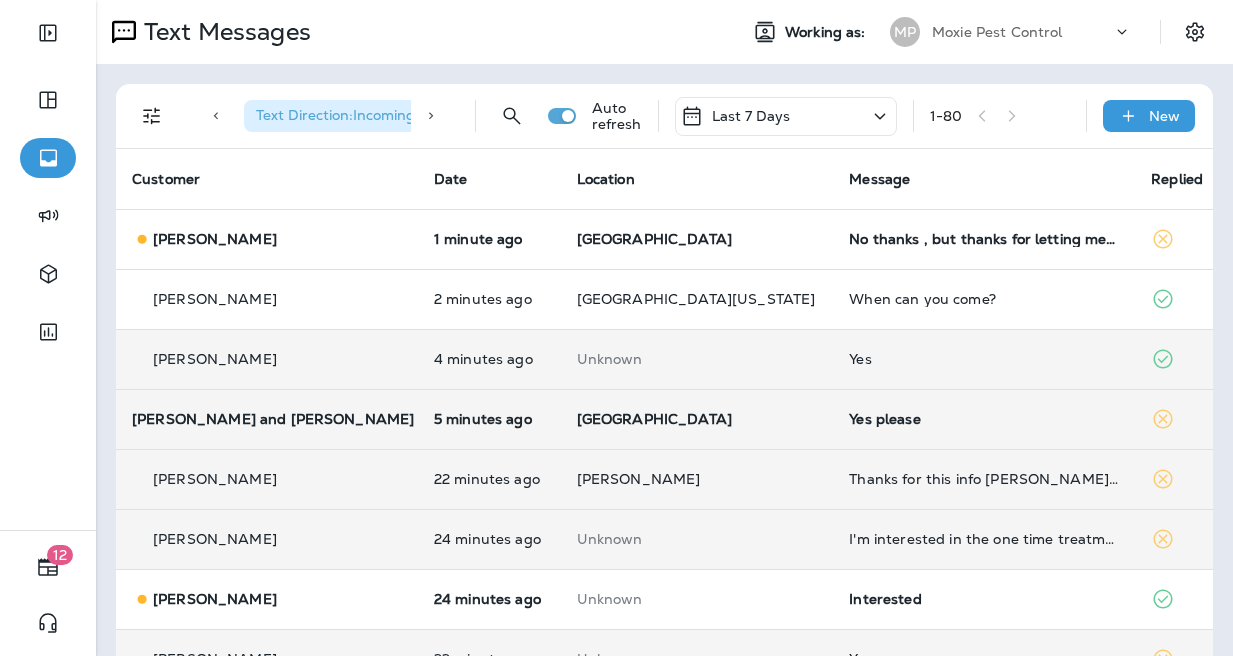 click on "Yes" at bounding box center [984, 359] 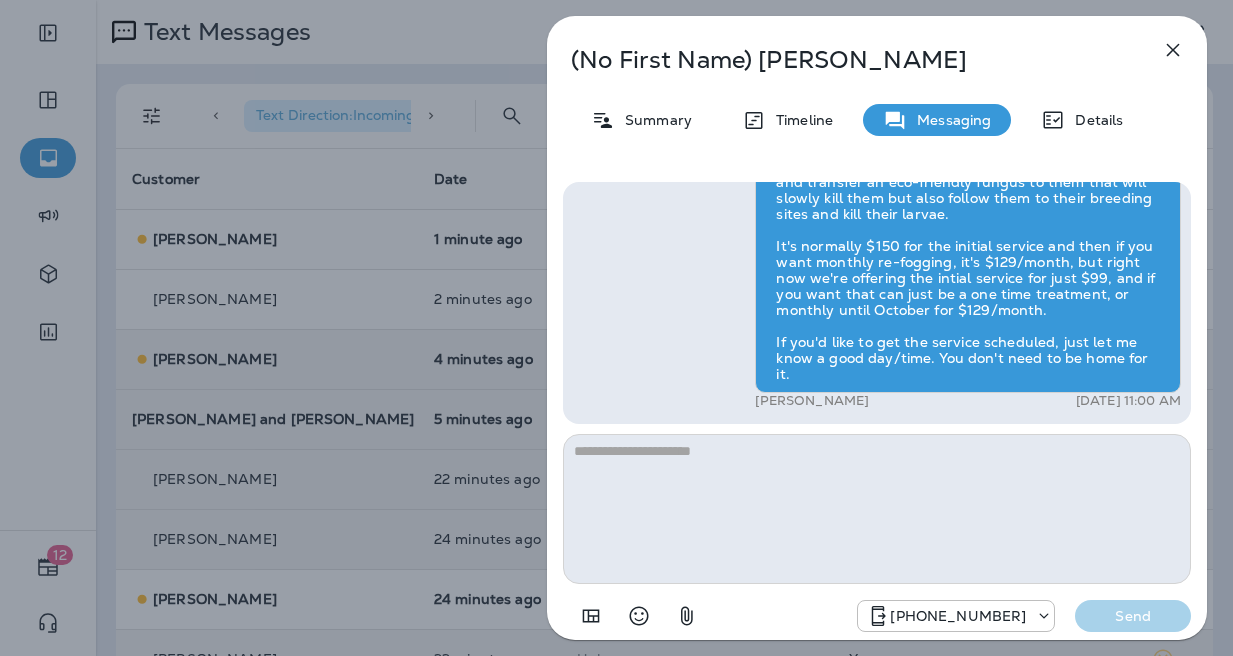 drag, startPoint x: 1164, startPoint y: 62, endPoint x: 1164, endPoint y: 49, distance: 13 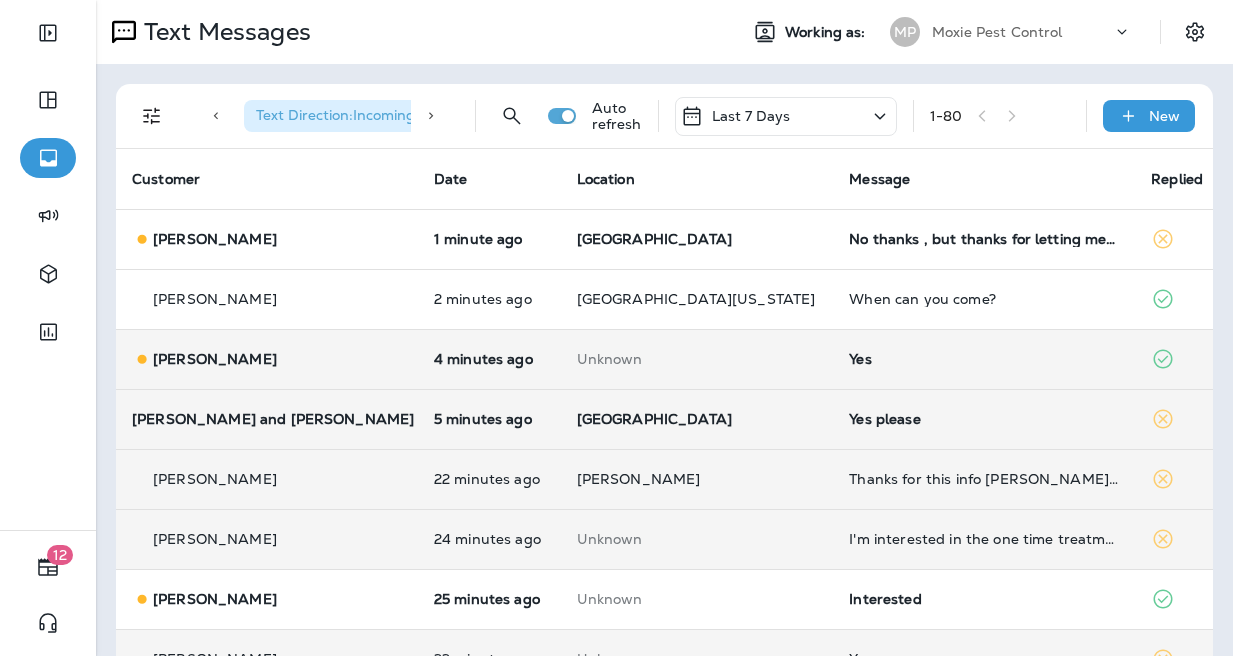 click on "Yes please" at bounding box center [984, 419] 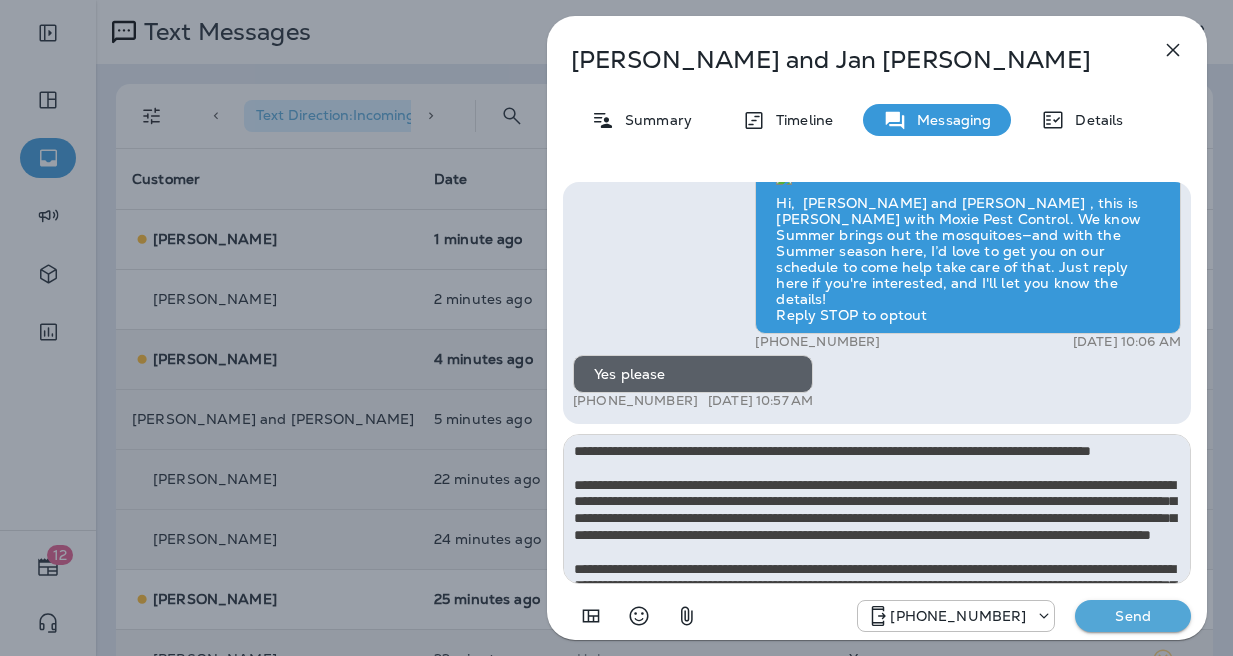 scroll, scrollTop: 112, scrollLeft: 0, axis: vertical 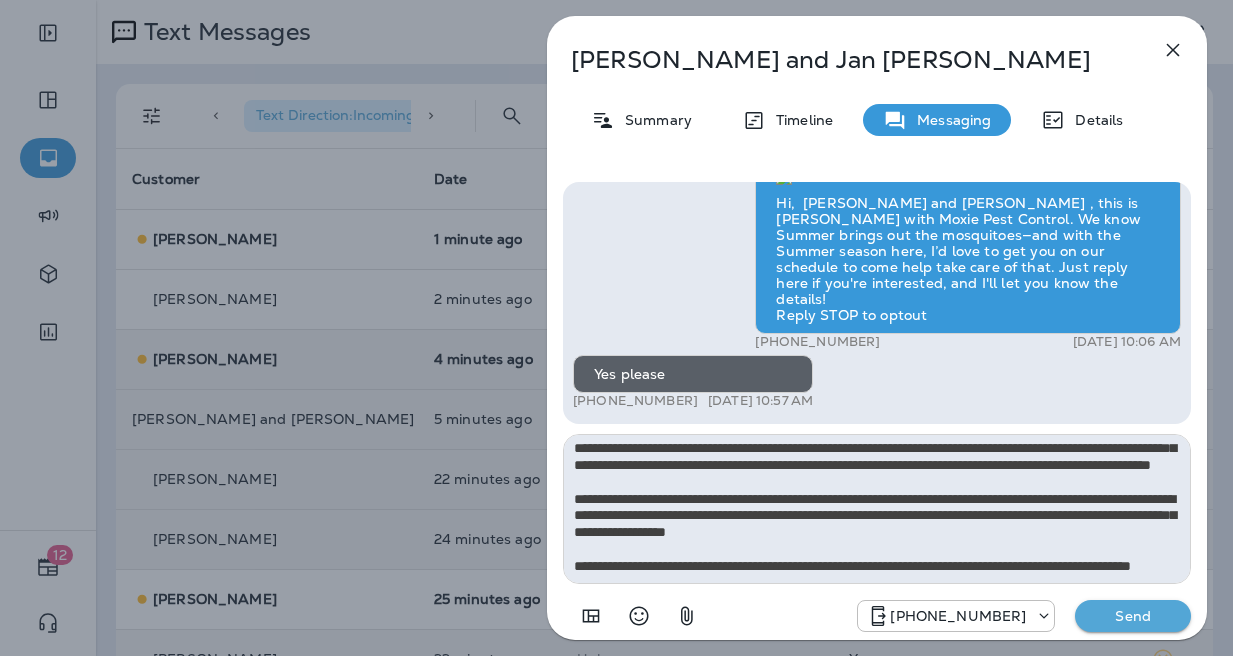 type on "**********" 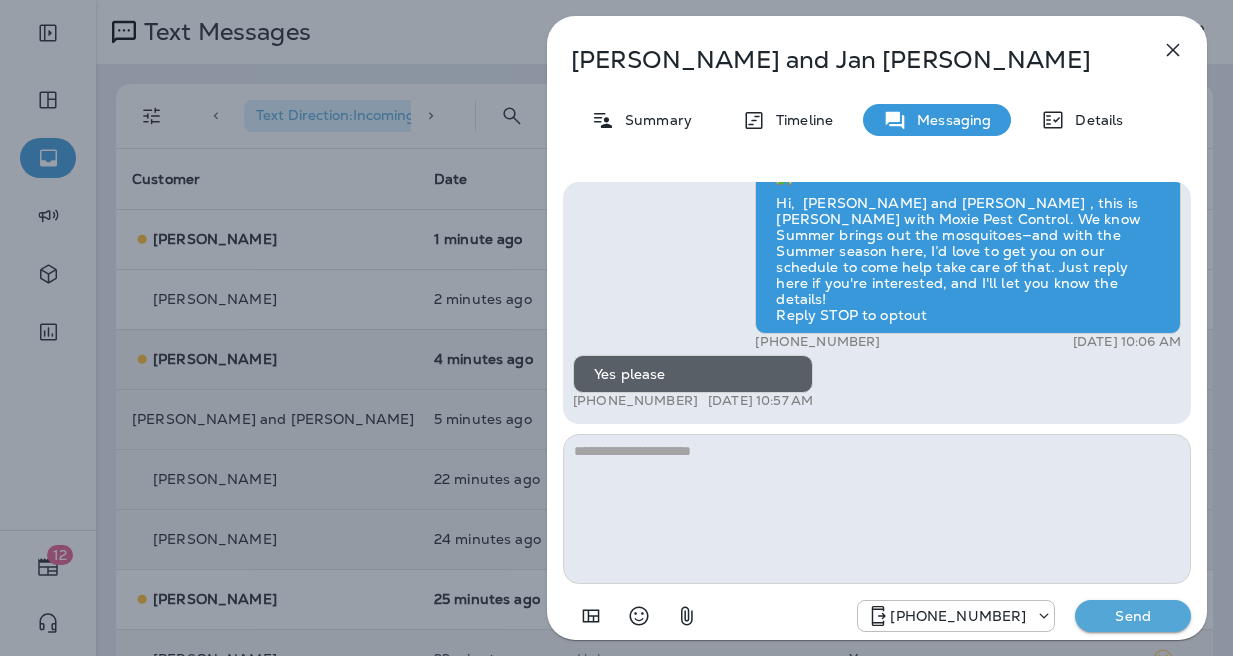 scroll, scrollTop: 0, scrollLeft: 0, axis: both 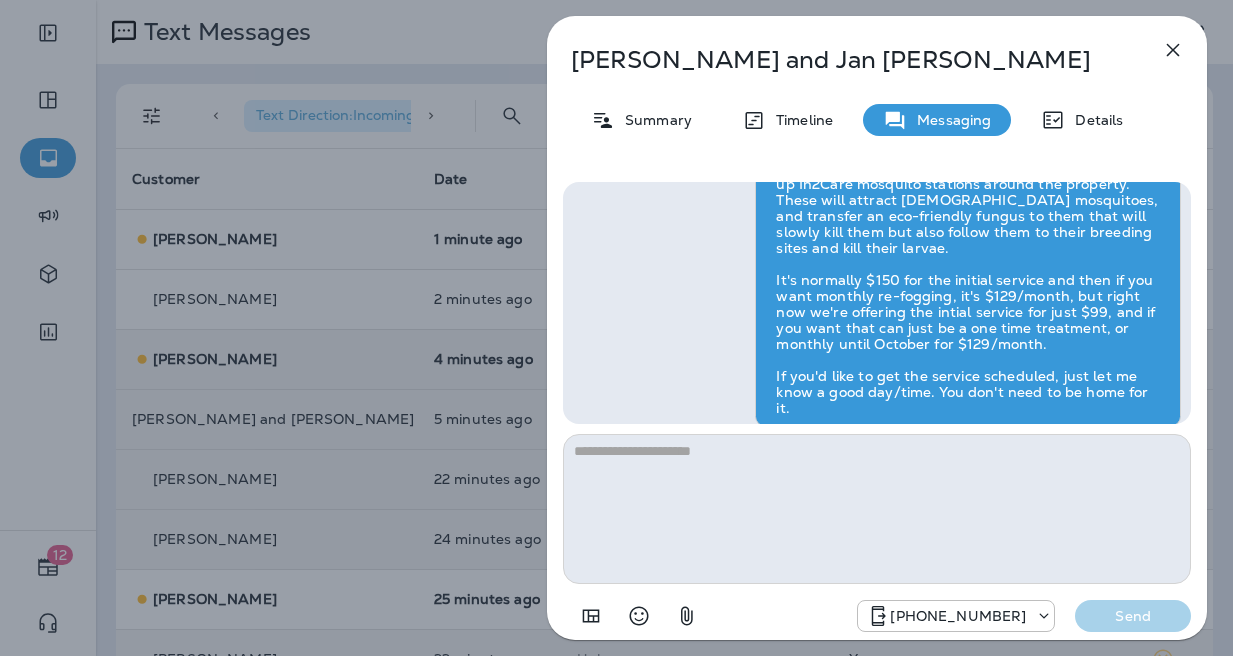 click on "[PERSON_NAME] and [PERSON_NAME] Summary   Timeline   Messaging   Details   Exciting News! [PERSON_NAME]’s Pest Control is now Moxie Pest Control! Same great service, new name. No changes to your protection—just a fresh look! Got questions? Call us anytime!
Reply STOP to optout +18174823792 [DATE] 10:26 PM Hi,  [PERSON_NAME] and [PERSON_NAME] , this is [PERSON_NAME] with Moxie Pest Control. We know Summer brings out the mosquitoes—and with the Summer season here, I’d love to get you on our schedule to come help take care of that. Just reply here if you're interested, and I'll let you know the details!
Reply STOP to optout +18174823792 [DATE] 10:06 AM Yes please +1 (636) 385-3365 [DATE] 10:57 AM   [PERSON_NAME] [DATE] 11:03 AM [PHONE_NUMBER] Send" at bounding box center (616, 328) 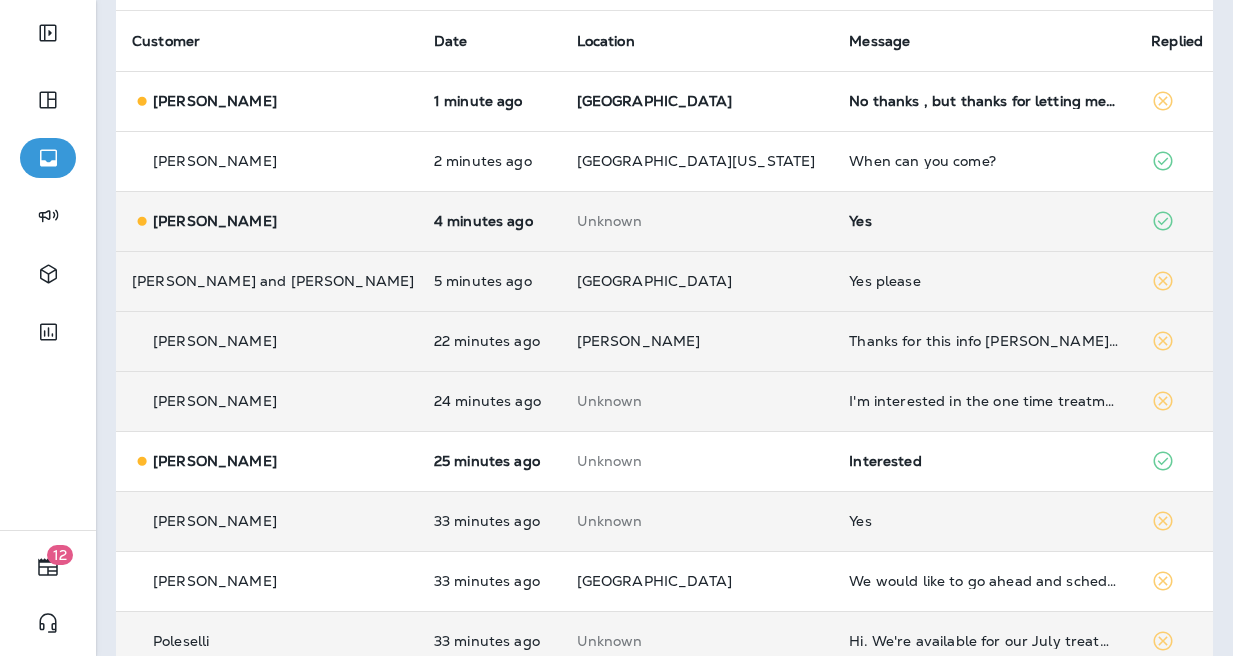 scroll, scrollTop: 139, scrollLeft: 0, axis: vertical 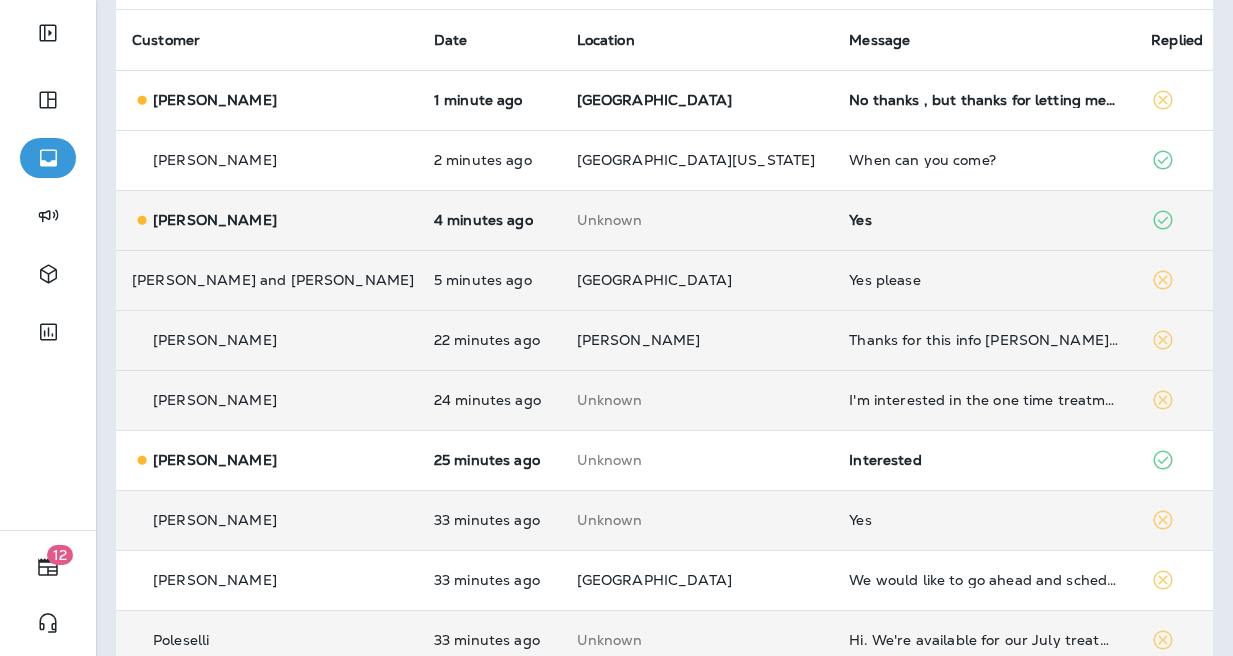 click on "I'm interested in the one time treatment" at bounding box center (984, 400) 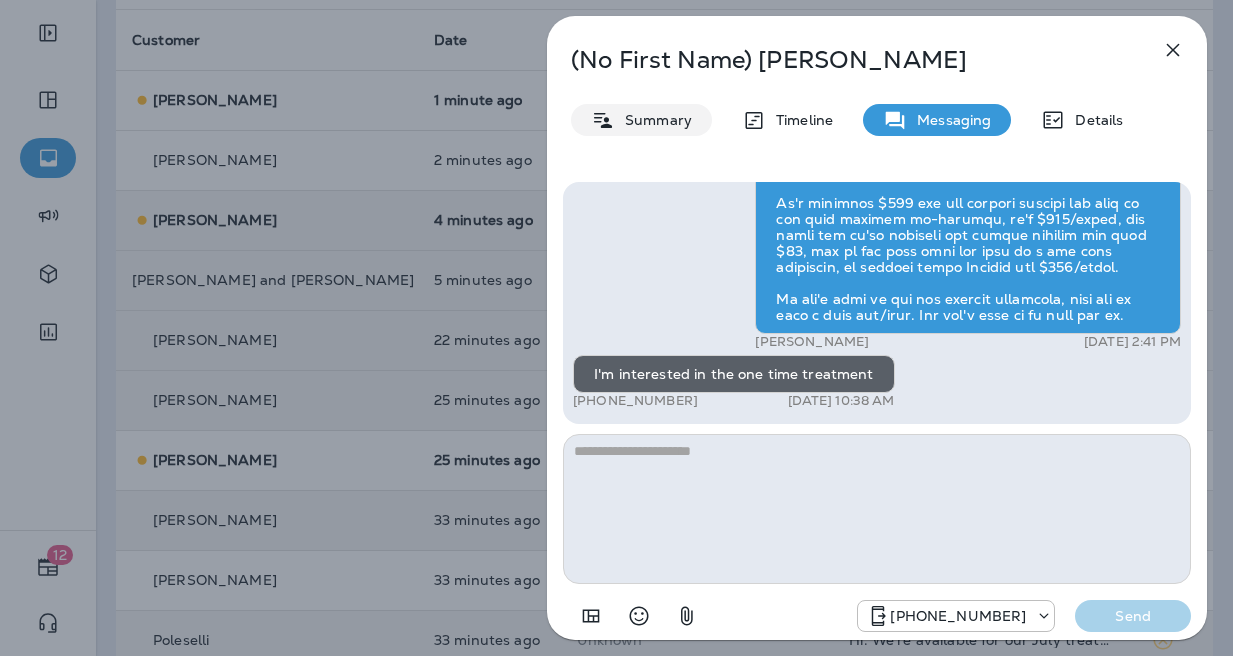 click on "Summary" at bounding box center (653, 120) 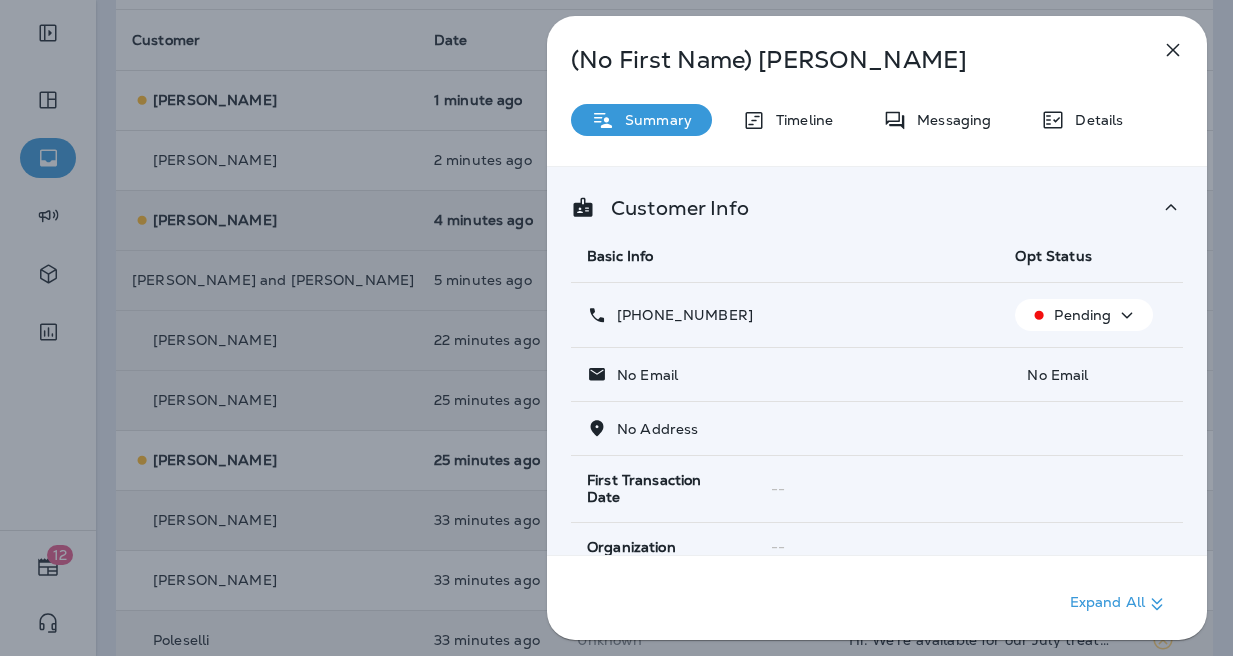 click on "[PHONE_NUMBER]" at bounding box center [680, 315] 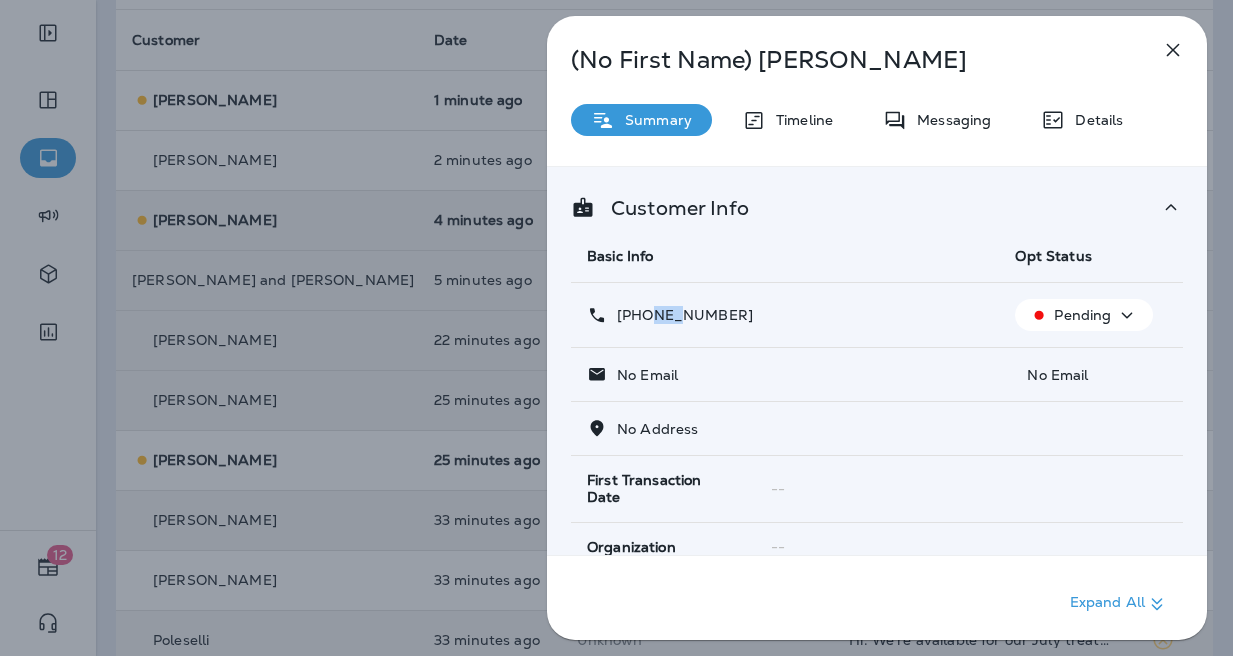 click on "[PHONE_NUMBER]" at bounding box center [680, 315] 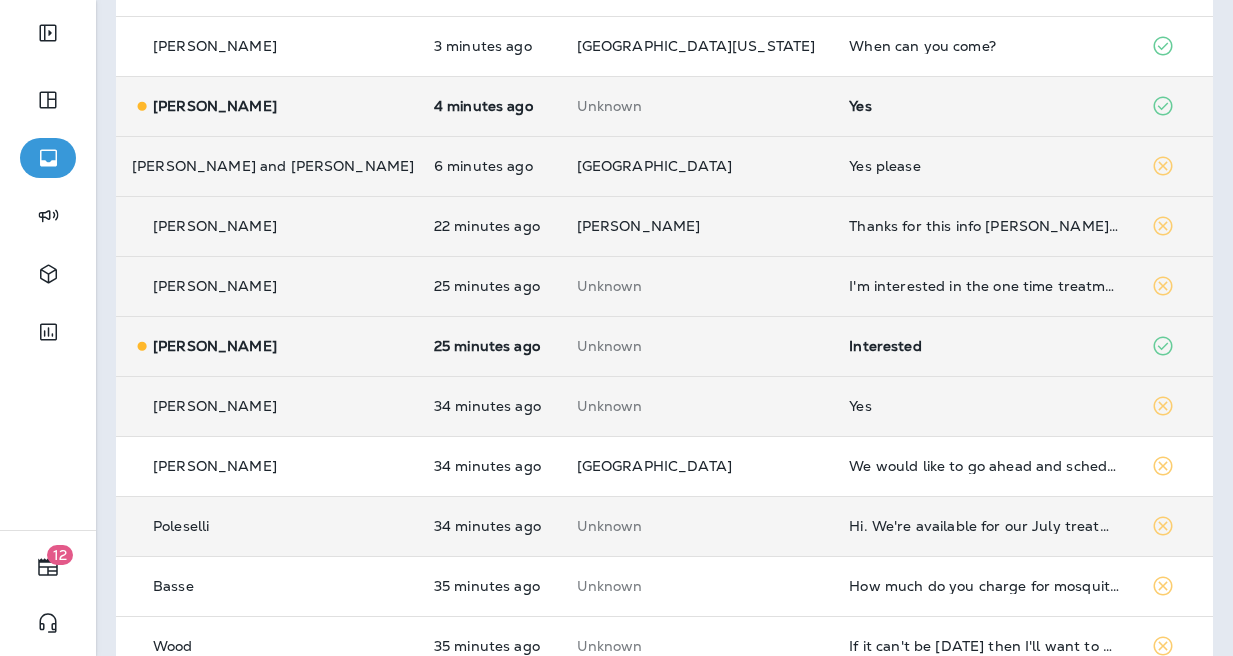 scroll, scrollTop: 274, scrollLeft: 0, axis: vertical 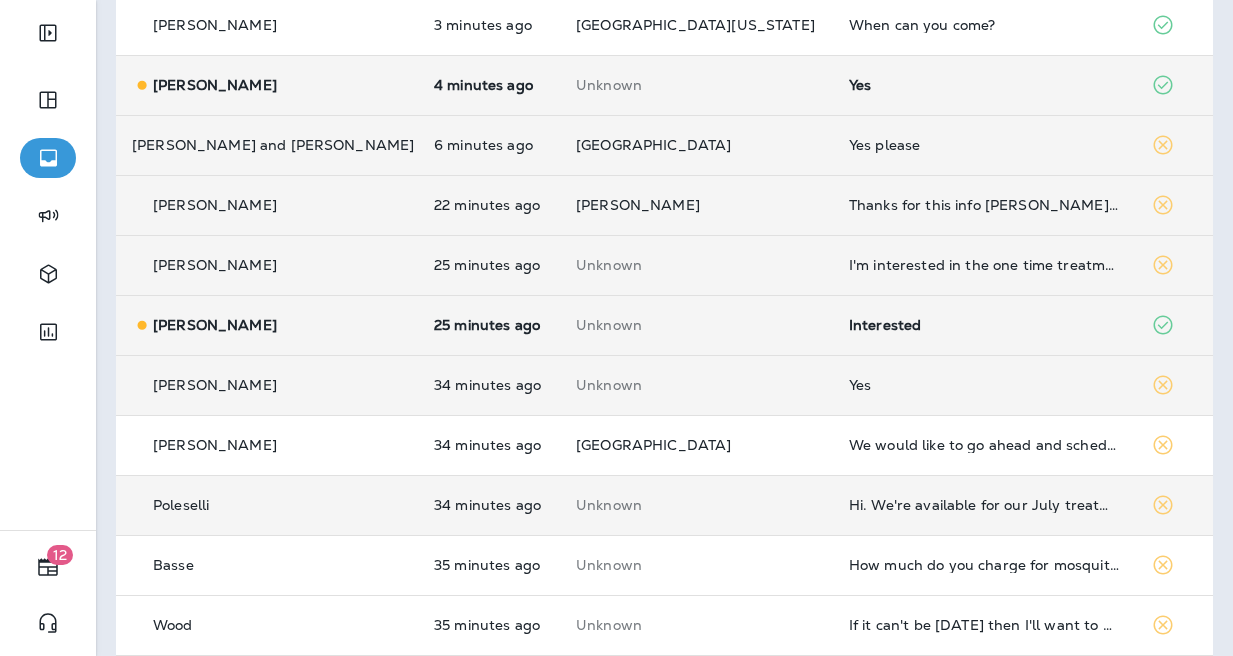 click on "Interested" at bounding box center (984, 325) 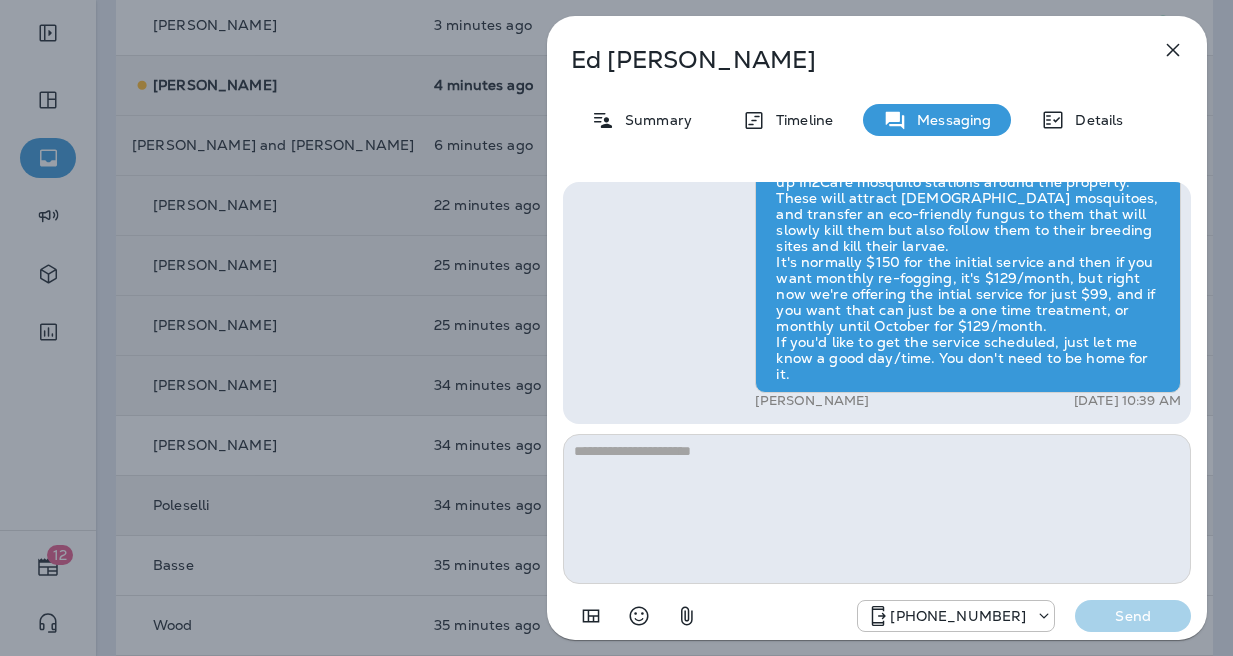 click on "[PERSON_NAME] Summary   Timeline   Messaging   Details   Hi,  [PERSON_NAME] , this is [PERSON_NAME] with Moxie Pest Control. We know Summer brings out the mosquitoes—and with the Summer season here, I’d love to get you on our schedule to come help take care of that. Just reply here if you're interested, and I'll let you know the details!
Reply STOP to optout +18174823792 [DATE] 10:18 AM Interested  +1 (513) 485-9845 [DATE] 10:37 AM Great! Let me get you some more information [PERSON_NAME] [DATE] 10:38 AM [PERSON_NAME] [DATE] 10:39 AM [PHONE_NUMBER] Send" at bounding box center (616, 328) 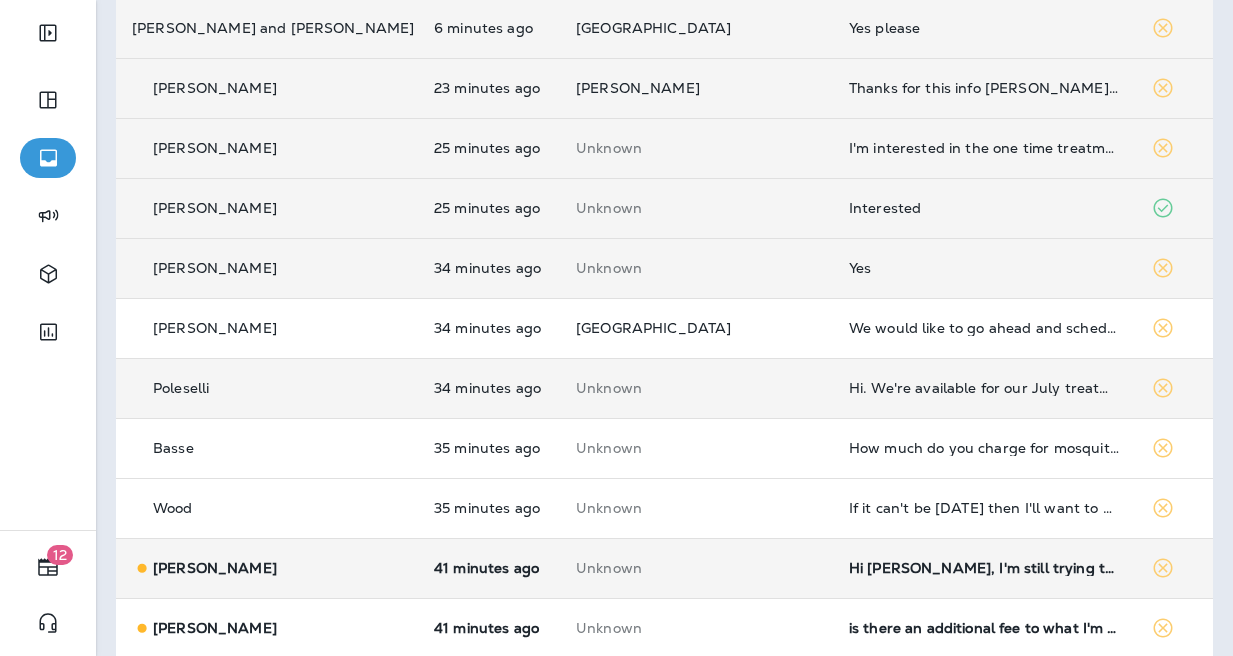 scroll, scrollTop: 409, scrollLeft: 0, axis: vertical 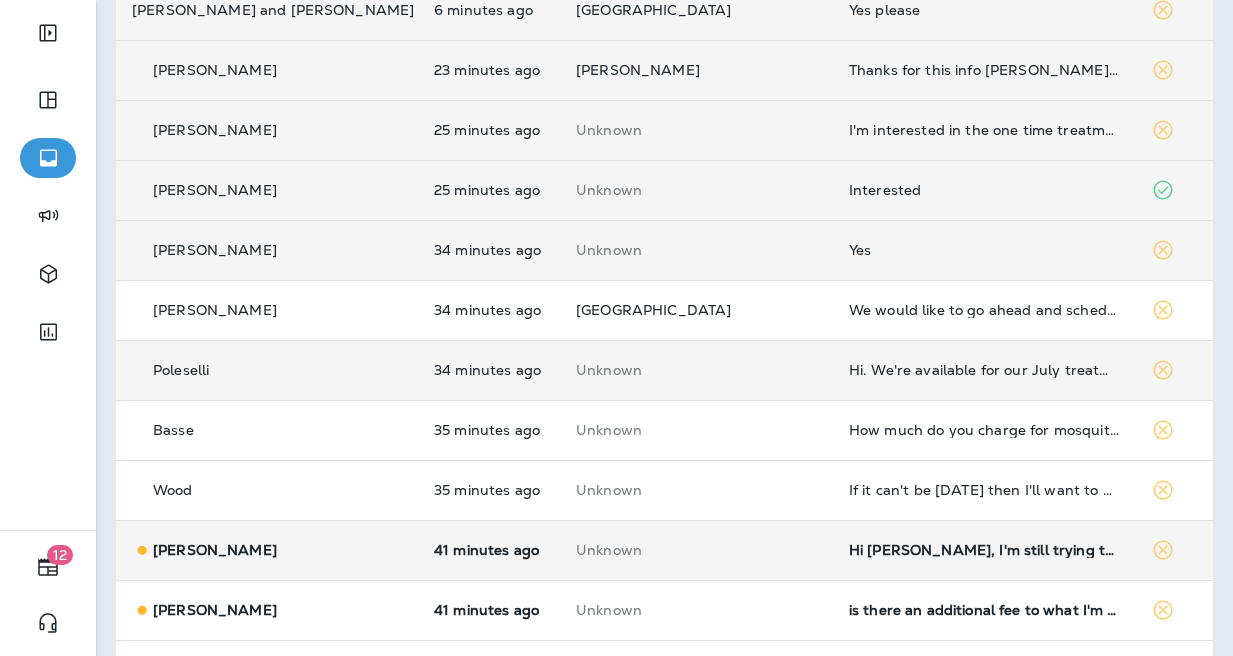 click on "We would like to go ahead and schedule this." at bounding box center (984, 310) 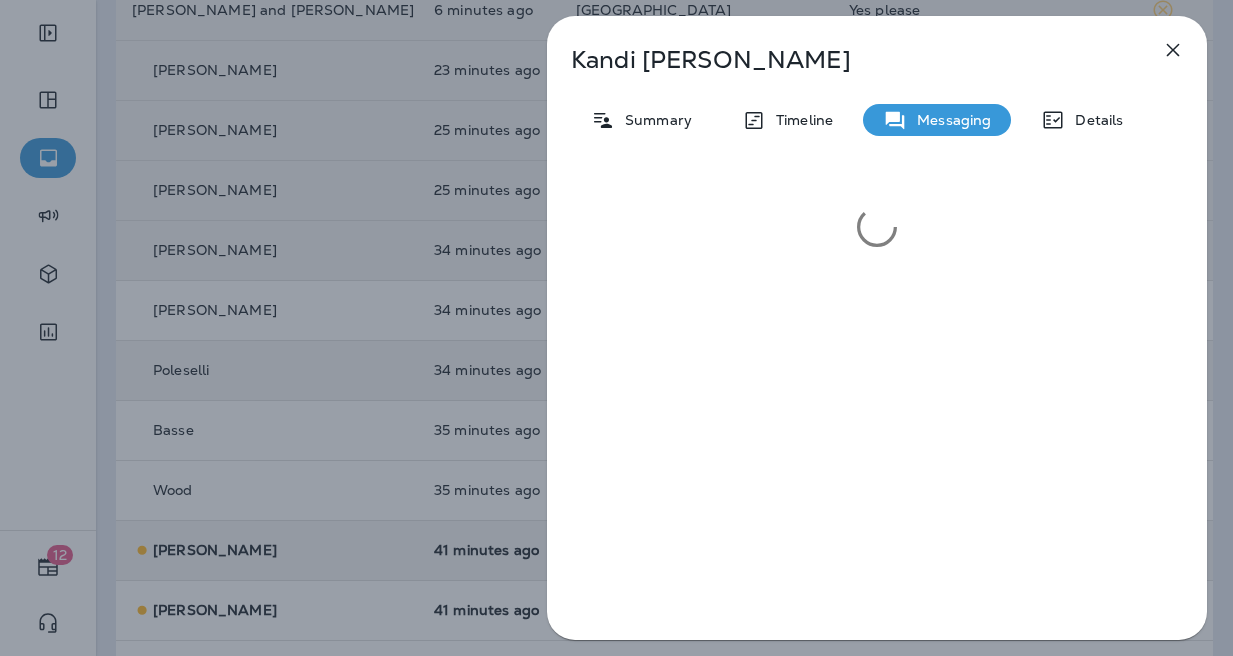click on "[PERSON_NAME] Summary   Timeline   Messaging   Details" at bounding box center [616, 328] 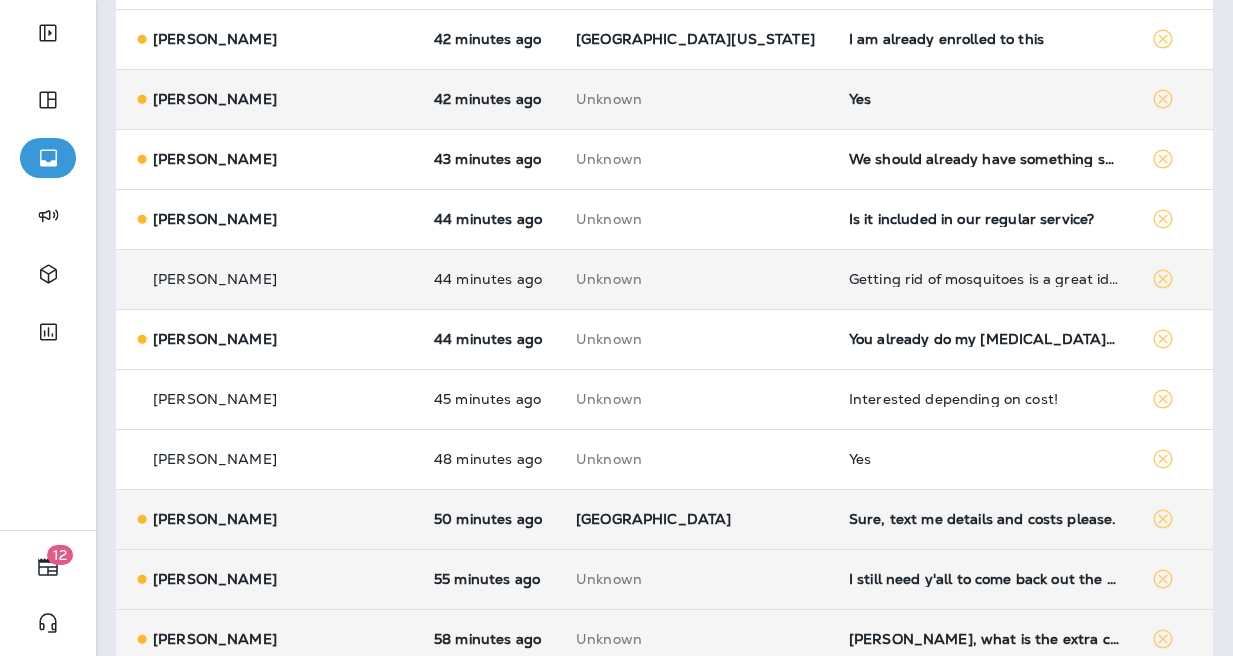 scroll, scrollTop: 1158, scrollLeft: 0, axis: vertical 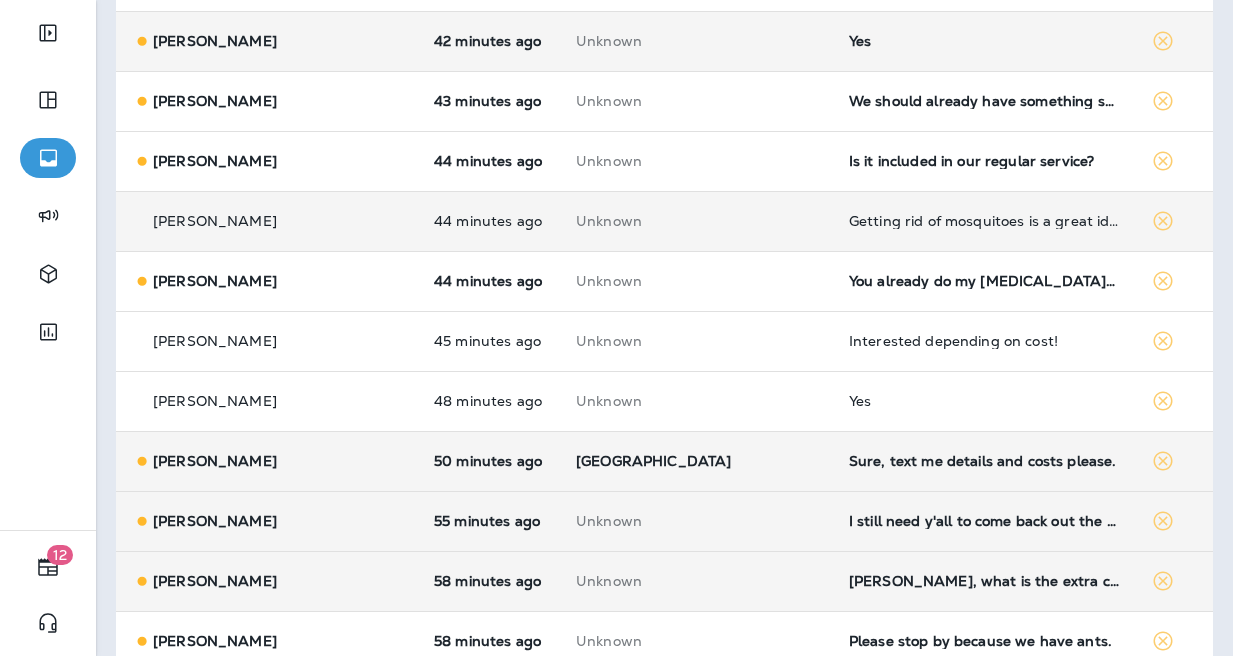 click on "Sure, text me details and costs please." at bounding box center (984, 461) 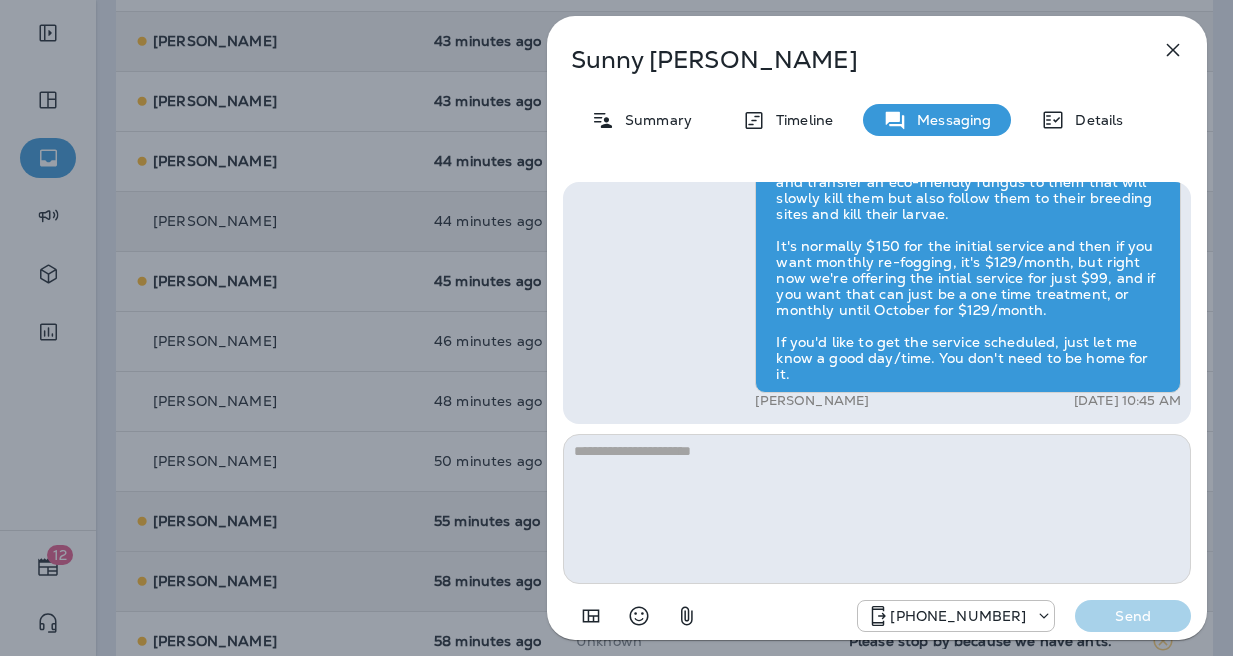 click on "[PERSON_NAME] Summary   Timeline   Messaging   Details   Hi,  [PERSON_NAME] , this is [PERSON_NAME] with Moxie Pest Control. We know Summer brings out the mosquitoes—and with the Summer season here, I’d love to get you on our schedule to come help take care of that. Just reply here if you're interested, and I'll let you know the details!
Reply STOP to optout +18174823792 [DATE] 9:26 AM We would like to go ahead and schedule this.  +1 (573) 280-4462 [DATE] 10:29 AM [PERSON_NAME] [DATE] 10:45 AM [PHONE_NUMBER] Send" at bounding box center [616, 328] 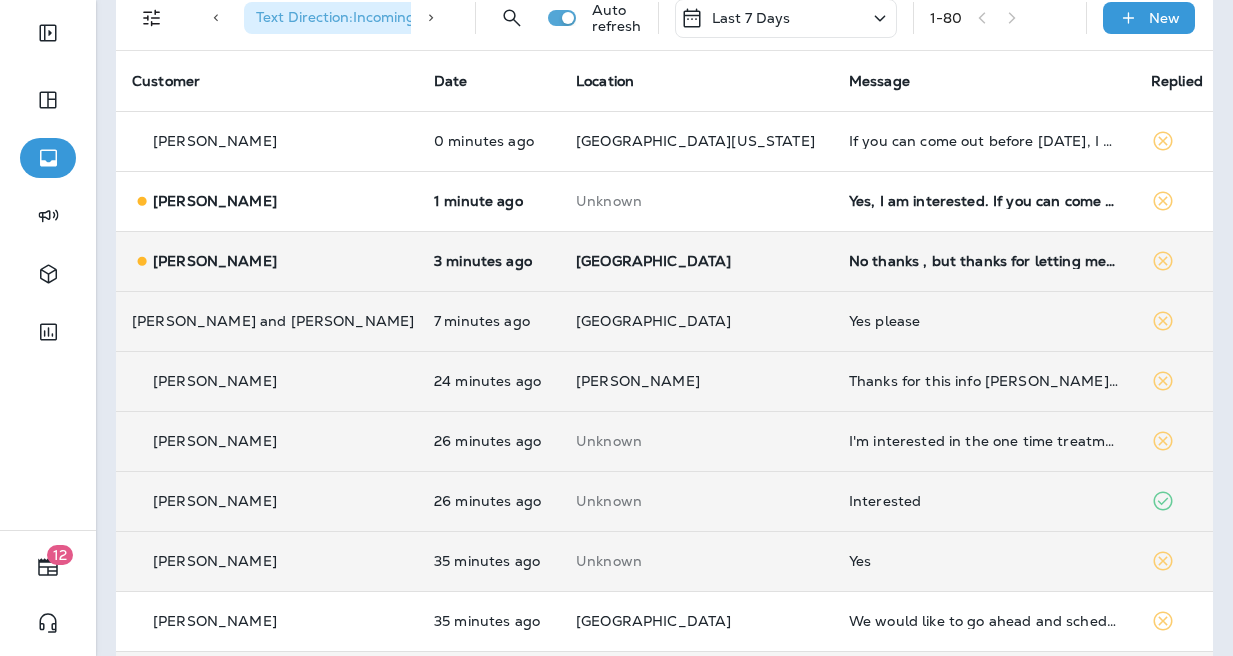 scroll, scrollTop: 0, scrollLeft: 0, axis: both 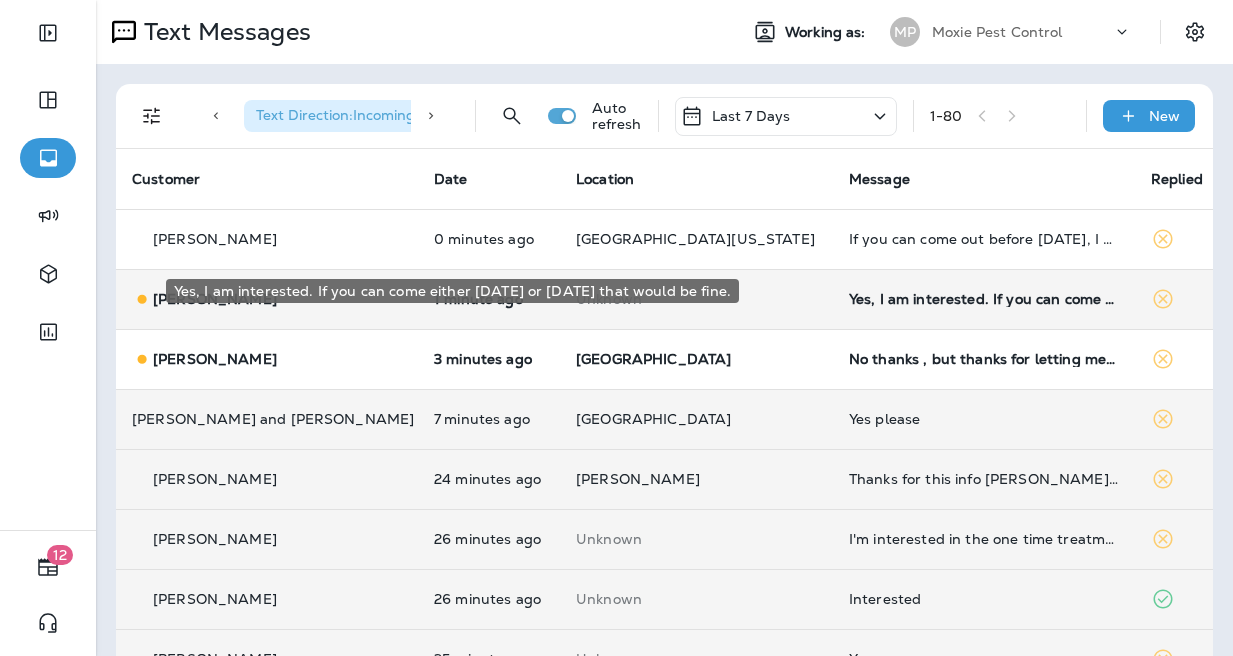 click on "Yes, I am interested. If you can come either [DATE] or [DATE] that would be fine." at bounding box center (984, 299) 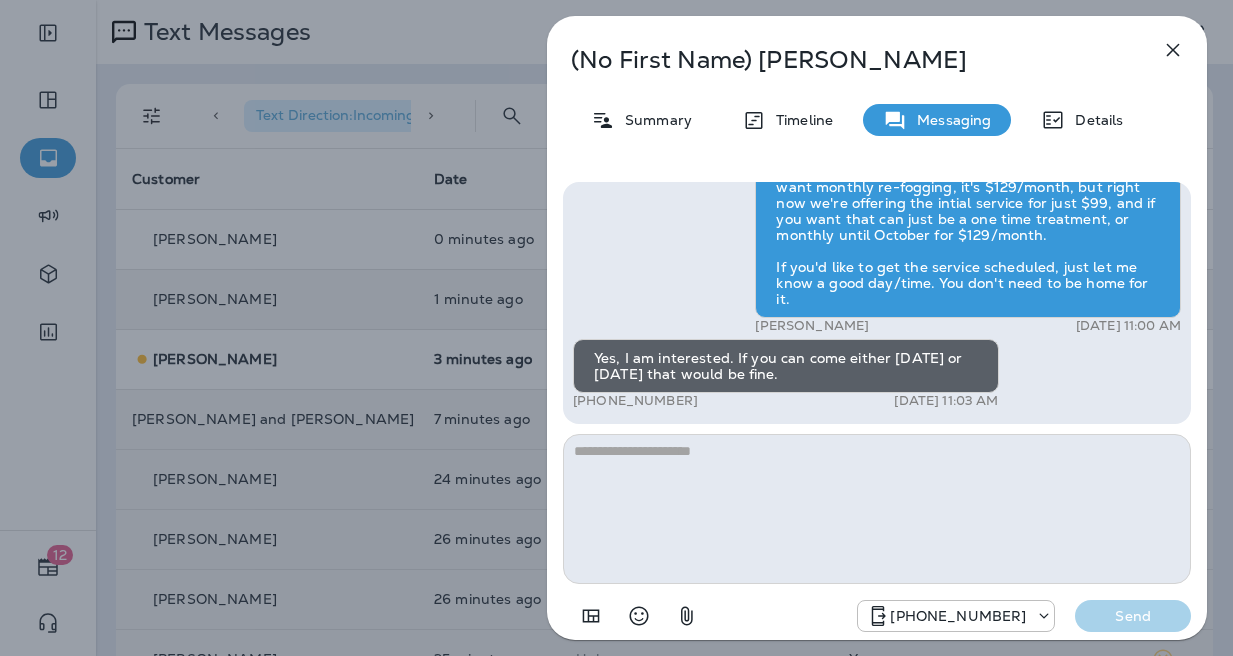 click on "[PHONE_NUMBER]" at bounding box center [635, 401] 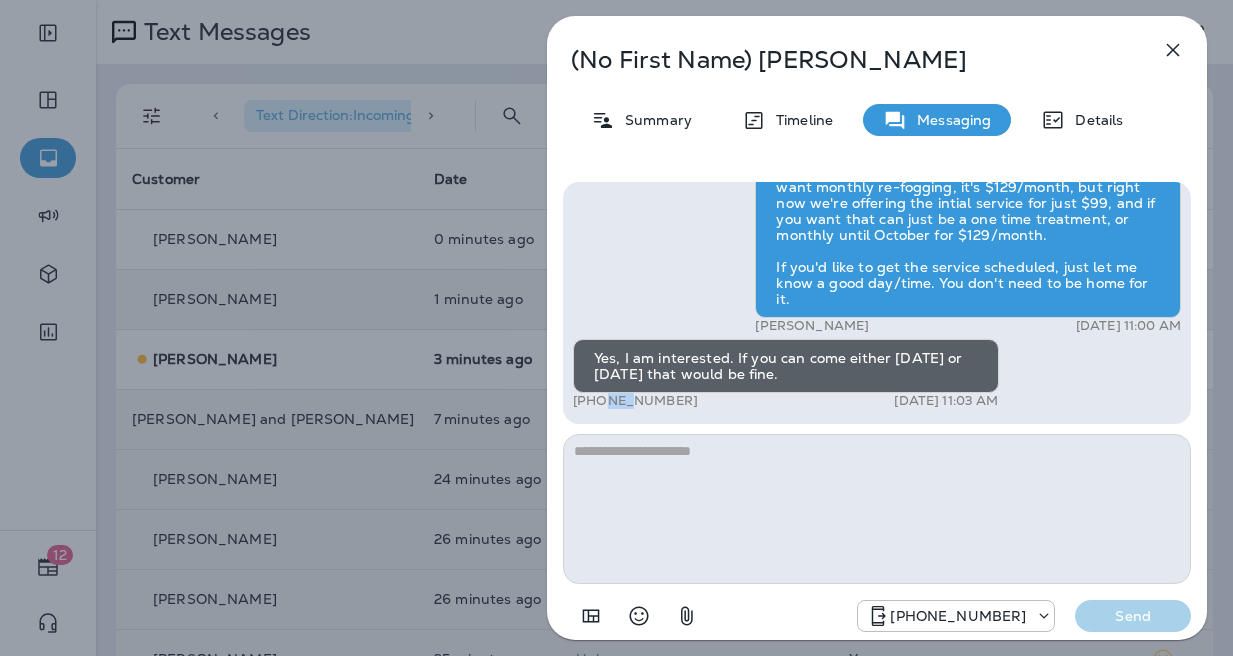 click on "[PHONE_NUMBER]" at bounding box center (635, 401) 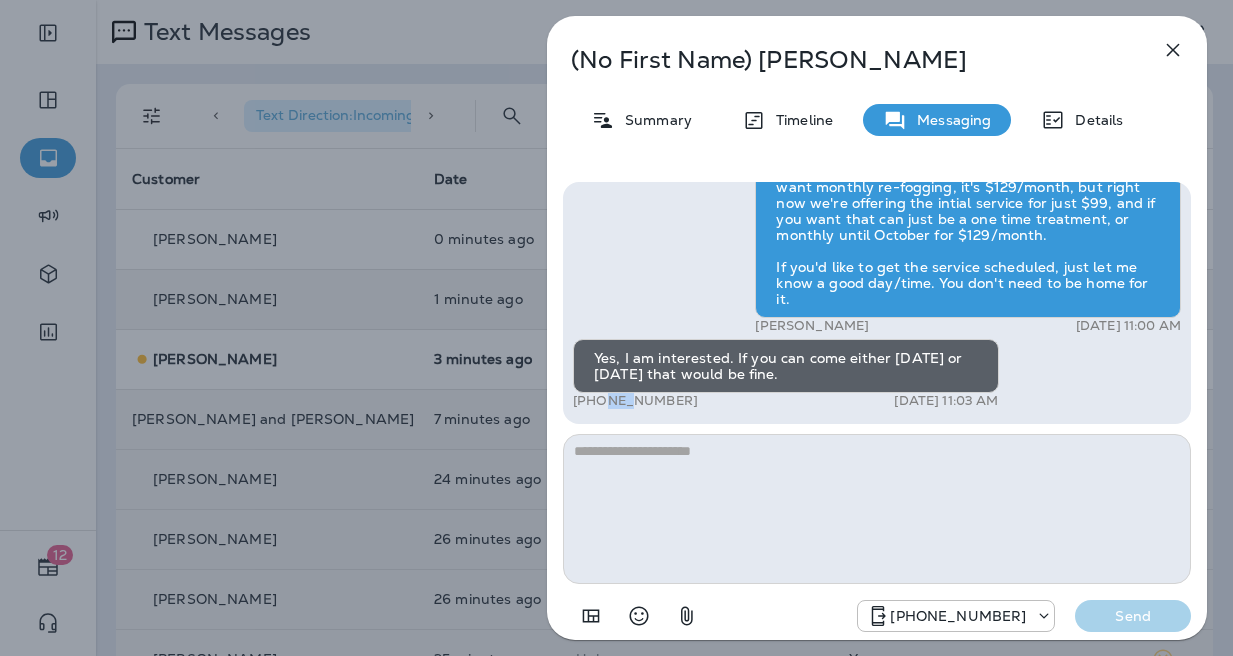 copy on "215" 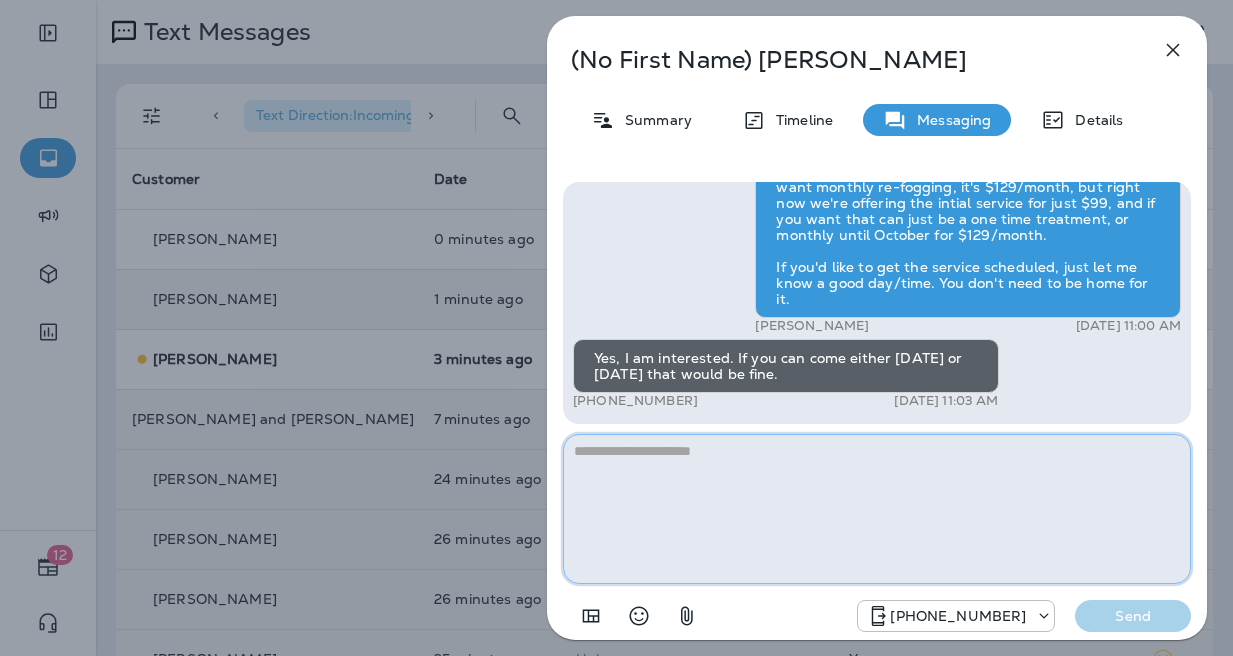 click at bounding box center (877, 509) 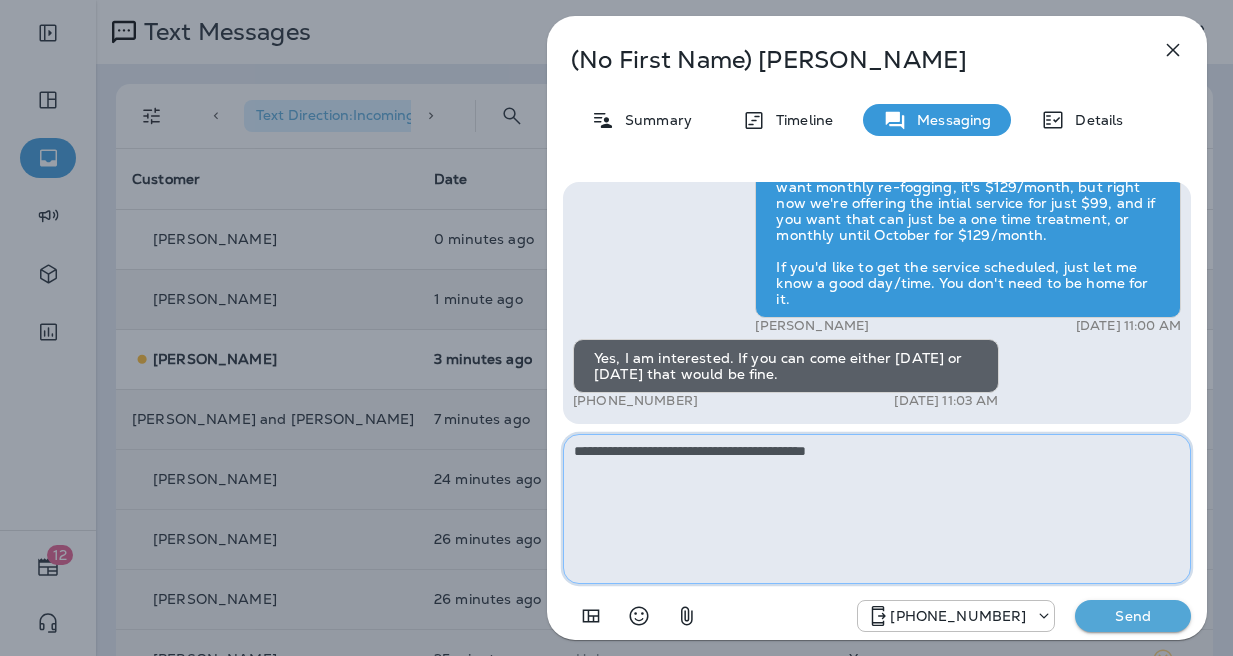 type on "**********" 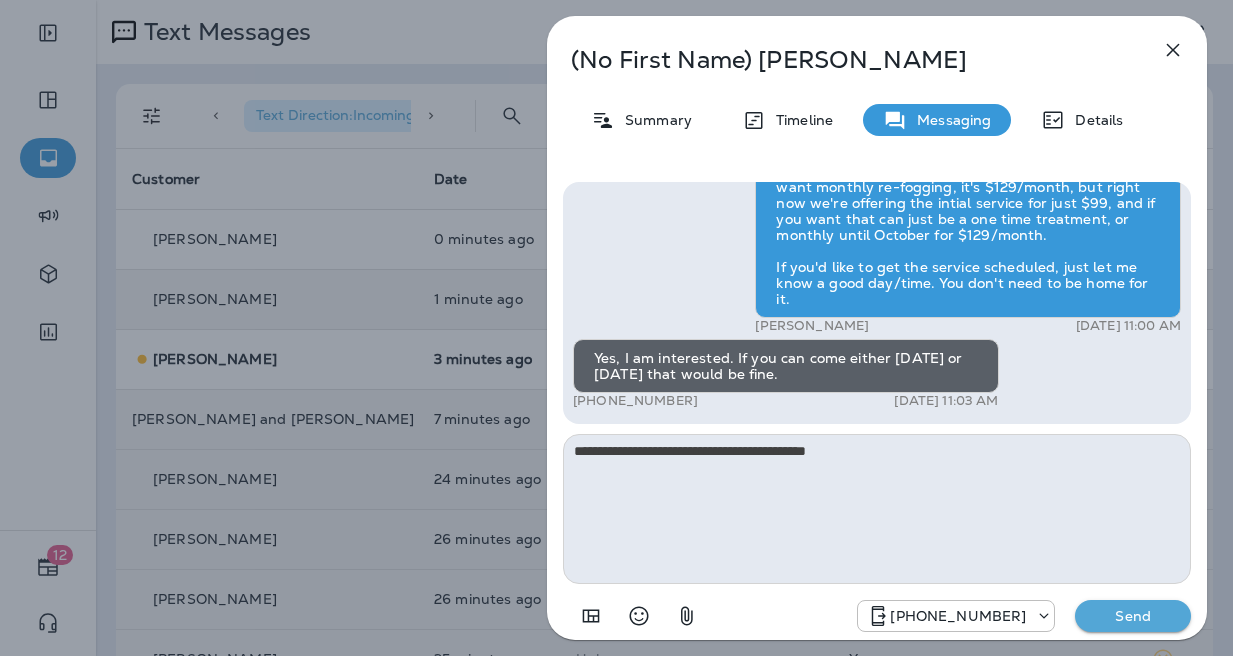 click on "Send" at bounding box center (1133, 616) 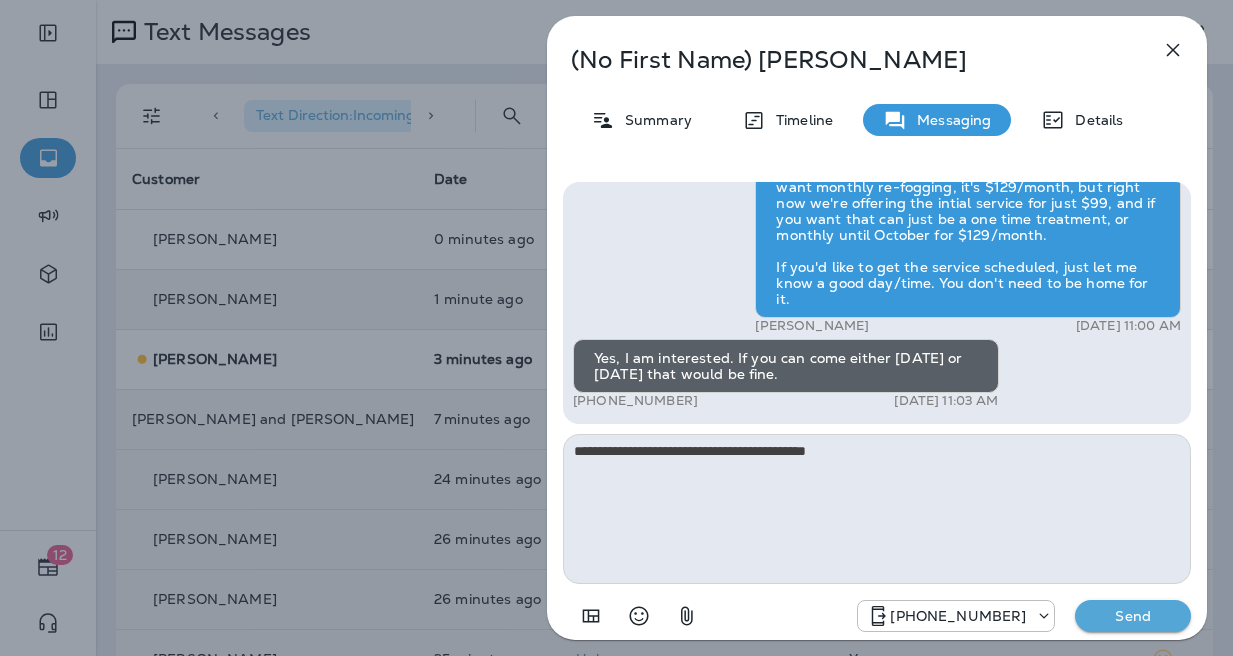 type 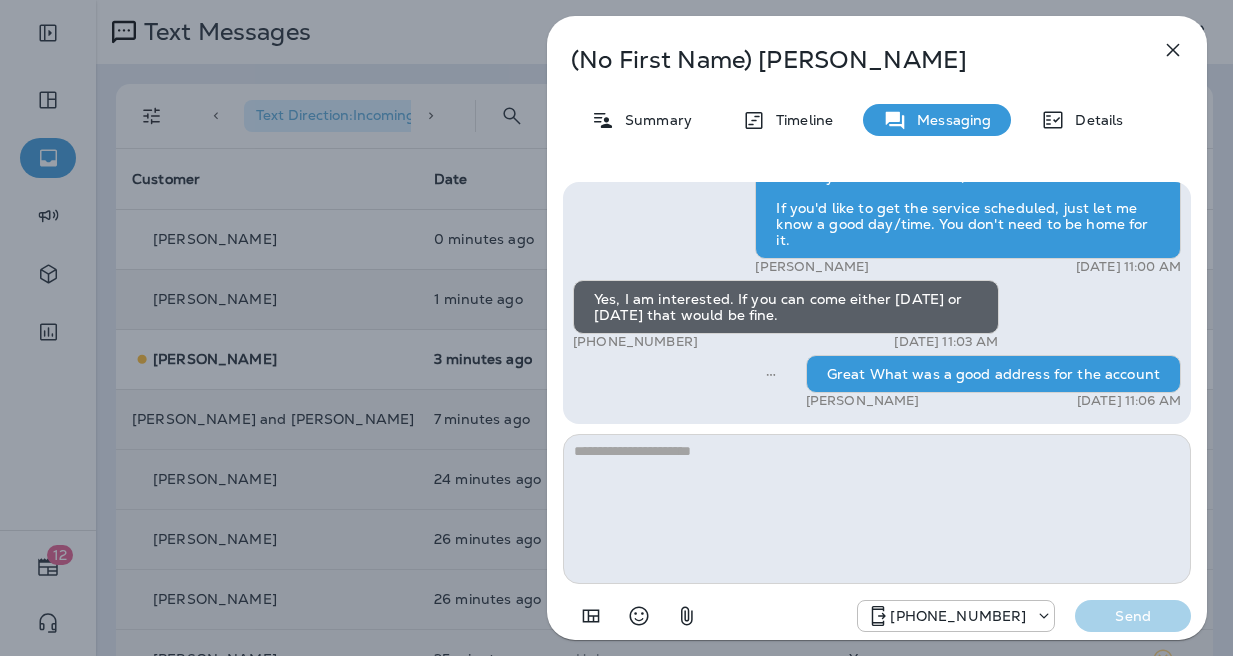 click on "(No First Name)   [PERSON_NAME] Summary   Timeline   Messaging   Details   Hi,   , this is [PERSON_NAME] with Moxie Pest Control. We know Summer brings out the mosquitoes—and with the Summer season here, I’d love to get you on our schedule to come help take care of that. Just reply here if you're interested, and I'll let you know the details!
Reply STOP to optout +18174823792 [DATE] 10:03 AM Yes +1 (215) 840-4776 [DATE] 10:58 AM [PERSON_NAME] [DATE] 11:00 AM Yes, I am interested. If you can come either [DATE] or [DATE] that would be fine.  +1 (215) 840-4776 [DATE] 11:03 AM   Great What was a good address for the account [PERSON_NAME] [DATE] 11:06 AM [PHONE_NUMBER] Send" at bounding box center (616, 328) 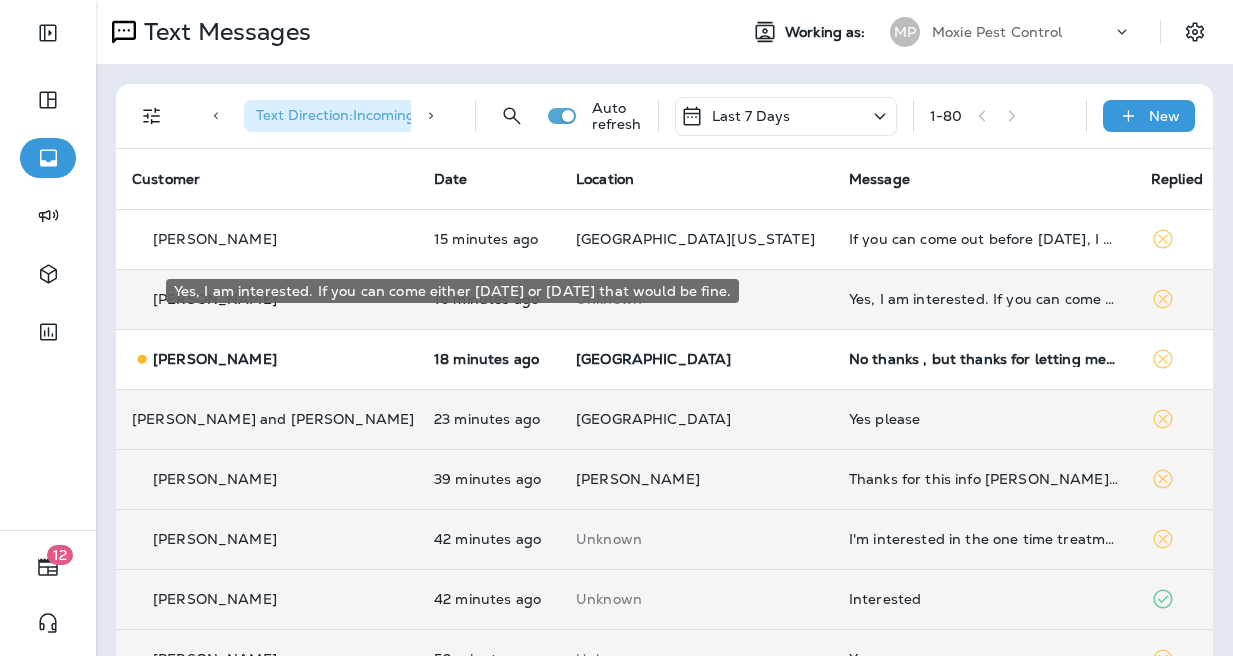 click on "Yes, I am interested. If you can come either [DATE] or [DATE] that would be fine." at bounding box center (984, 299) 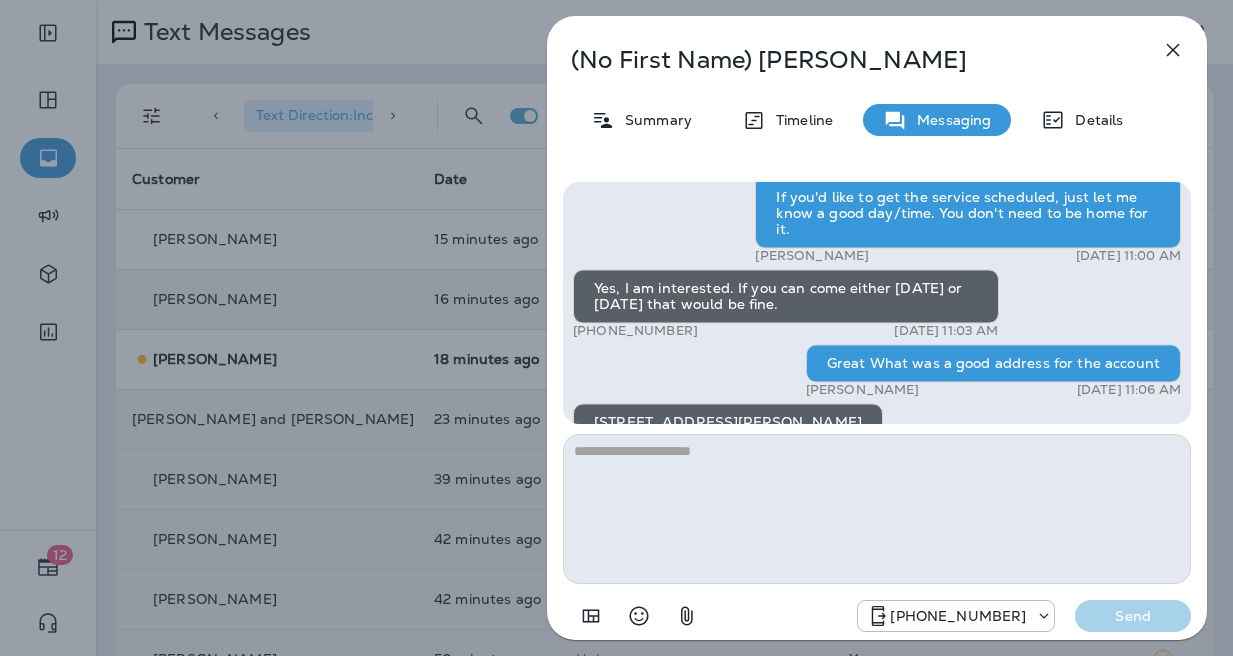 click on "(No First Name)   [PERSON_NAME] Summary   Timeline   Messaging   Details   Hi,   , this is [PERSON_NAME] with Moxie Pest Control. We know Summer brings out the mosquitoes—and with the Summer season here, I’d love to get you on our schedule to come help take care of that. Just reply here if you're interested, and I'll let you know the details!
Reply STOP to optout +18174823792 [DATE] 10:03 AM Yes +1 (215) 840-4776 [DATE] 10:58 AM [PERSON_NAME] [DATE] 11:00 AM Yes, I am interested. If you can come either [DATE] or [DATE] that would be fine.  +1 (215) 840-4776 [DATE] 11:03 AM Great What was a good address for the account [PERSON_NAME] [DATE] 11:06 AM [STREET_ADDRESS][PERSON_NAME] +1 (215) 840-4776 [DATE] 11:07 AM [PHONE_NUMBER] Send" at bounding box center [616, 328] 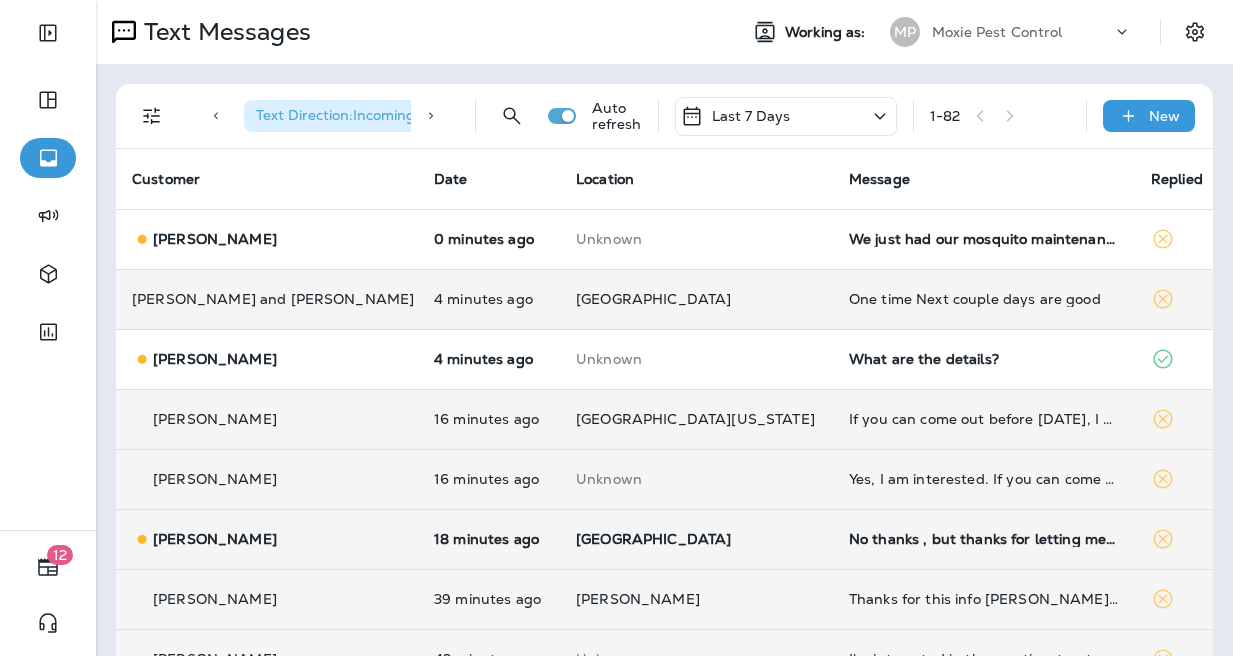 click on "Yes, I am interested. If you can come either [DATE] or [DATE] that would be fine." at bounding box center (984, 479) 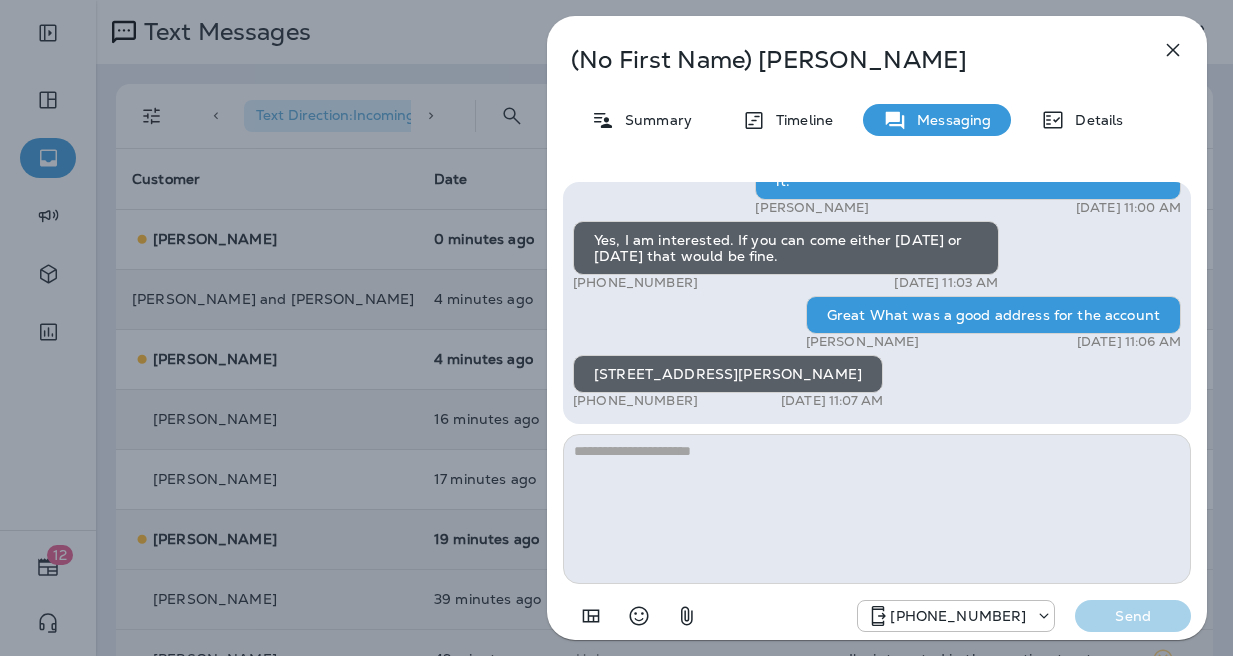 drag, startPoint x: 709, startPoint y: 368, endPoint x: 600, endPoint y: 347, distance: 111.0045 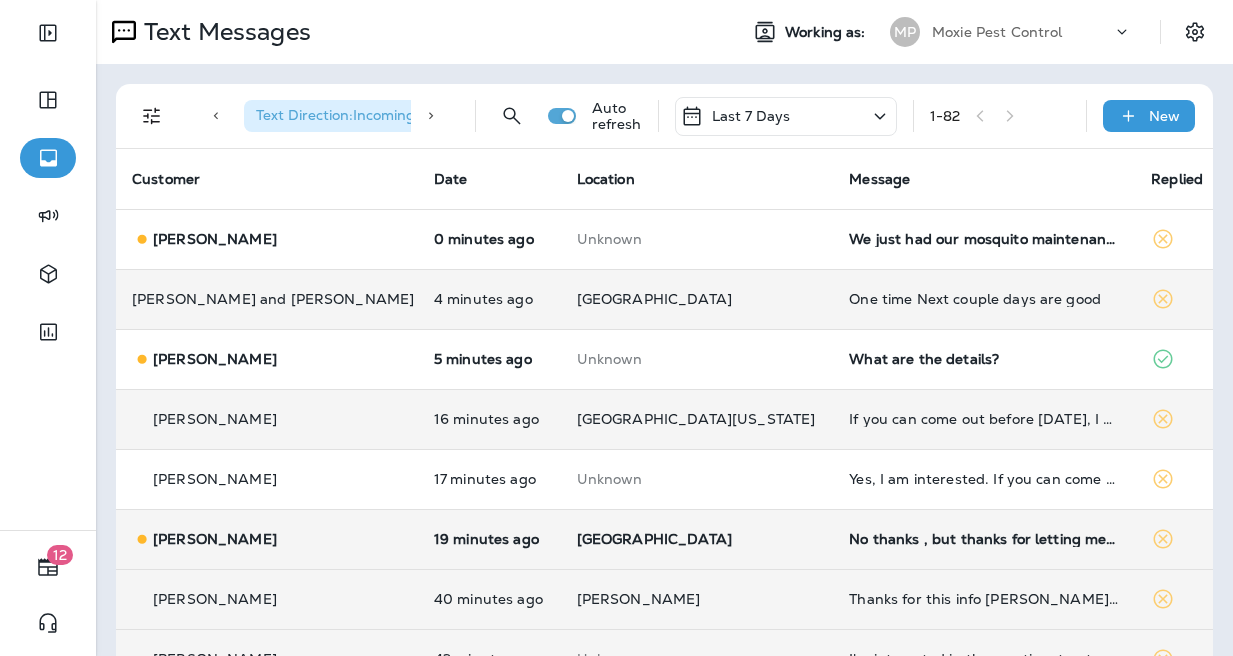 click on "One time
Next couple days are good" at bounding box center [984, 299] 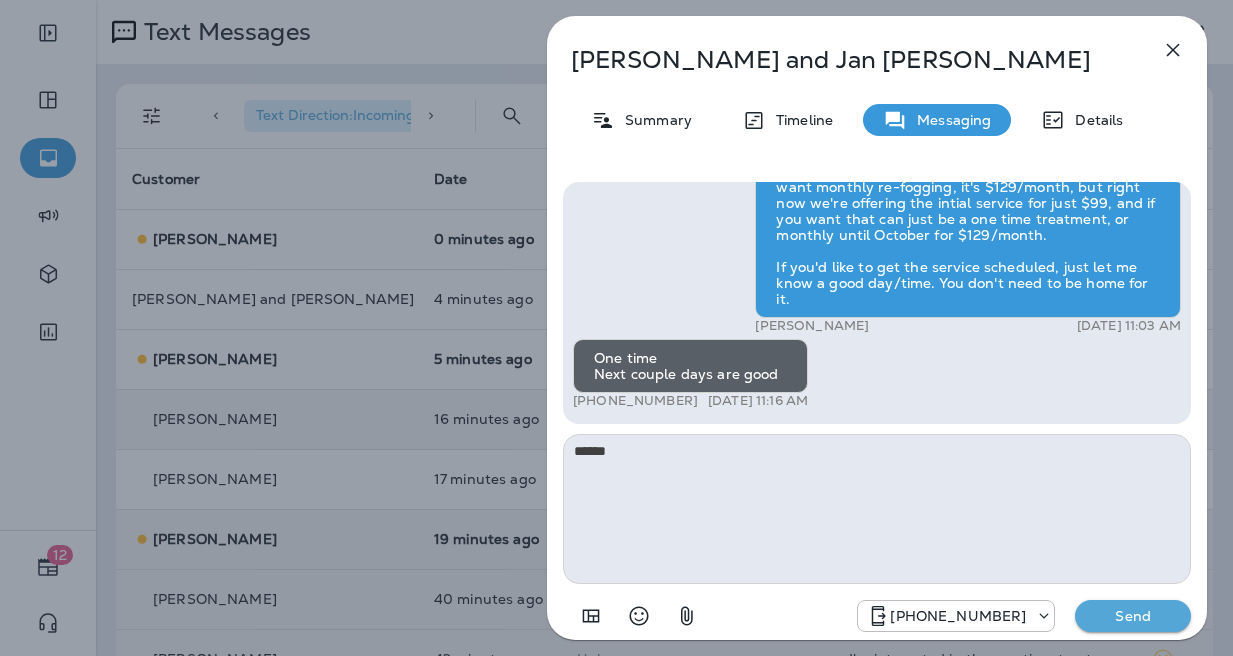type on "*****" 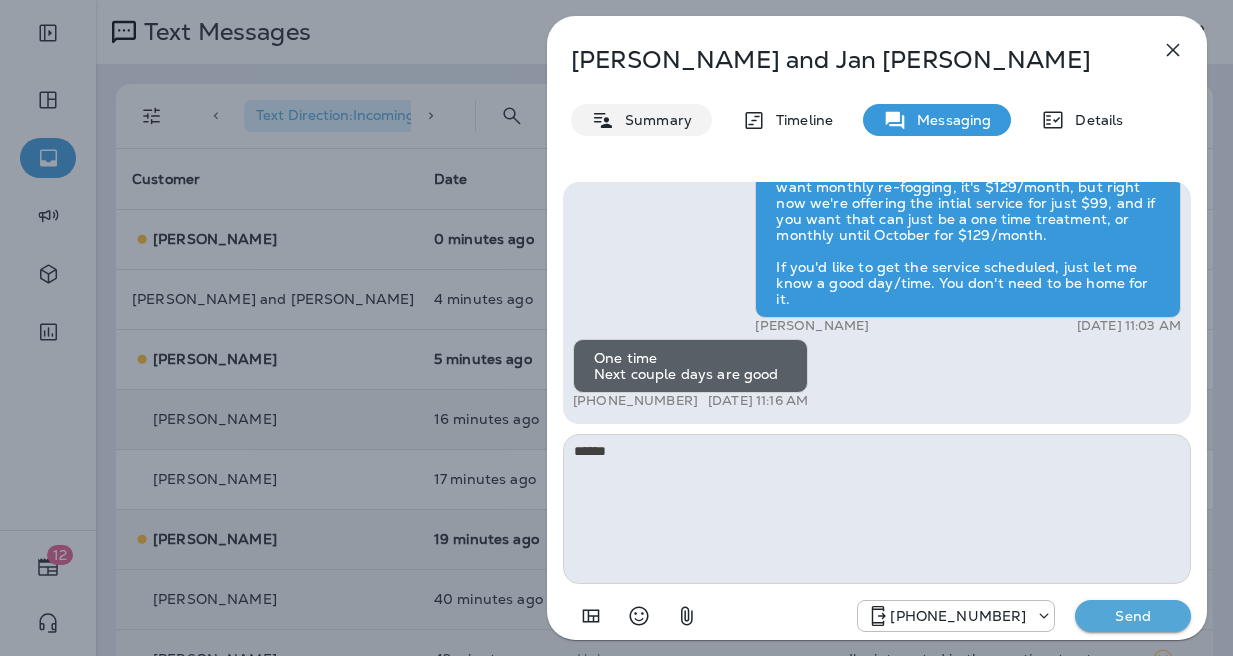 click on "Summary" at bounding box center [653, 120] 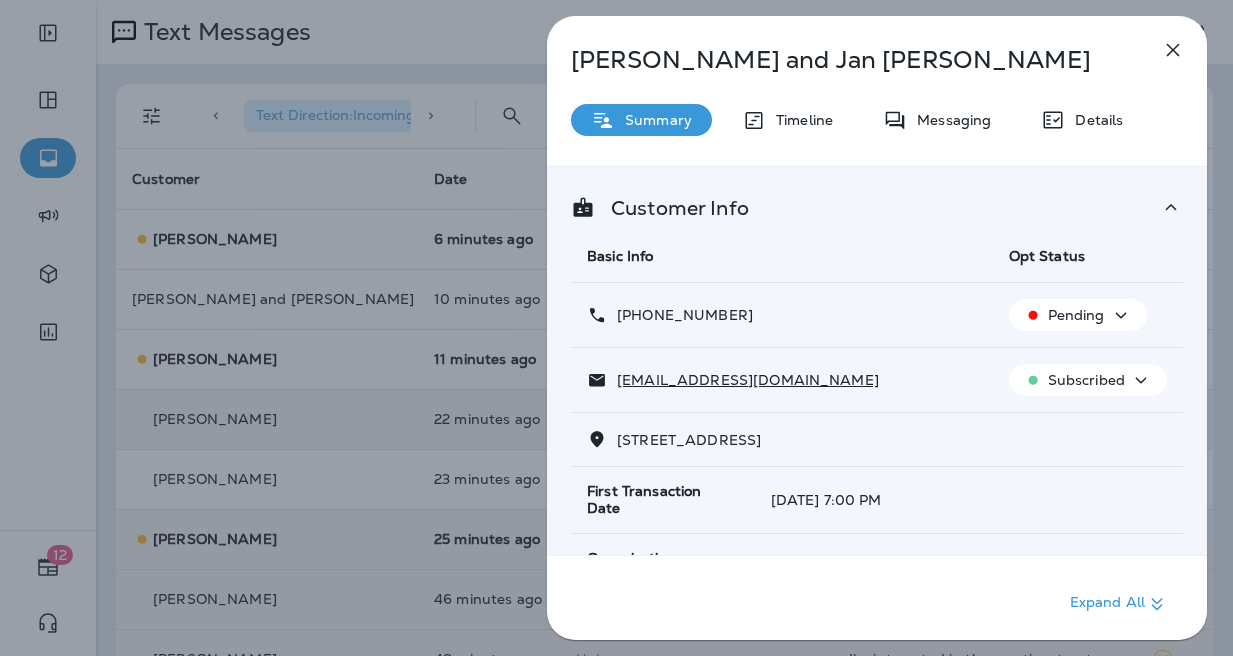 drag, startPoint x: 677, startPoint y: 316, endPoint x: 636, endPoint y: 316, distance: 41 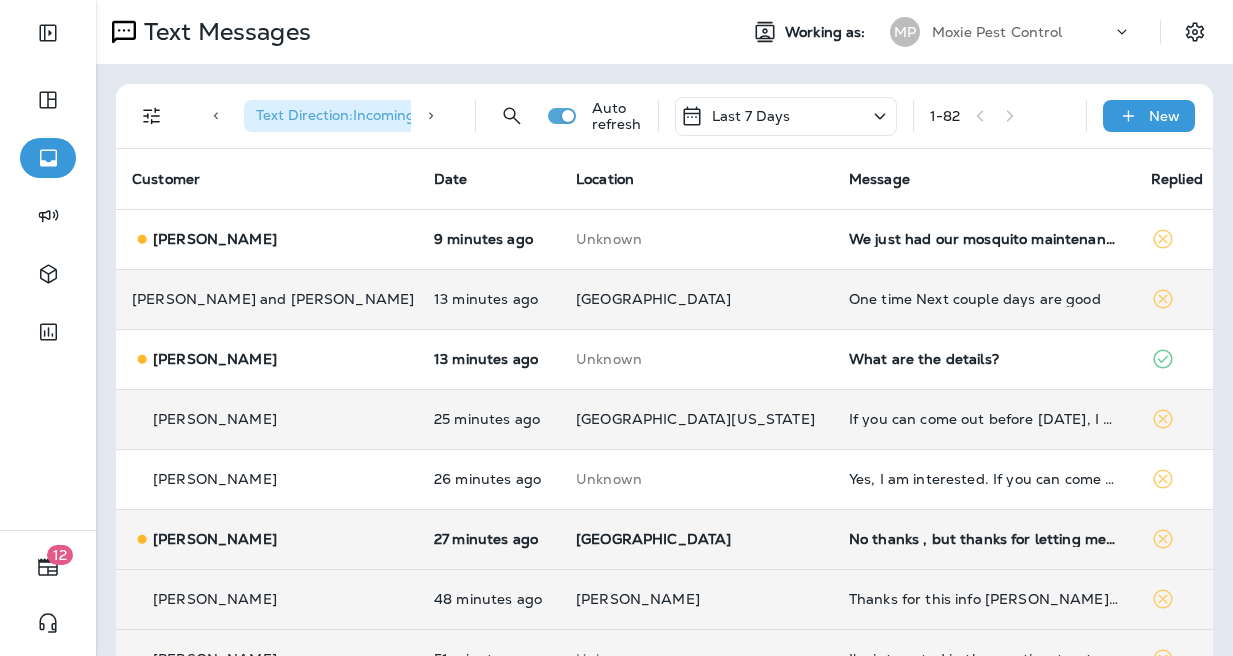 click on "One time
Next couple days are good" at bounding box center [984, 299] 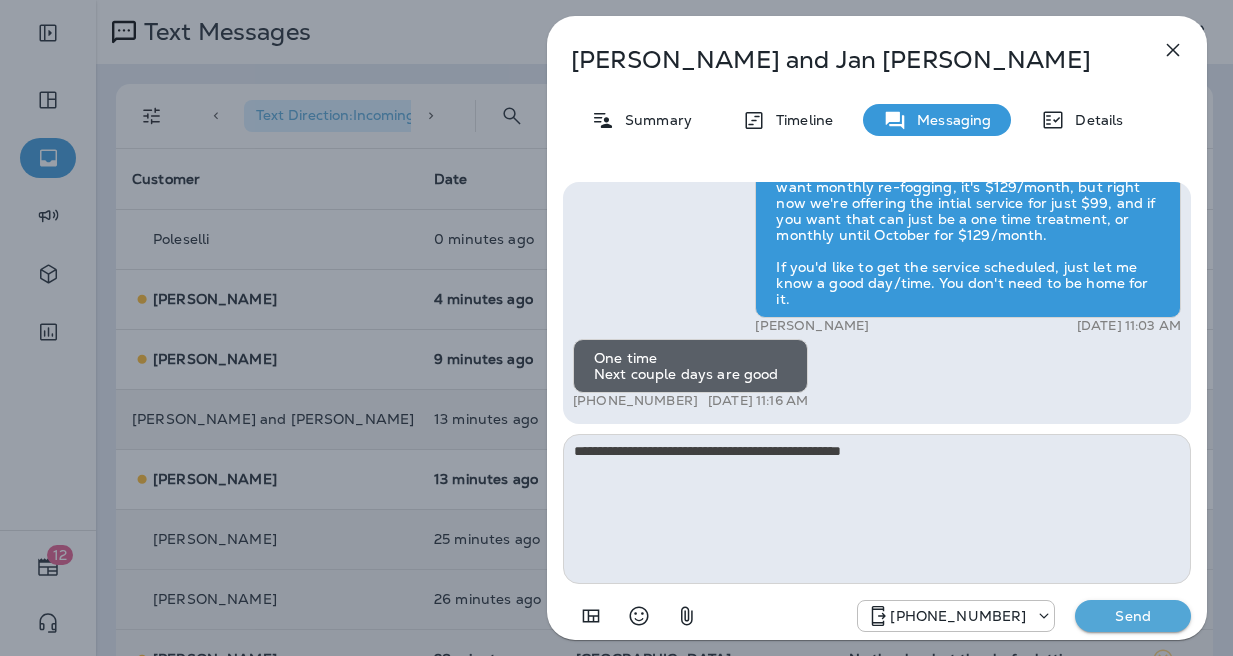 type on "**********" 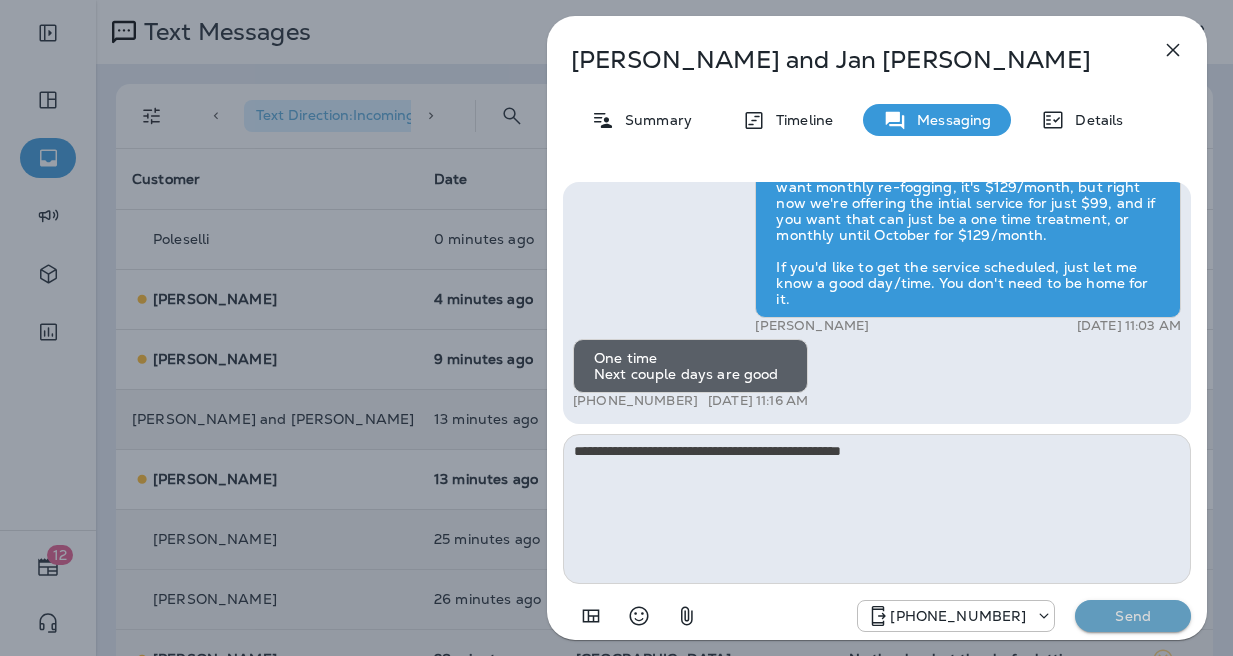 click on "Send" at bounding box center (1133, 616) 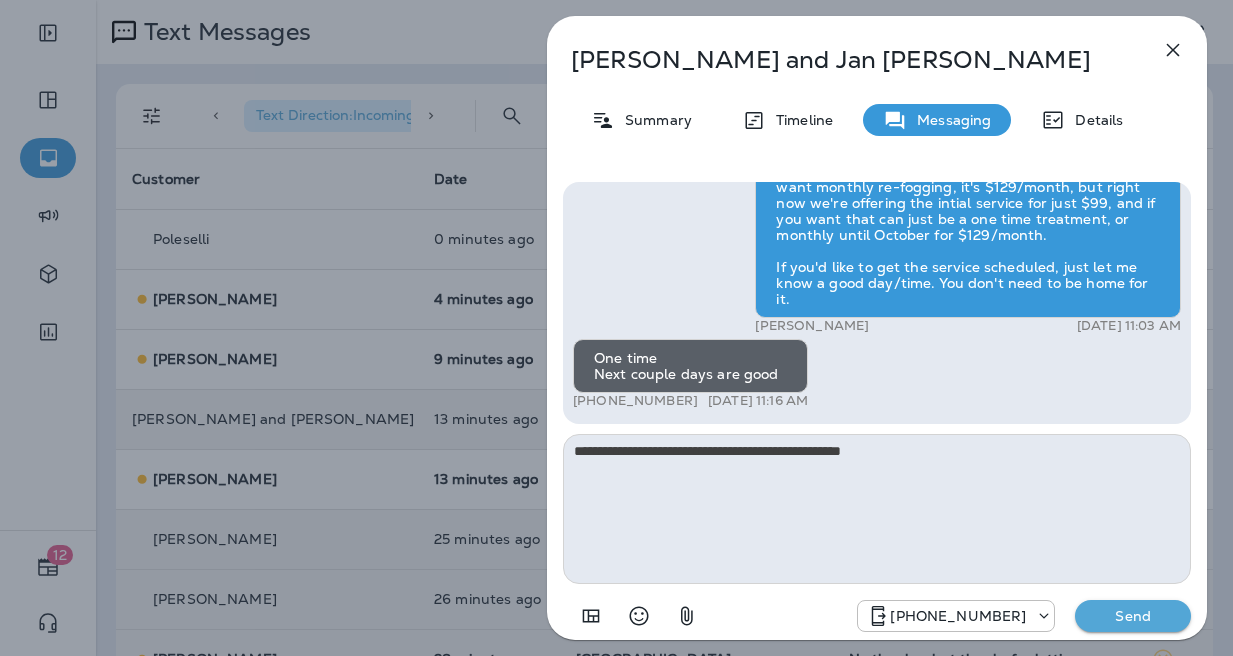 type 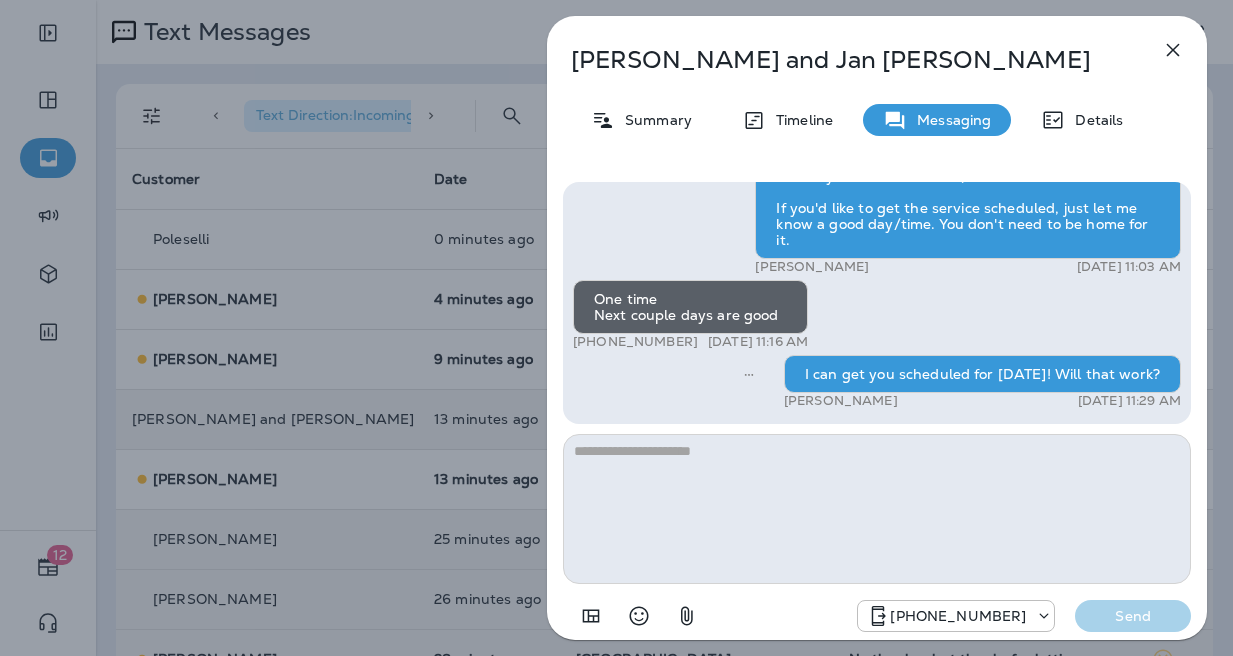 click on "[PERSON_NAME] and [PERSON_NAME] Summary   Timeline   Messaging   Details   Exciting News! [PERSON_NAME]’s Pest Control is now Moxie Pest Control! Same great service, new name. No changes to your protection—just a fresh look! Got questions? Call us anytime!
Reply STOP to optout +18174823792 [DATE] 10:26 PM Hi,  [PERSON_NAME] and [PERSON_NAME] , this is [PERSON_NAME] with Moxie Pest Control. We know Summer brings out the mosquitoes—and with the Summer season here, I’d love to get you on our schedule to come help take care of that. Just reply here if you're interested, and I'll let you know the details!
Reply STOP to optout +18174823792 [DATE] 10:06 AM Yes please +1 (636) 385-3365 [DATE] 10:57 AM [PERSON_NAME] [DATE] 11:03 AM One time
Next couple days are good +1 (636) 385-3365 [DATE] 11:16 AM   I can get you scheduled for [DATE]! Will that work? [PERSON_NAME] [DATE] 11:29 AM [PHONE_NUMBER] Send" at bounding box center [616, 328] 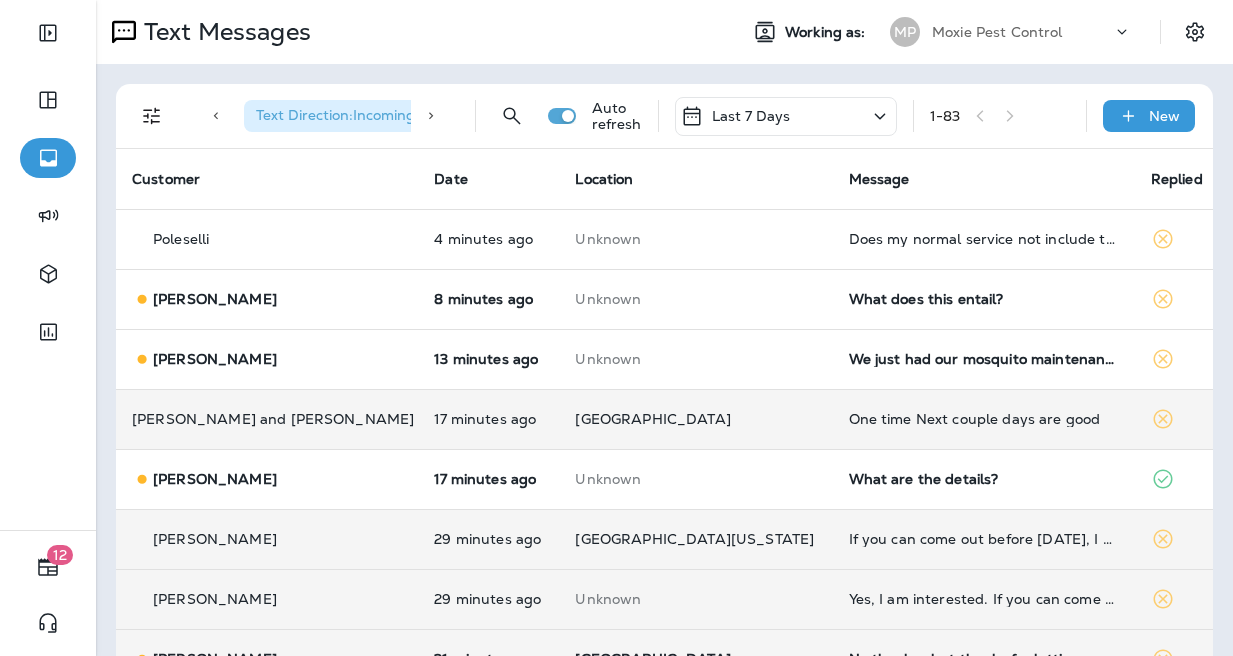 click on "One time
Next couple days are good" at bounding box center [984, 419] 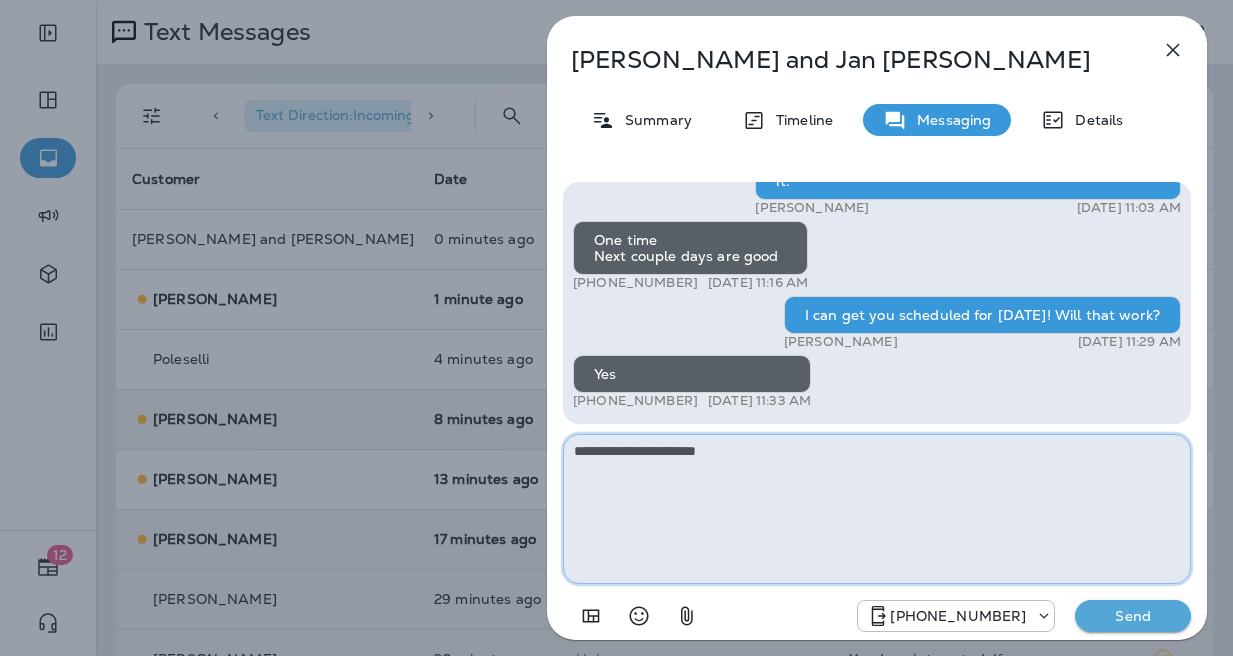 type on "**********" 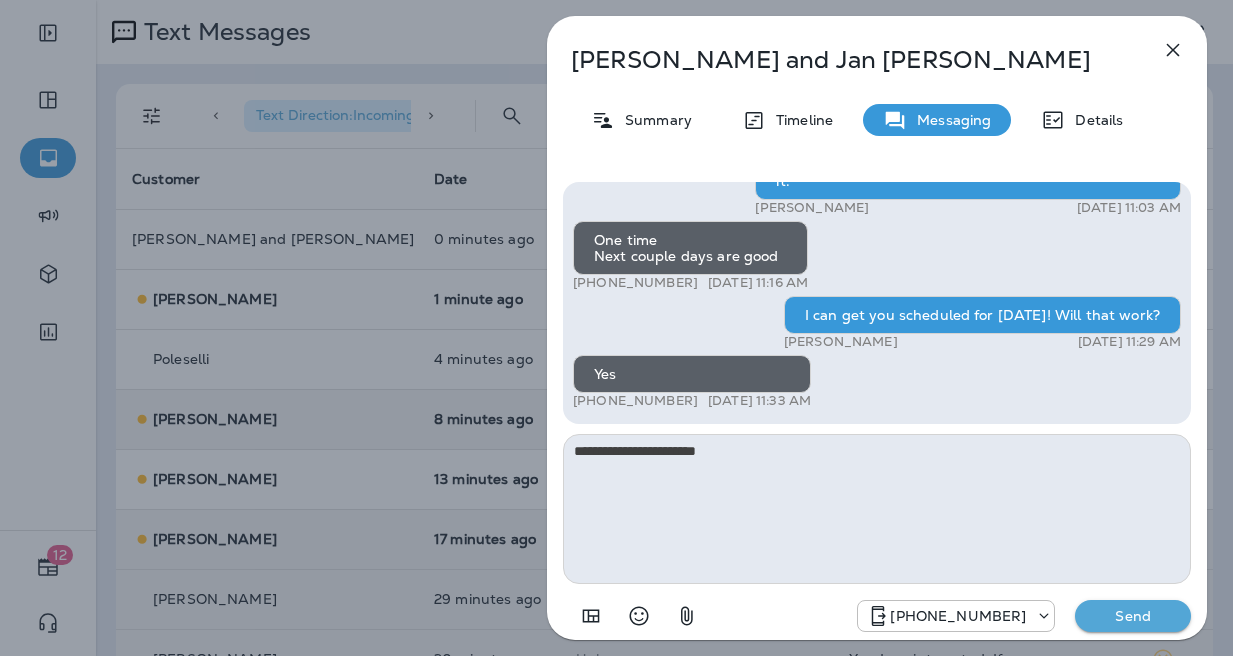 click on "Send" at bounding box center [1133, 616] 